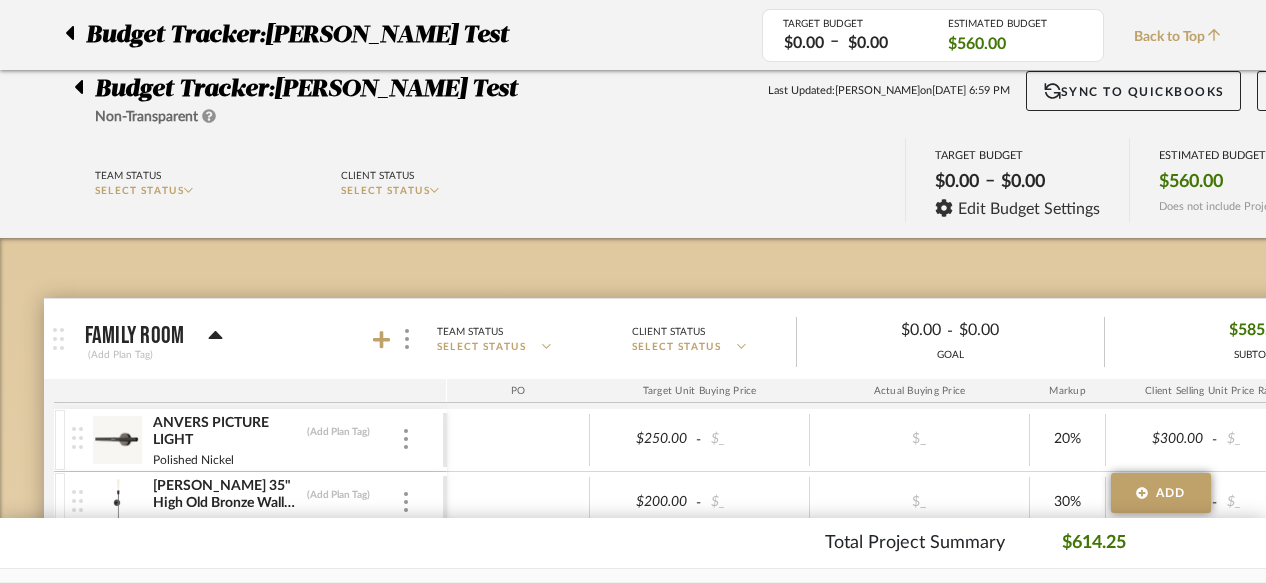 scroll, scrollTop: 183, scrollLeft: 0, axis: vertical 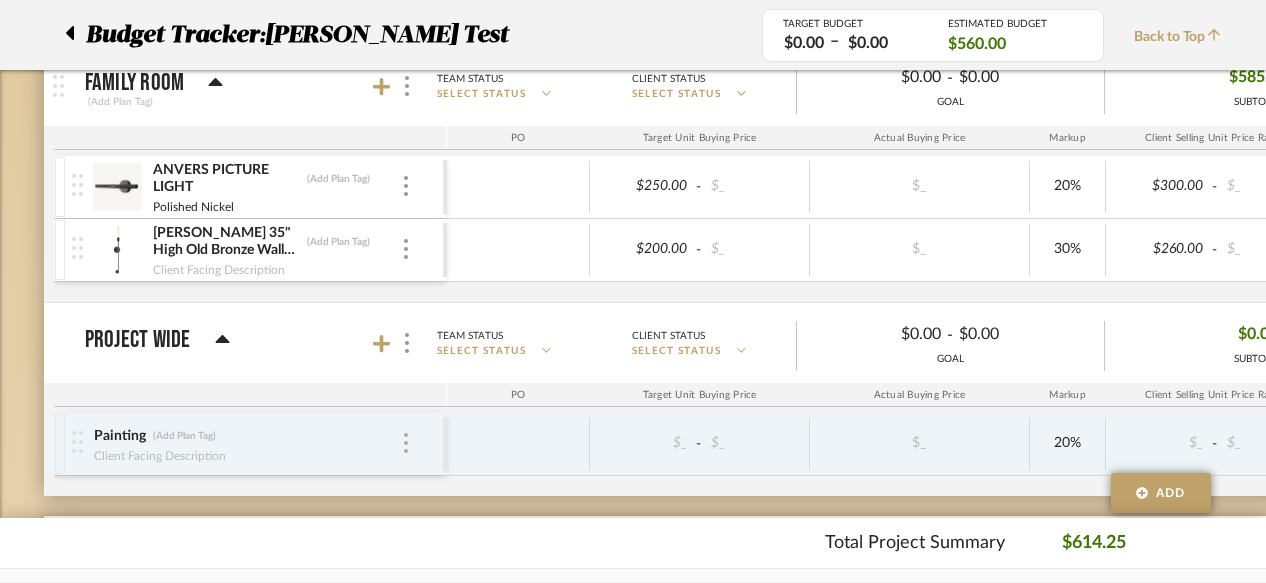 click at bounding box center [406, 443] 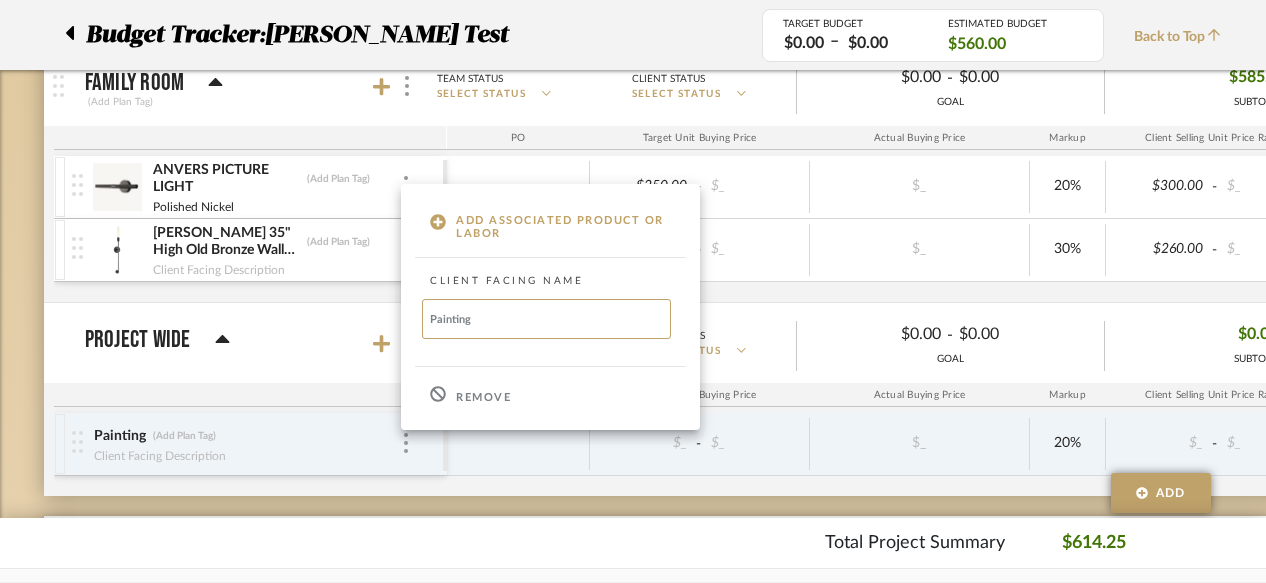 click on "Remove" at bounding box center (483, 398) 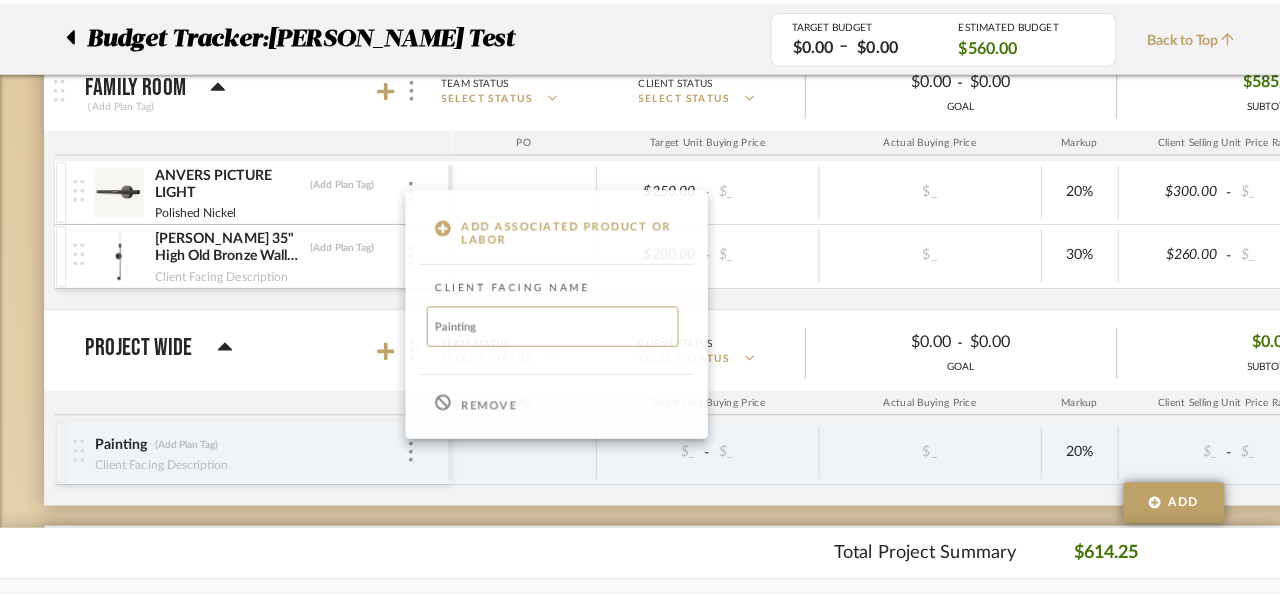 scroll, scrollTop: 0, scrollLeft: 0, axis: both 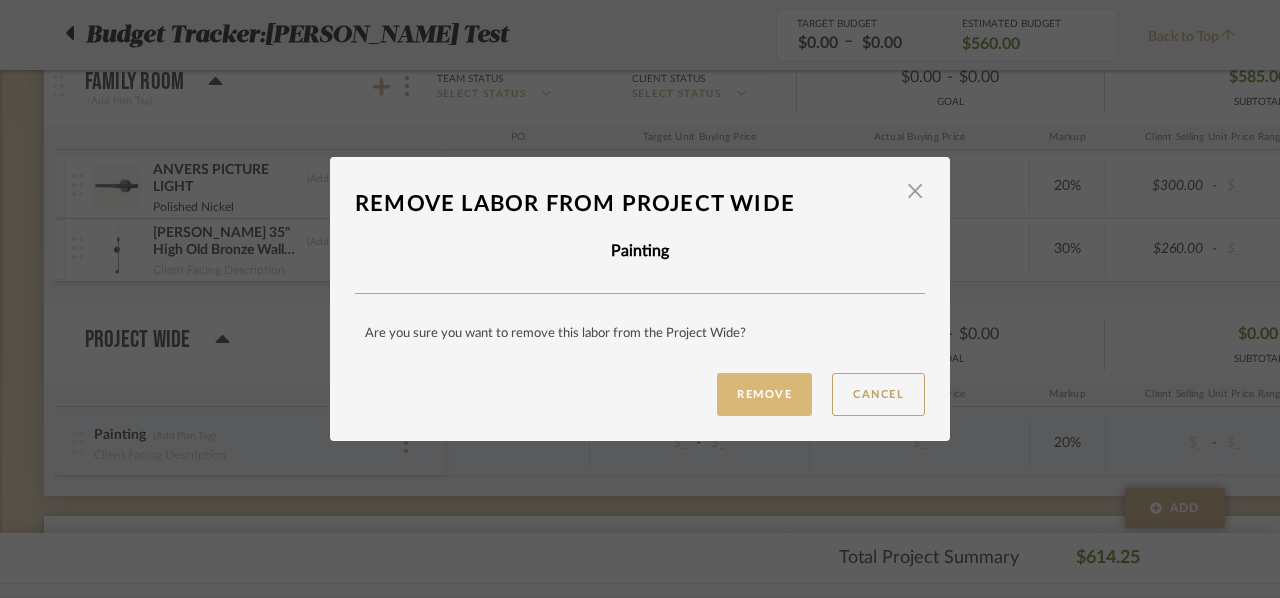 click on "Remove" at bounding box center (764, 394) 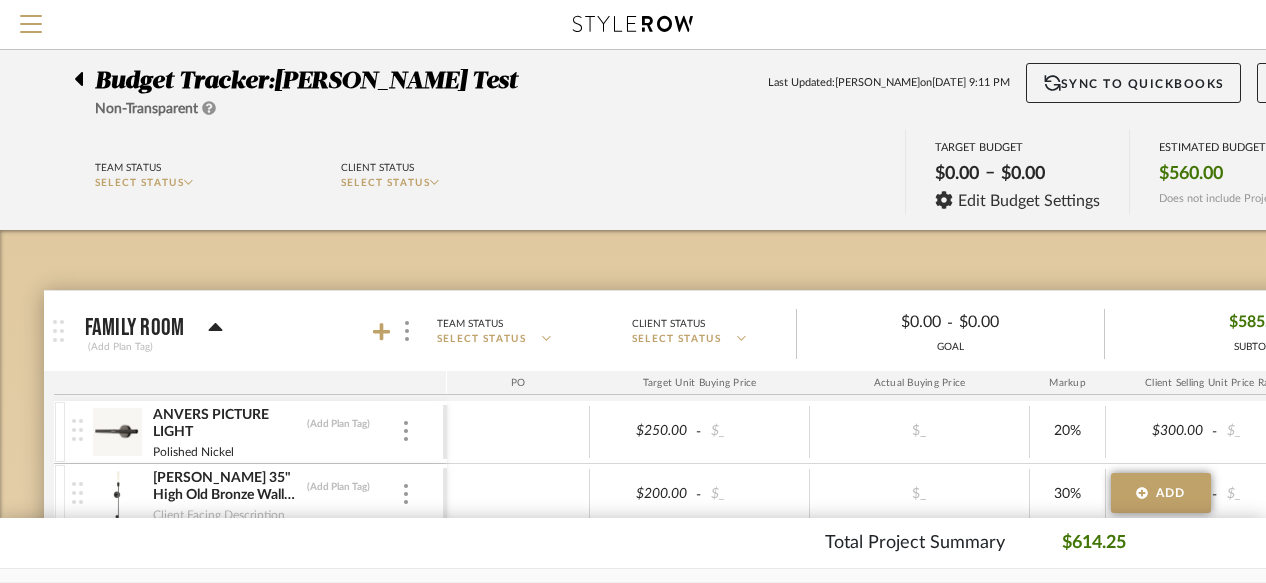 scroll, scrollTop: 0, scrollLeft: 0, axis: both 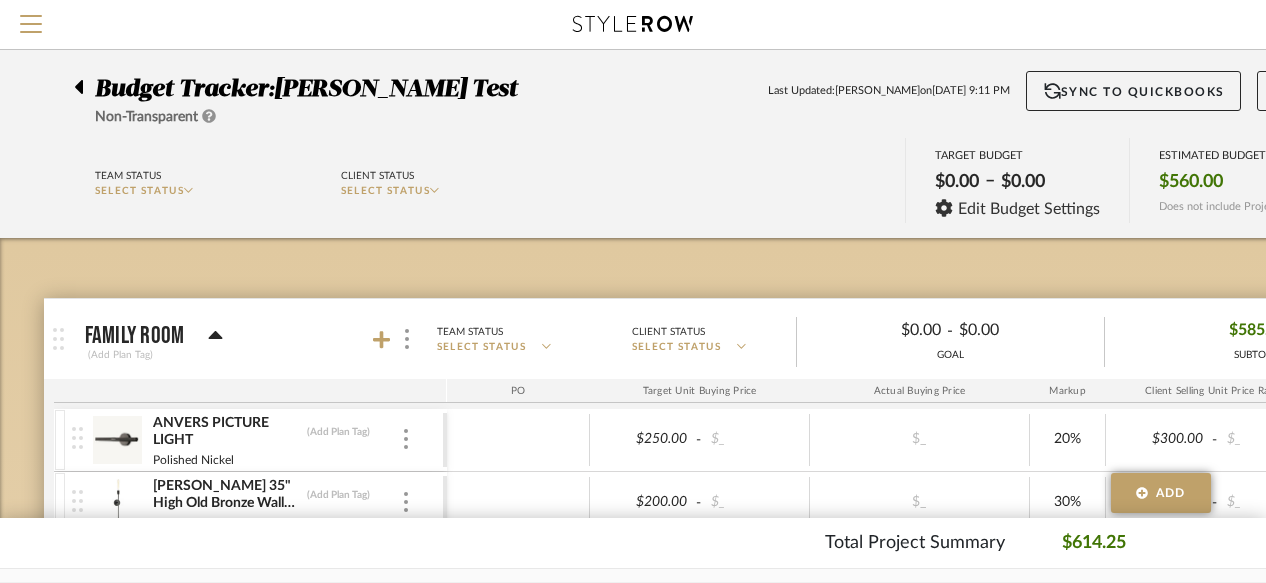 click 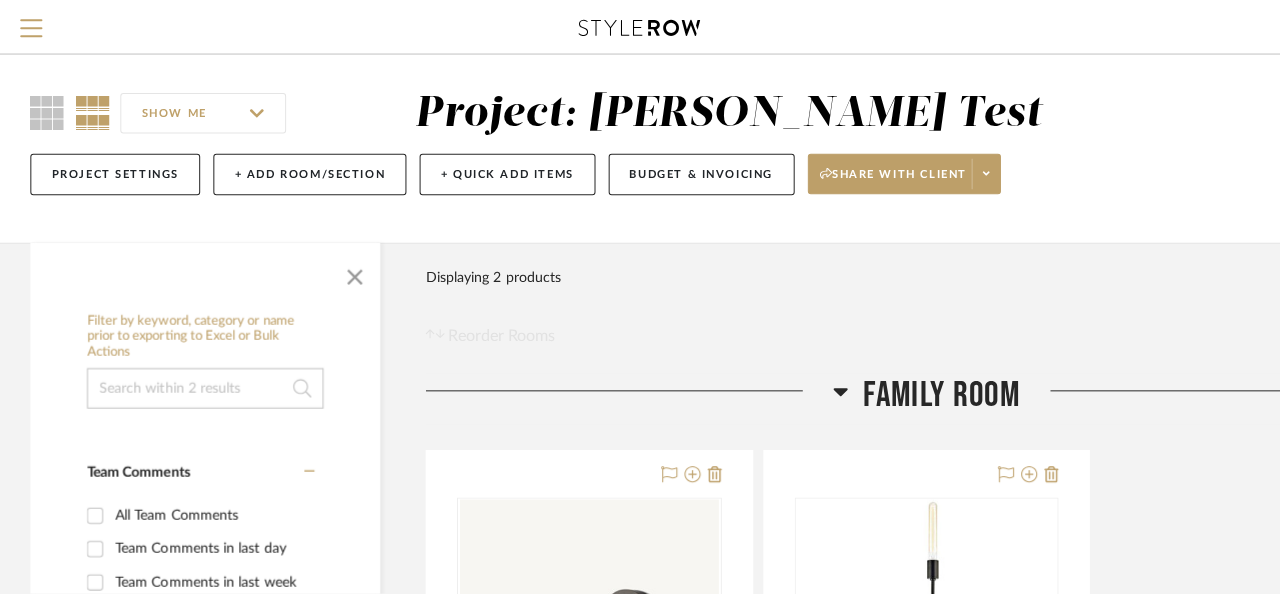 scroll, scrollTop: 0, scrollLeft: 0, axis: both 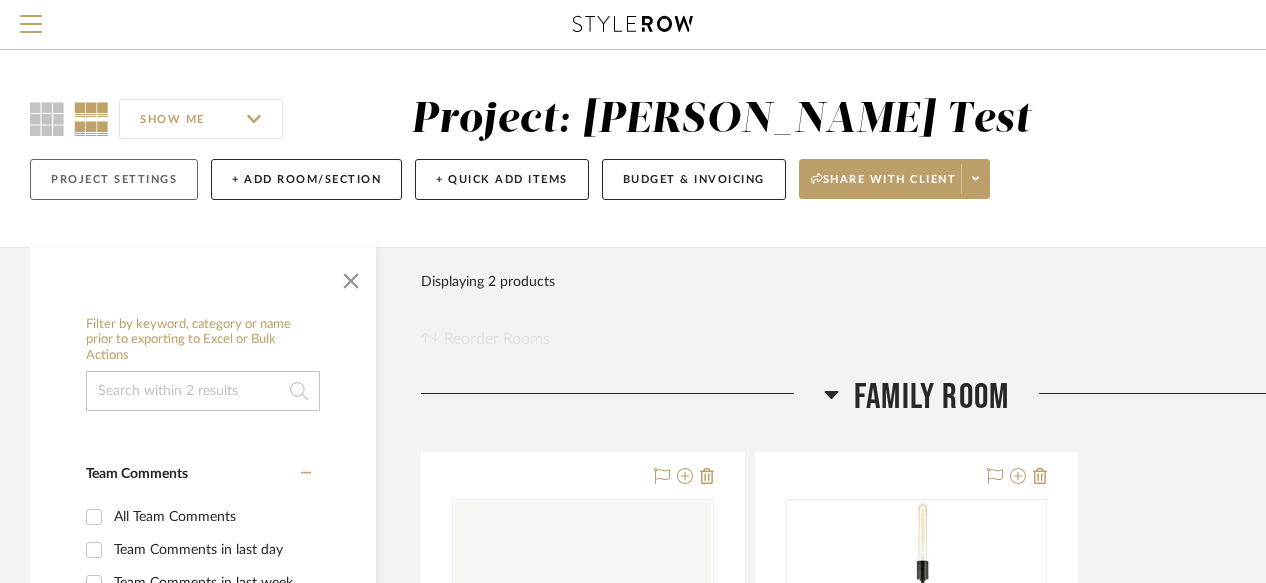 click on "Project Settings" 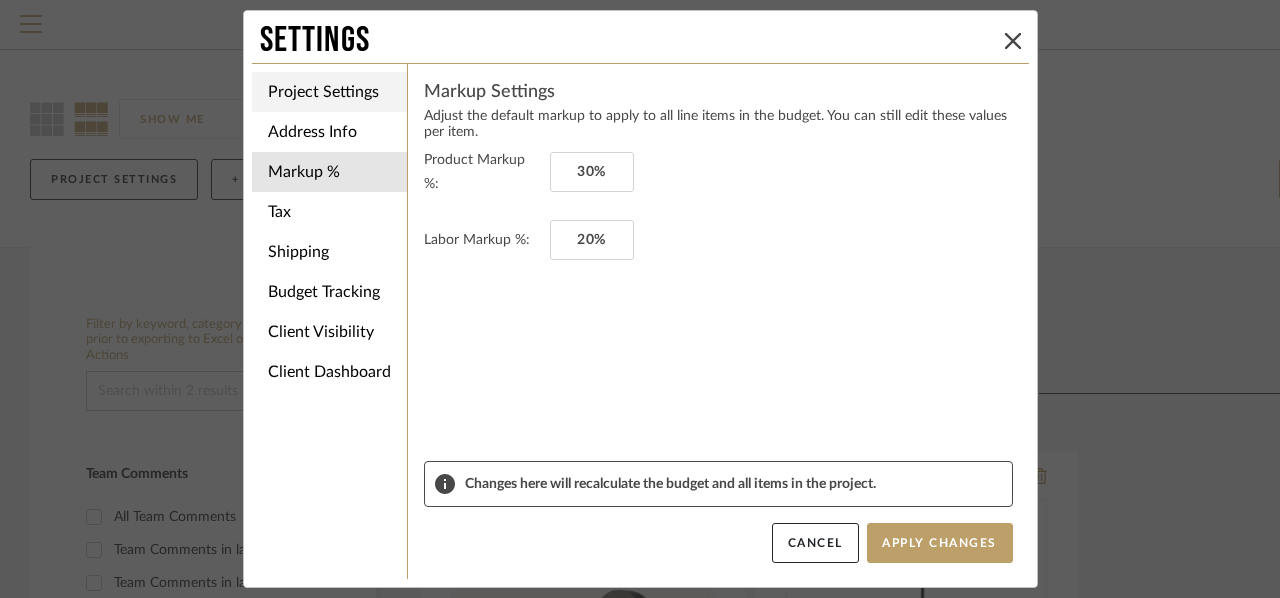 click on "Project Settings" at bounding box center [329, 92] 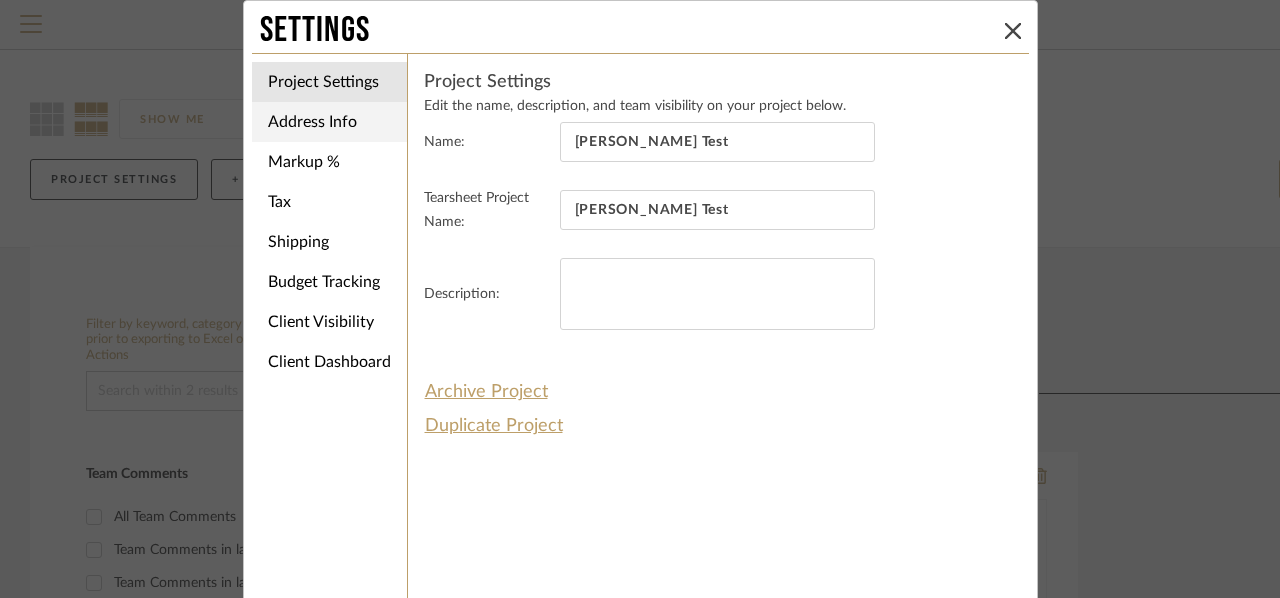 click on "Address Info" at bounding box center [329, 122] 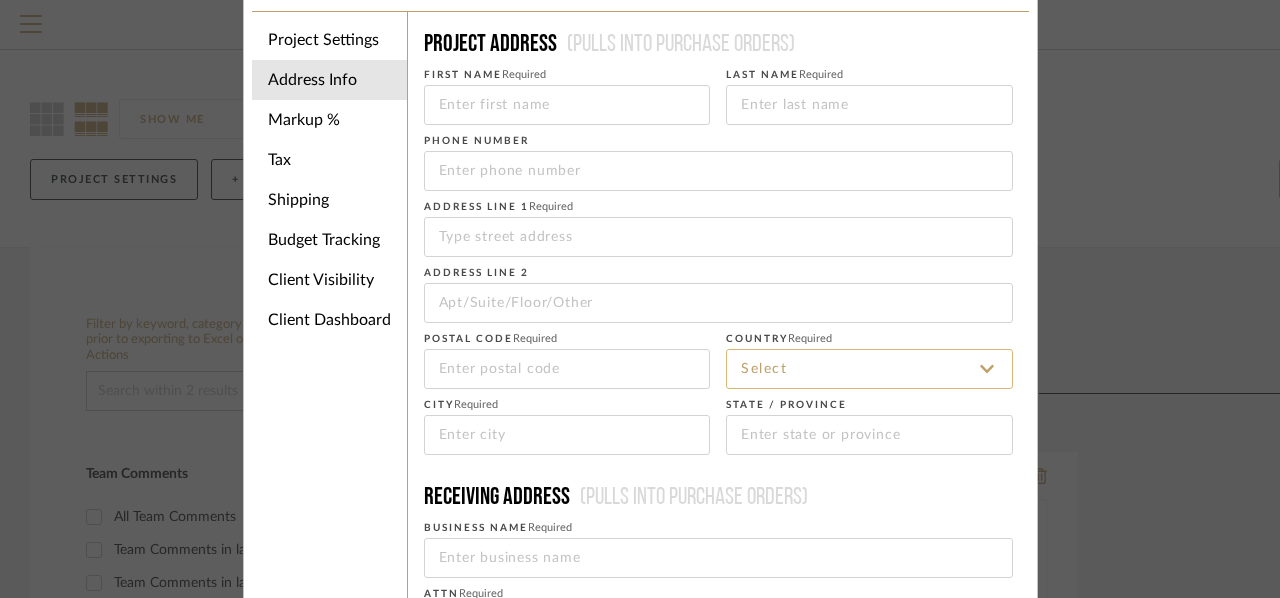 scroll, scrollTop: 32, scrollLeft: 0, axis: vertical 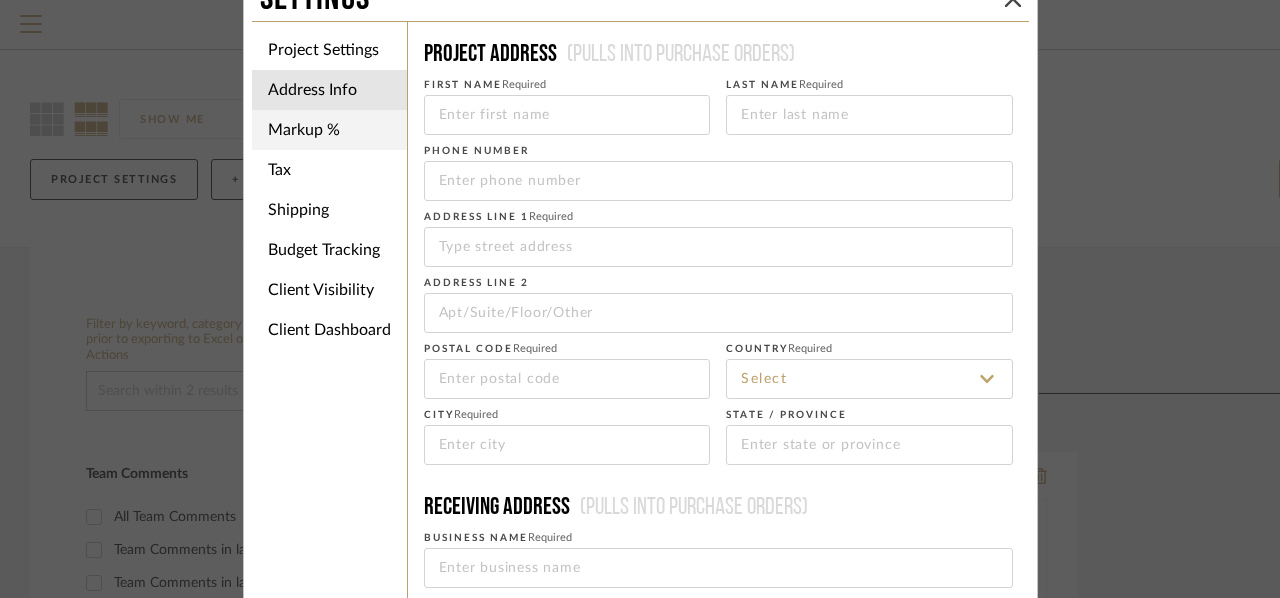click on "Markup %" at bounding box center (329, 130) 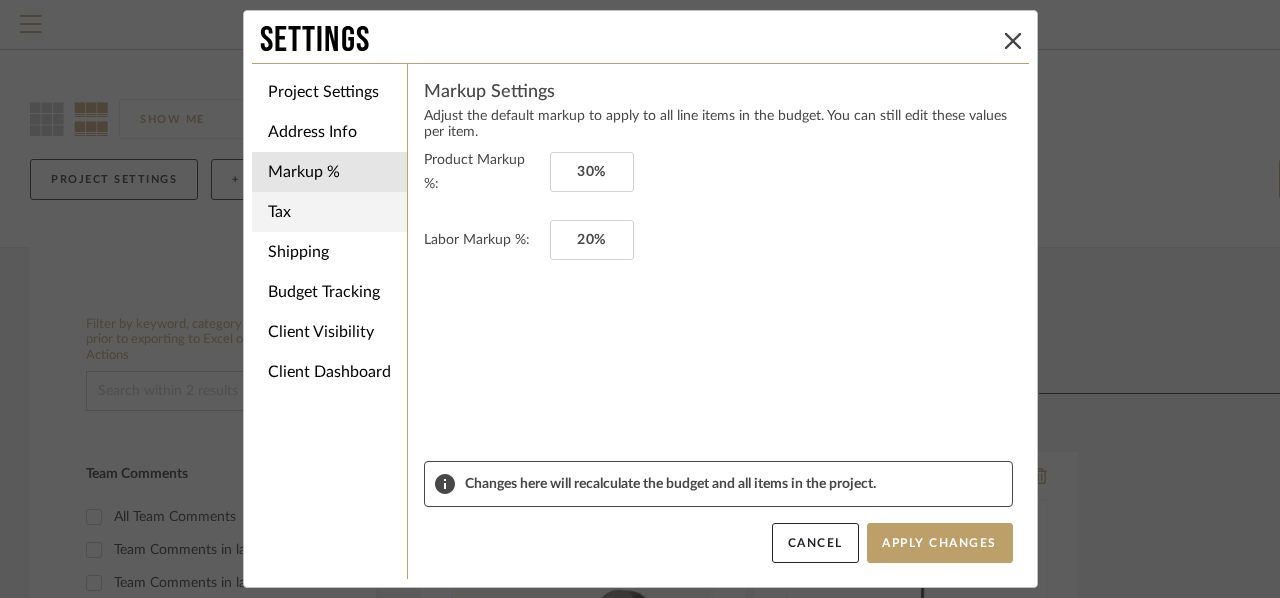 click on "Tax" at bounding box center (329, 212) 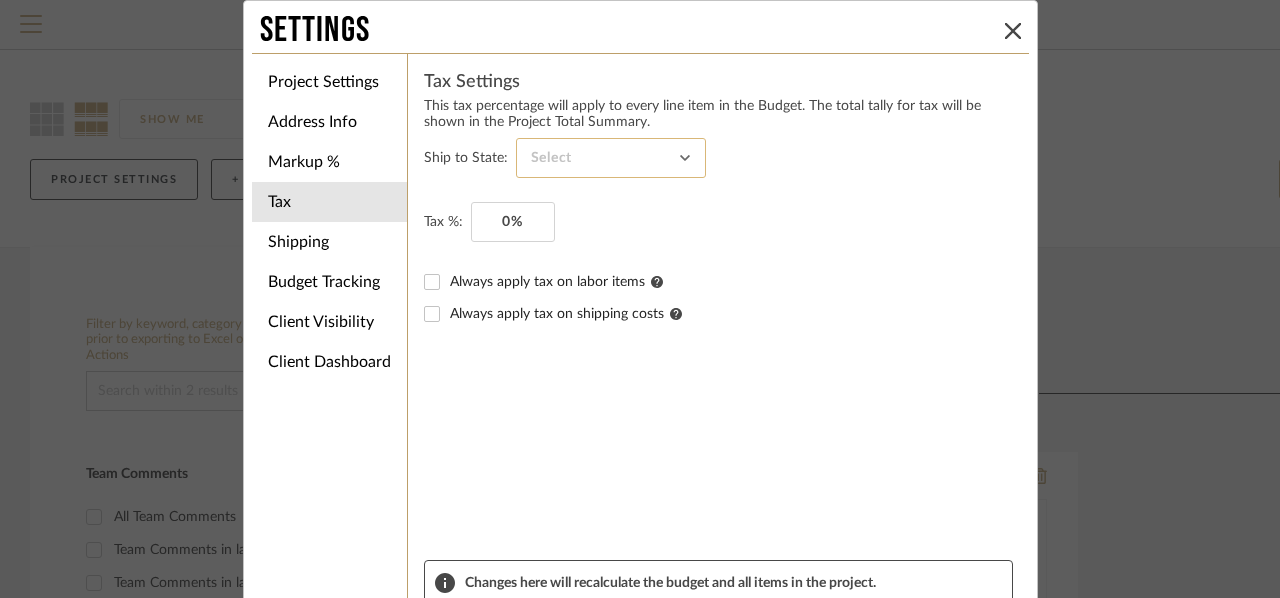click at bounding box center (611, 158) 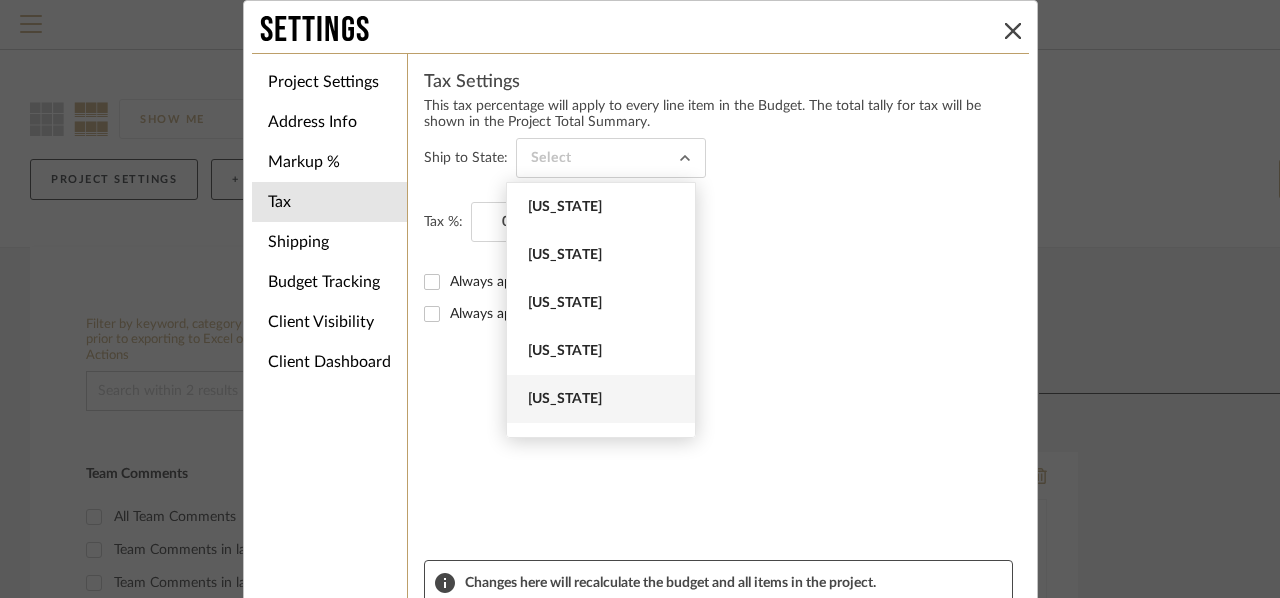 click on "California" at bounding box center (601, 399) 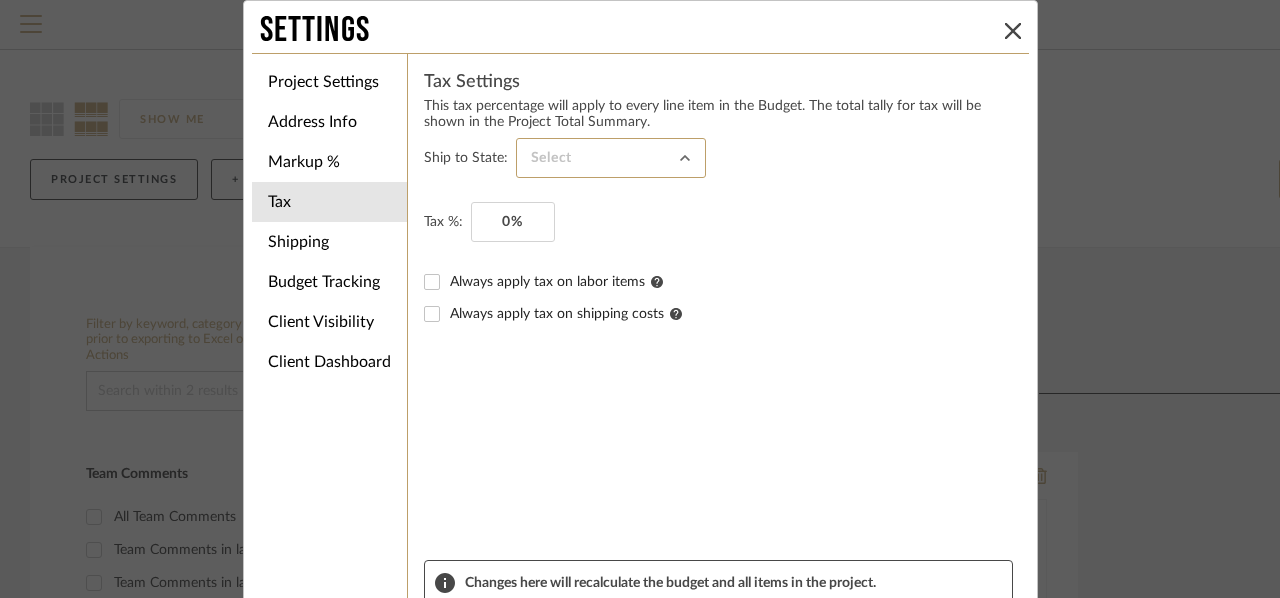 type on "California" 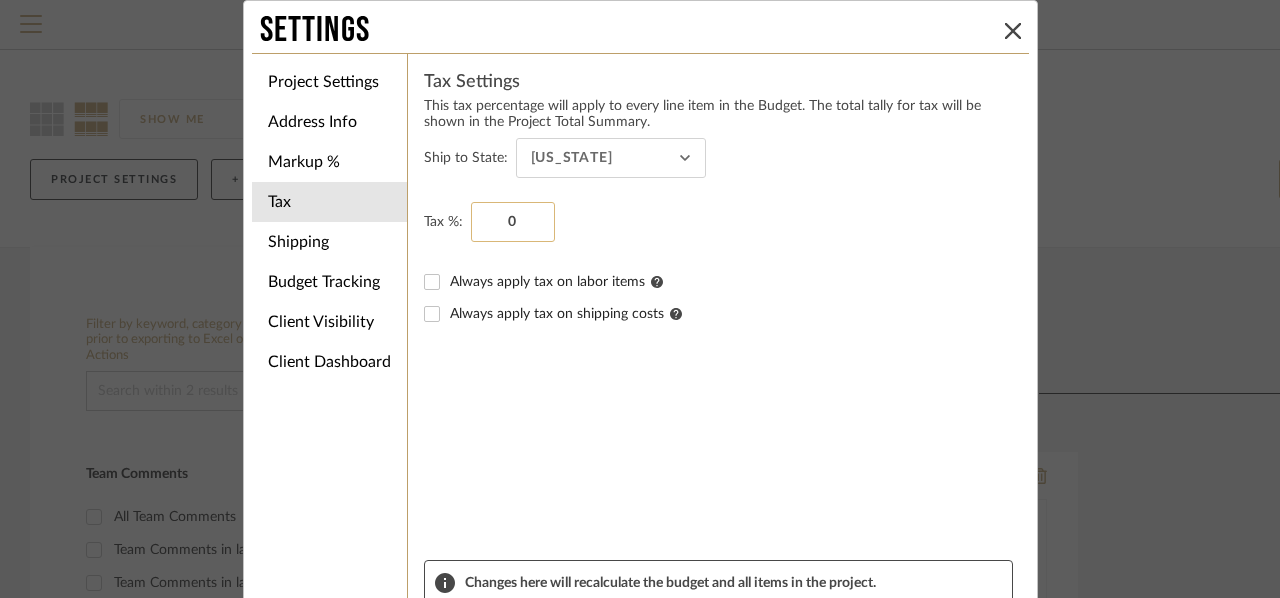 click on "0" at bounding box center [513, 222] 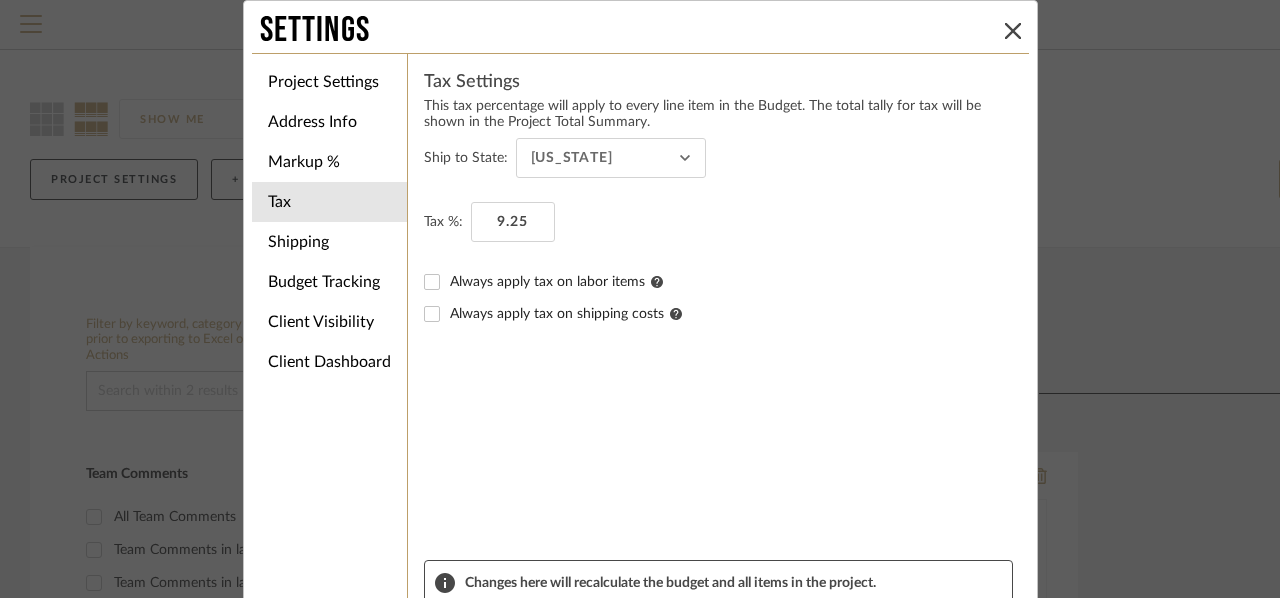 type on "9.25%" 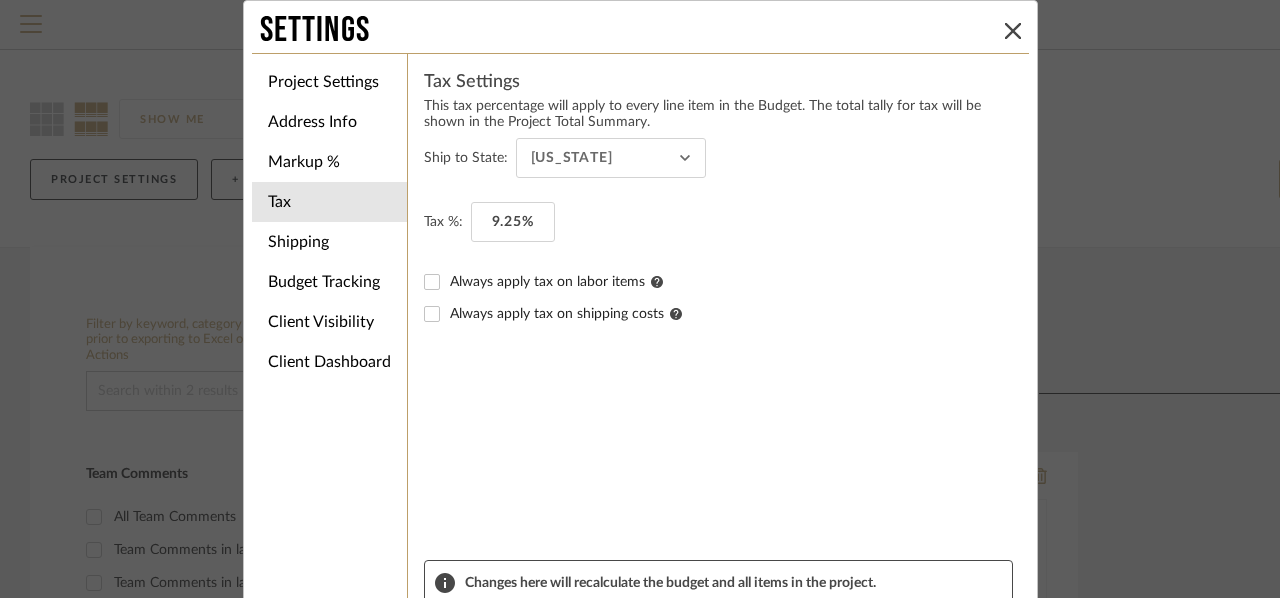 click on "Always apply tax on shipping costs" at bounding box center [566, 314] 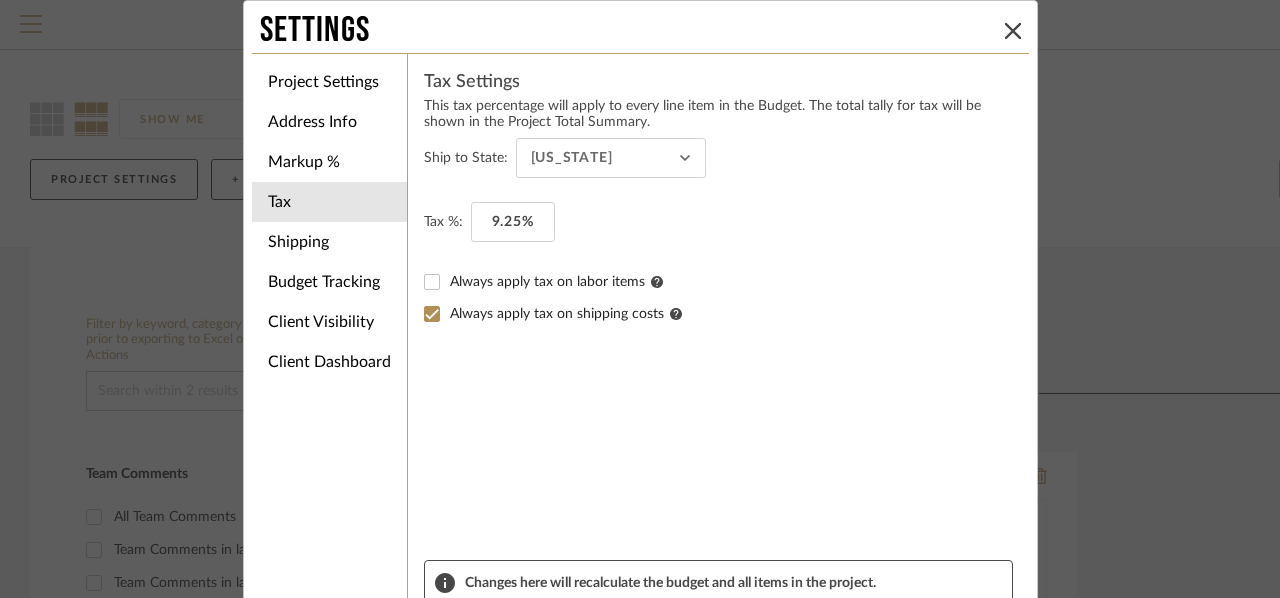 checkbox on "true" 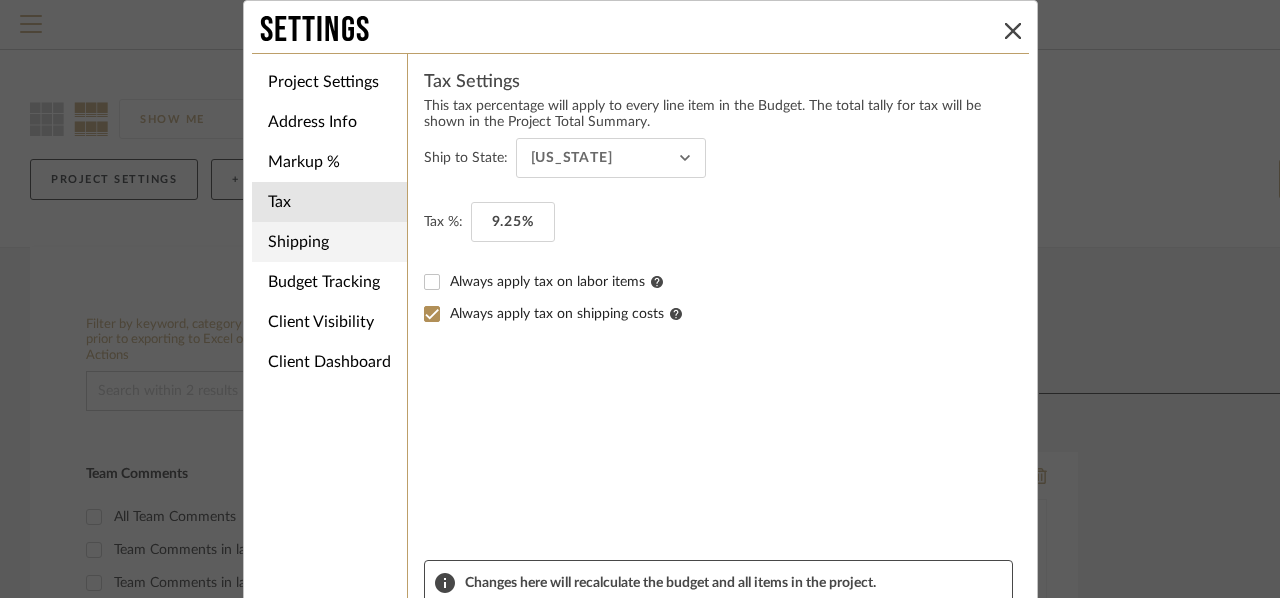 click on "Shipping" at bounding box center (329, 242) 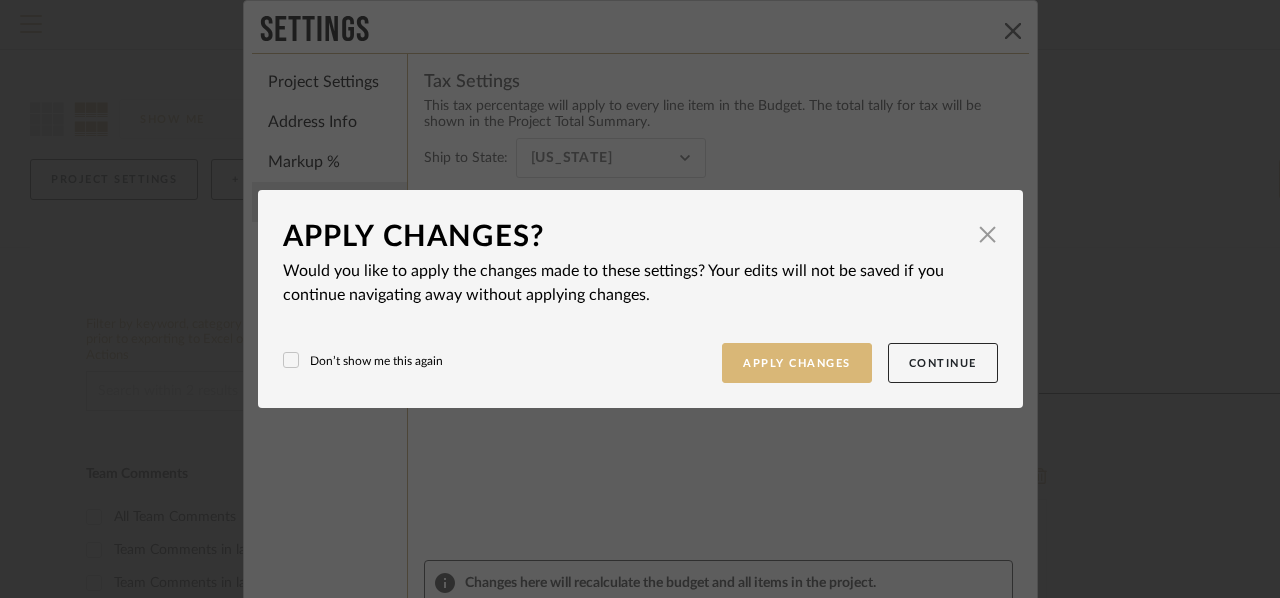 click on "Apply Changes" at bounding box center [797, 363] 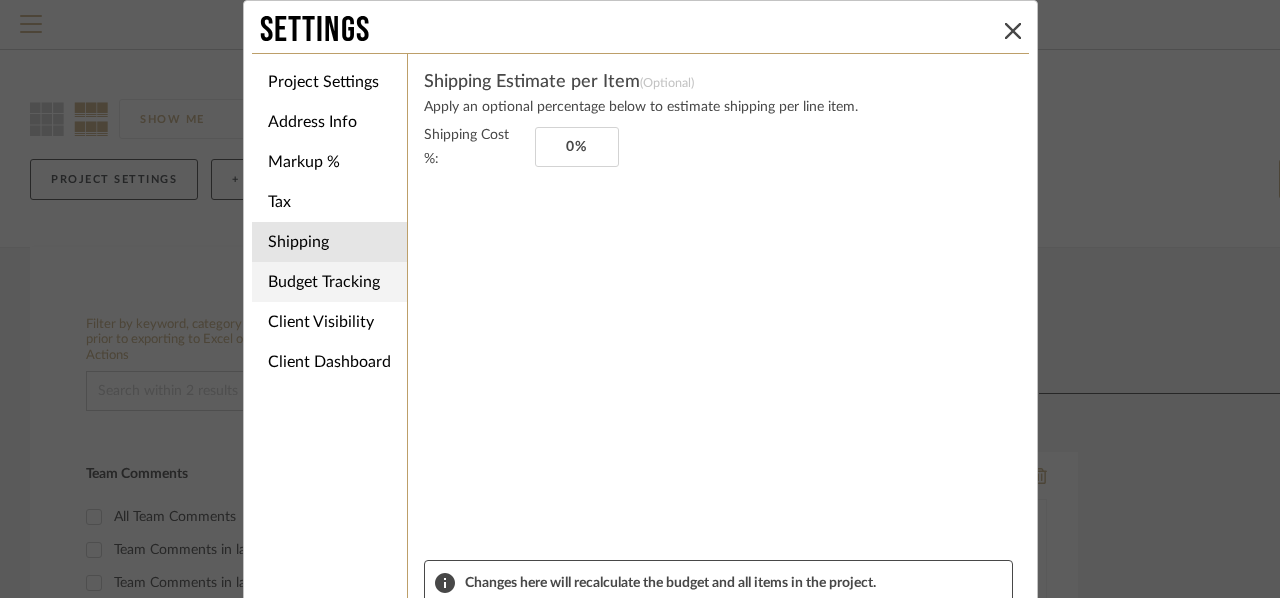 click on "Budget Tracking" at bounding box center (329, 282) 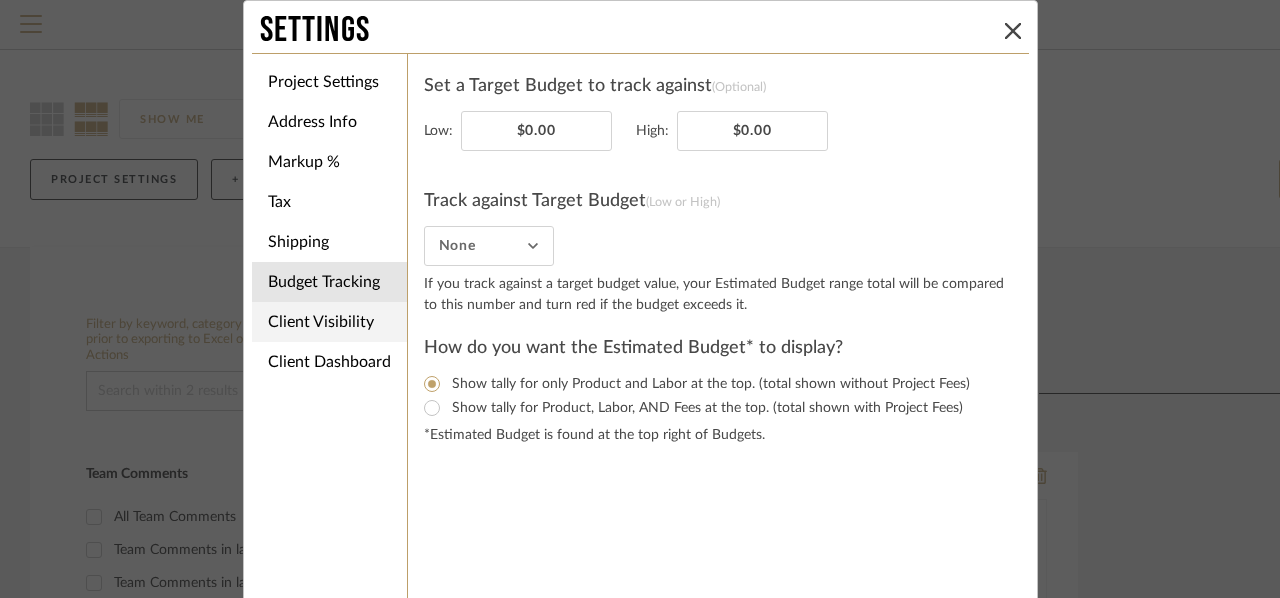click on "Client Visibility" at bounding box center [329, 322] 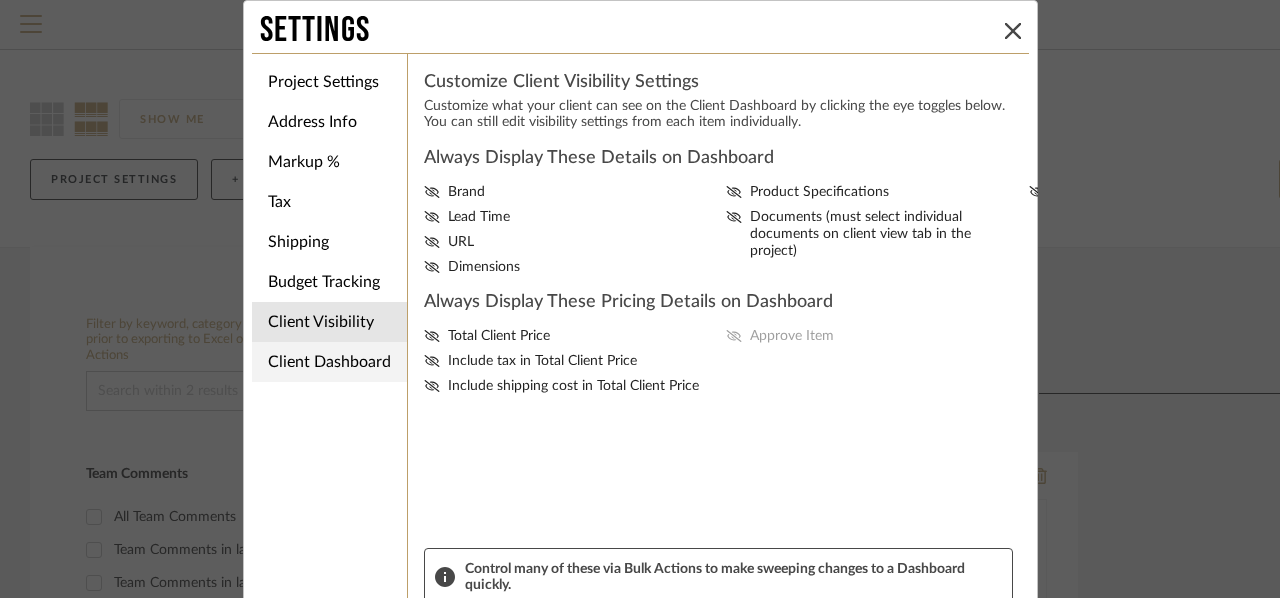 click on "Client Dashboard" at bounding box center (329, 362) 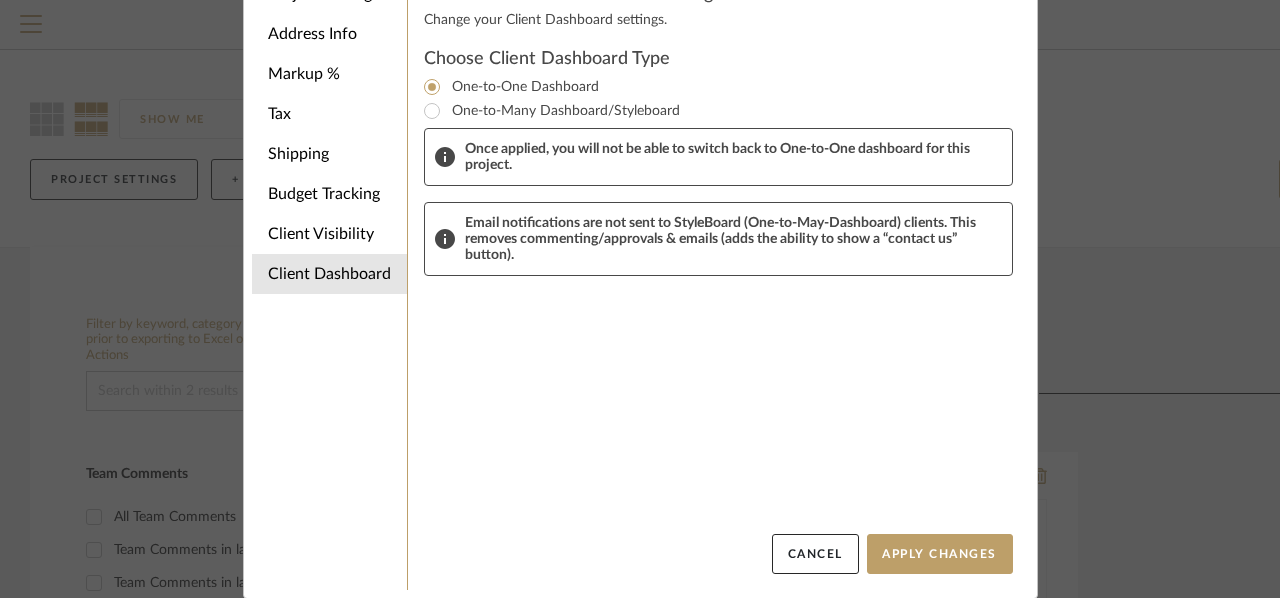 scroll, scrollTop: 62, scrollLeft: 0, axis: vertical 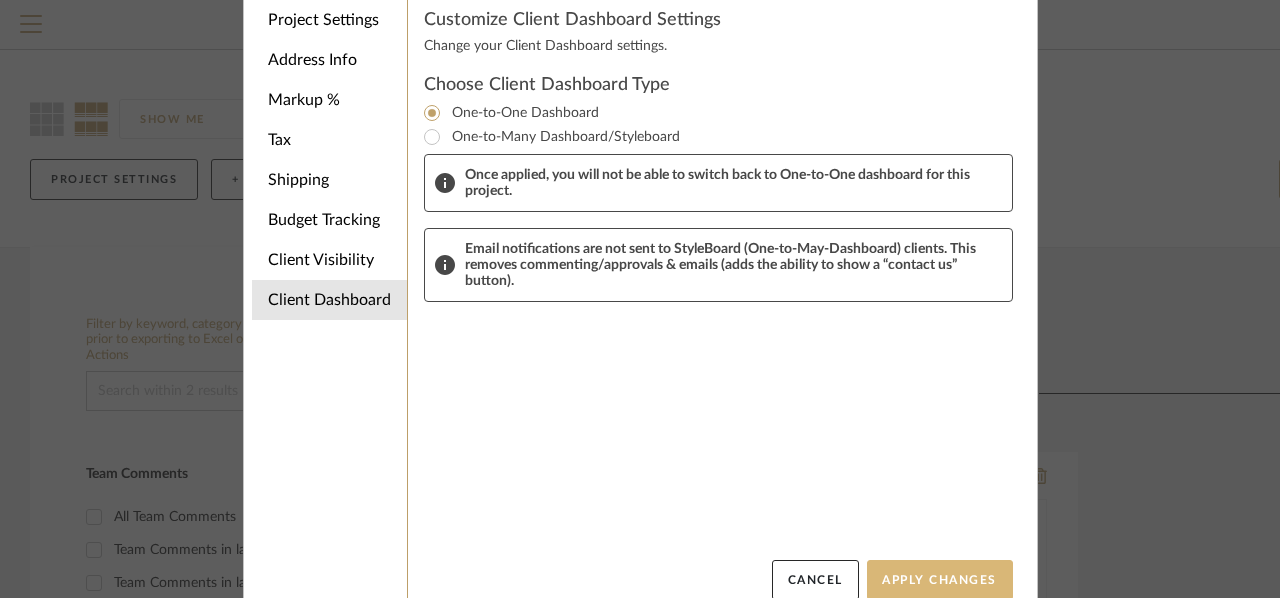 click on "Apply Changes" at bounding box center (940, 580) 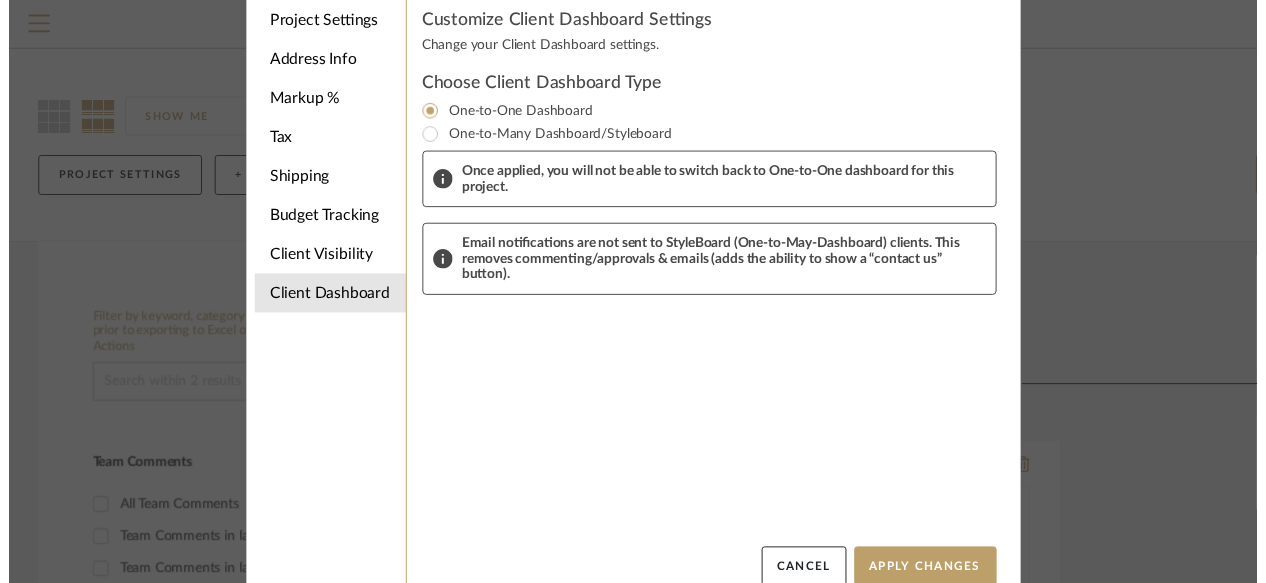 scroll, scrollTop: 0, scrollLeft: 0, axis: both 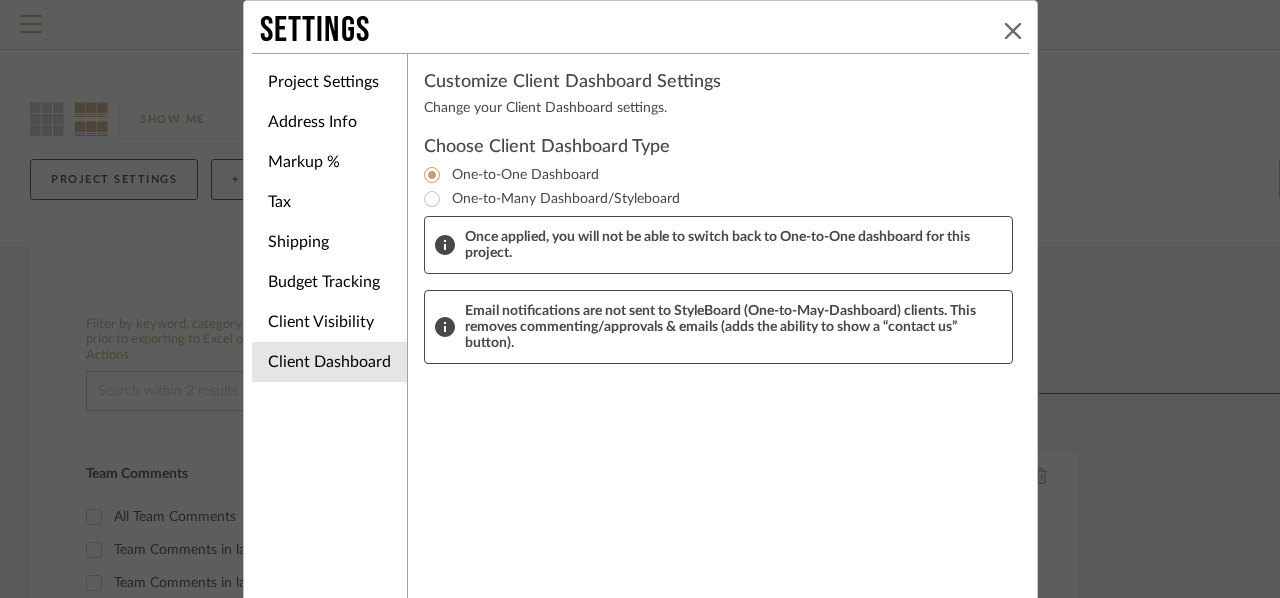 click 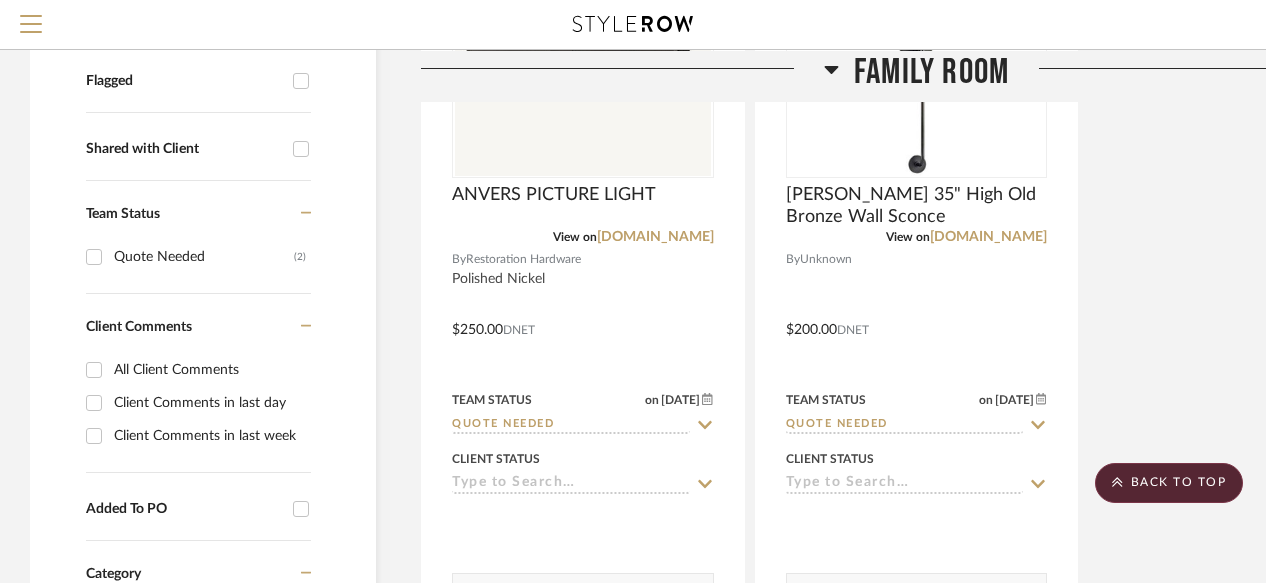 scroll, scrollTop: 576, scrollLeft: 0, axis: vertical 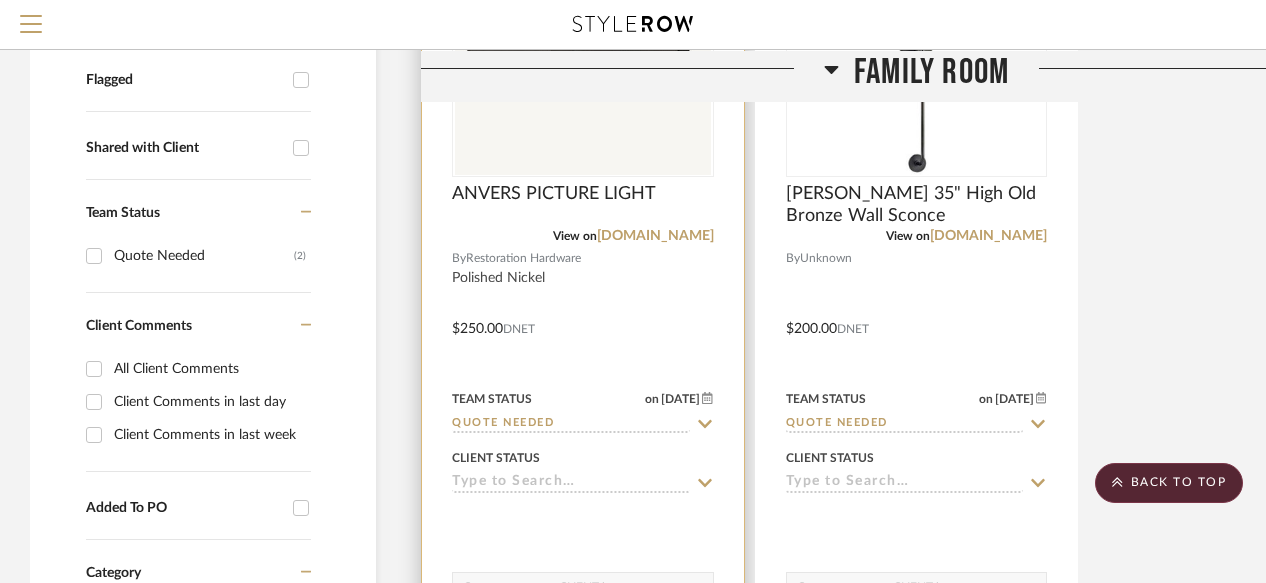 click 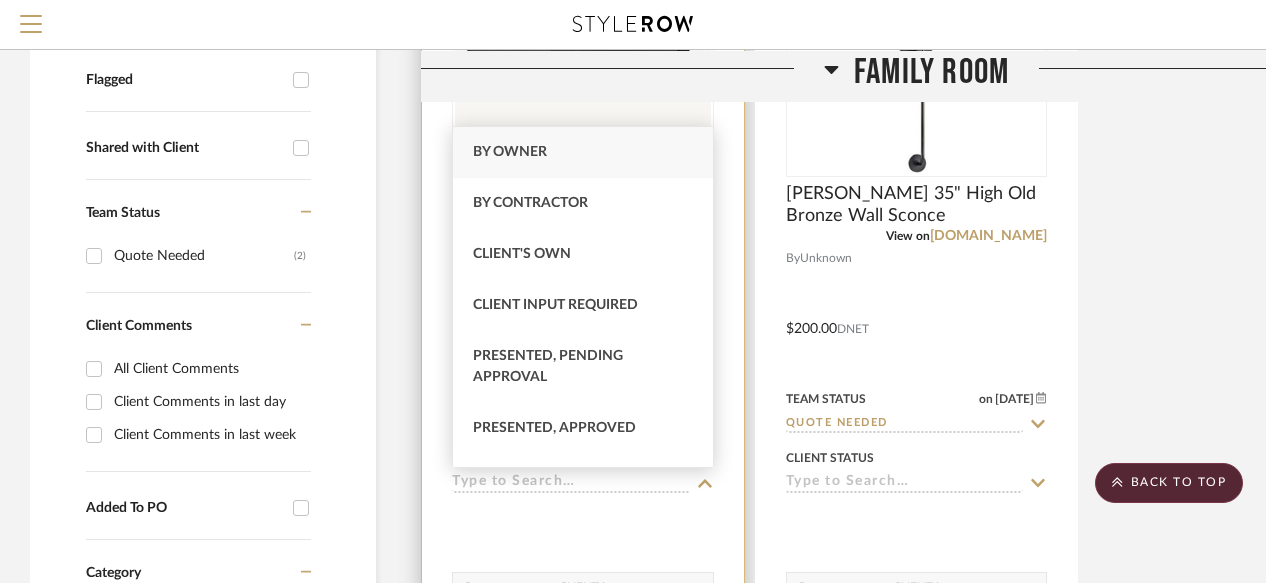click 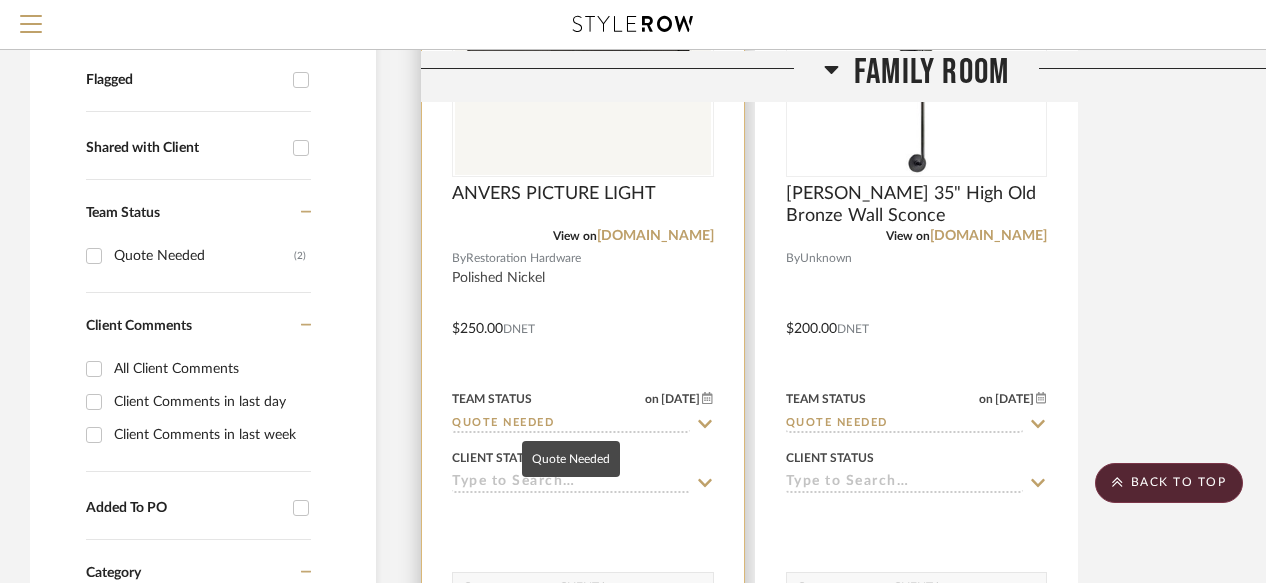 click on "Quote Needed" 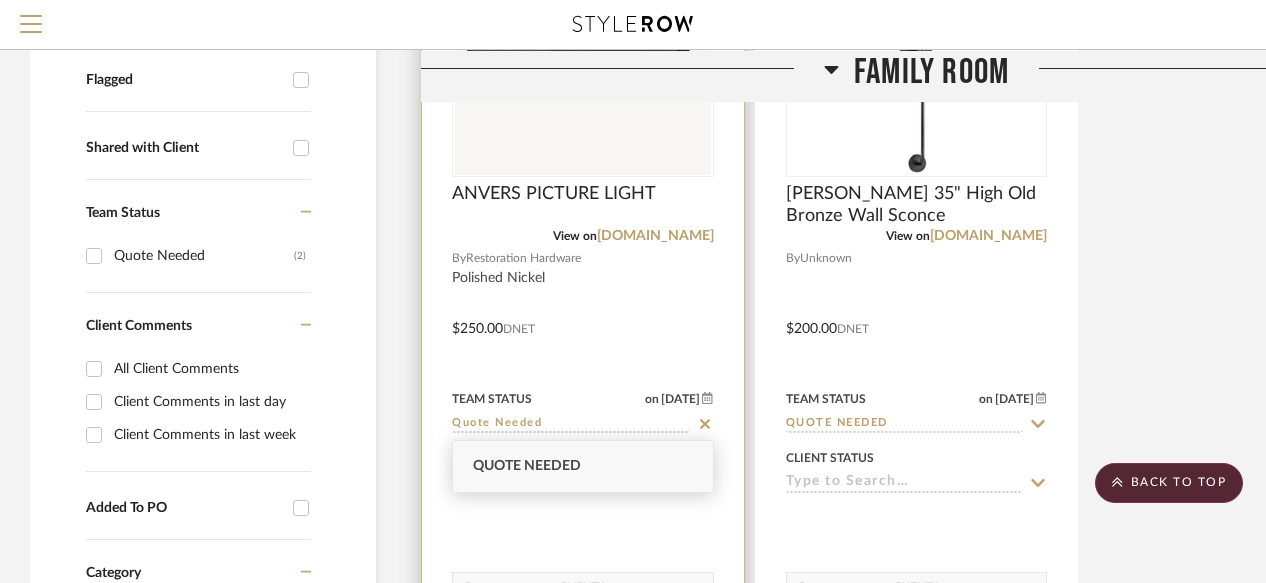 click at bounding box center [583, 314] 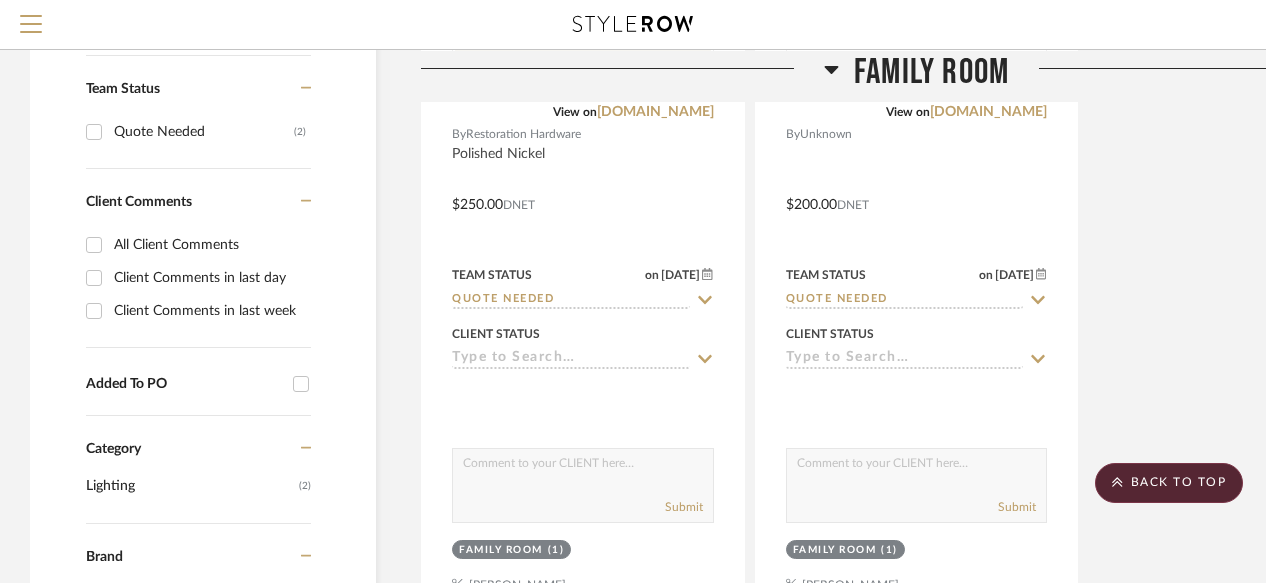 scroll, scrollTop: 725, scrollLeft: 0, axis: vertical 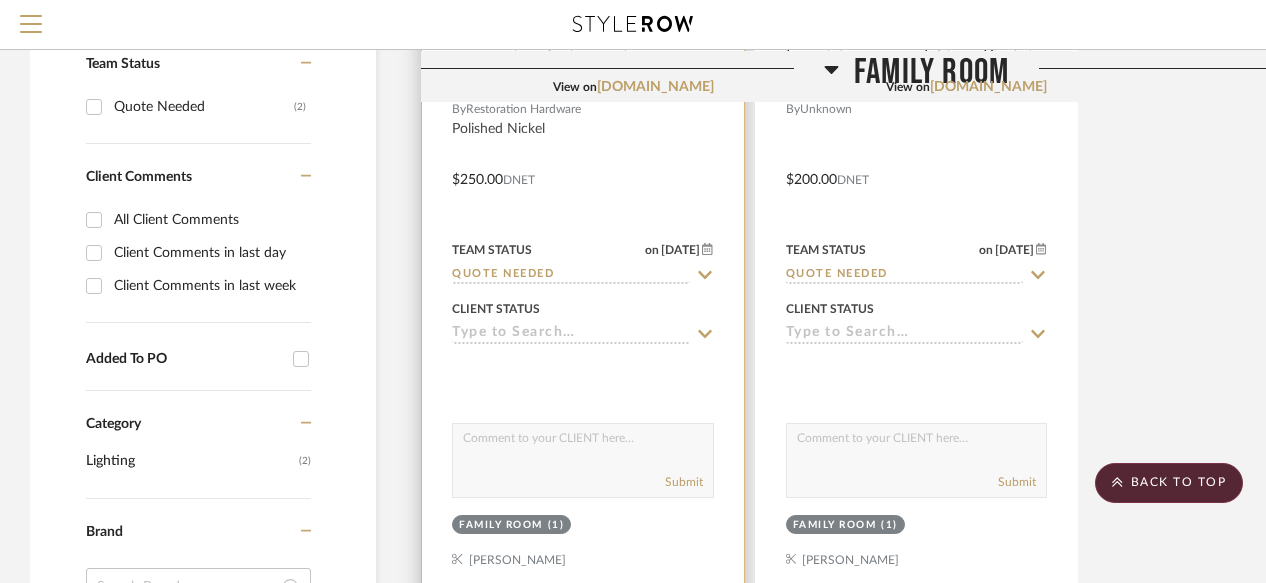 click at bounding box center [583, 165] 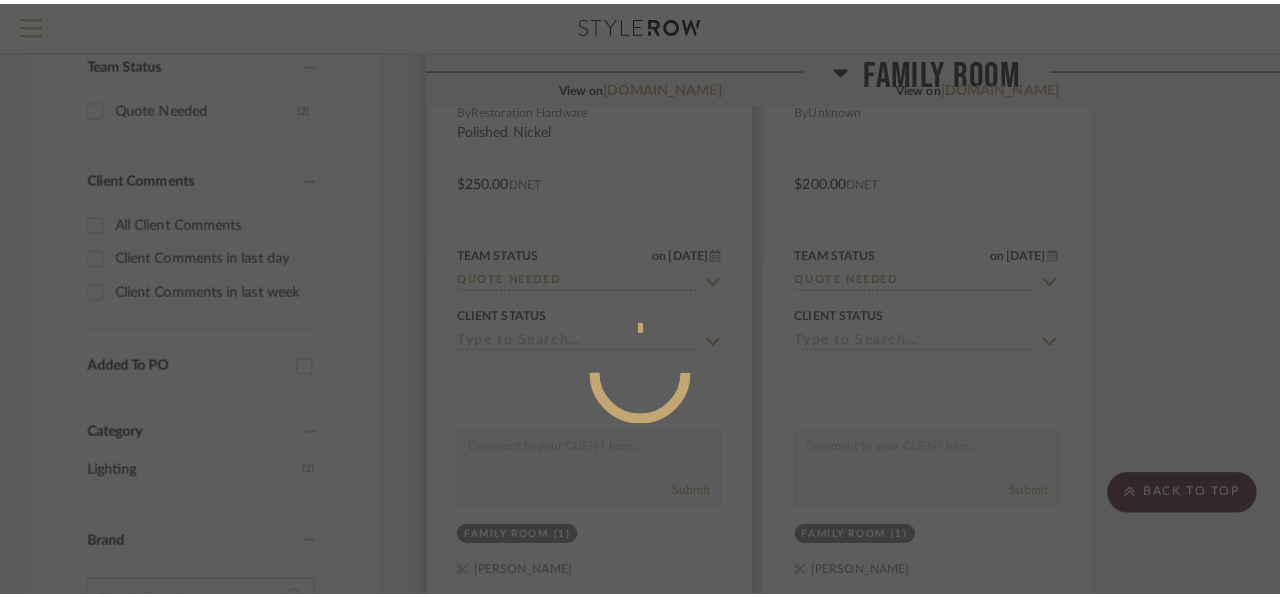 scroll, scrollTop: 0, scrollLeft: 0, axis: both 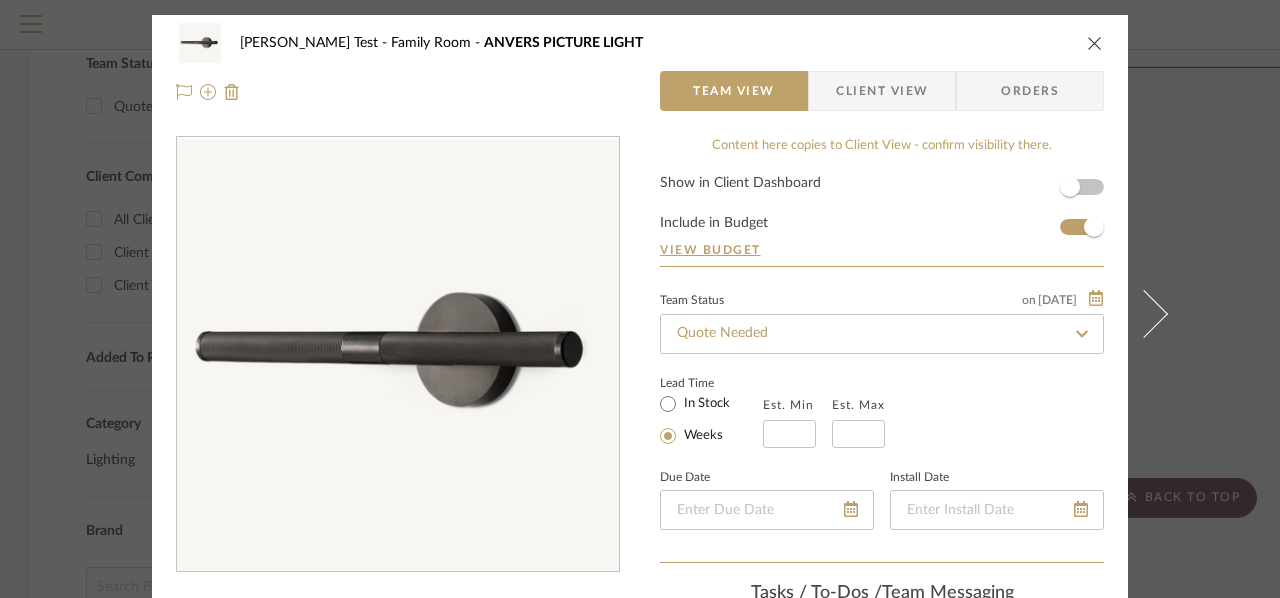 click on "Orders" at bounding box center (1030, 91) 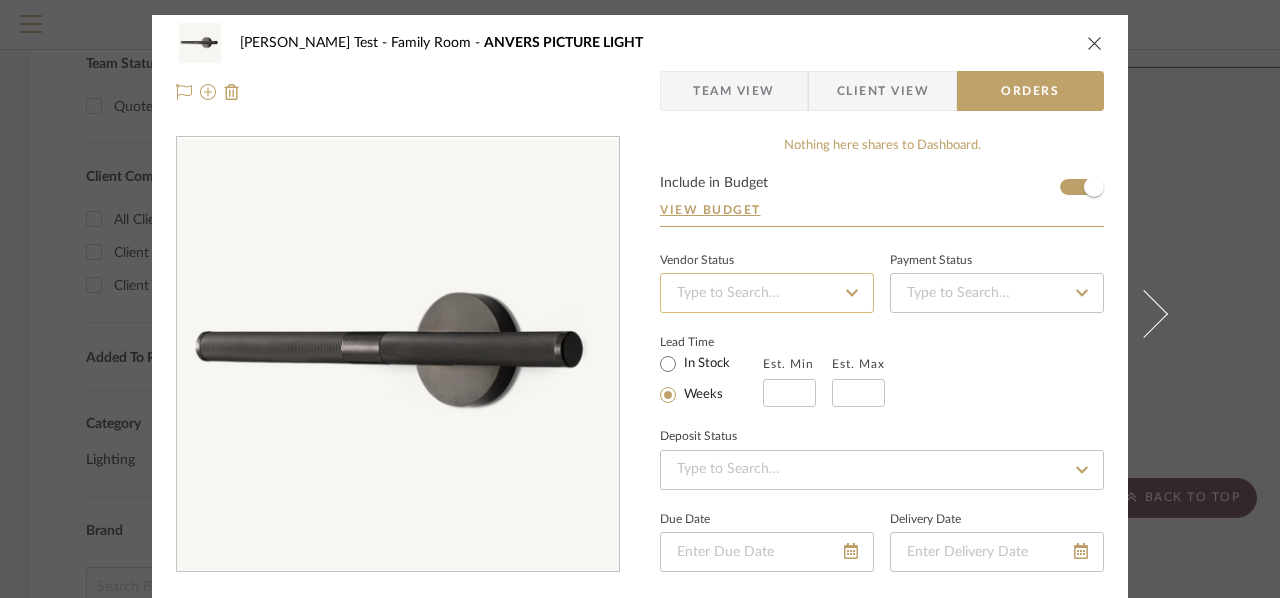 click 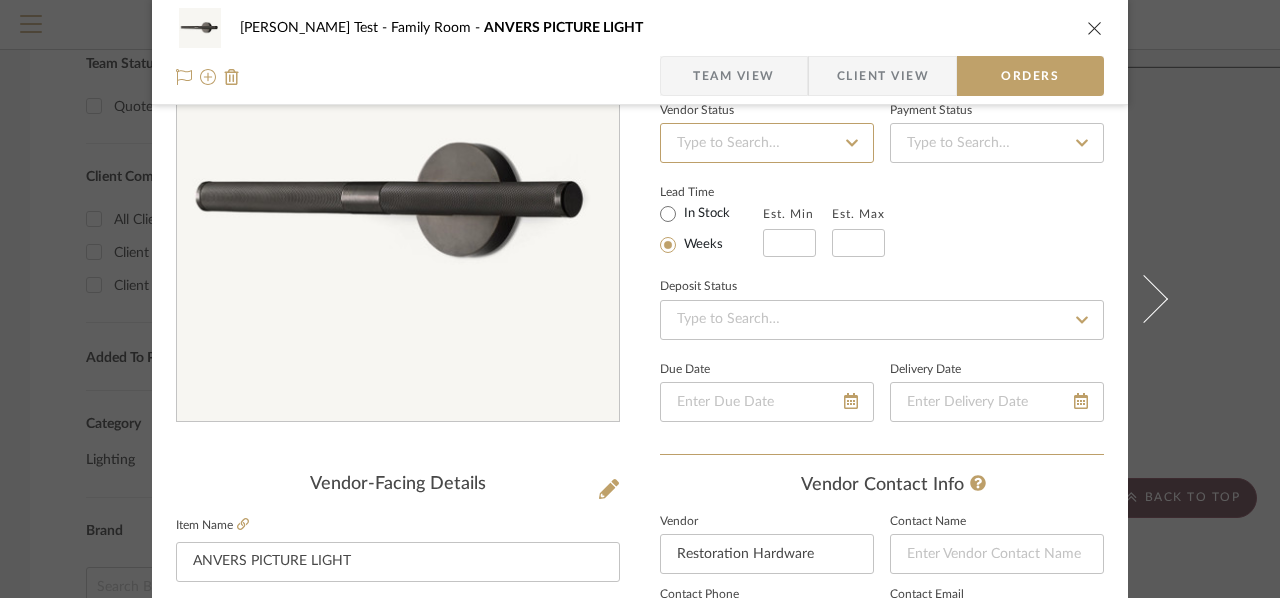 scroll, scrollTop: 68, scrollLeft: 0, axis: vertical 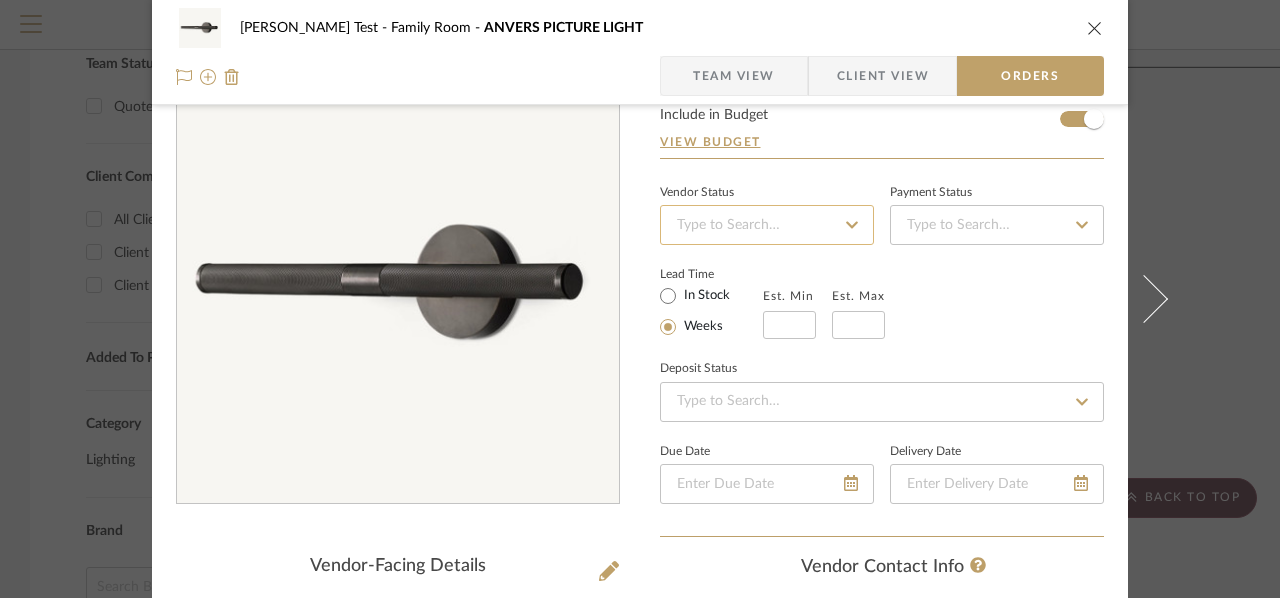 click 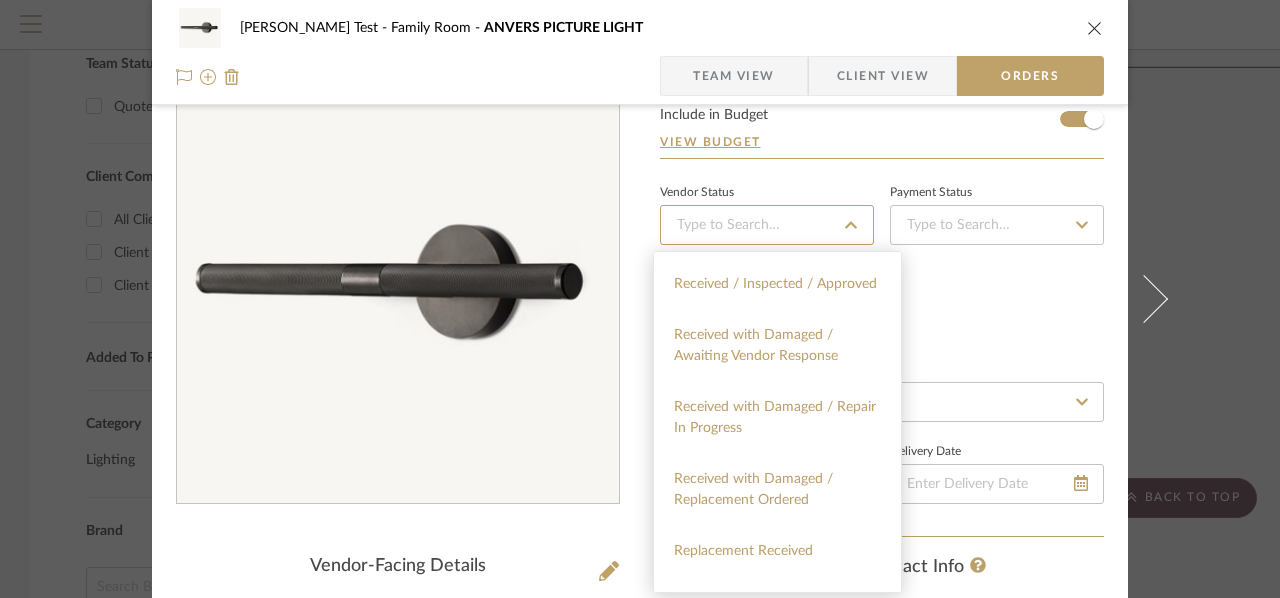 scroll, scrollTop: 822, scrollLeft: 0, axis: vertical 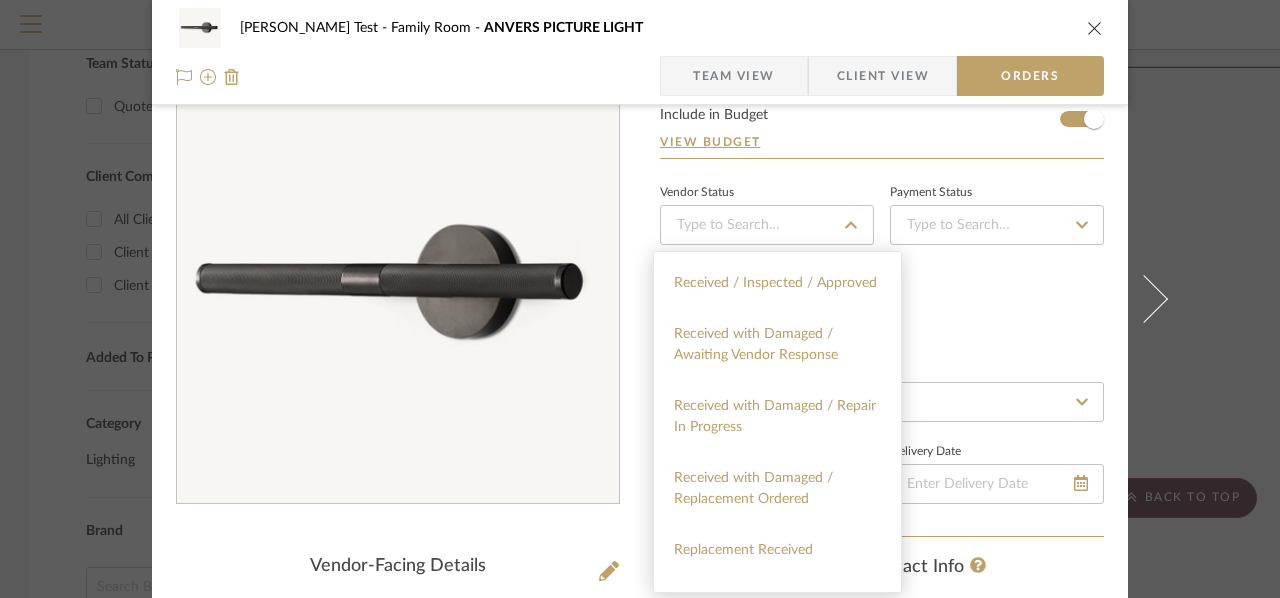 click on "Lead Time  In Stock Weeks  Est. Min   Est. Max" at bounding box center [882, 300] 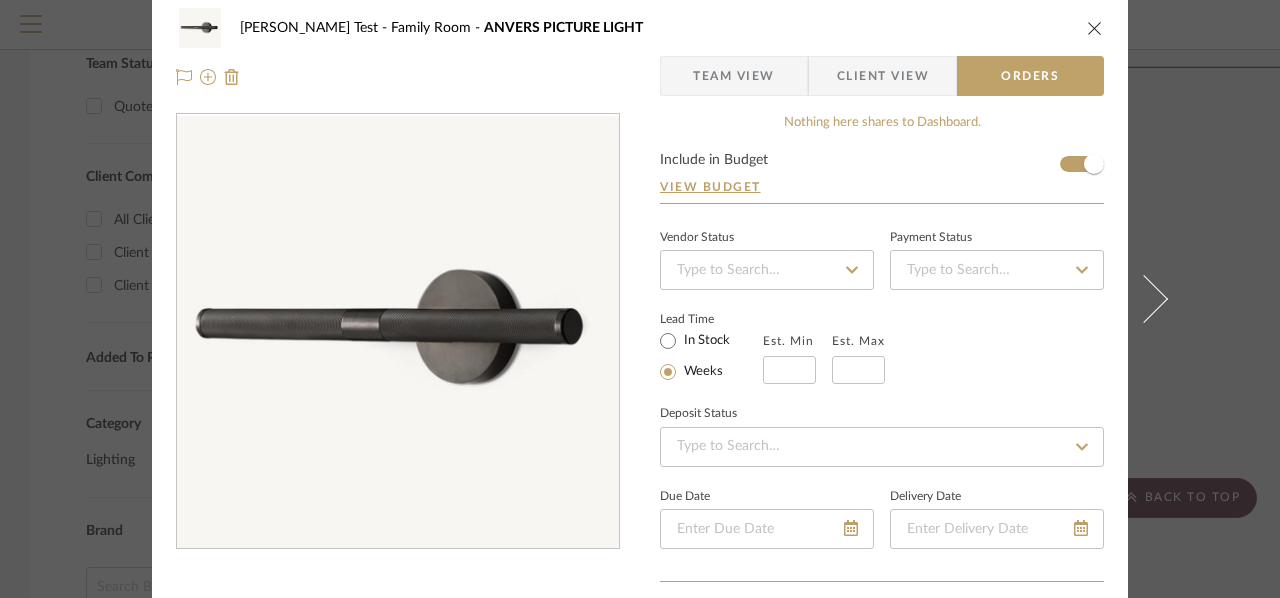scroll, scrollTop: 0, scrollLeft: 0, axis: both 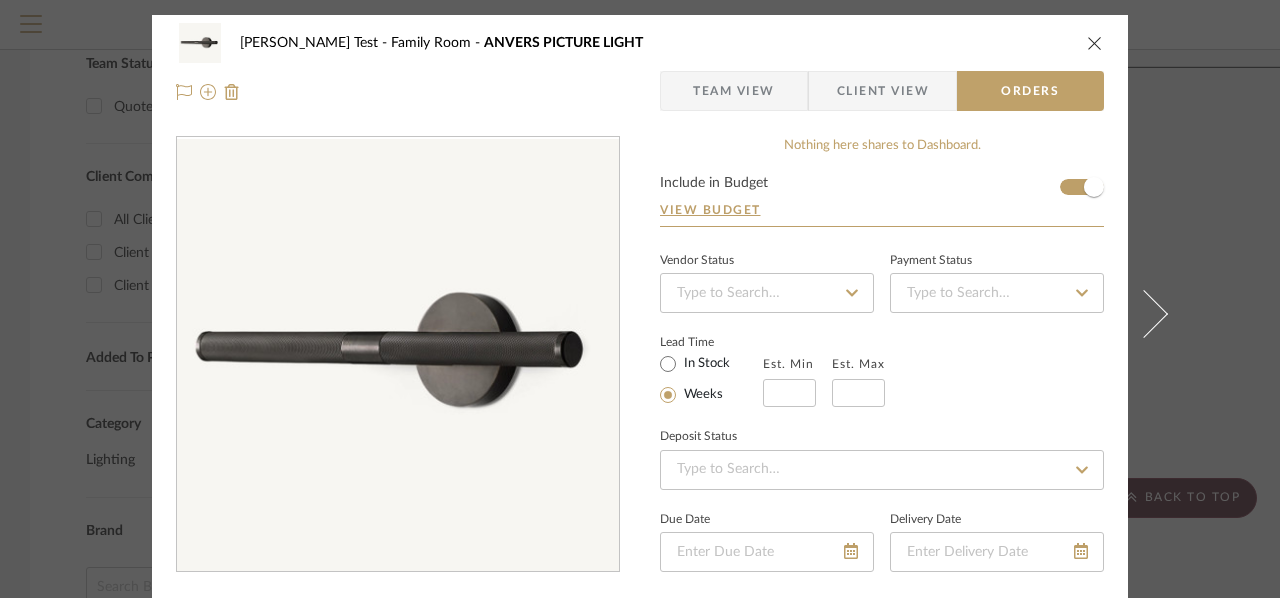 click at bounding box center (1095, 43) 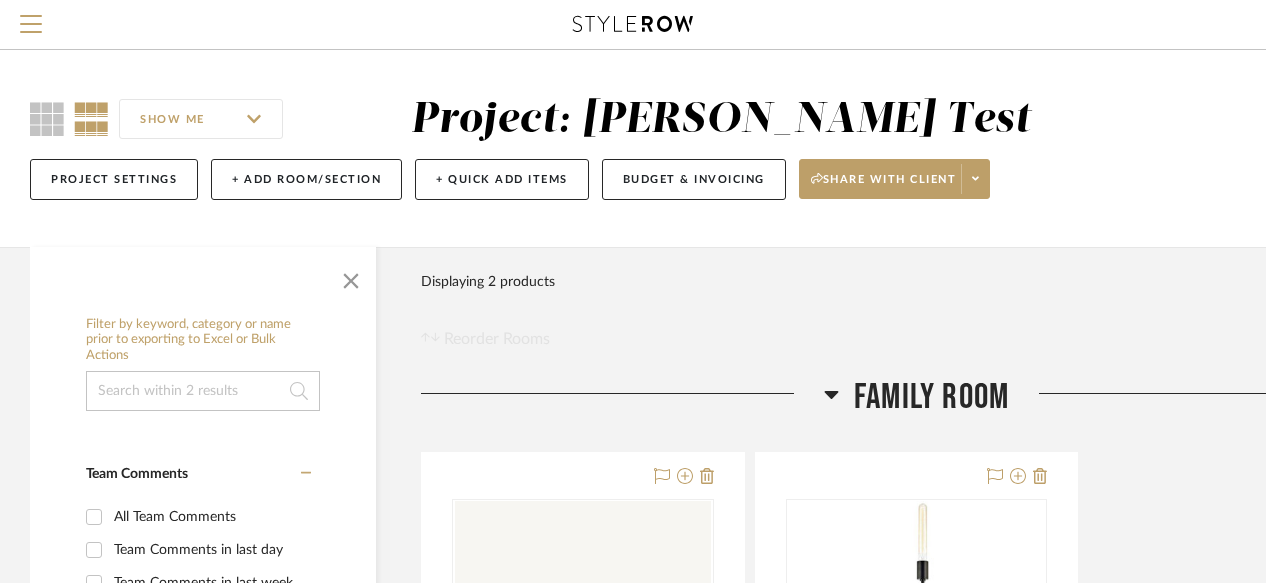 scroll, scrollTop: 0, scrollLeft: 174, axis: horizontal 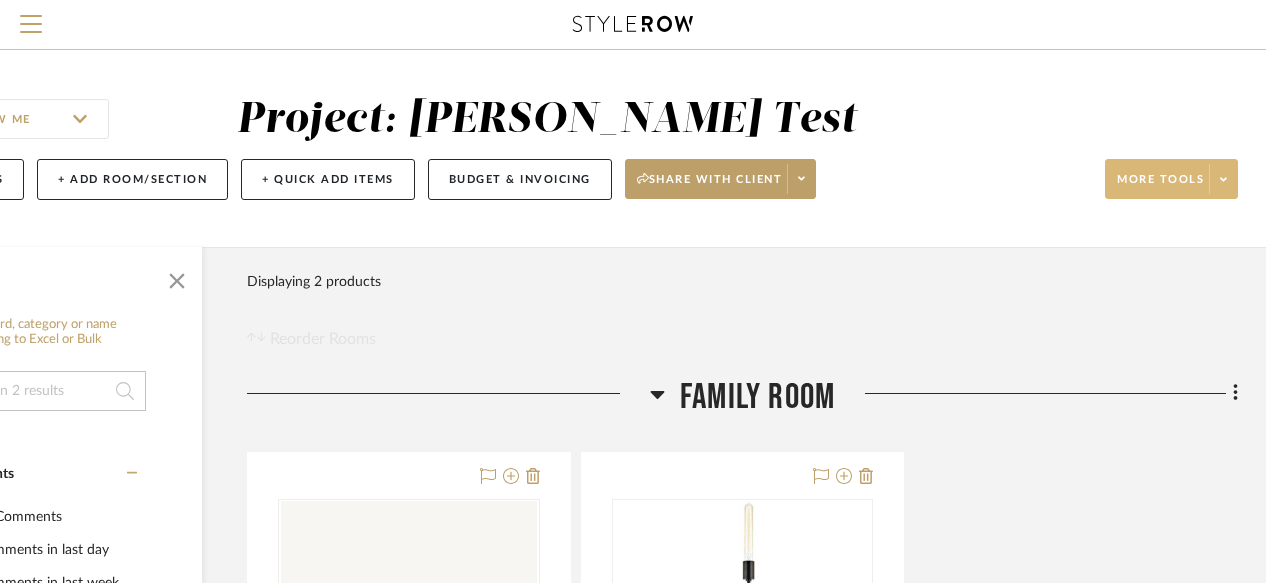 click 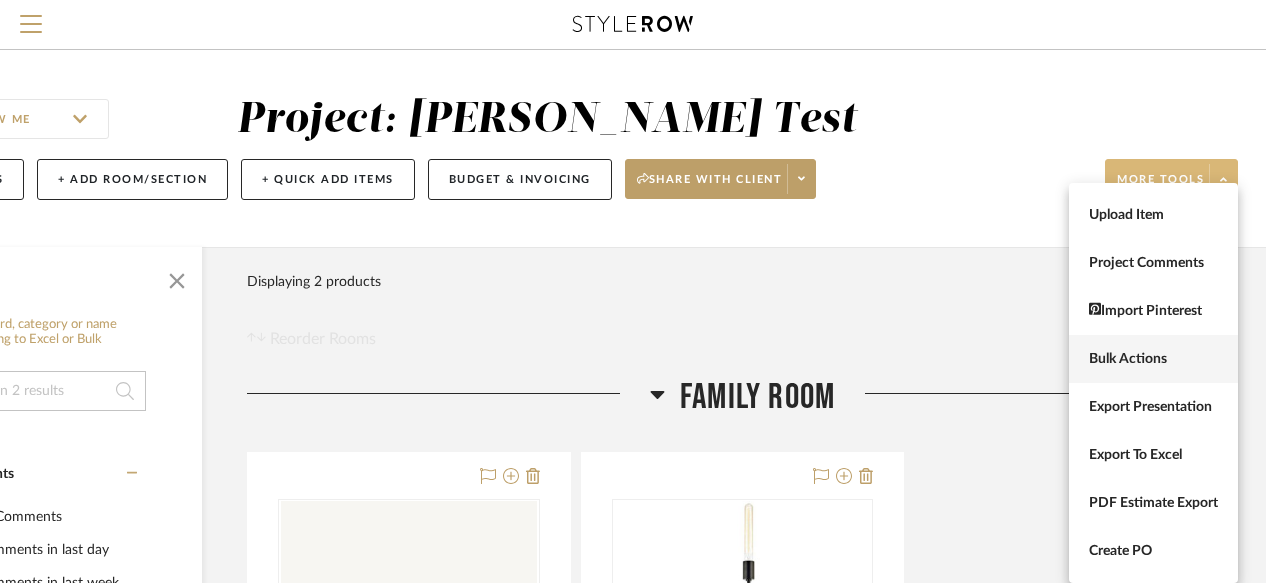 scroll, scrollTop: 22, scrollLeft: 174, axis: both 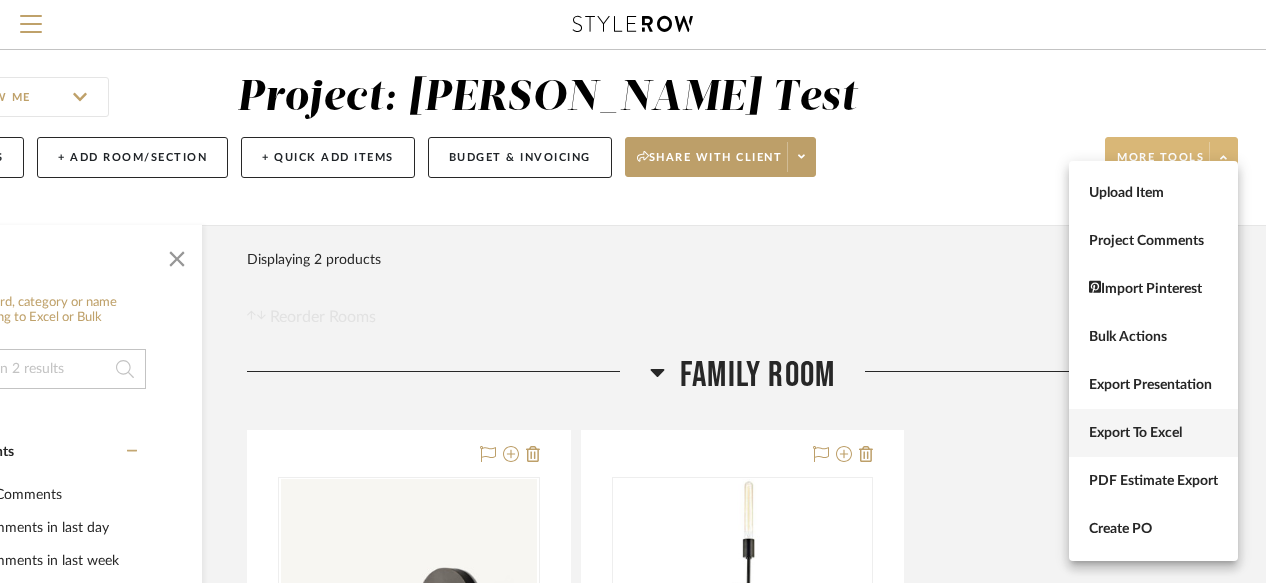 click on "Export To Excel" at bounding box center [1153, 433] 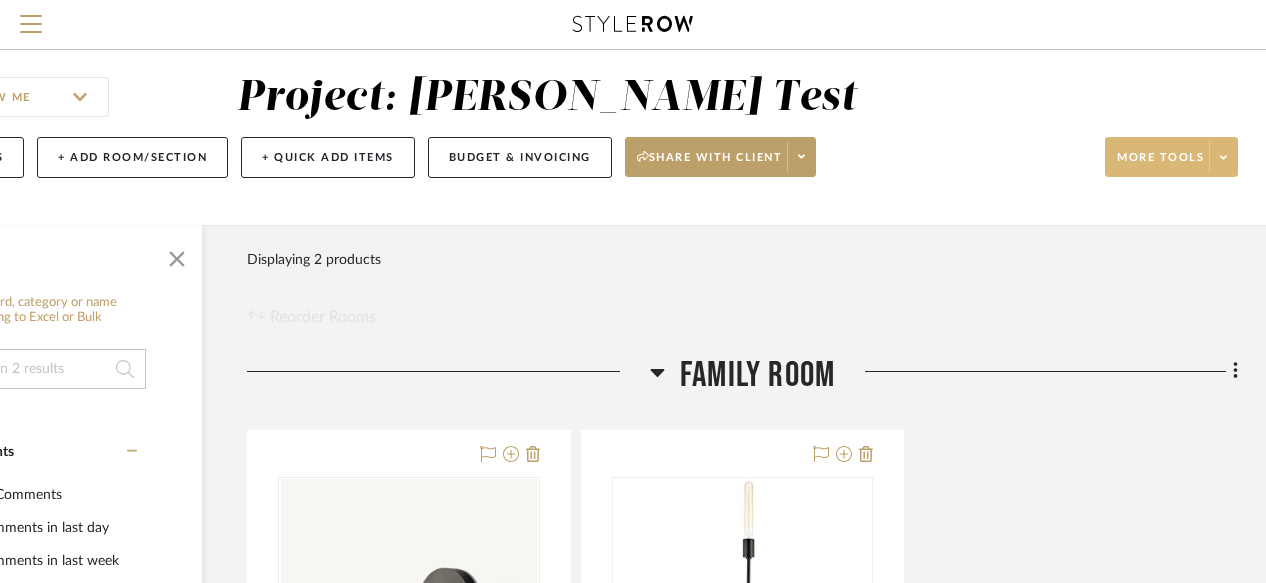 click on "SHOW ME  Project: [PERSON_NAME] Test   Project Settings   + Add Room/Section   + Quick Add Items   Budget & Invoicing   Share with client   More tools" 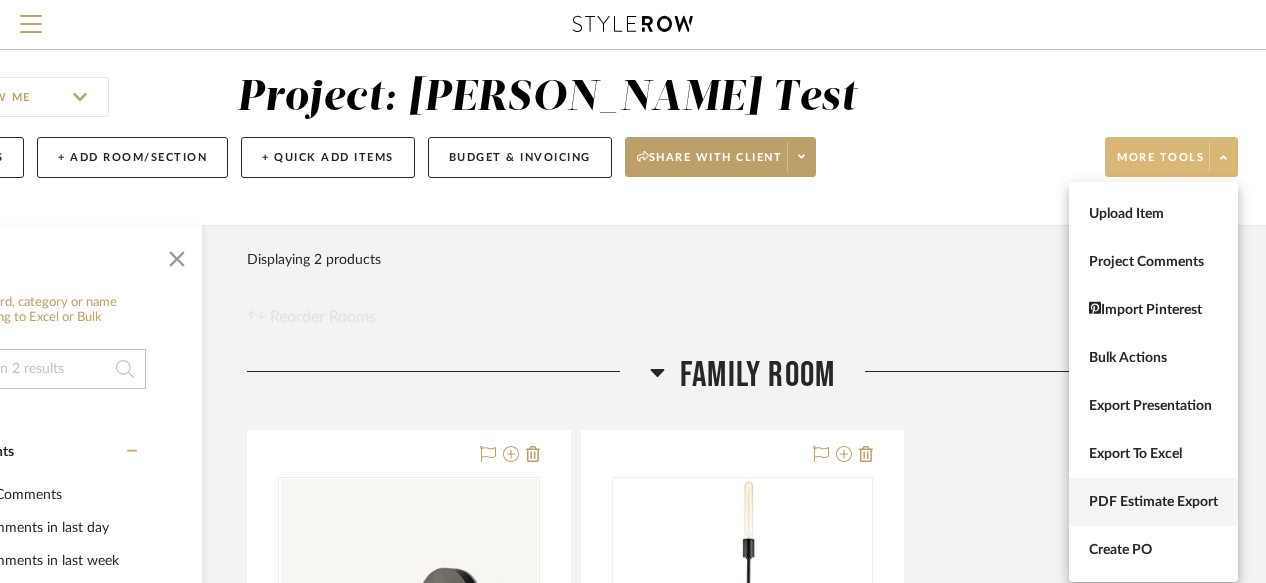 click on "PDF Estimate Export" at bounding box center [1153, 502] 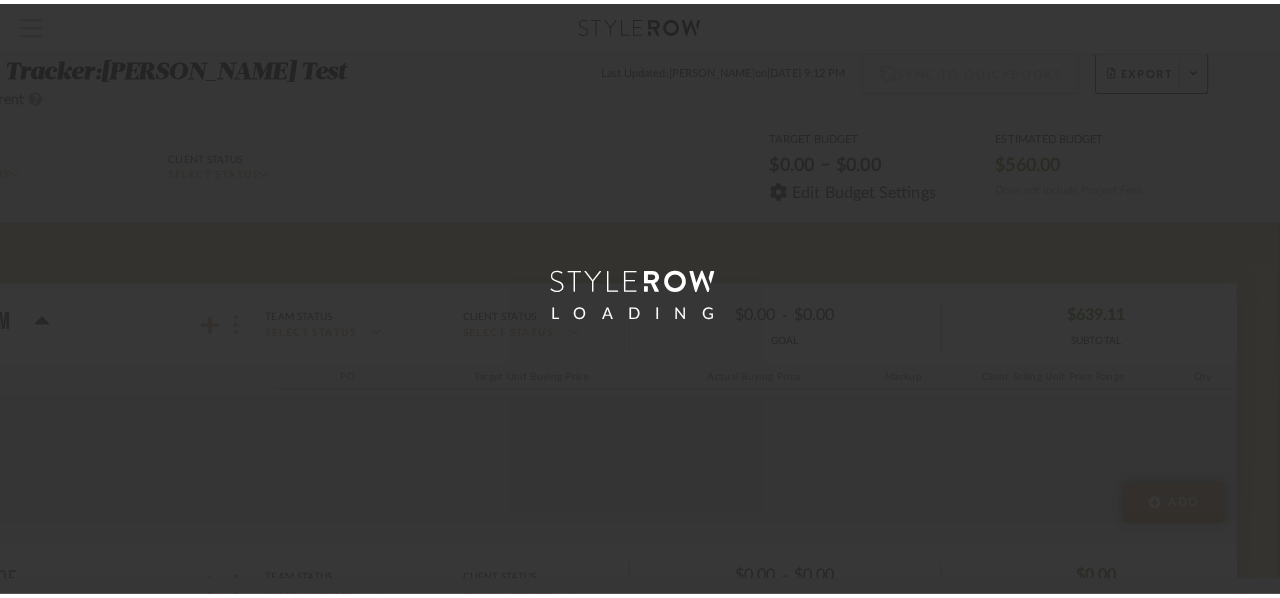 scroll, scrollTop: 0, scrollLeft: 0, axis: both 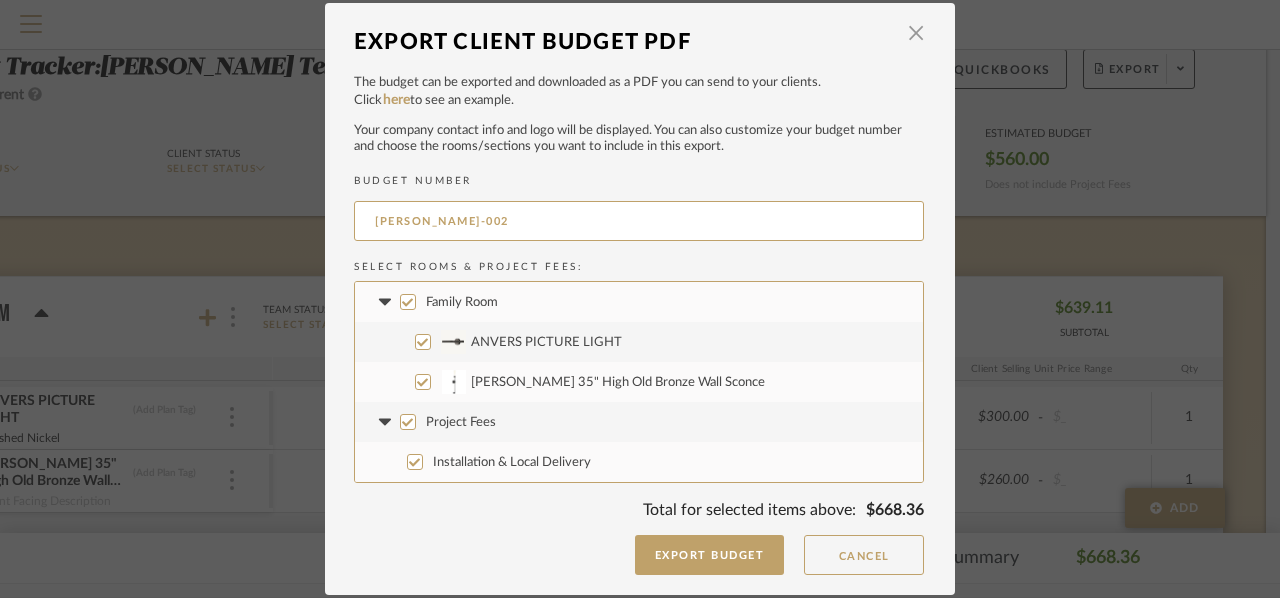 click on "Project Fees" at bounding box center (408, 422) 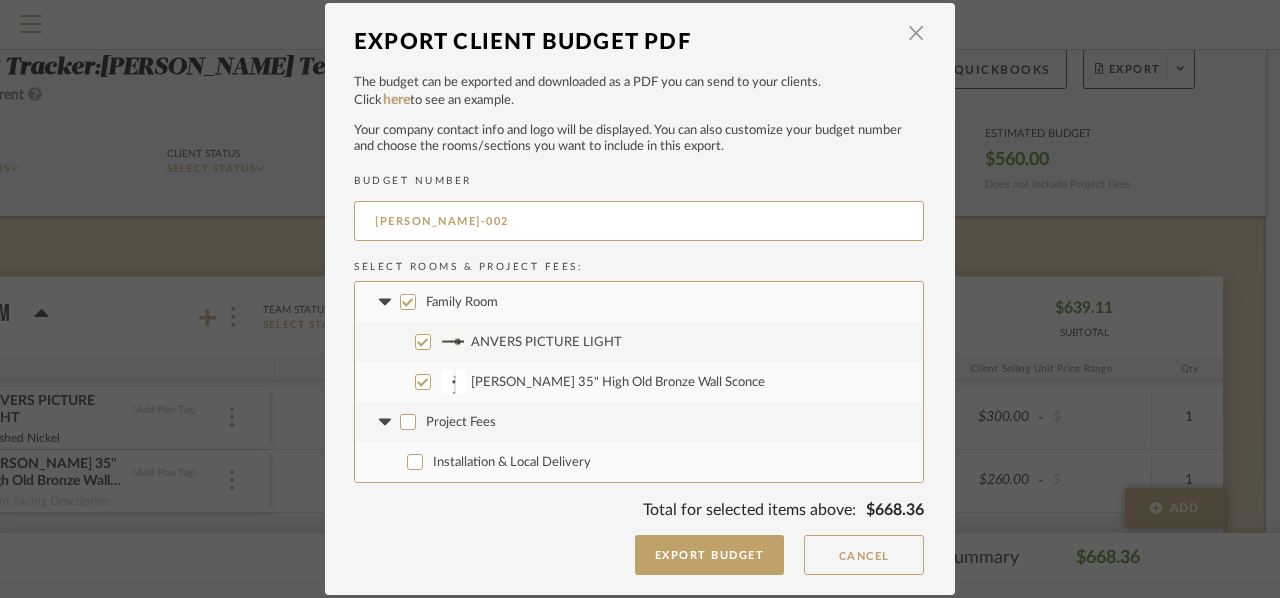 checkbox on "false" 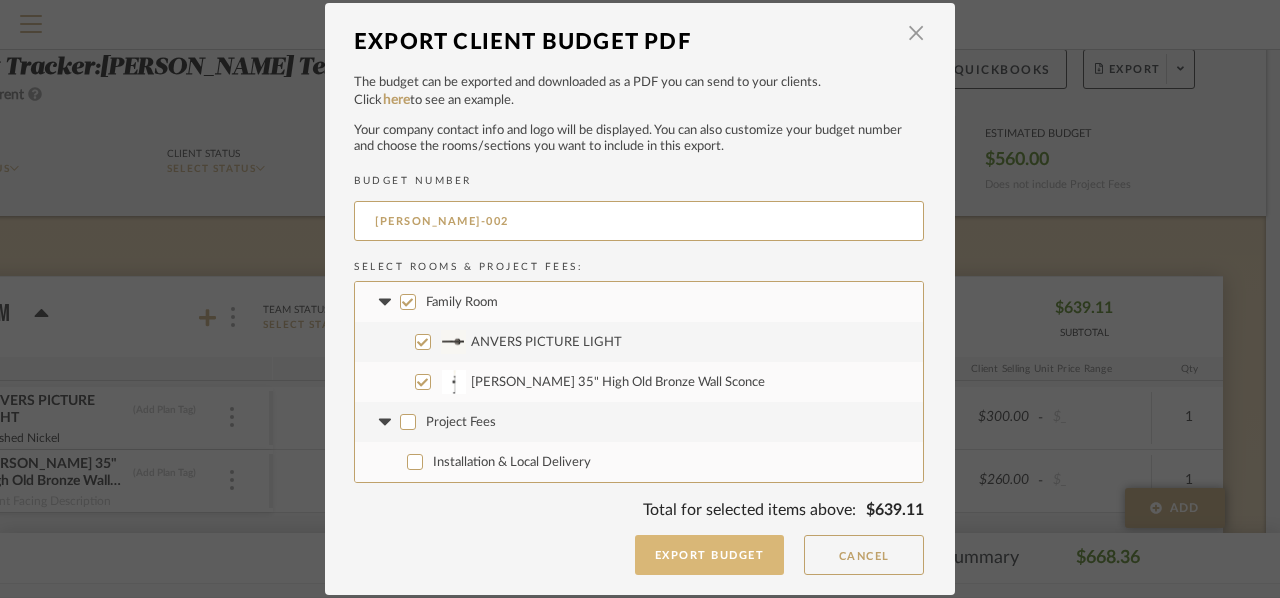 click on "Export Budget" at bounding box center (710, 555) 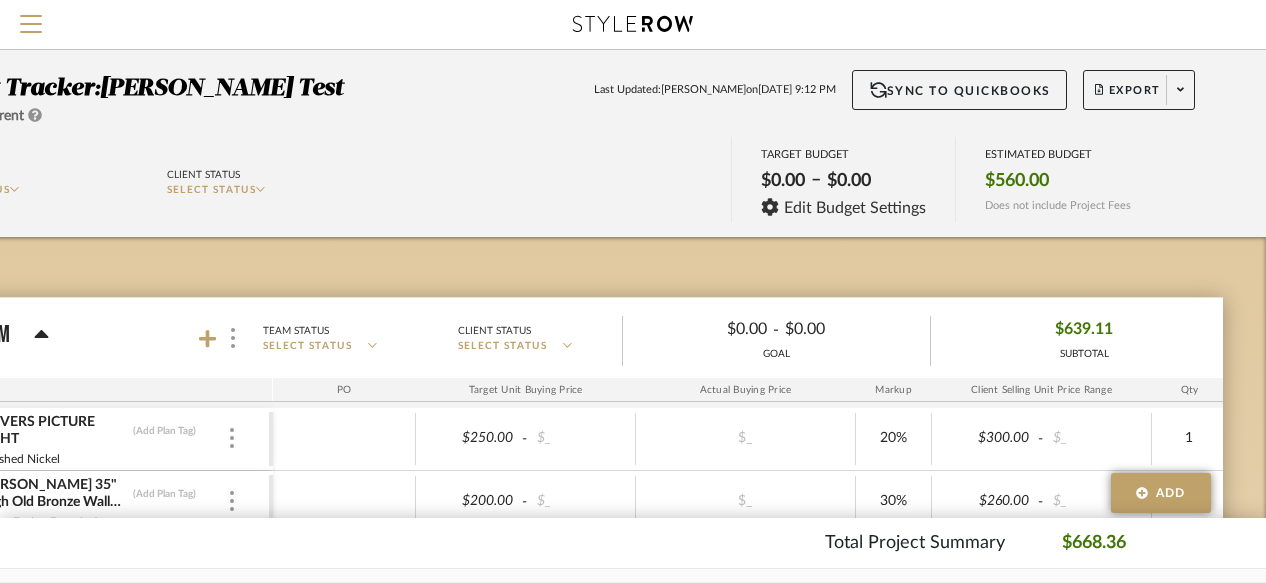 scroll, scrollTop: 0, scrollLeft: 174, axis: horizontal 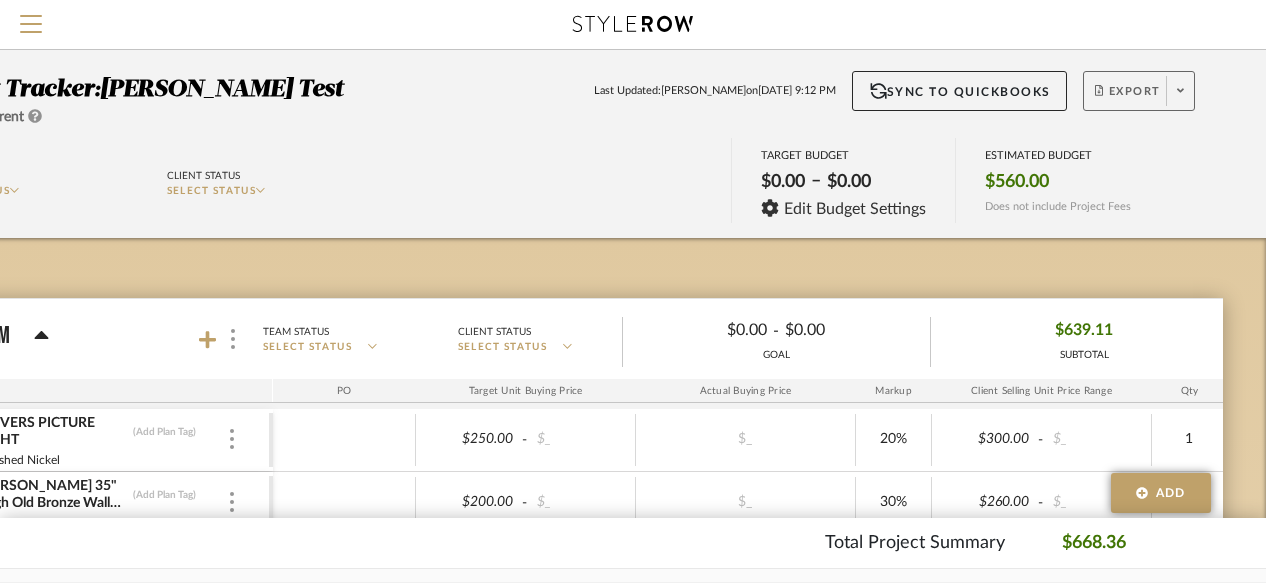 click 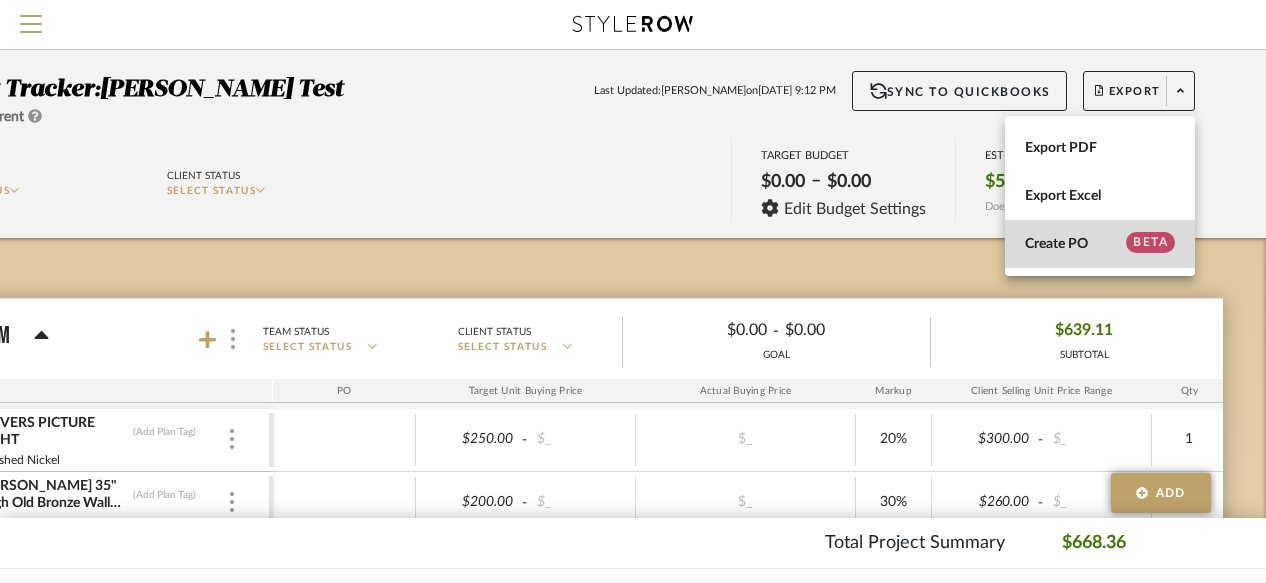 click on "Create PO" at bounding box center [1056, 244] 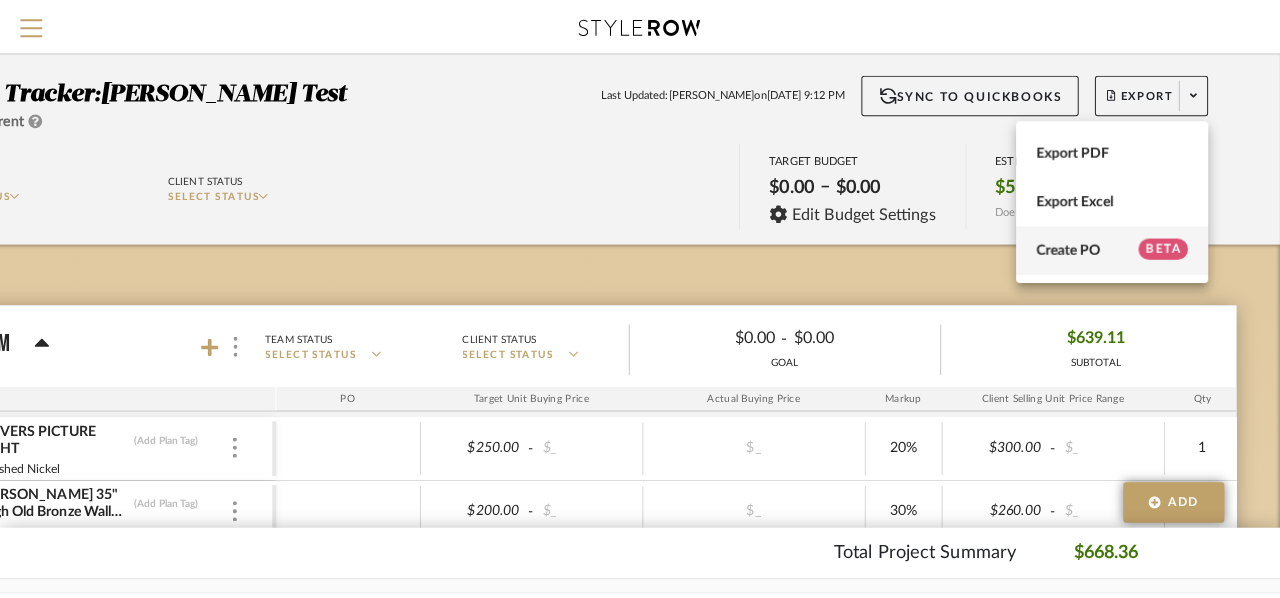 scroll, scrollTop: 0, scrollLeft: 0, axis: both 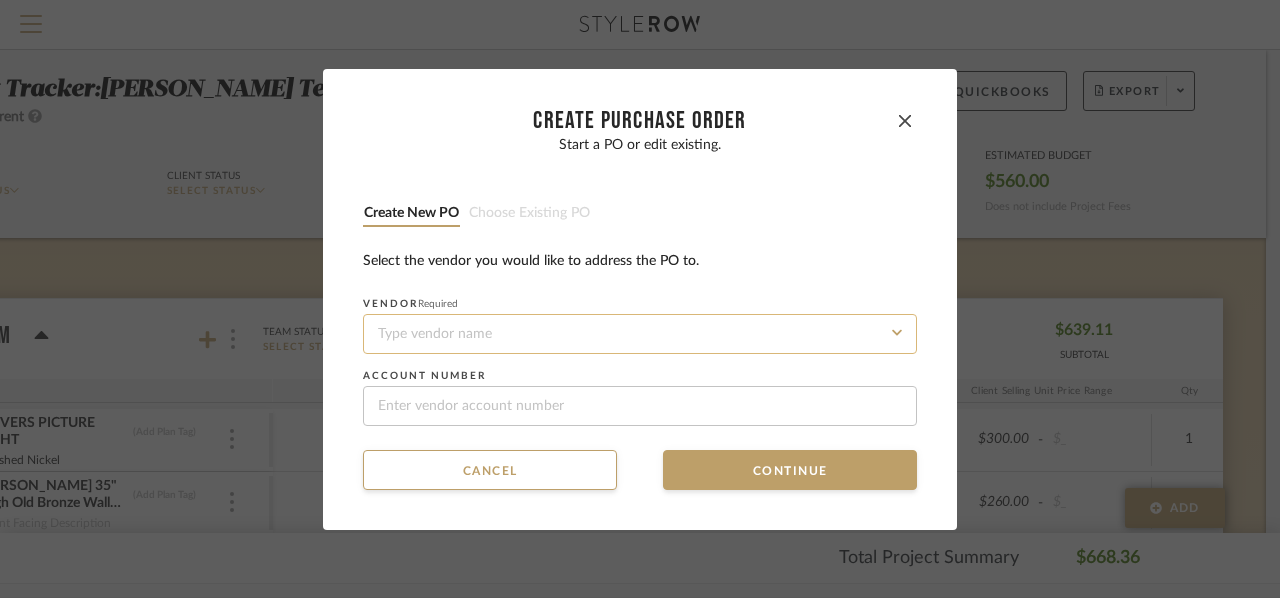 click at bounding box center [640, 334] 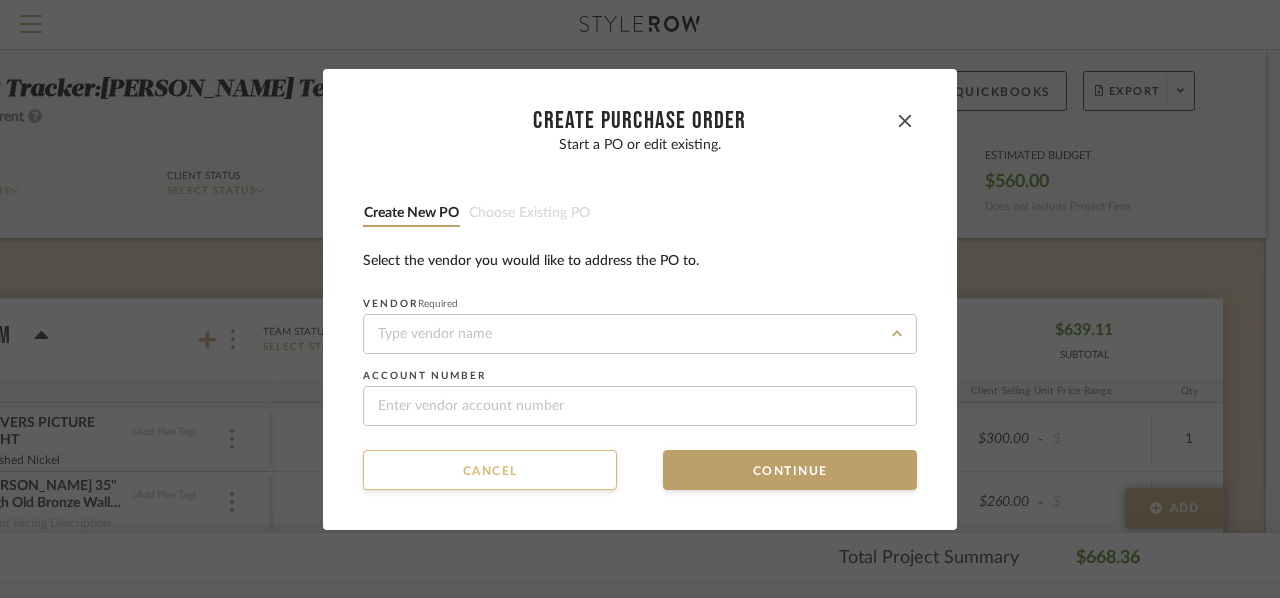 click on "Cancel" at bounding box center [490, 470] 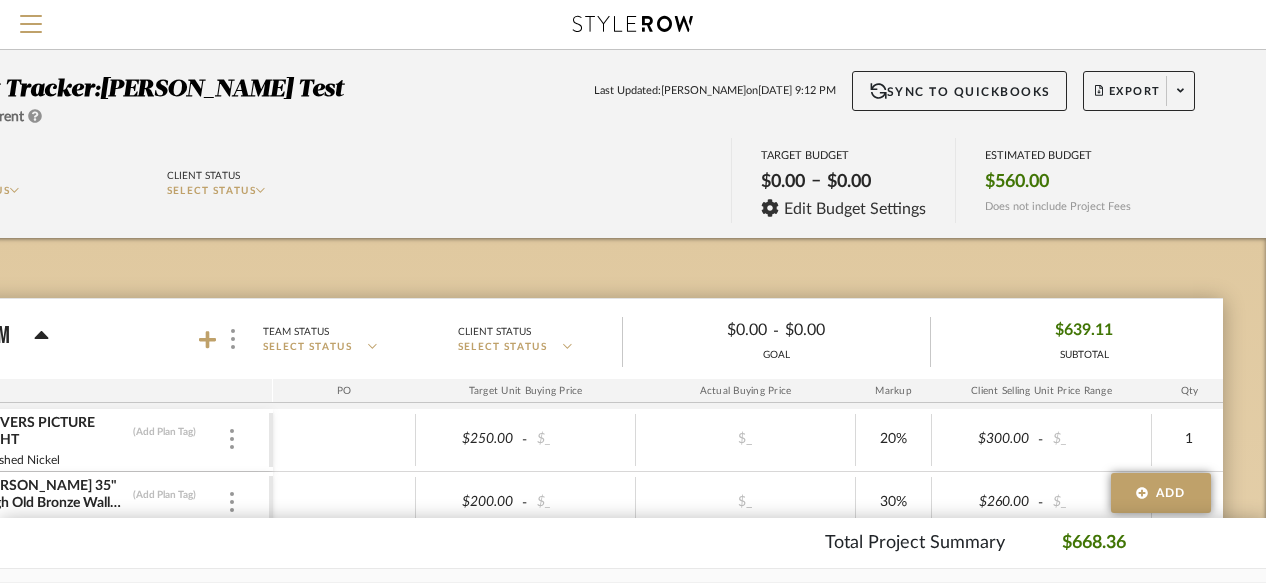scroll, scrollTop: 0, scrollLeft: 0, axis: both 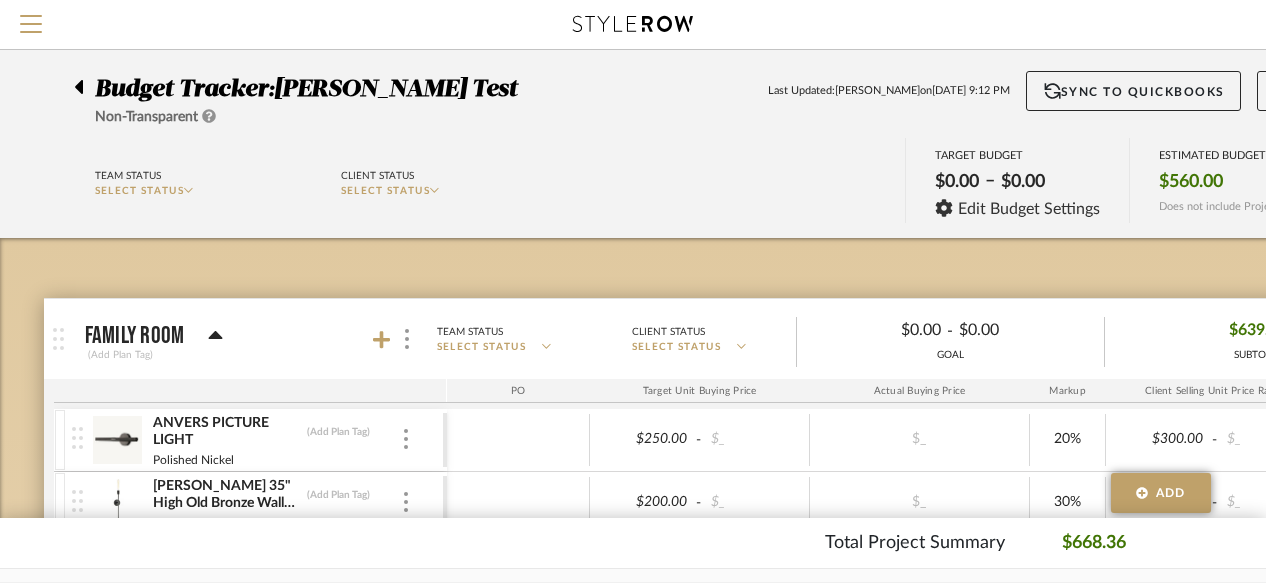 click 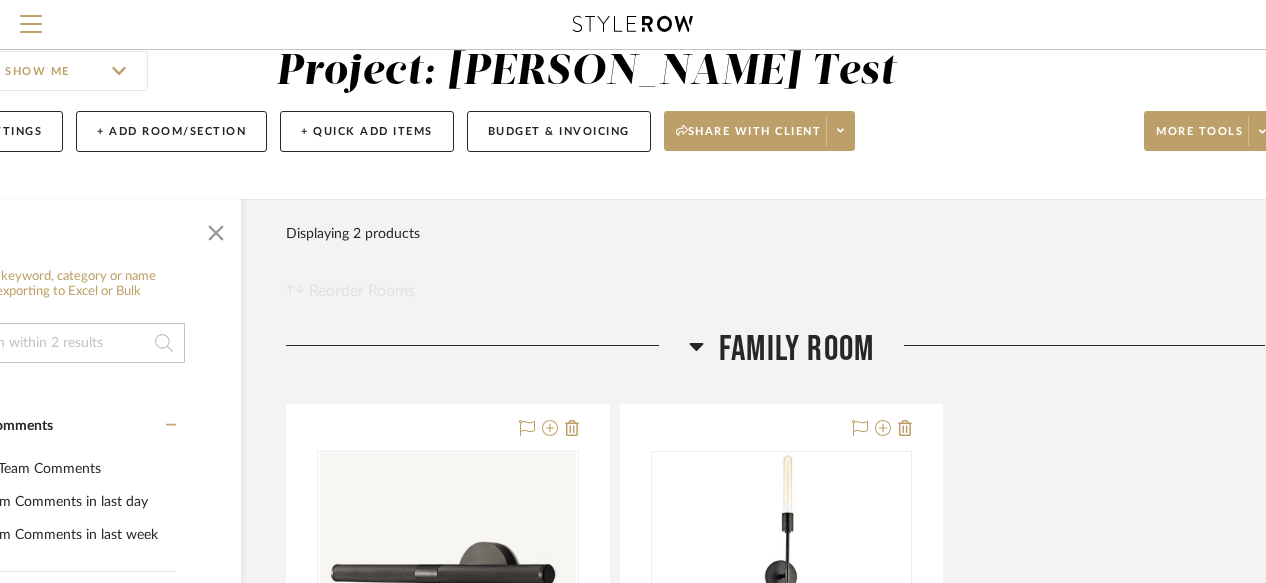 scroll, scrollTop: 48, scrollLeft: 136, axis: both 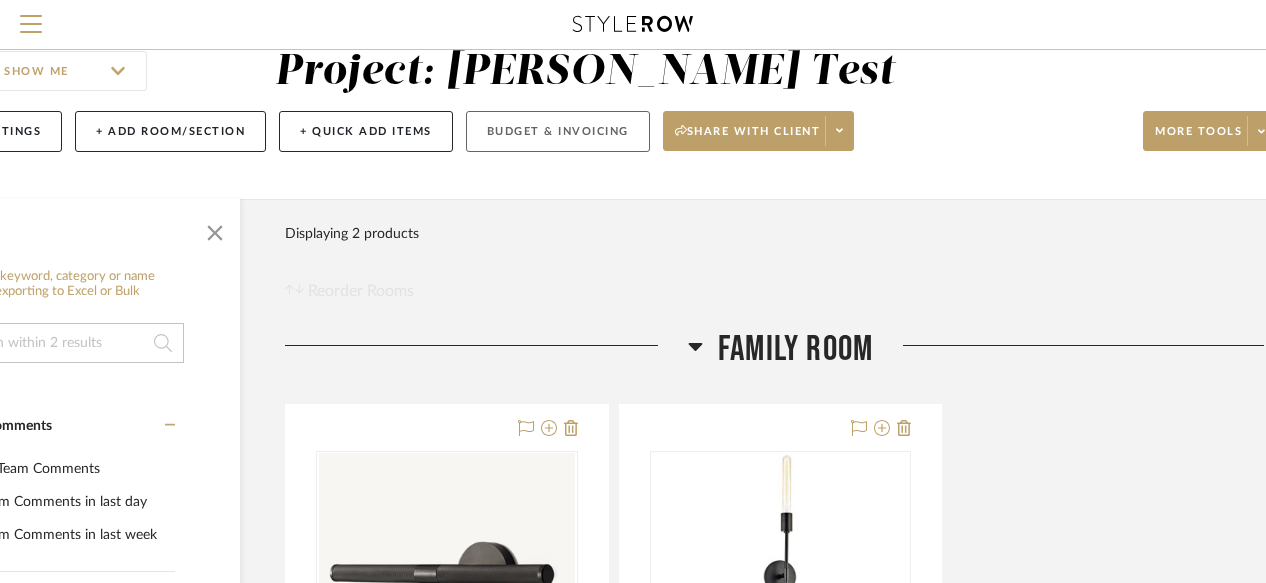click on "Budget & Invoicing" 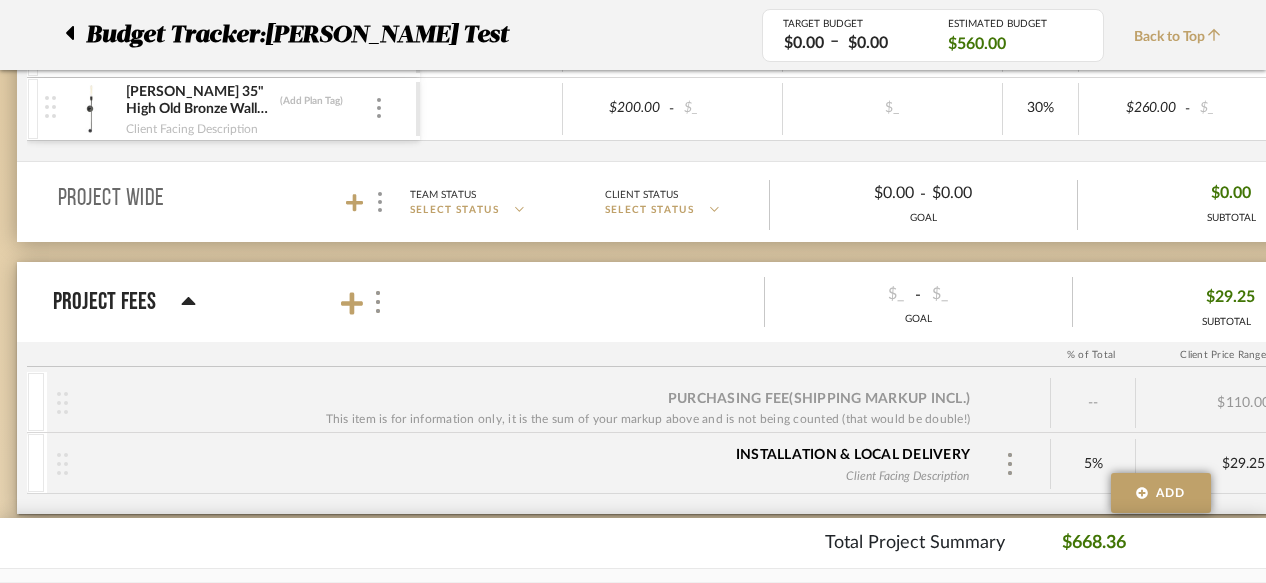 scroll, scrollTop: 393, scrollLeft: 27, axis: both 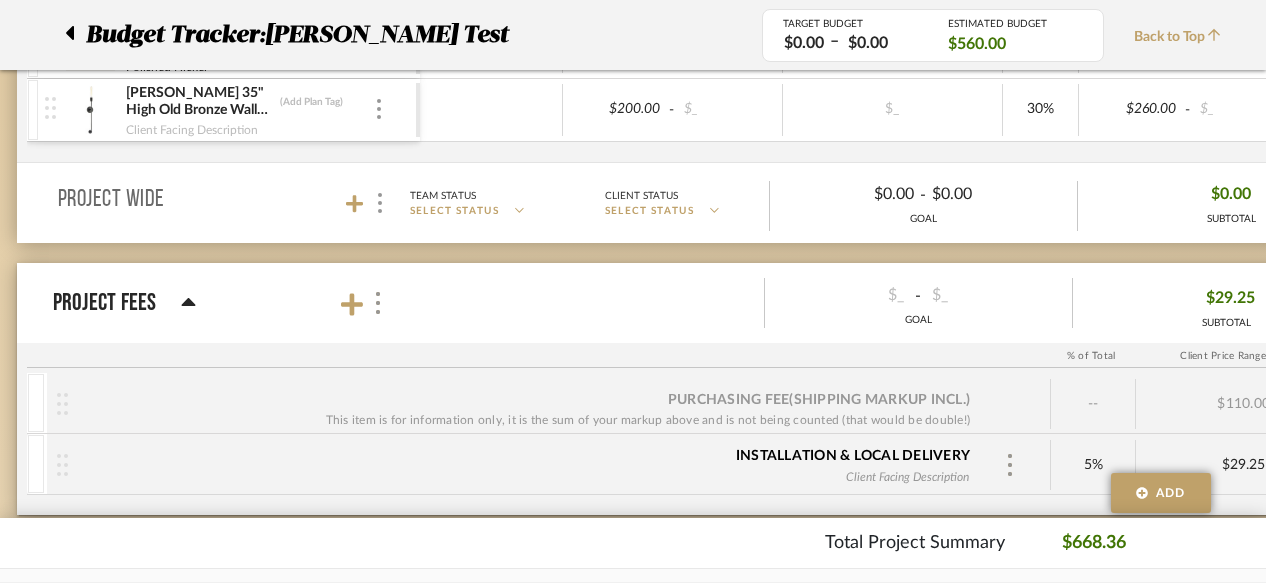 click on "Project Fees" at bounding box center (105, 303) 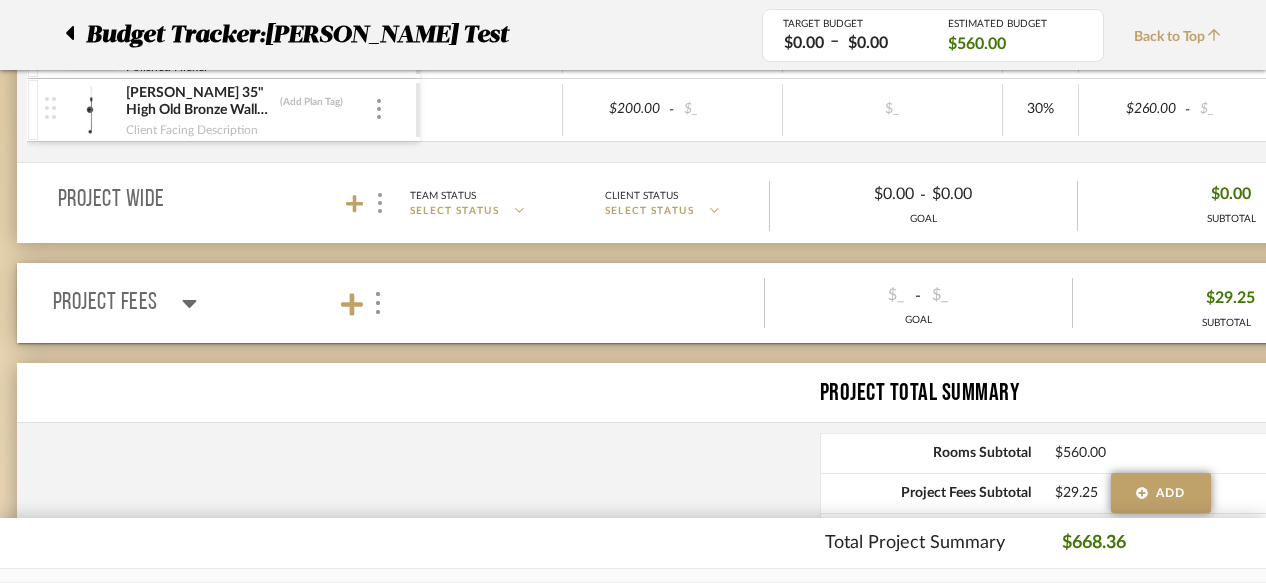 click on "Project Fees" at bounding box center [105, 303] 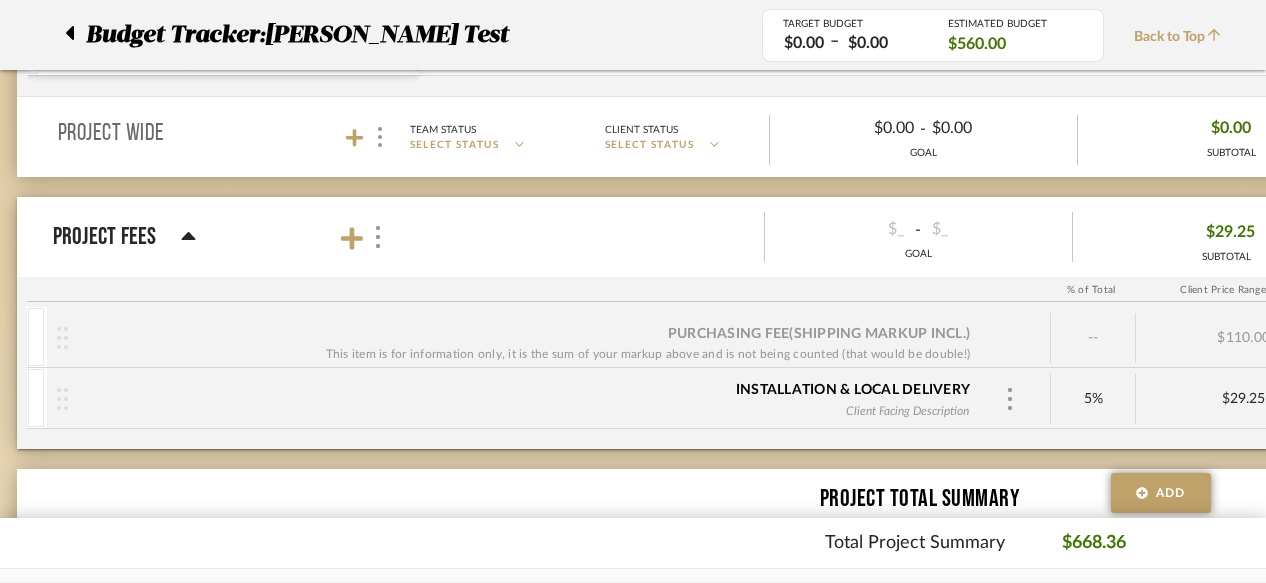 scroll, scrollTop: 459, scrollLeft: 174, axis: both 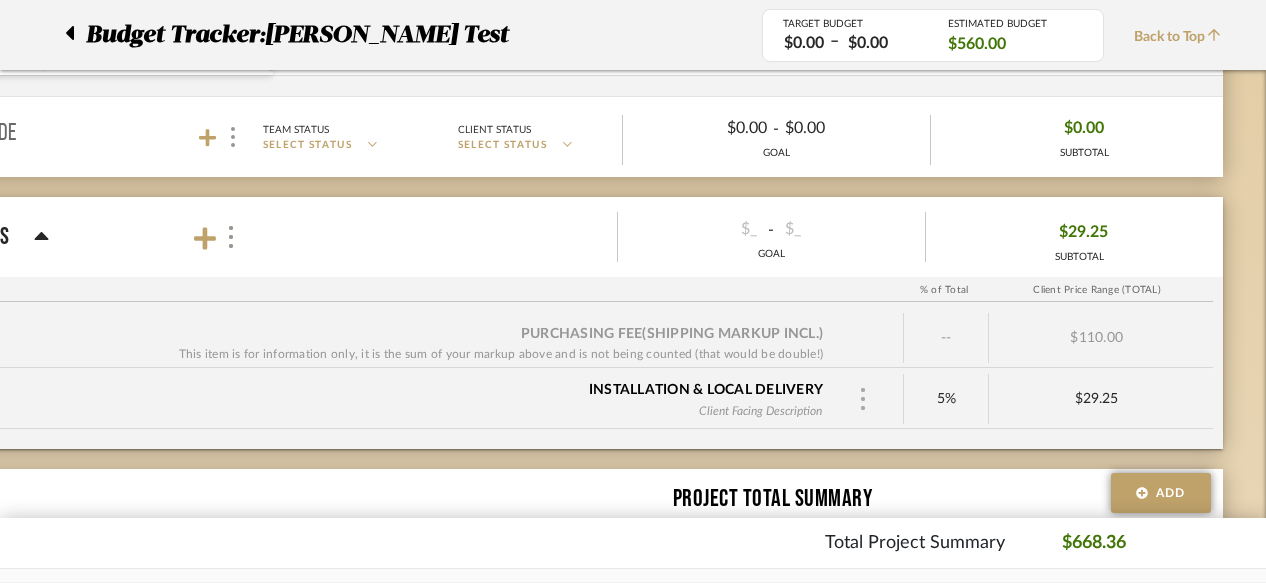 click at bounding box center (863, 399) 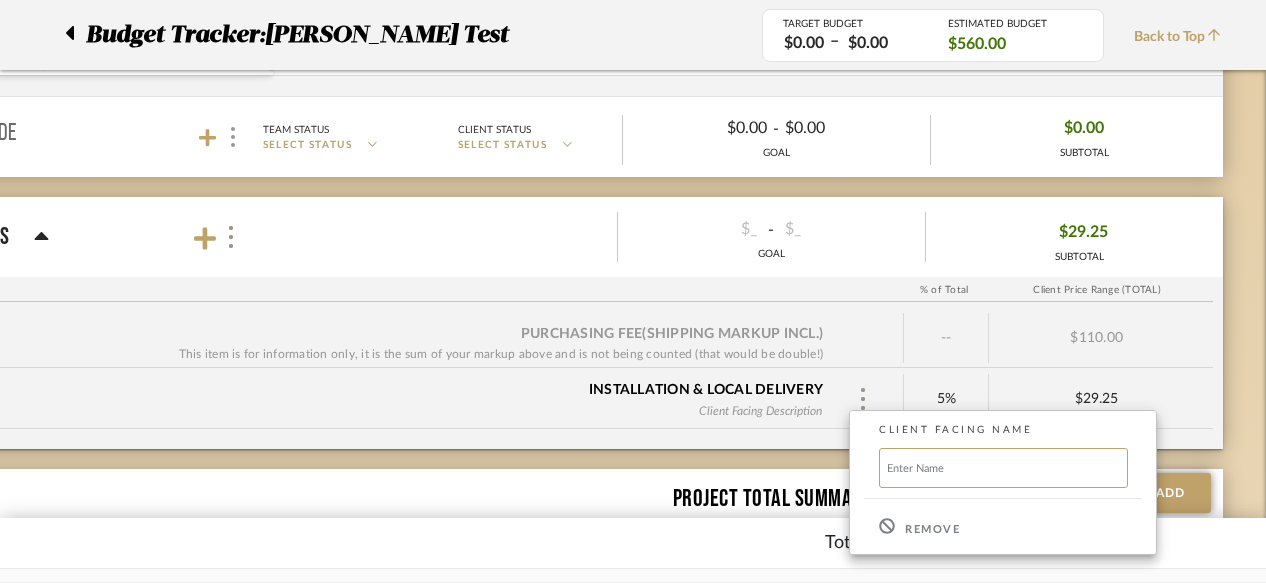 click on "Remove" at bounding box center [932, 530] 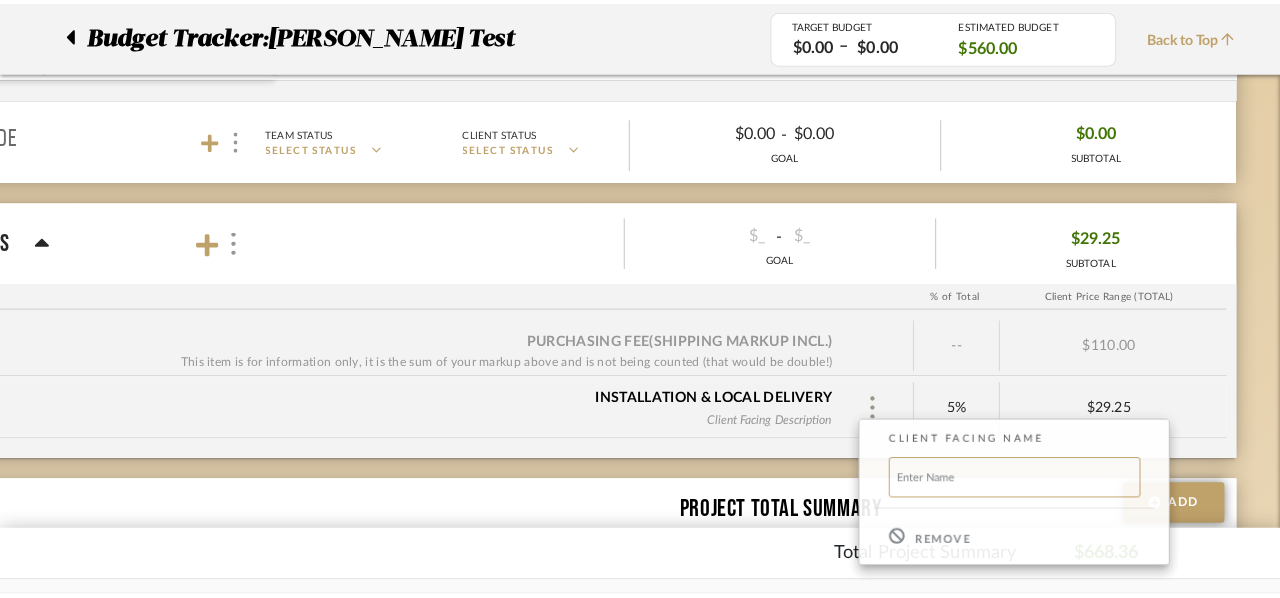 scroll, scrollTop: 0, scrollLeft: 0, axis: both 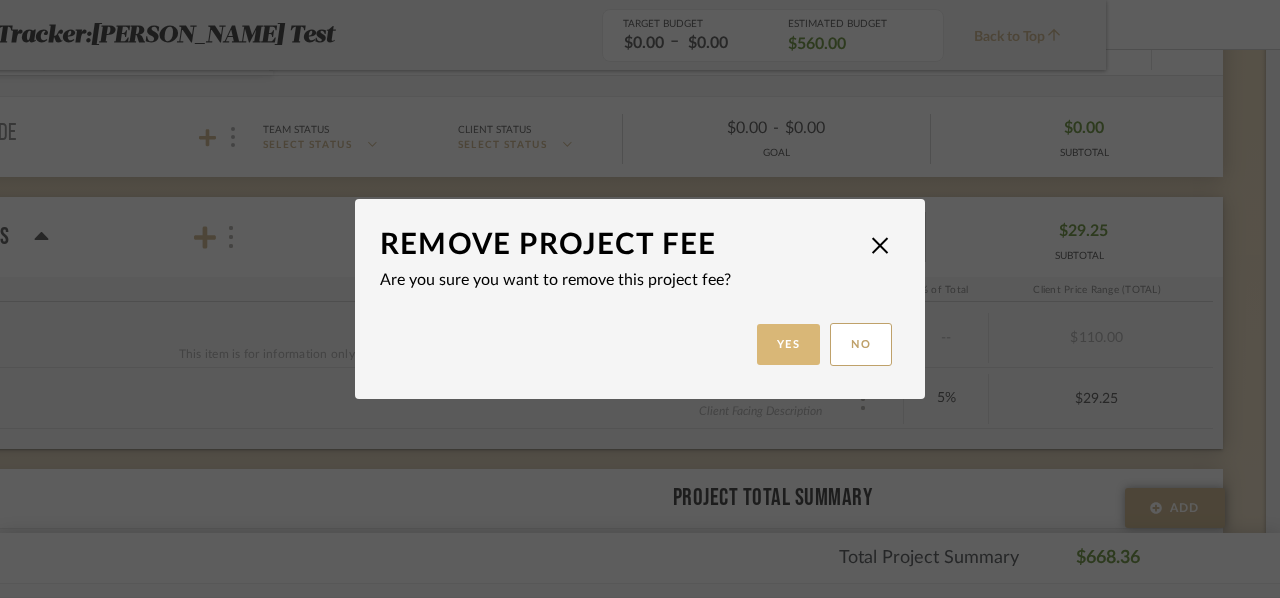 click on "Yes" 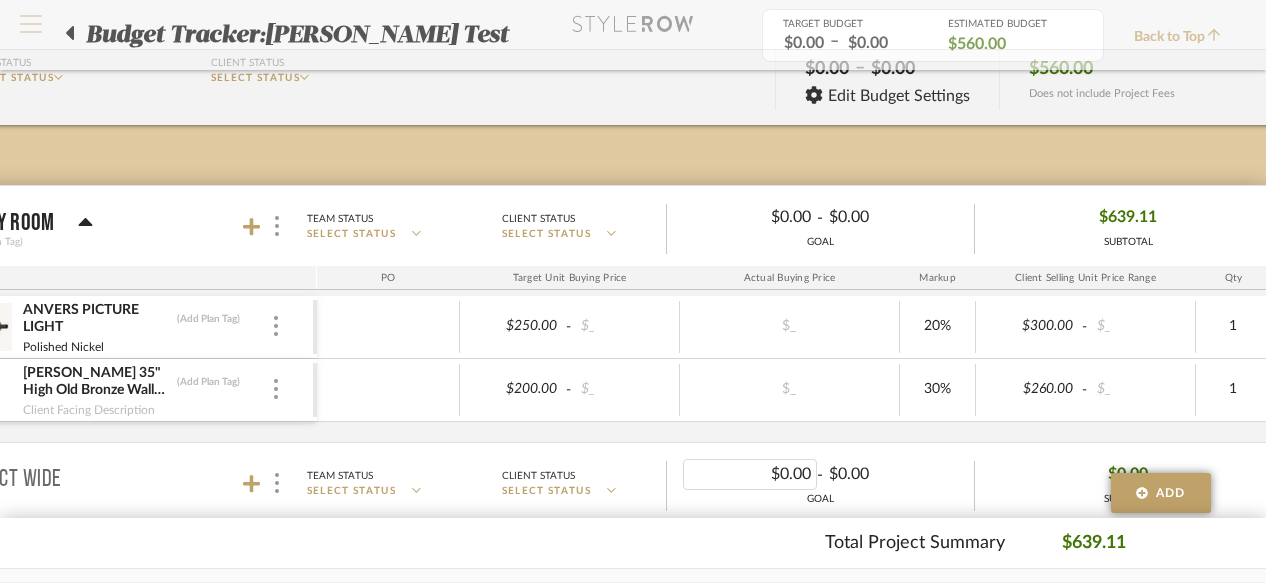 scroll, scrollTop: 108, scrollLeft: 130, axis: both 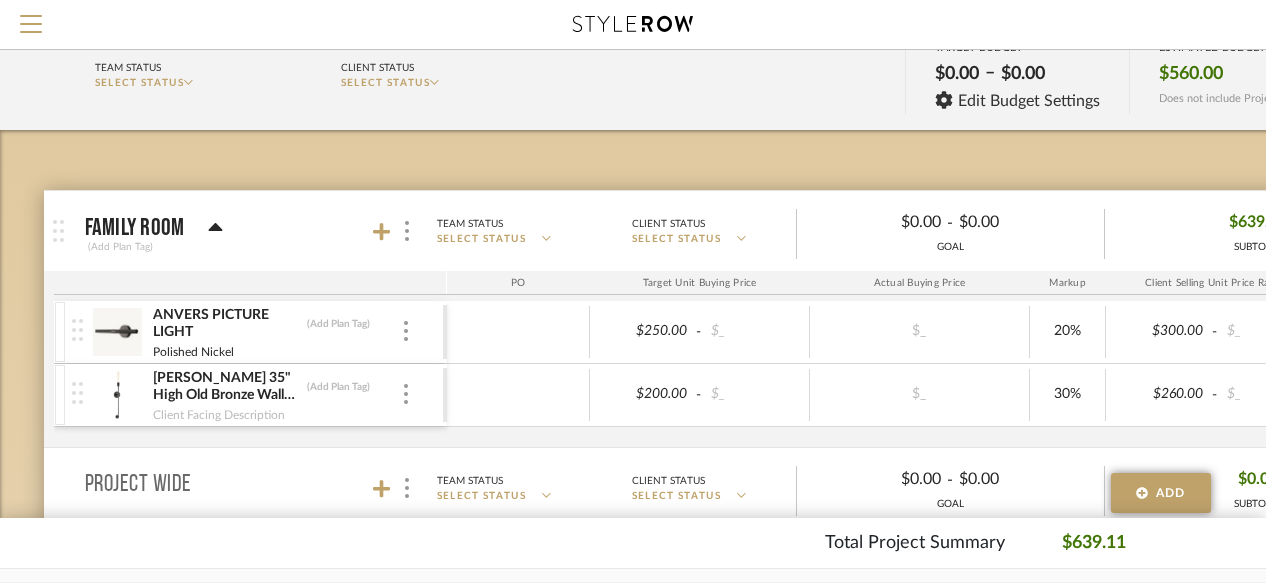 click on "Family Room   (Add Plan Tag)  Team Status SELECT STATUS  Client Status SELECT STATUS   $0.00  -  $0.00  GOAL $639.11 SUBTOTAL  PO  Target Unit Buying Price Actual Buying Price Markup Client Selling Unit Price Range Qty Tax % Shipping Cost Ship. Markup % Shipping Misc.  Client Extended Price   ANVERS PICTURE LIGHT   (Add Plan Tag)   Polished Nickel   $250.00  -  $_   $_   20%   $300.00  -  $_   1   9.25%   $25.00  -  $_   0%  Taxable  $355.06   Mitzi Dylan 35" High Old Bronze Wall Sconce   (Add Plan Tag)   Client Facing Description   $200.00  -  $_   $_   30%   $260.00  -  $_   1   9.25%   $0.00  -  $_   0%  Taxable  $284.05   Project Wide  Team Status SELECT STATUS  Client Status SELECT STATUS   $0.00  -  $0.00  GOAL $0.00 SUBTOTAL  PO  Target Unit Buying Price Actual Buying Price Markup Client Selling Unit Price Range Qty Tax % Shipping Cost Ship. Markup % Shipping Misc.  Client Extended Price   Project Fees  Team Status SELECT STATUS  Client Status SELECT STATUS   $_   -   $_  GOAL  $0.00  SUBTOTAL" 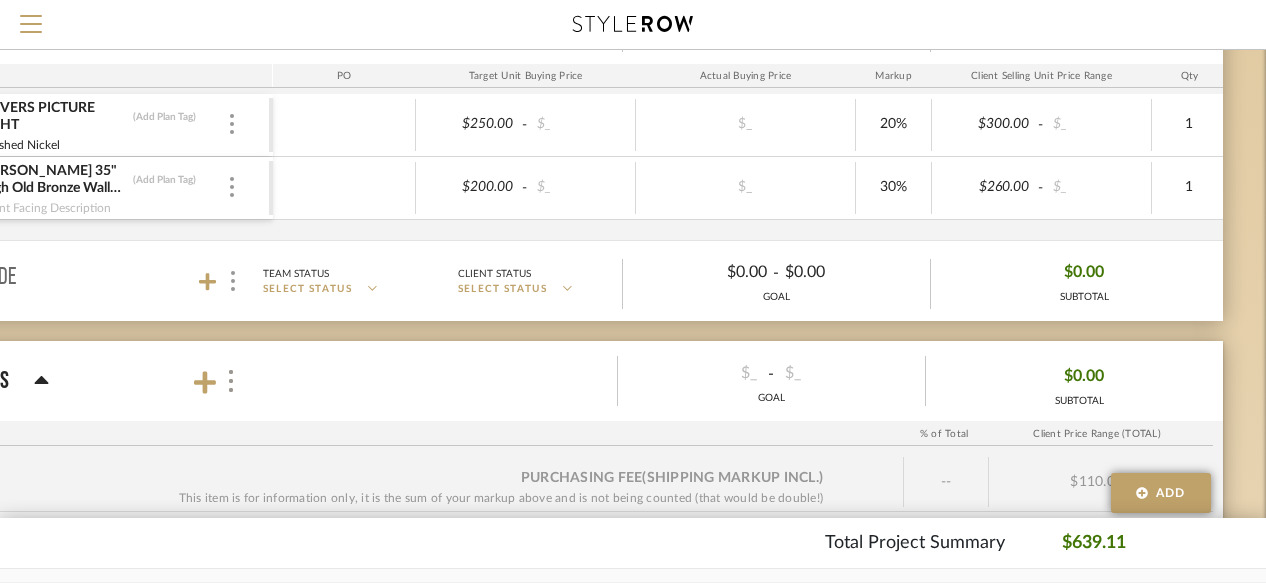 scroll, scrollTop: 319, scrollLeft: 174, axis: both 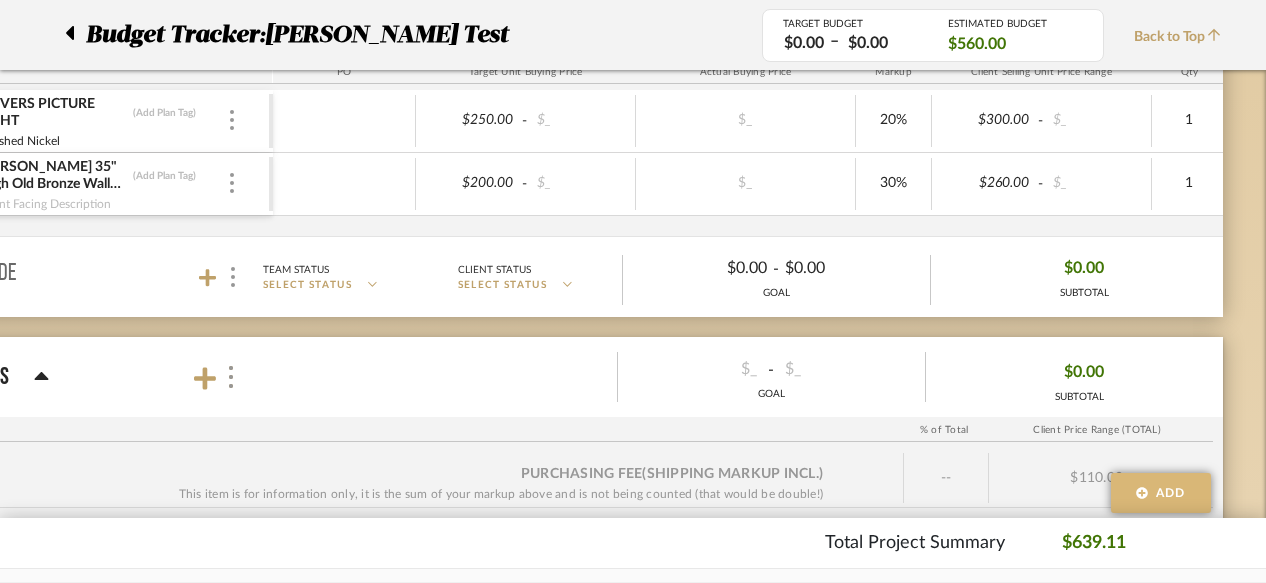 click on "Add" 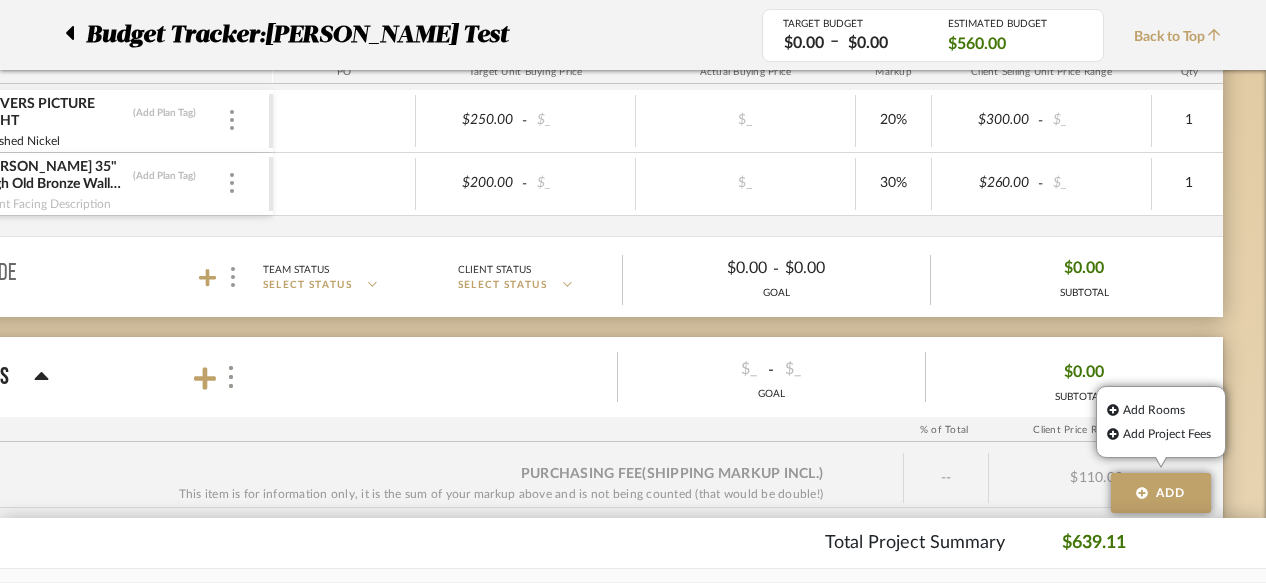 click on "Budget Tracker:  Parsons Test  Non-Transparent  Last Updated:  Gemma Jackson  on  Jul 27th, 9:12 PM  Sync to QuickBooks   Export  Team Status SELECT STATUS  Client Status SELECT STATUS  TARGET BUDGET  $0.00   –   $0.00  Edit Budget Settings ESTIMATED BUDGET  $560.00  Does not include Project Fees Budget Tracker:   Parsons Test  TARGET BUDGET  $0.00   –   $0.00  ESTIMATED BUDGET  $560.00  Back to Top   Family Room   (Add Plan Tag)  Team Status SELECT STATUS  Client Status SELECT STATUS   $0.00  -  $0.00  GOAL $639.11 SUBTOTAL  PO  Target Unit Buying Price Actual Buying Price Markup Client Selling Unit Price Range Qty Tax % Shipping Cost Ship. Markup % Shipping Misc.  Client Extended Price   ANVERS PICTURE LIGHT   (Add Plan Tag)   Polished Nickel   $250.00  -  $_   $_   20%   $300.00  -  $_   1   9.25%   $25.00  -  $_   0%  Taxable  $355.06   Mitzi Dylan 35" High Old Bronze Wall Sconce   (Add Plan Tag)   Client Facing Description   $200.00  -  $_   $_   30%   $260.00  -  $_   1   9.25%   $0.00" 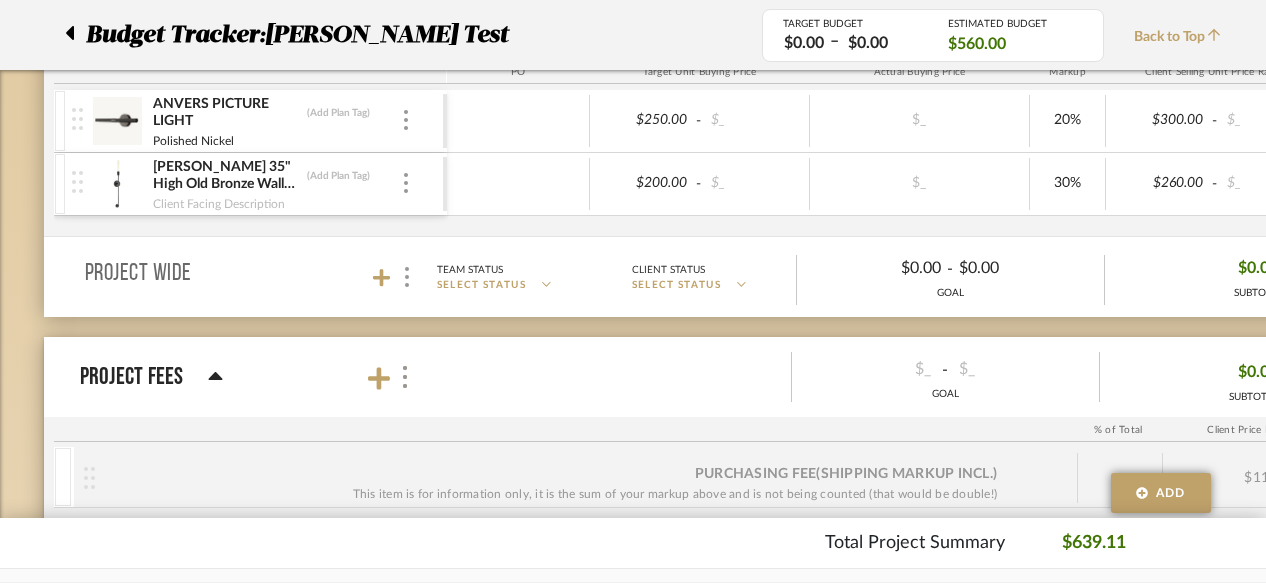 scroll, scrollTop: 154, scrollLeft: 0, axis: vertical 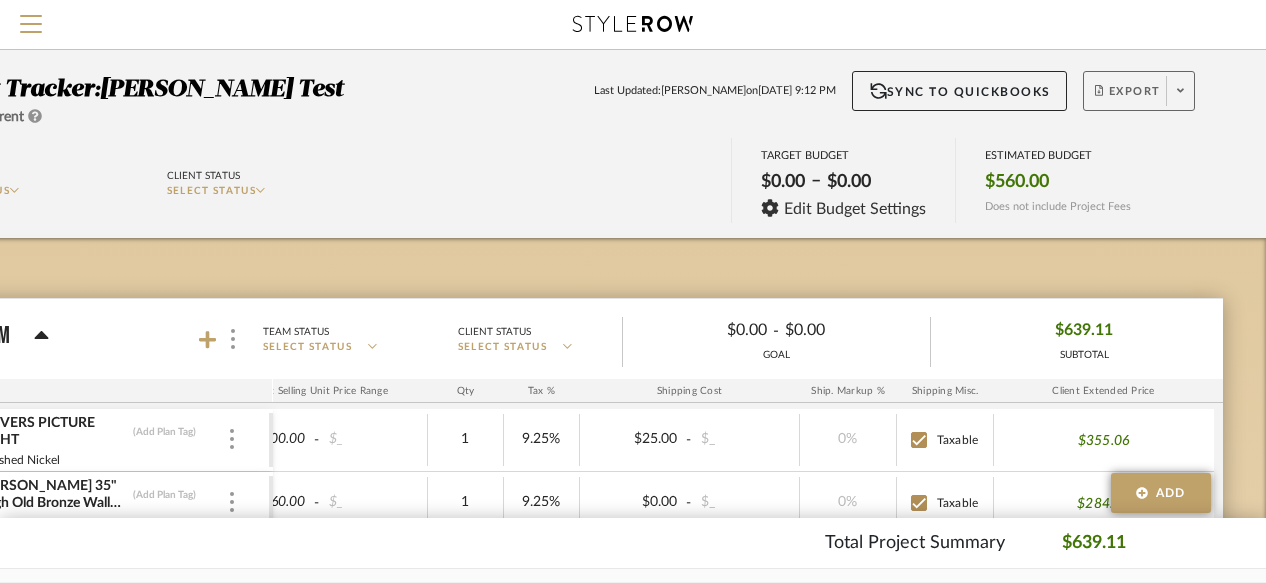 click 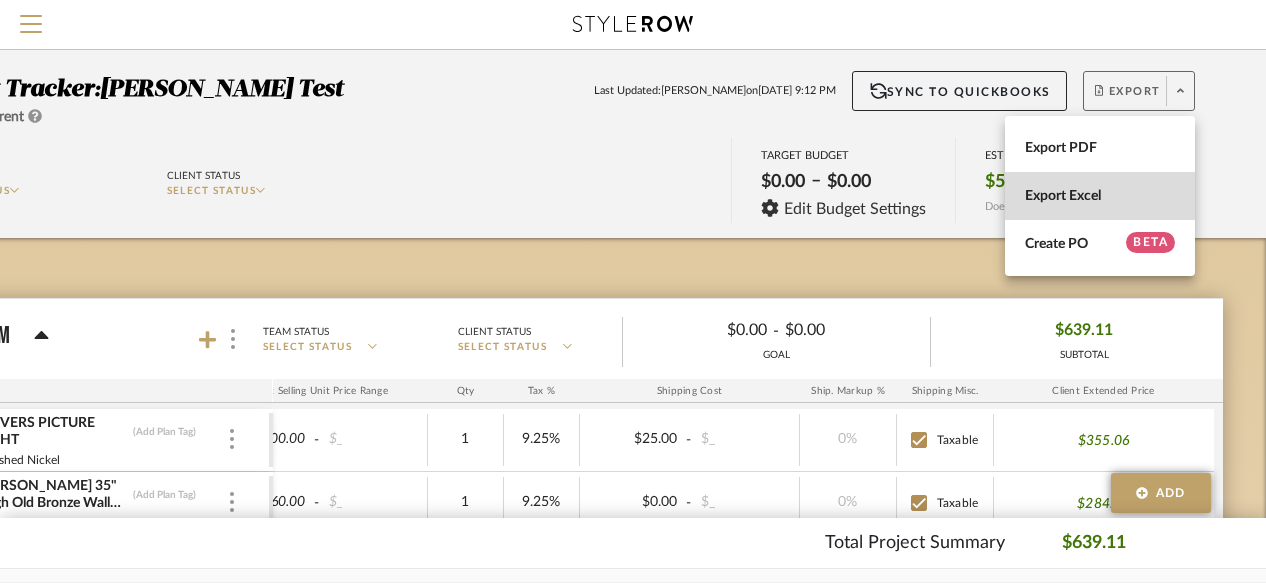 click on "Export Excel" at bounding box center [1100, 196] 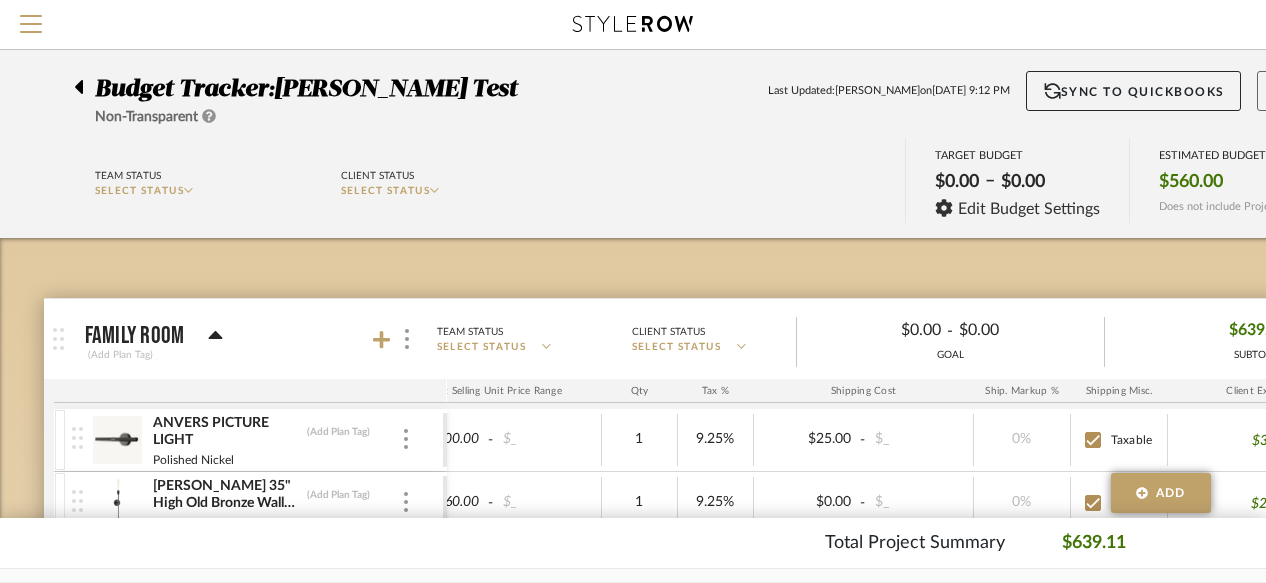 click 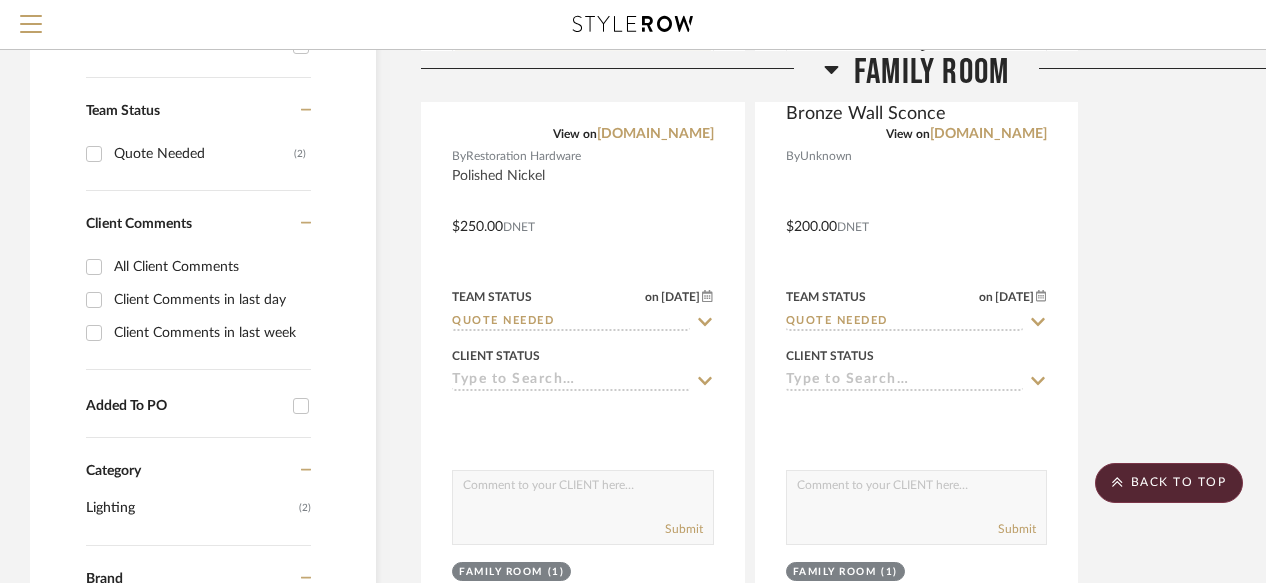 scroll, scrollTop: 693, scrollLeft: 0, axis: vertical 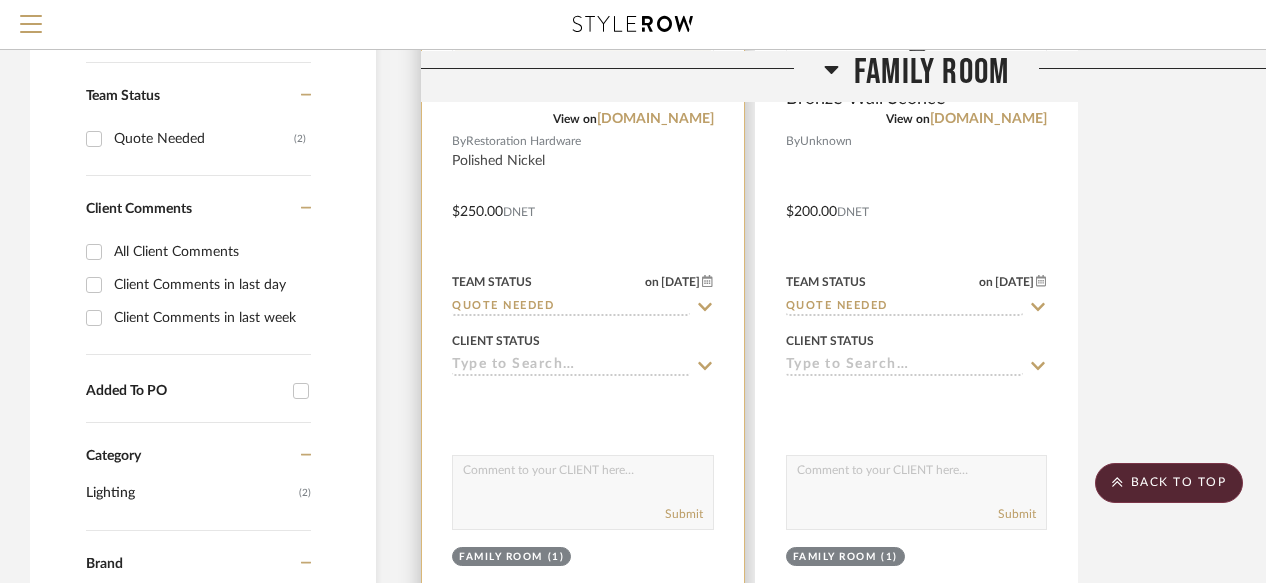 click 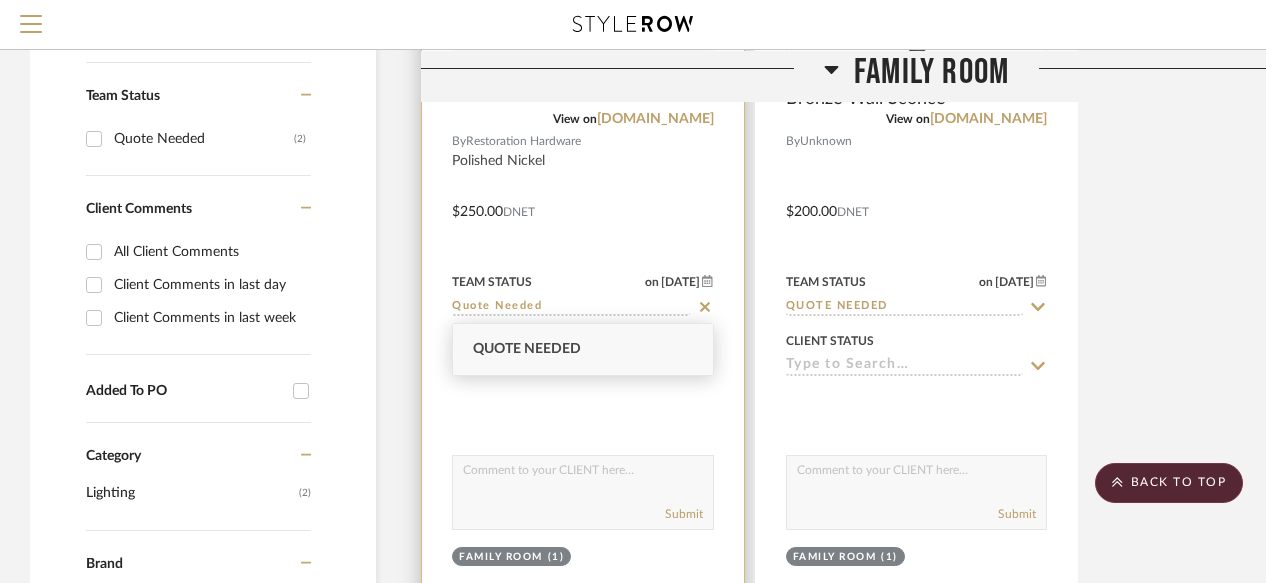 click on "Quote Needed" 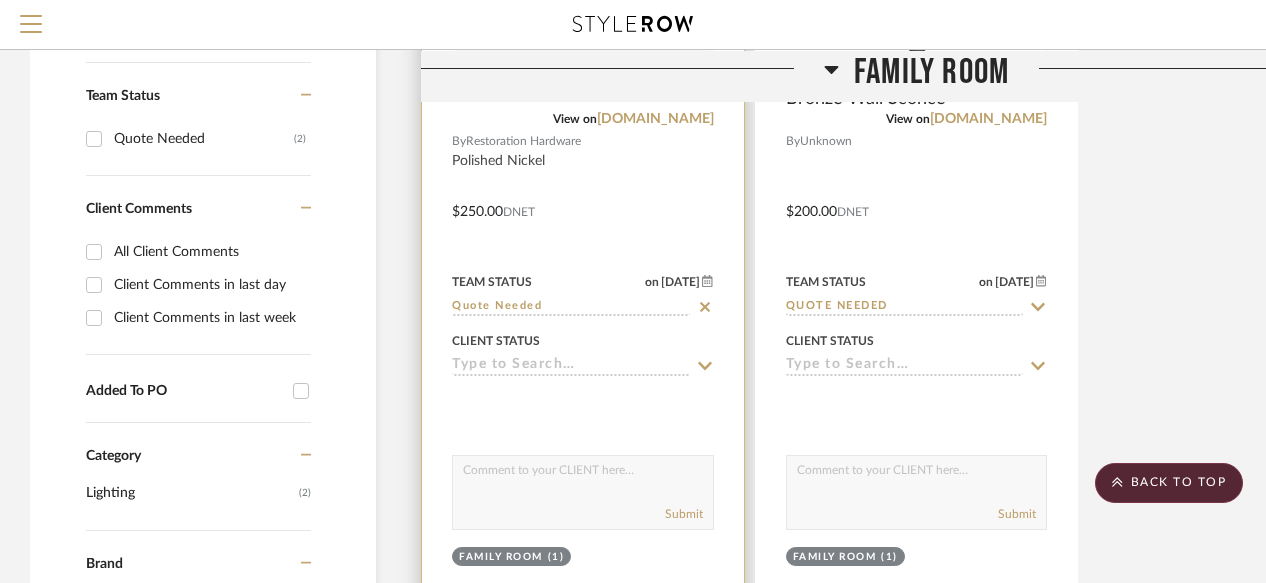 click 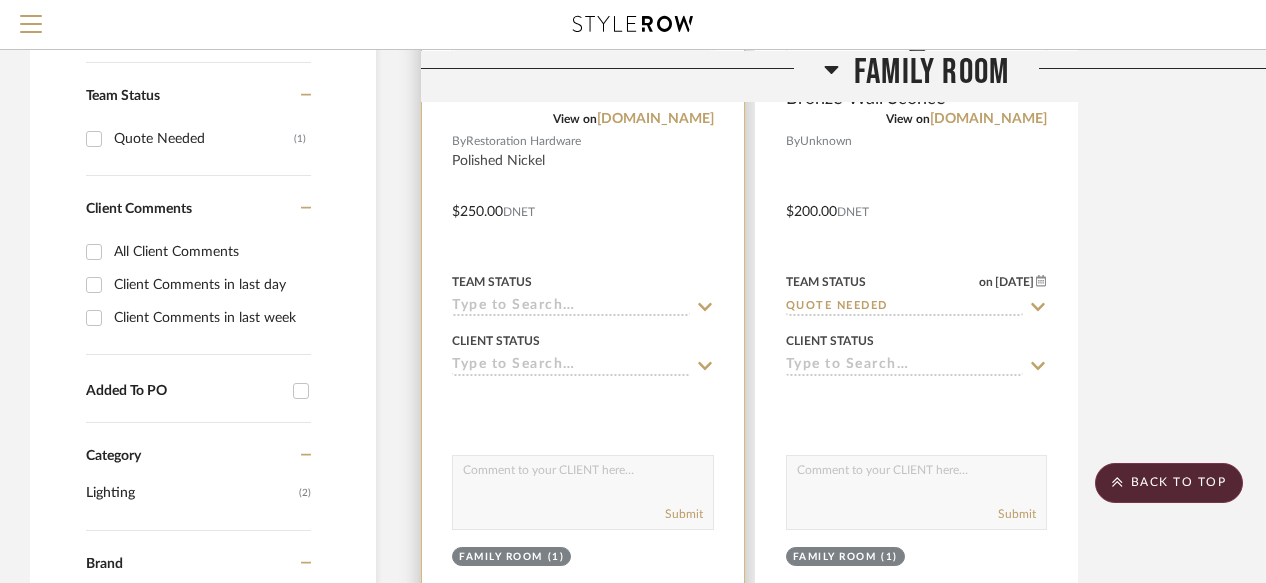 click 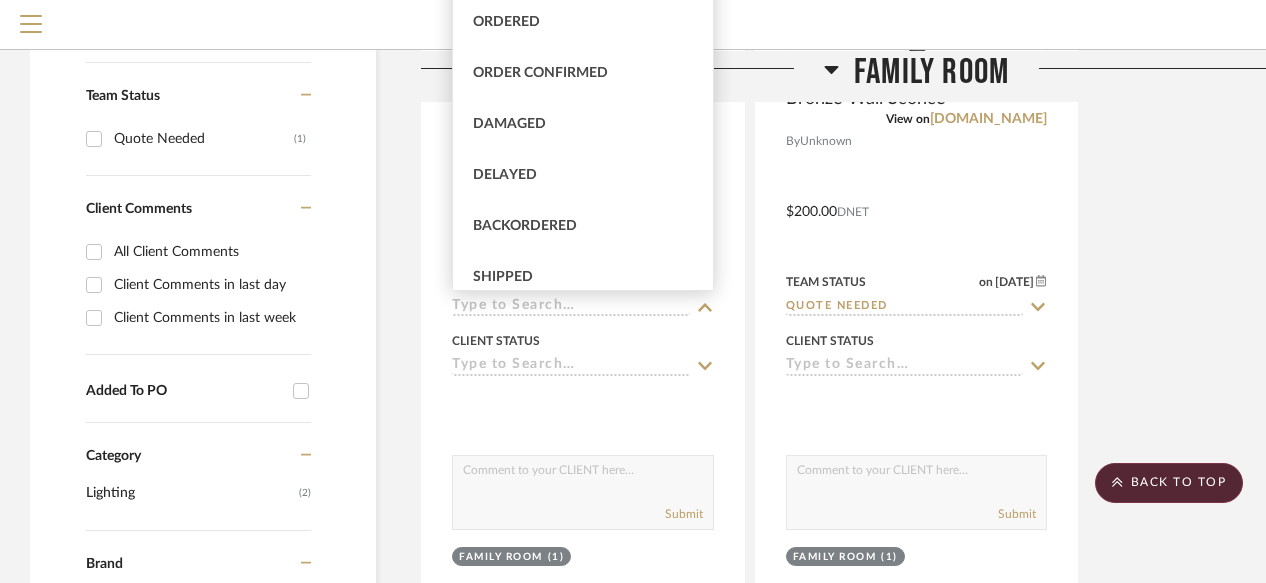scroll, scrollTop: 0, scrollLeft: 0, axis: both 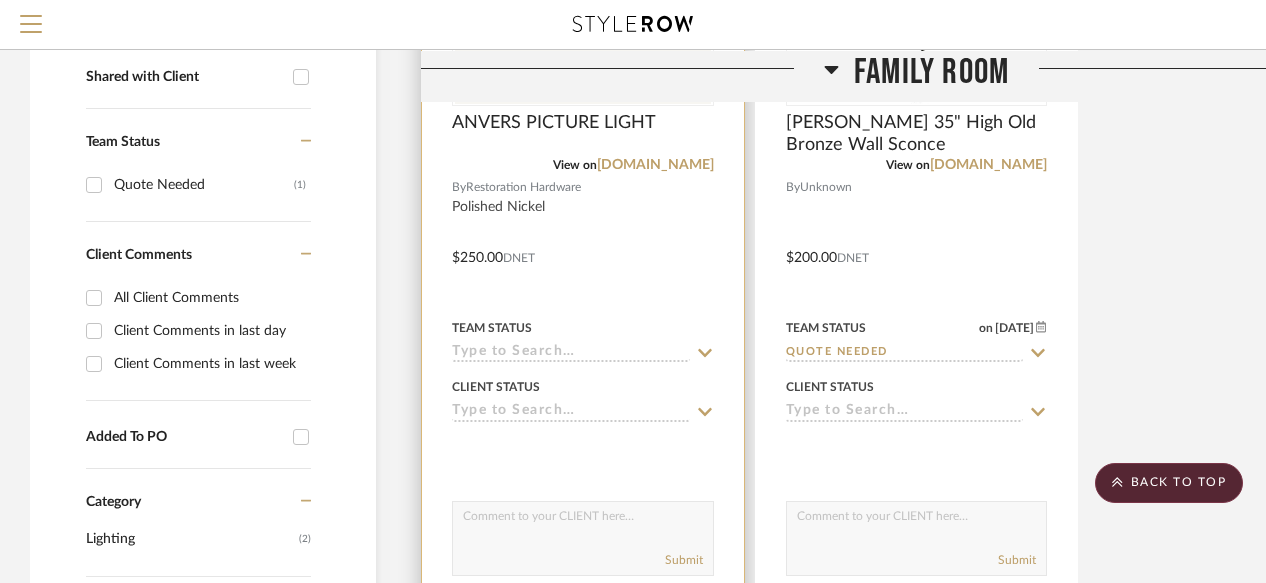 click 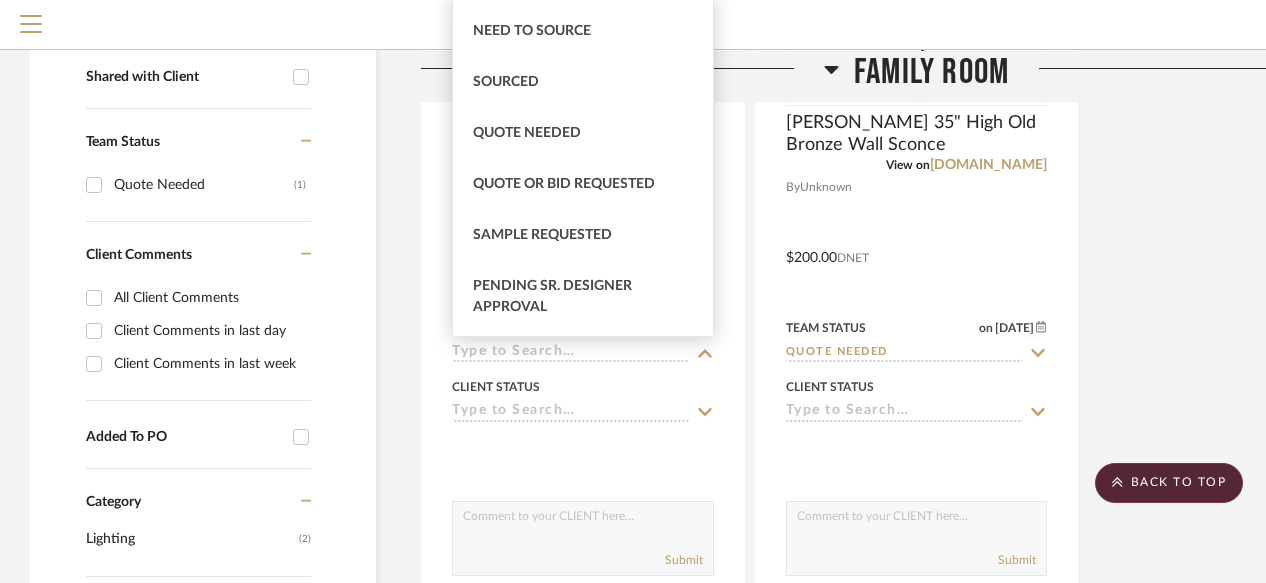 scroll, scrollTop: 631, scrollLeft: 0, axis: vertical 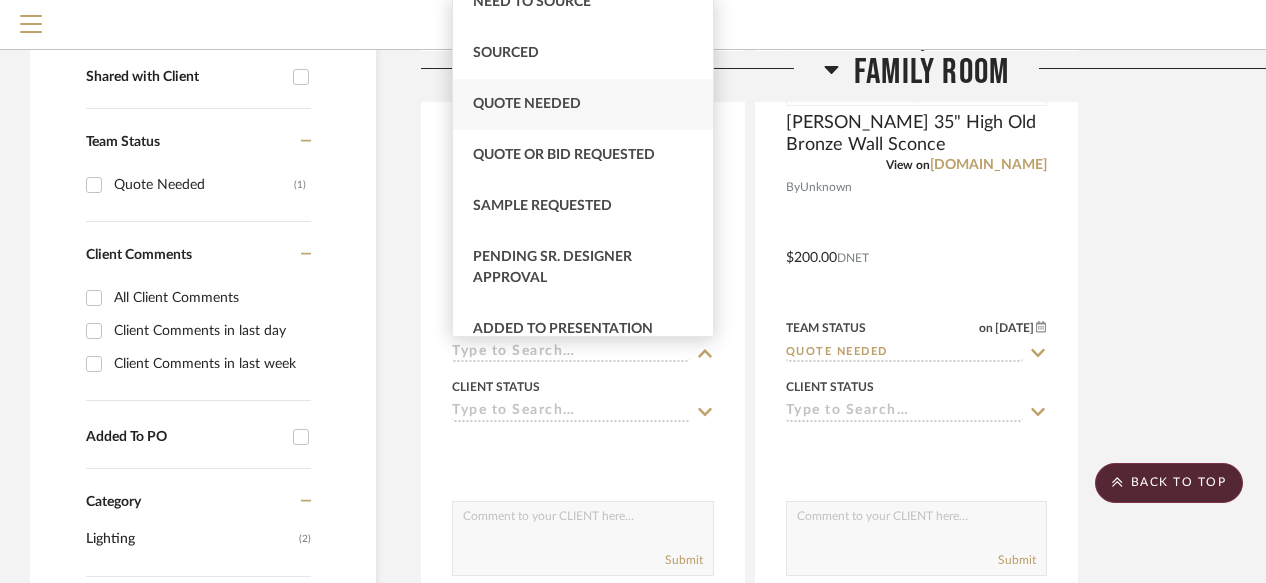 click on "Quote Needed" at bounding box center [583, 104] 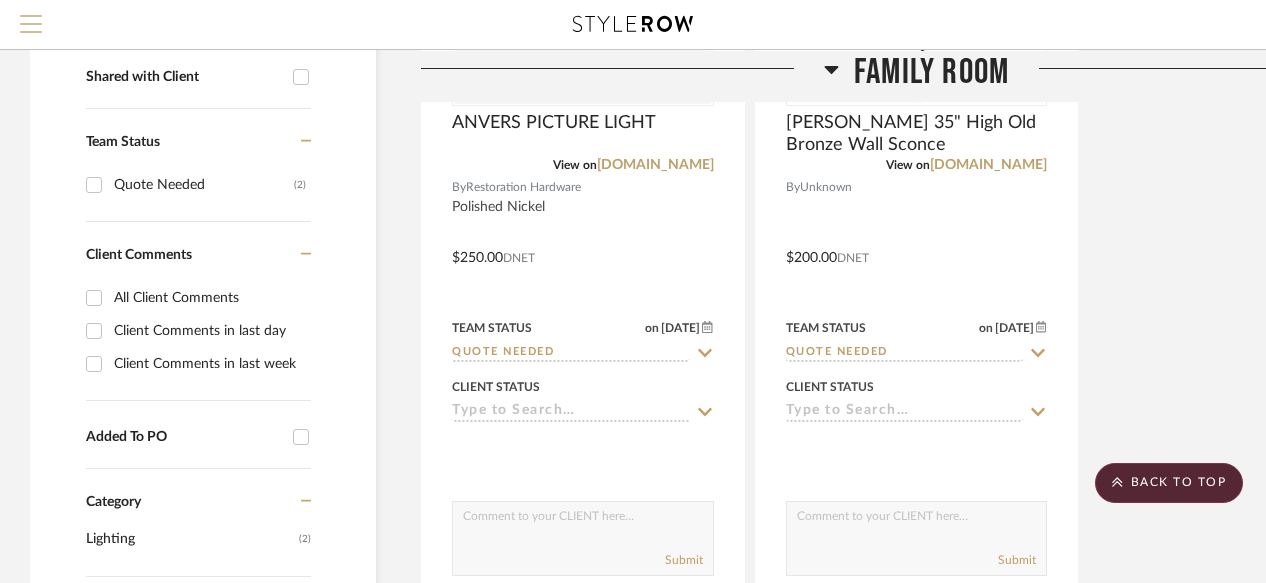 click at bounding box center [31, 16] 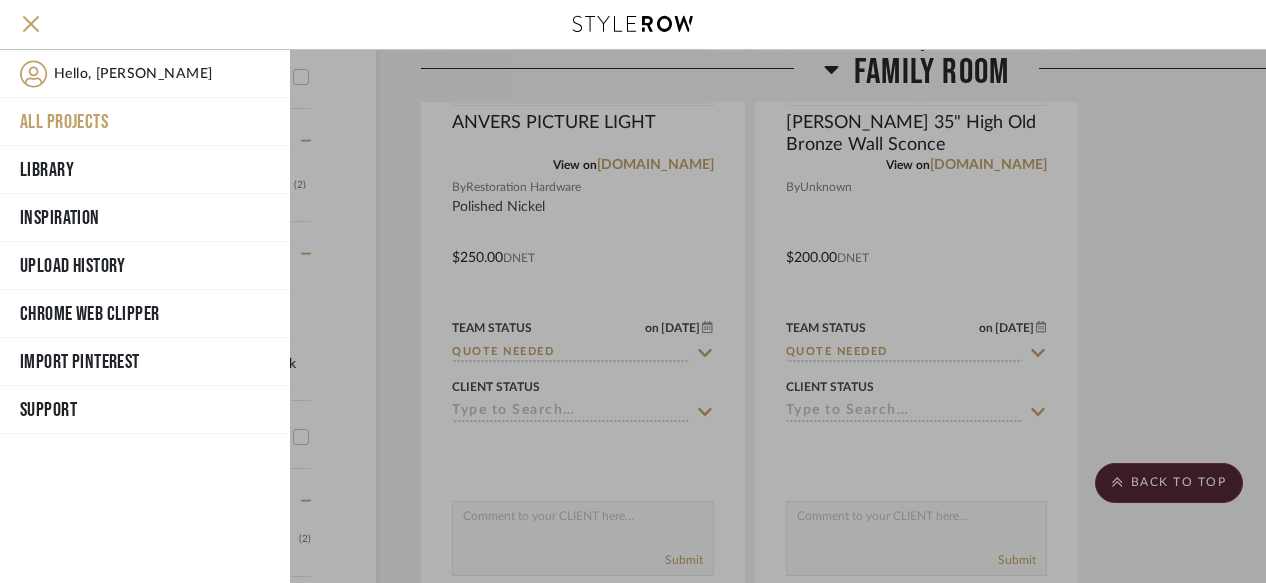 click on "Support" at bounding box center (143, 410) 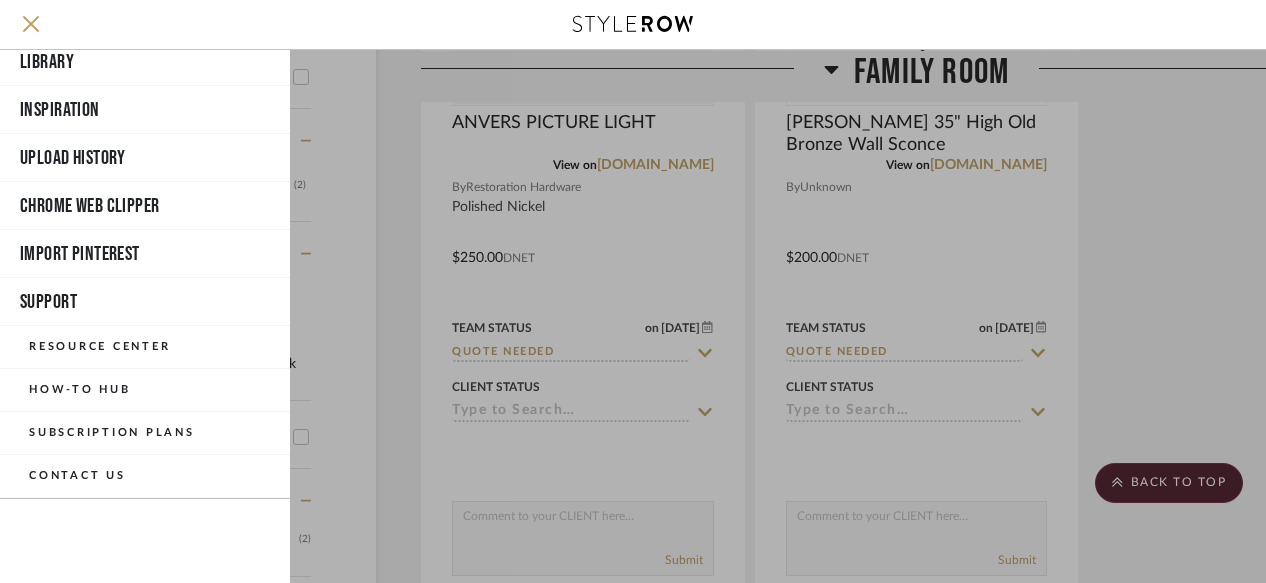 scroll, scrollTop: 108, scrollLeft: 0, axis: vertical 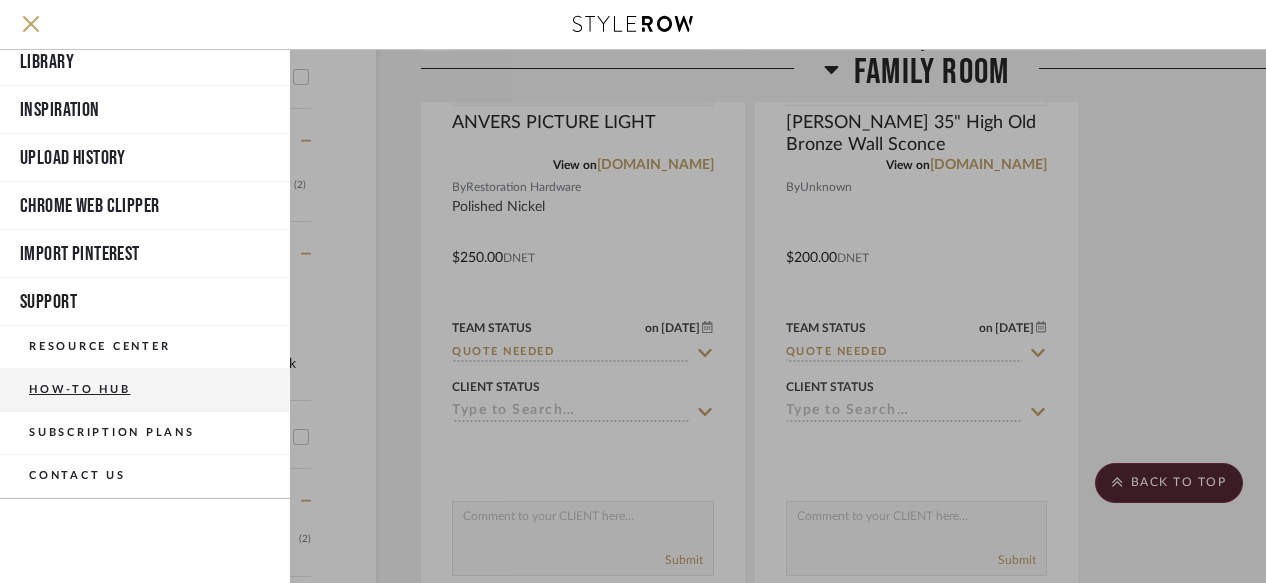click on "How-To Hub" at bounding box center [145, 390] 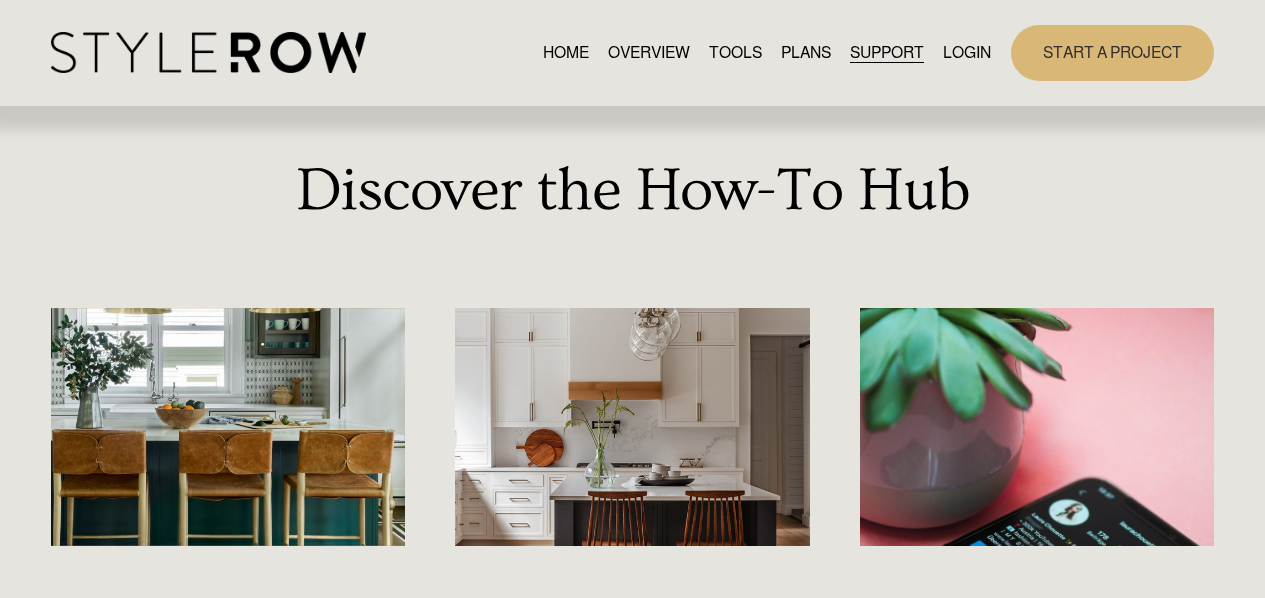 scroll, scrollTop: 0, scrollLeft: 0, axis: both 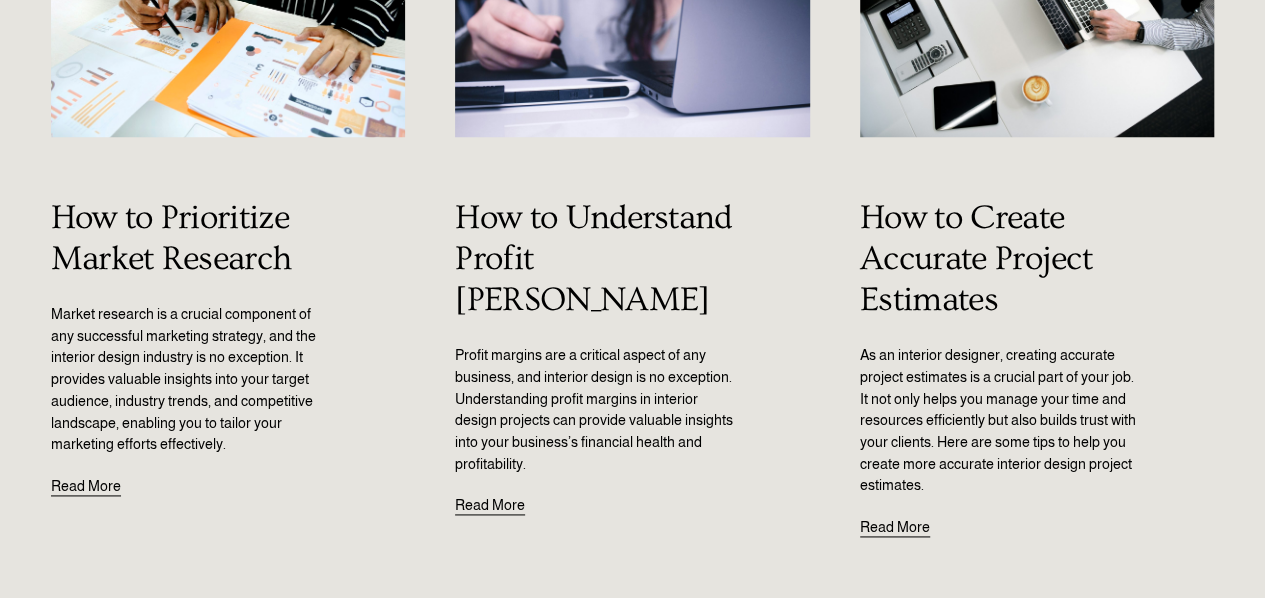 click on "Read More" at bounding box center [895, 518] 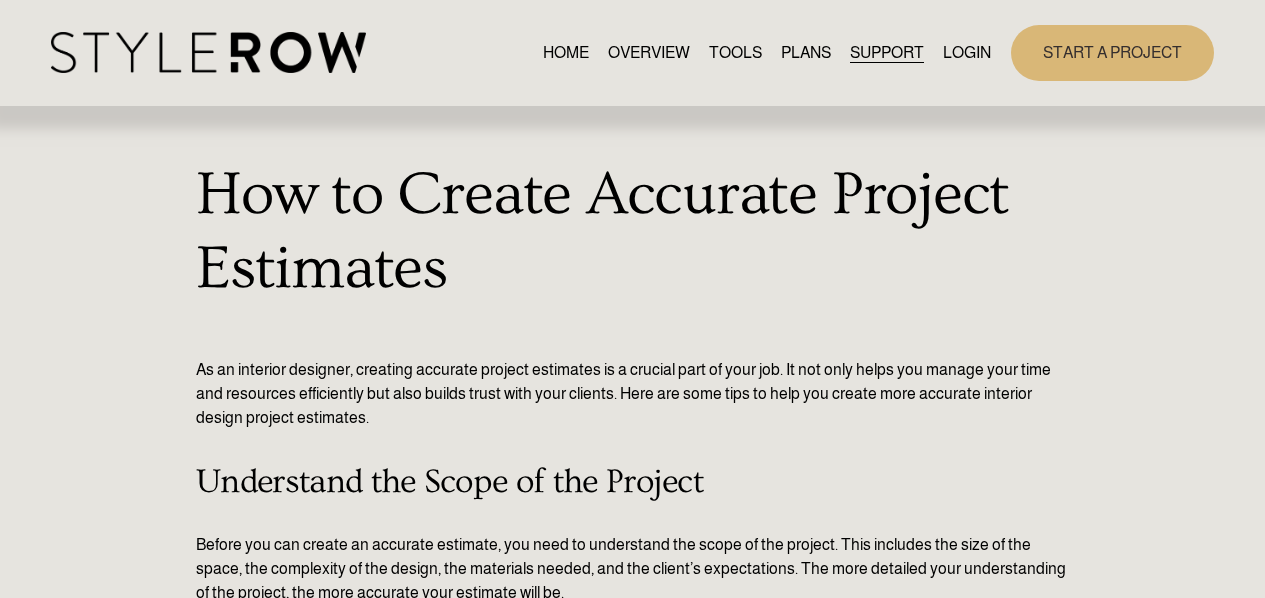 scroll, scrollTop: 0, scrollLeft: 0, axis: both 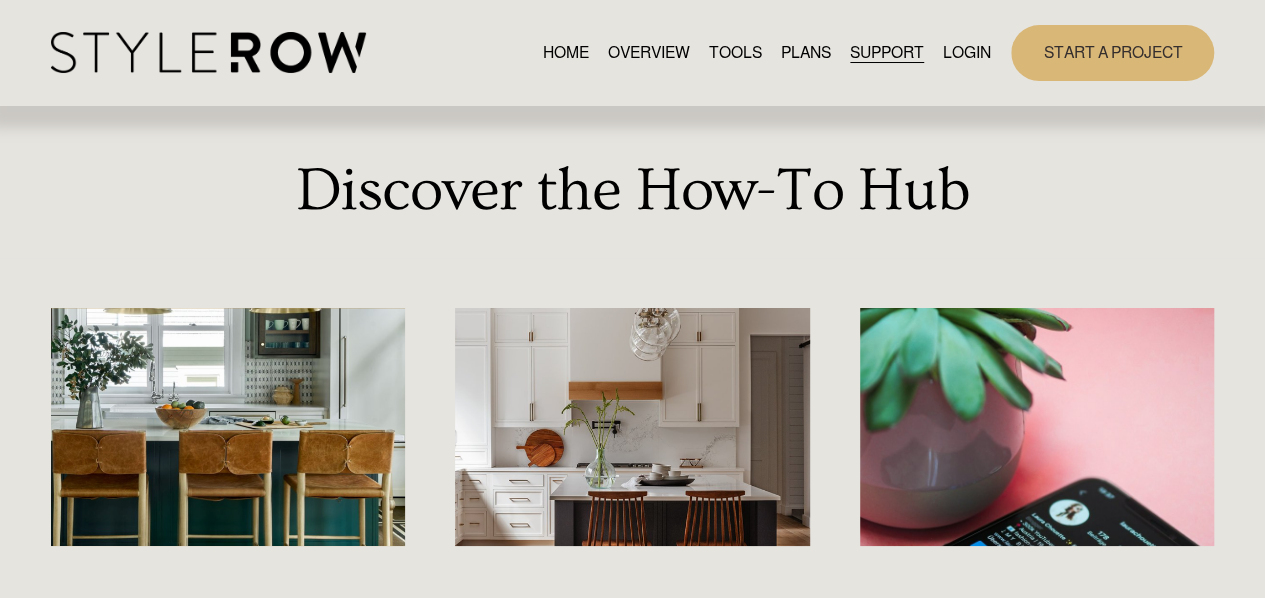 click on "RESOURCE CENTER" at bounding box center (0, 0) 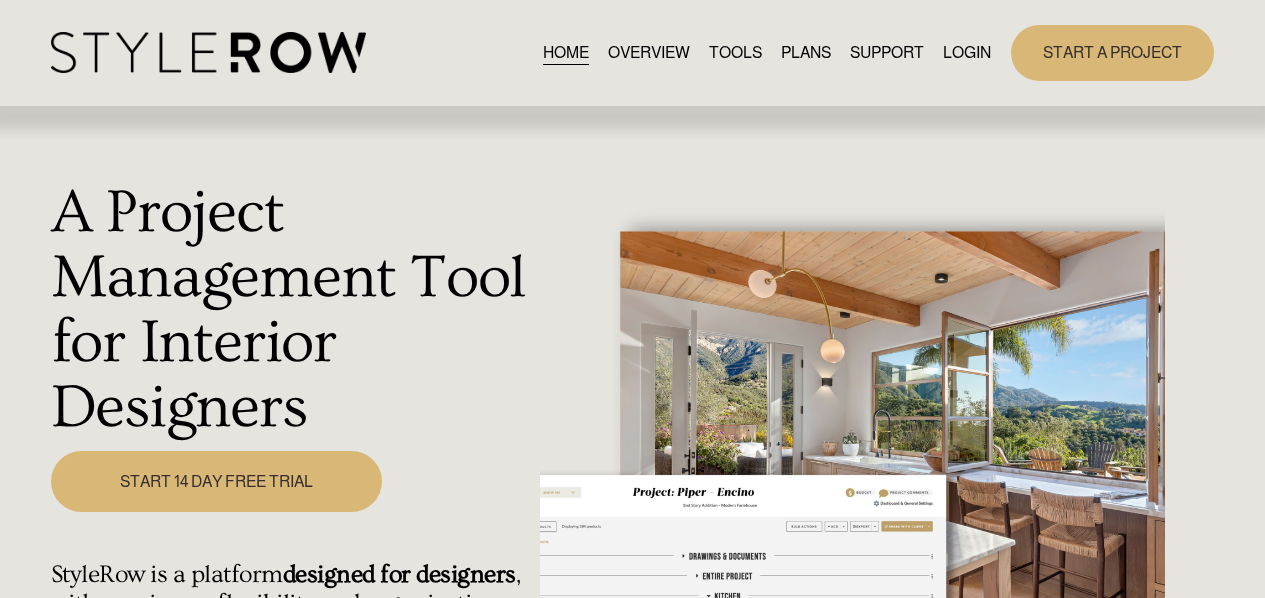 scroll, scrollTop: 0, scrollLeft: 0, axis: both 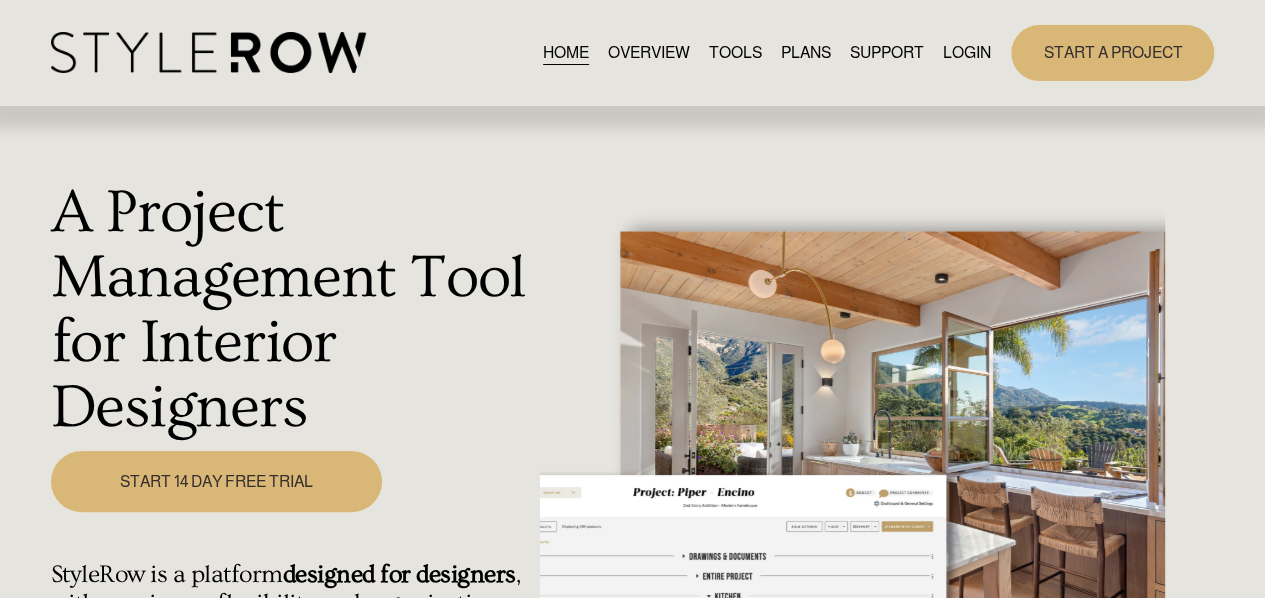 click on "LOGIN" at bounding box center [967, 52] 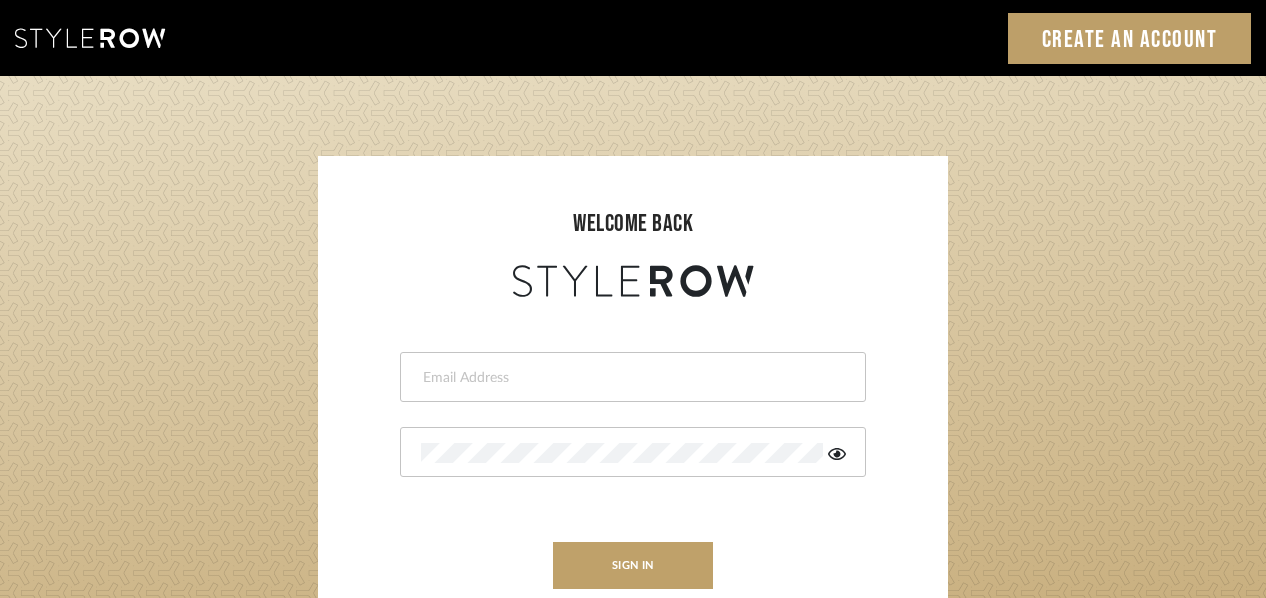 scroll, scrollTop: 0, scrollLeft: 0, axis: both 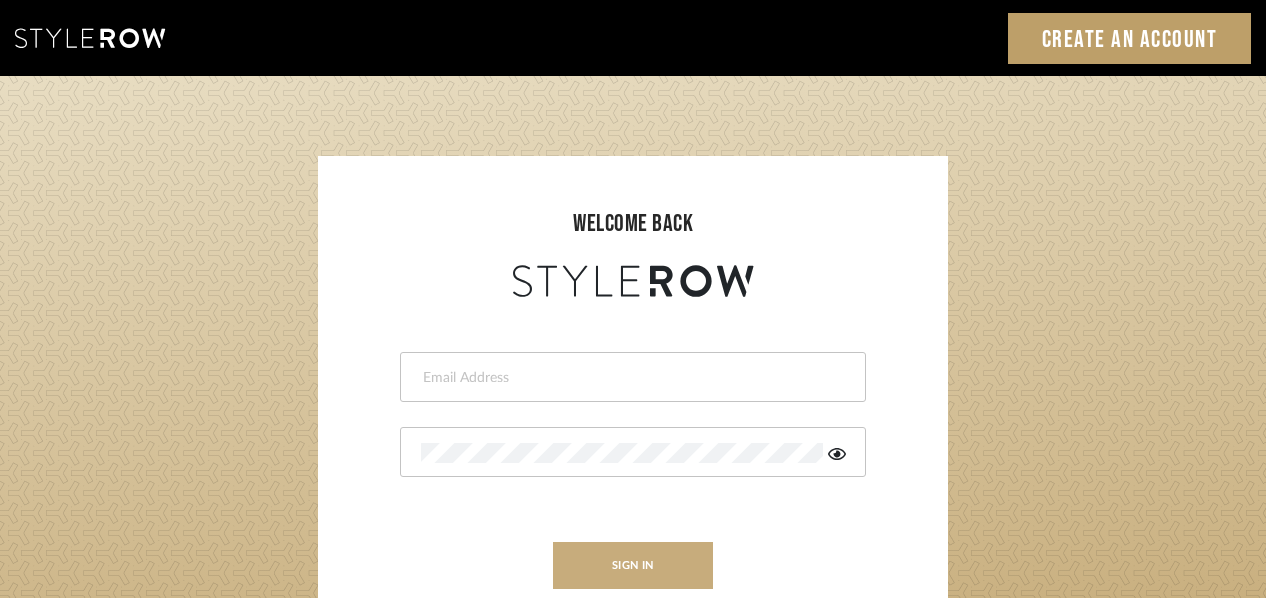 type on "[EMAIL_ADDRESS][DOMAIN_NAME]" 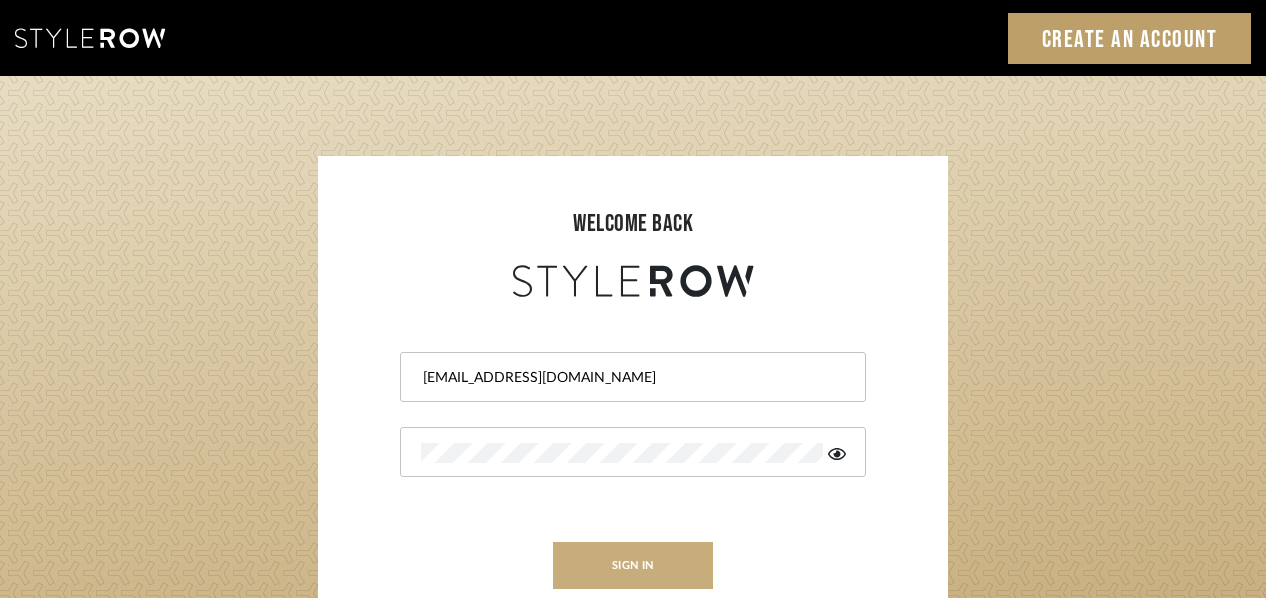 click on "sign in" at bounding box center (633, 565) 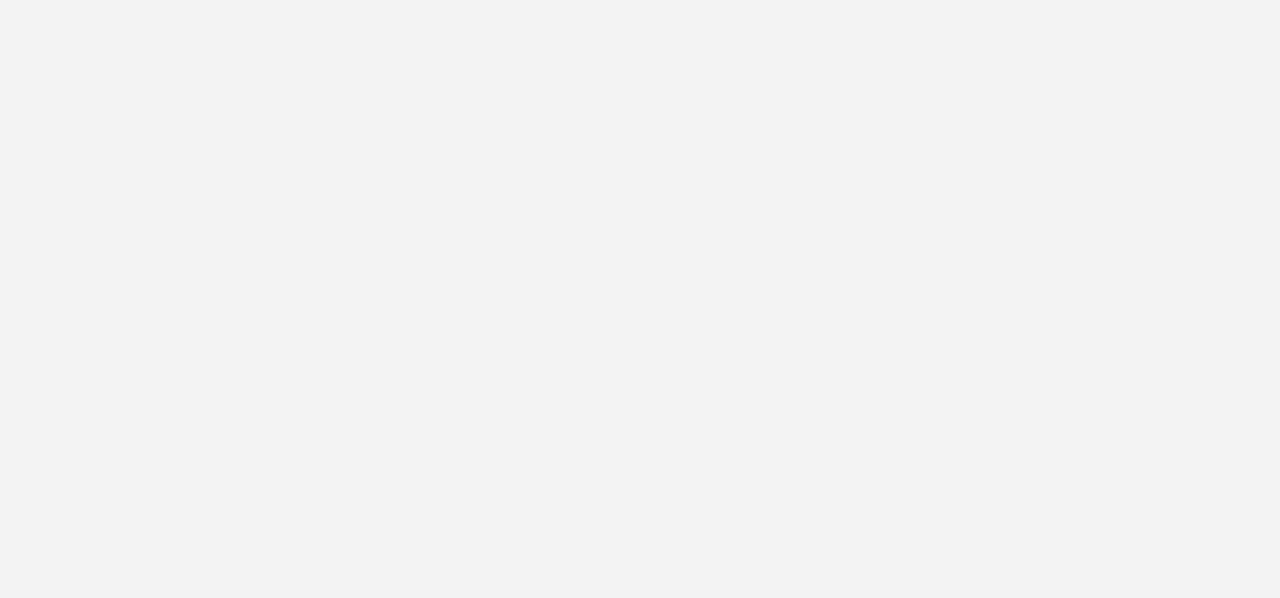 scroll, scrollTop: 0, scrollLeft: 0, axis: both 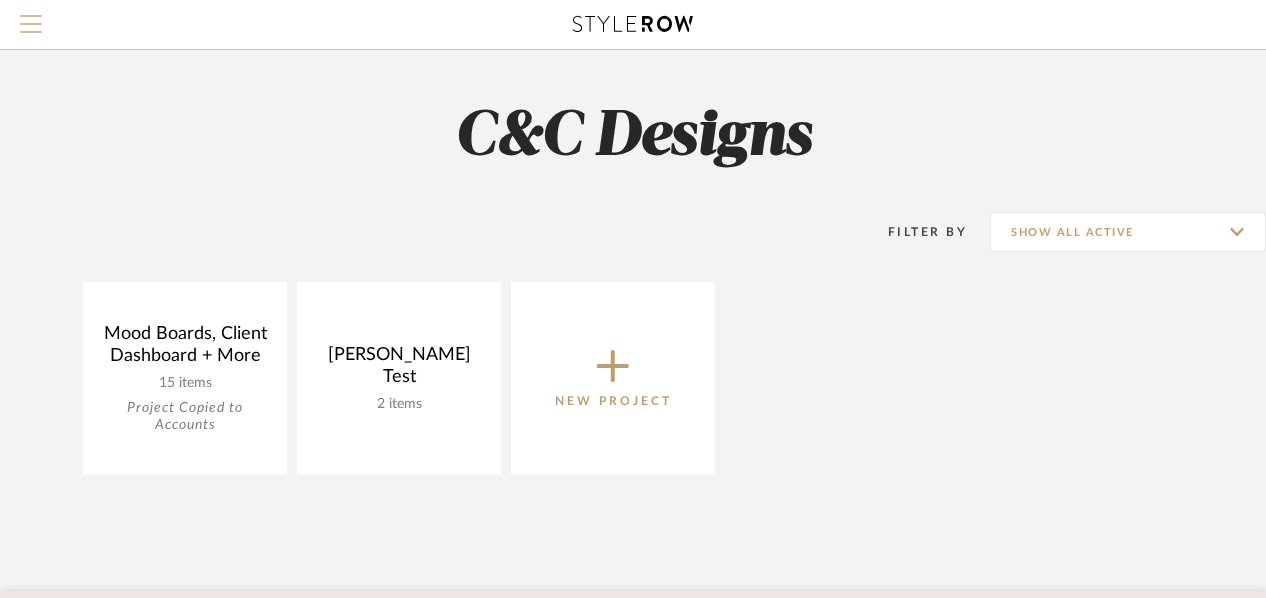 click at bounding box center (31, 24) 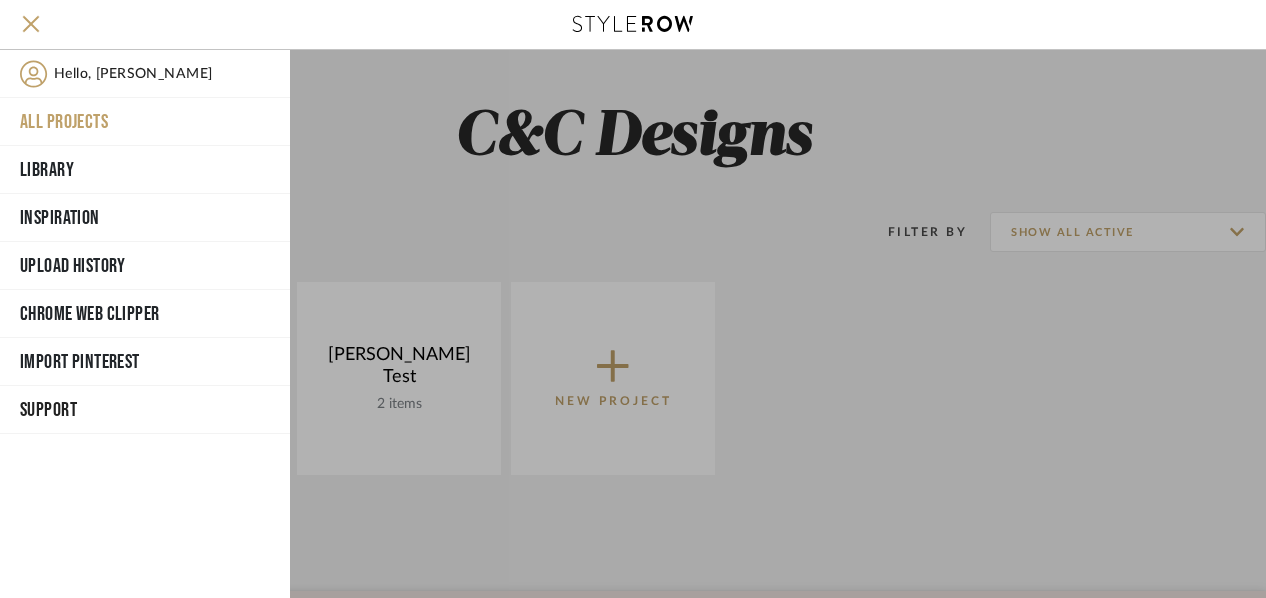 click on "Support" at bounding box center (143, 410) 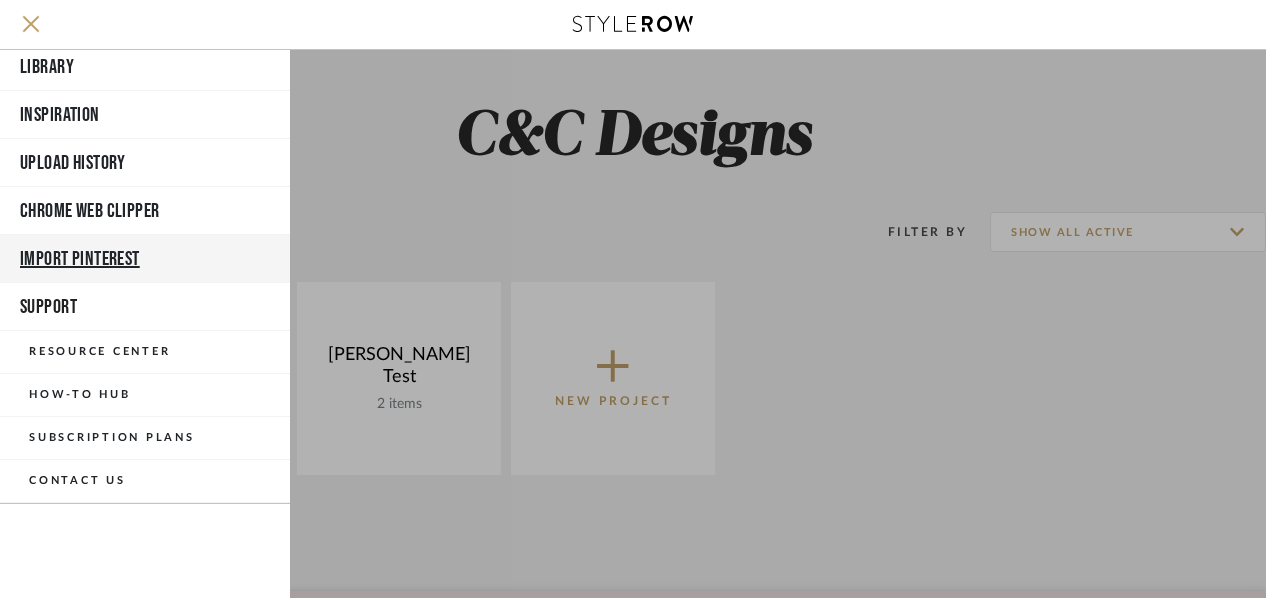 scroll, scrollTop: 108, scrollLeft: 0, axis: vertical 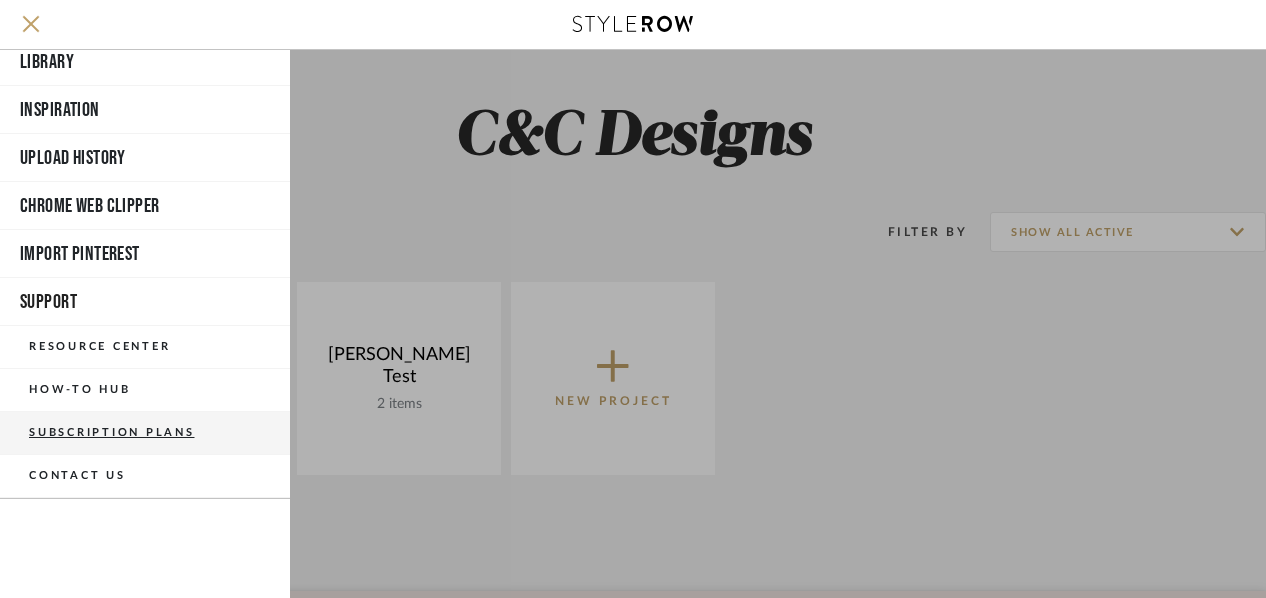 click on "Subscription Plans" at bounding box center [145, 433] 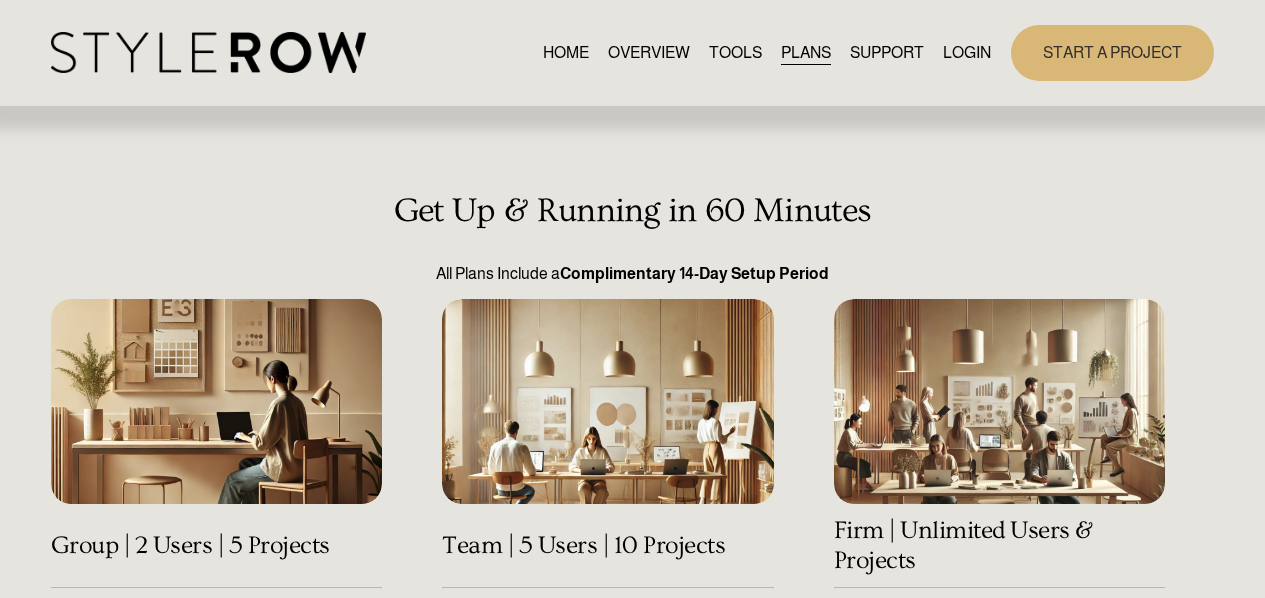 scroll, scrollTop: 0, scrollLeft: 0, axis: both 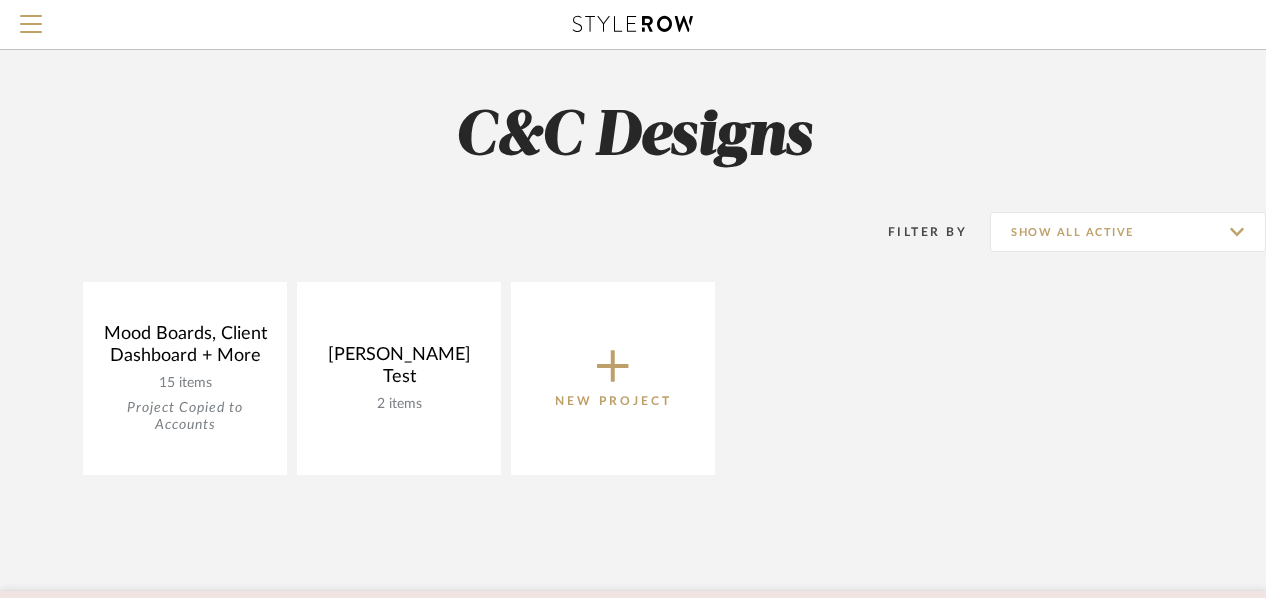 click at bounding box center [31, 16] 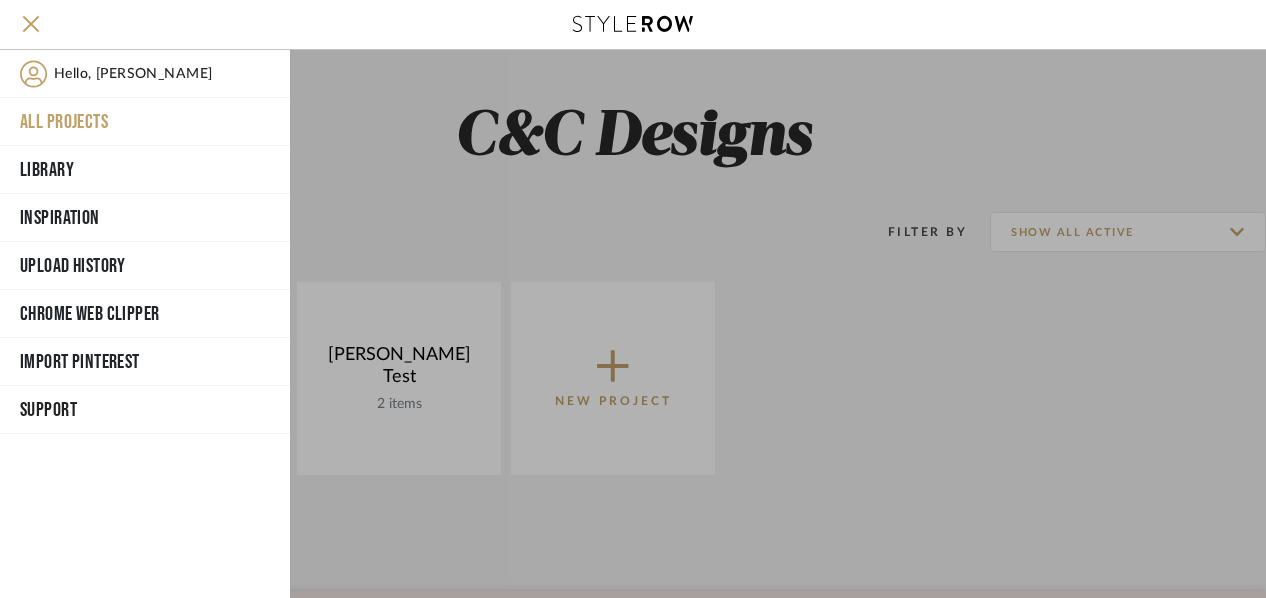click on "Support" at bounding box center (143, 410) 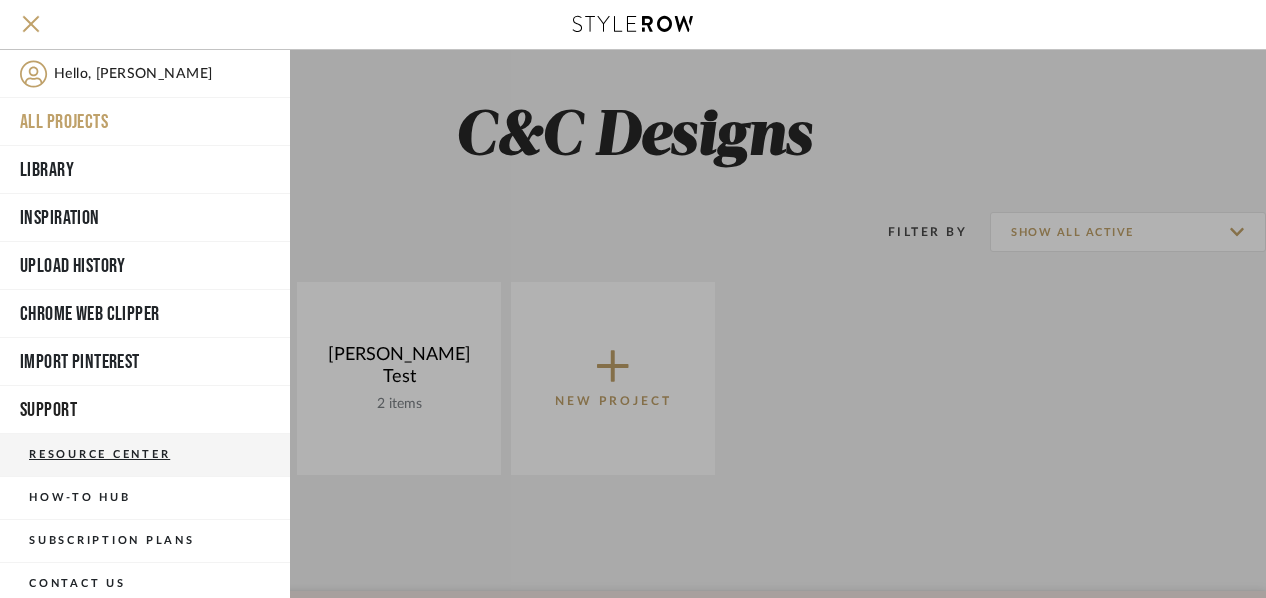 click on "Resource Center" at bounding box center (145, 455) 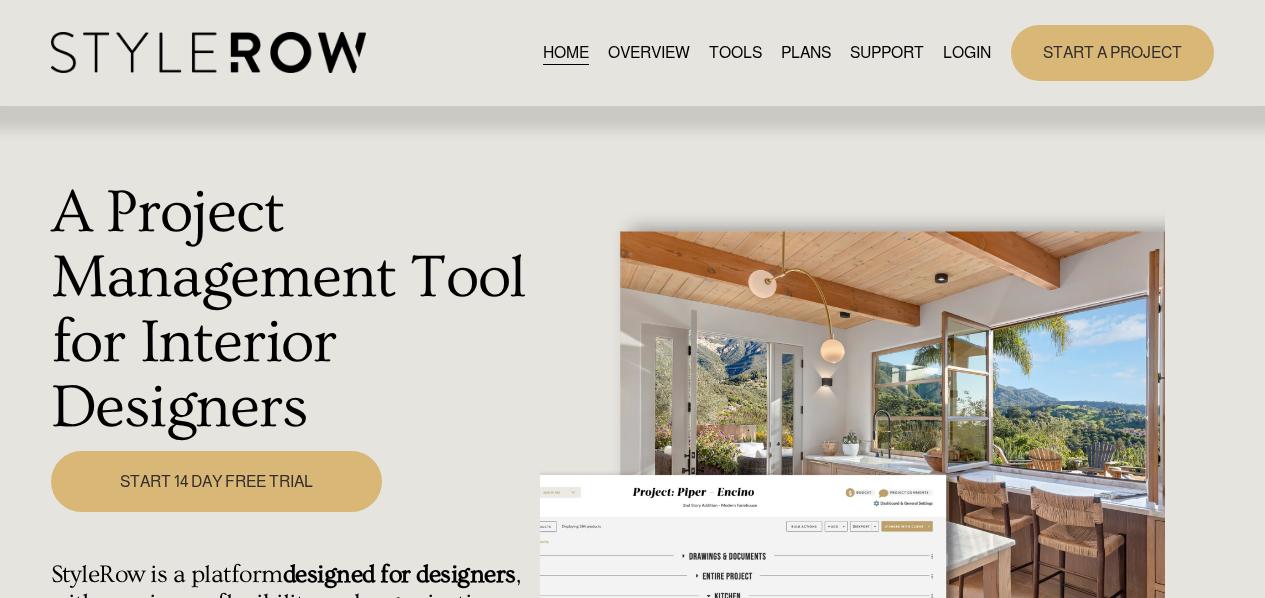 scroll, scrollTop: 0, scrollLeft: 0, axis: both 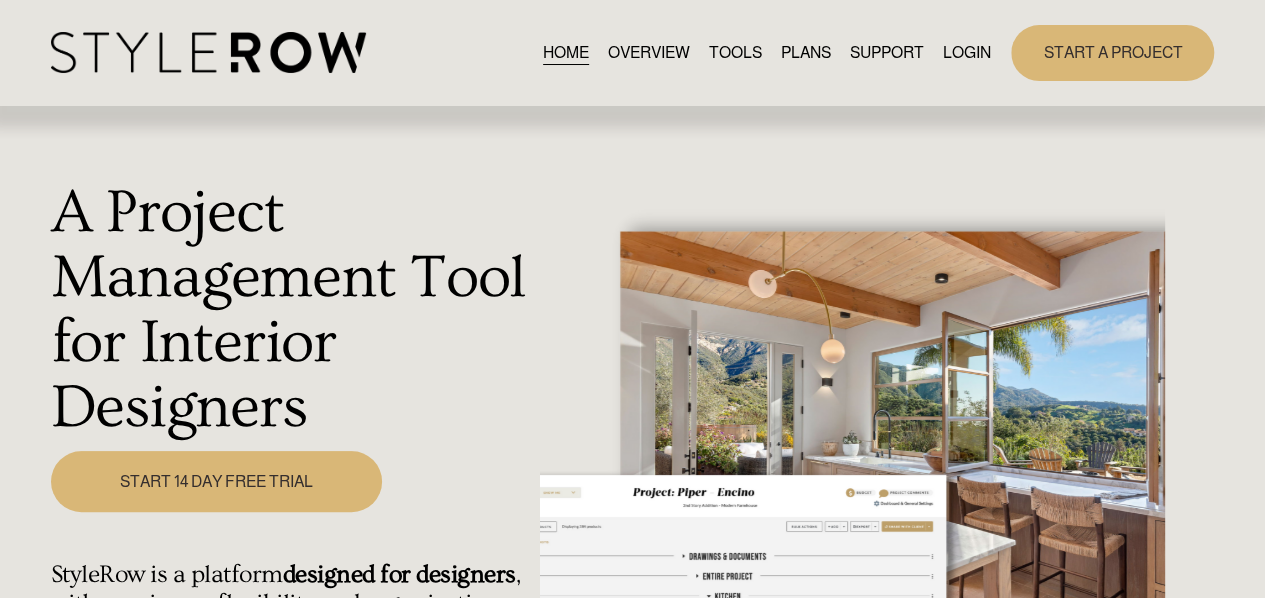 click on "LOGIN" at bounding box center [967, 52] 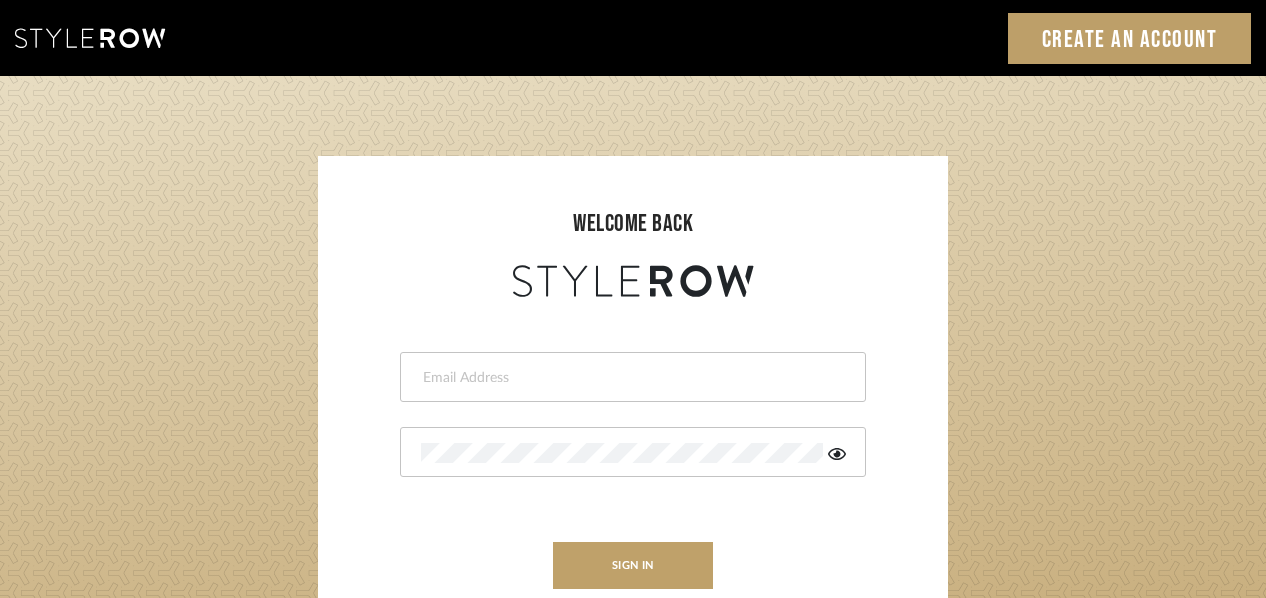 scroll, scrollTop: 0, scrollLeft: 0, axis: both 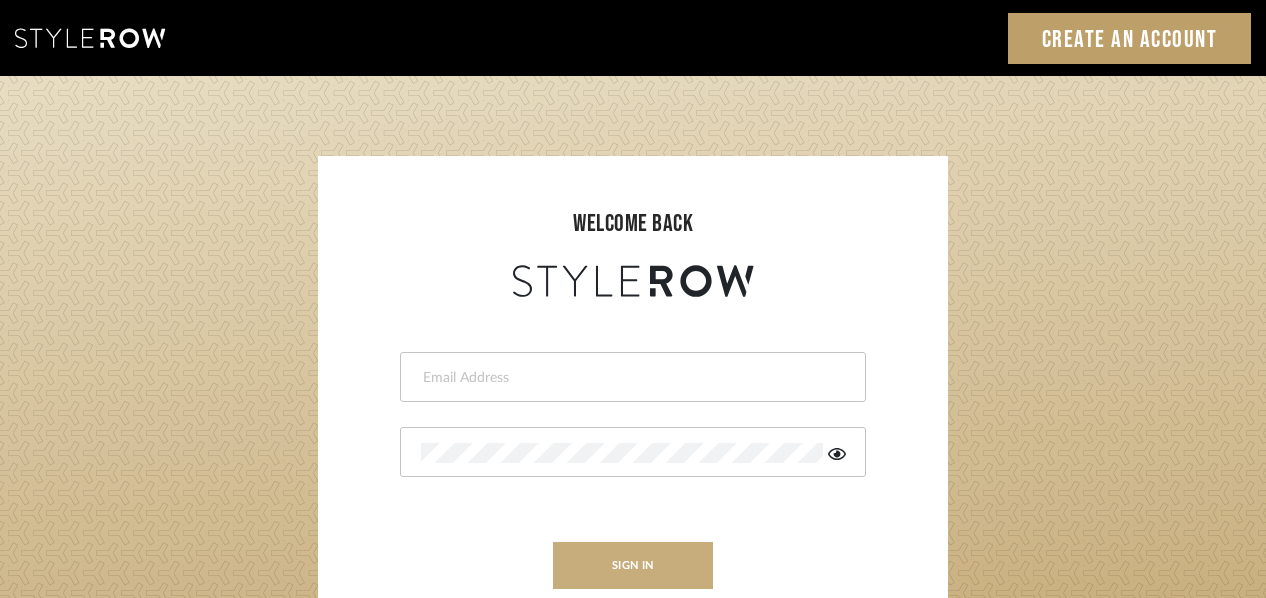 type on "candcdesignteam@gmail.com" 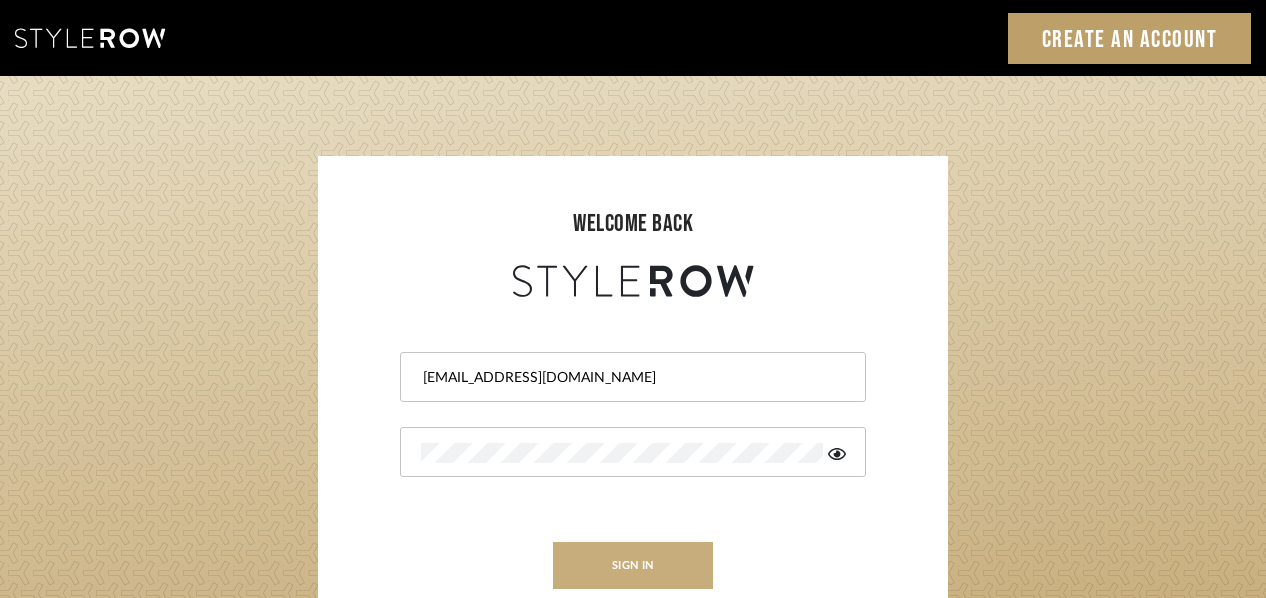 click on "sign in" at bounding box center (633, 565) 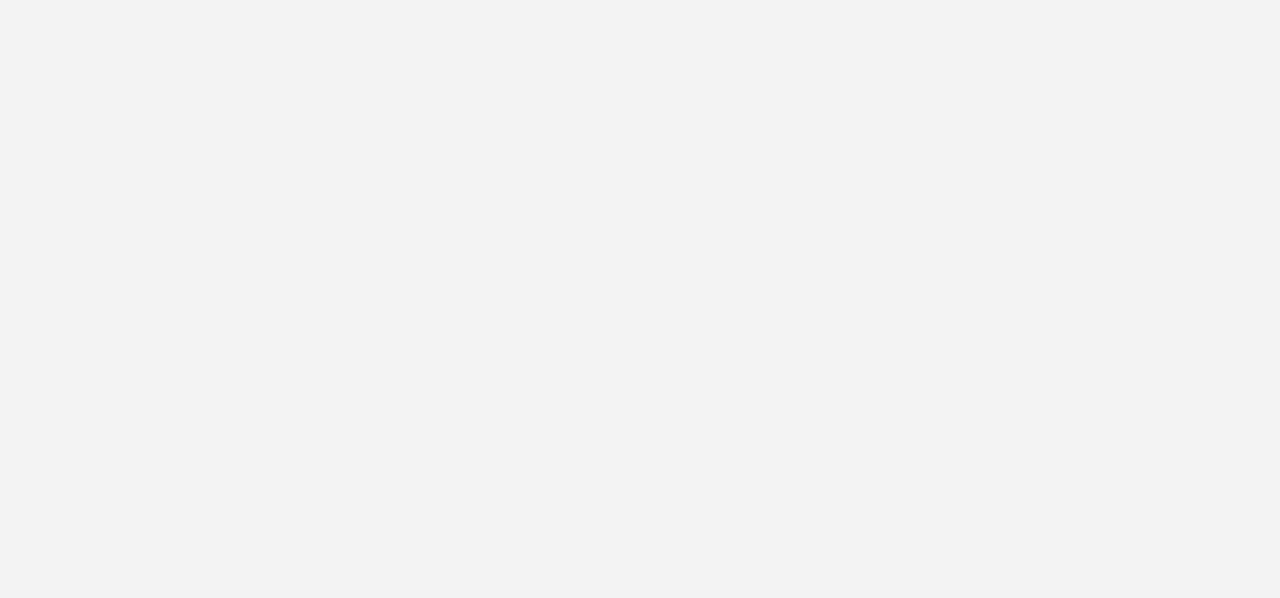 scroll, scrollTop: 0, scrollLeft: 0, axis: both 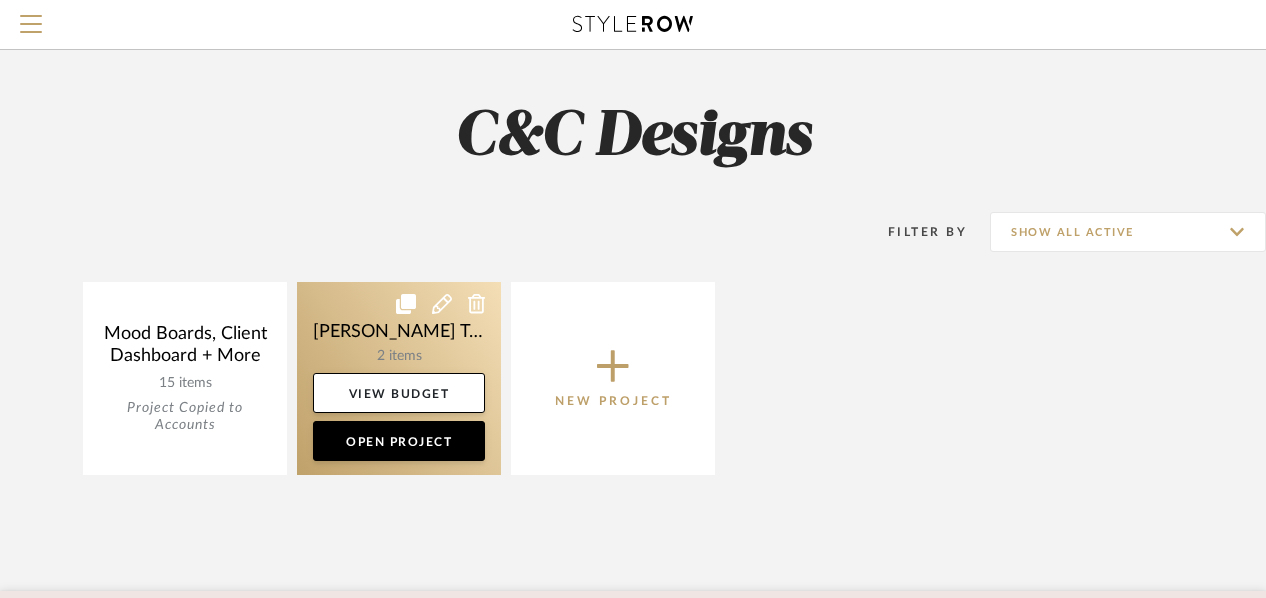click 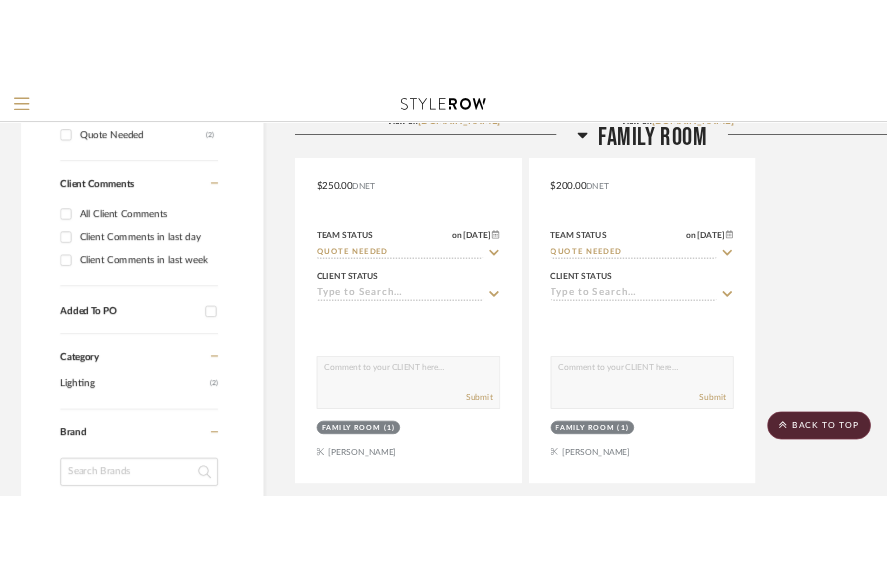 scroll, scrollTop: 774, scrollLeft: 0, axis: vertical 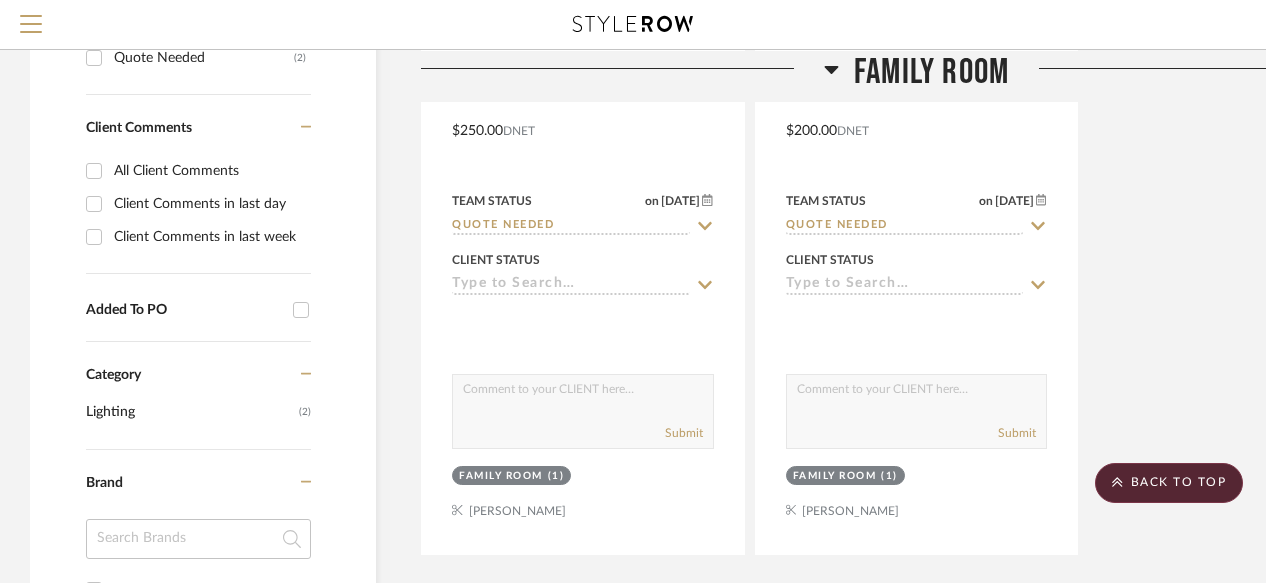 click on "Filter by keyword, category or name prior to exporting to Excel or Bulk Actions Team Comments All Team Comments Team Comments in last day Team Comments in last week Flagged Shared with Client Team Status Quote Needed  (2)  Client Comments All Client Comments Client Comments in last day Client Comments in last week Added To PO Category  Lighting   (2)  Brand Restoration Hardware  (1)  Upload Method Clipped  (2)  Added By [PERSON_NAME]  (2)  Item Type Product  (2)  Lead Time Weeks In Stock Price 0  7,500 +  0 7500" 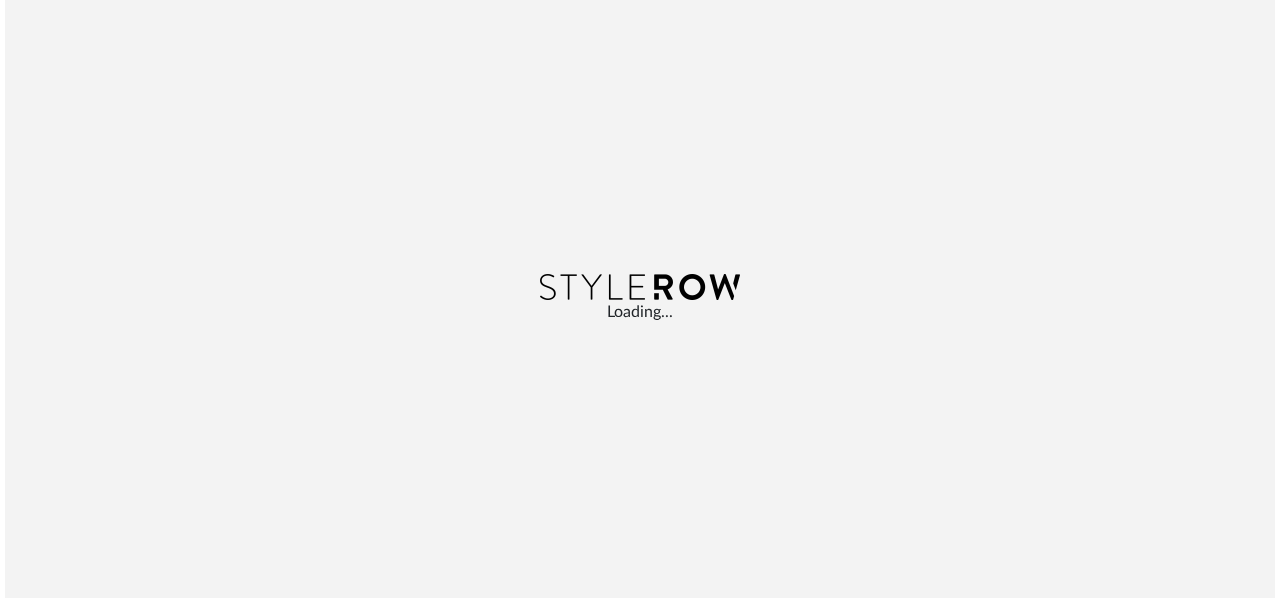 scroll, scrollTop: 0, scrollLeft: 0, axis: both 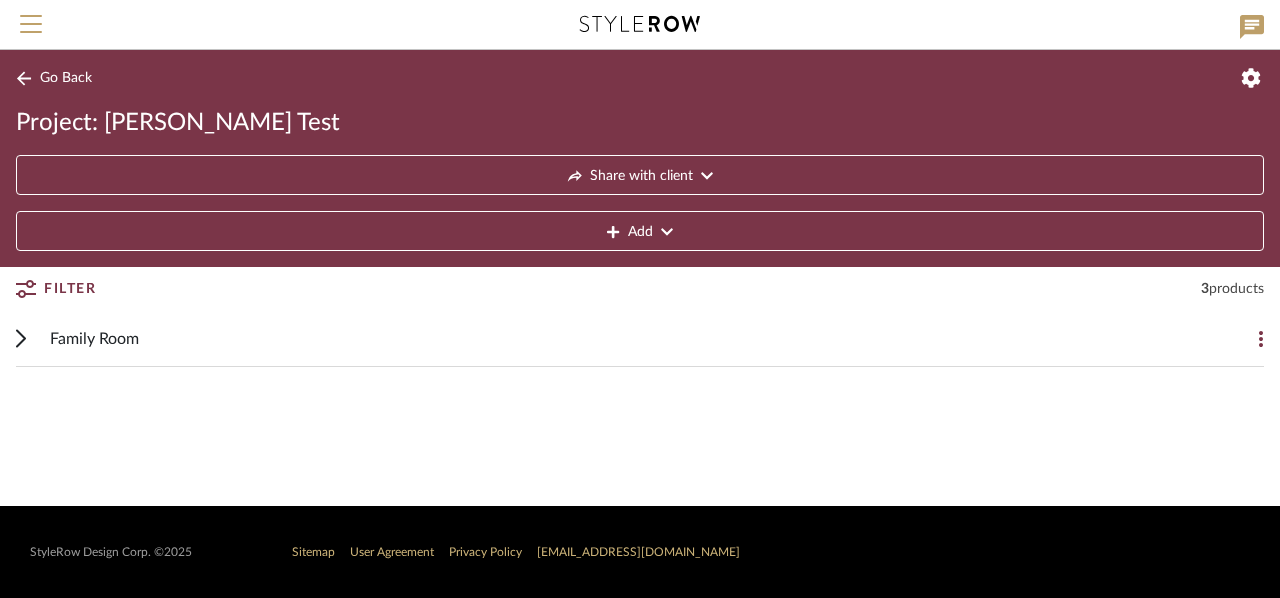 click on "Go Back" 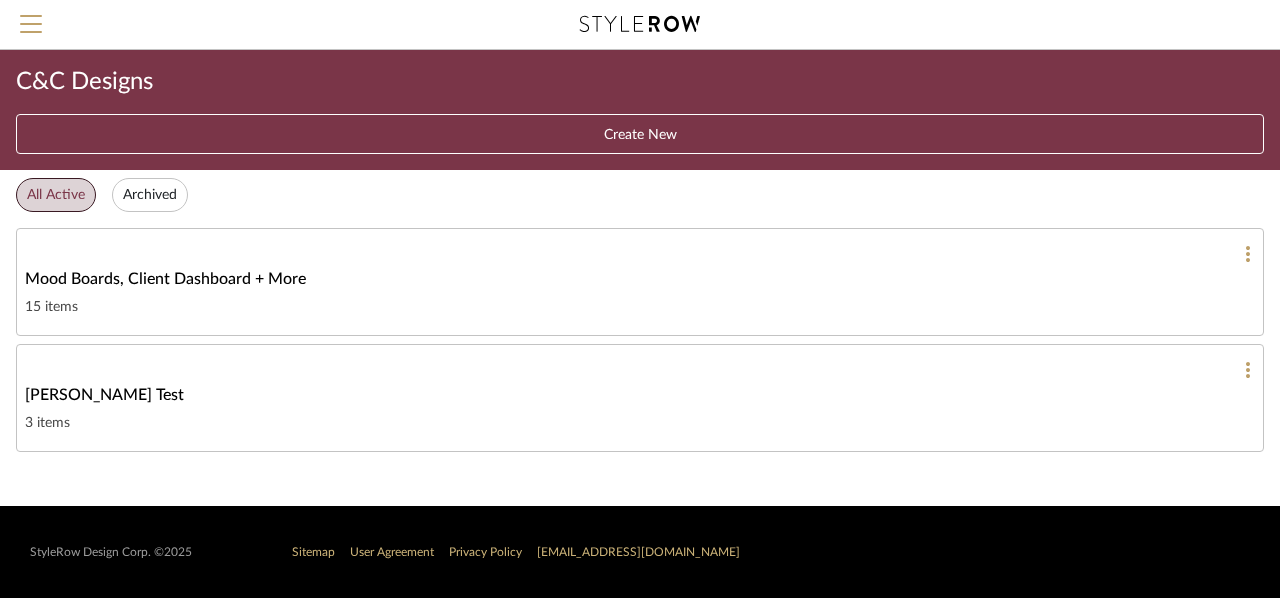 click on "[PERSON_NAME] Test" 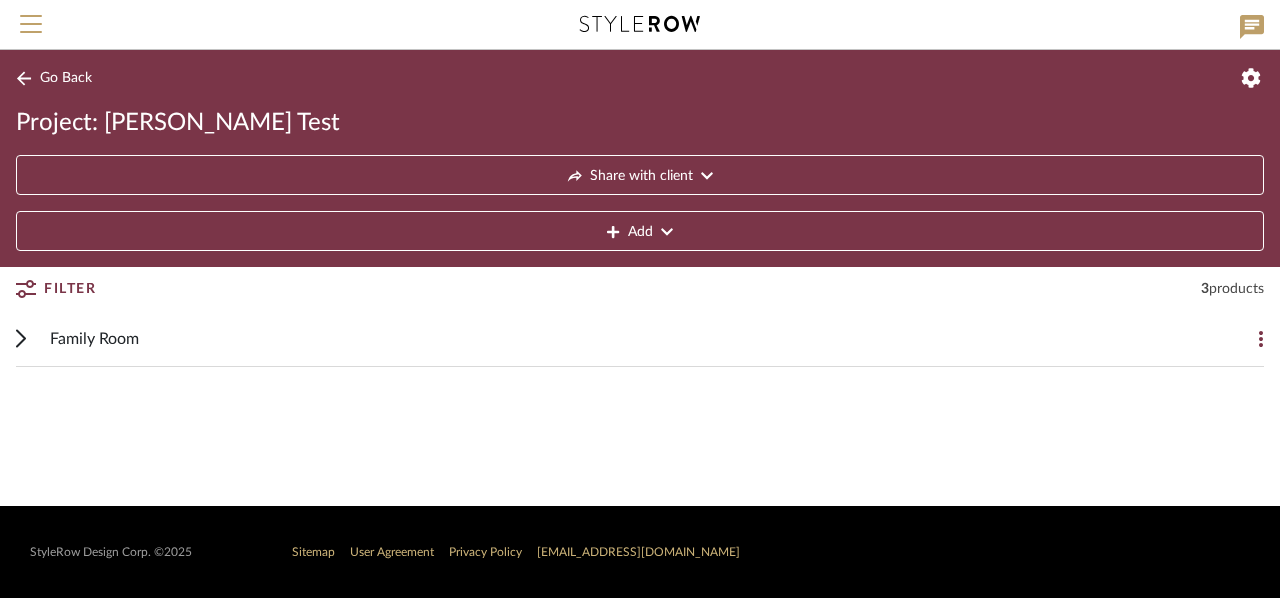 click 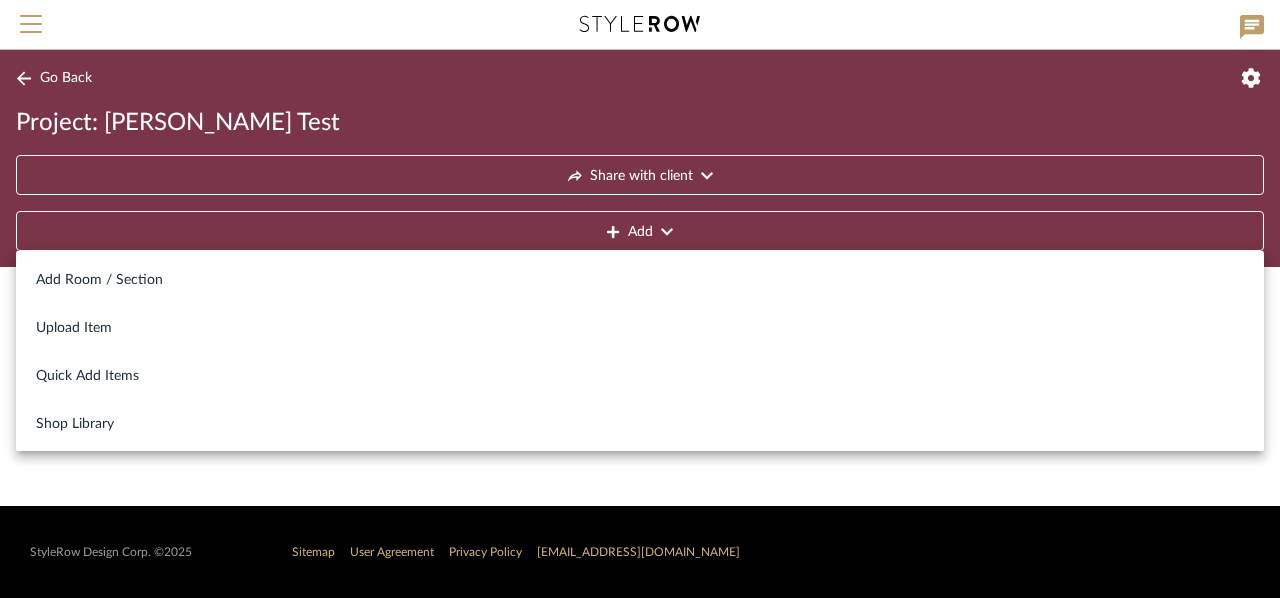 click at bounding box center (640, 299) 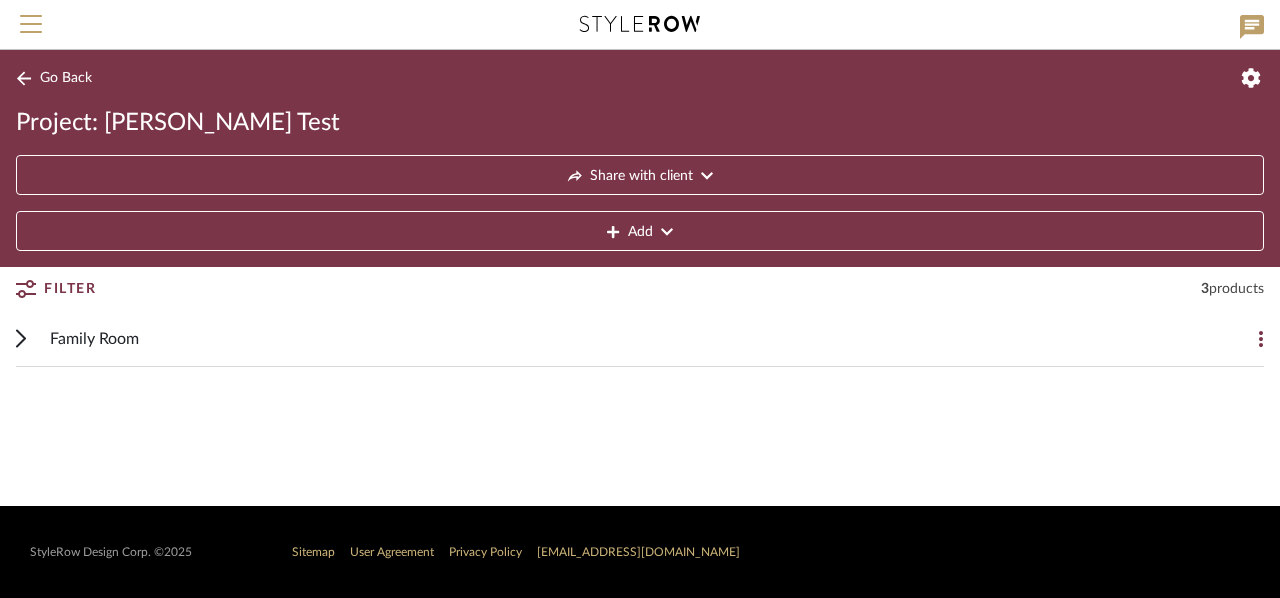 click on "Family Room Add Item Pondview 8 - Light Dimmable Sputnik Sphere Chandelier By  Wayfair $500.00  DNET  ANVERS PICTURE LIGHT By  Restoration Hardware  Polished Nickel  $250.00  DNET  Mitzi Dylan 35" High Old Bronze Wall Sconce By  Unknown $200.00  DNET" at bounding box center [640, 339] 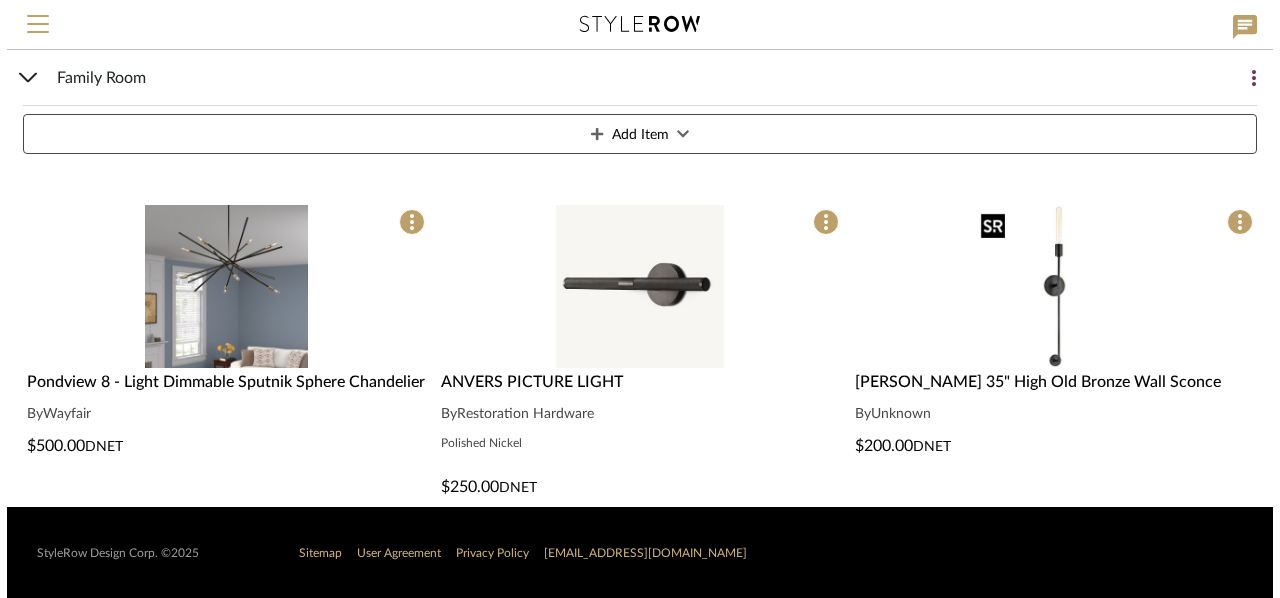 scroll, scrollTop: 0, scrollLeft: 0, axis: both 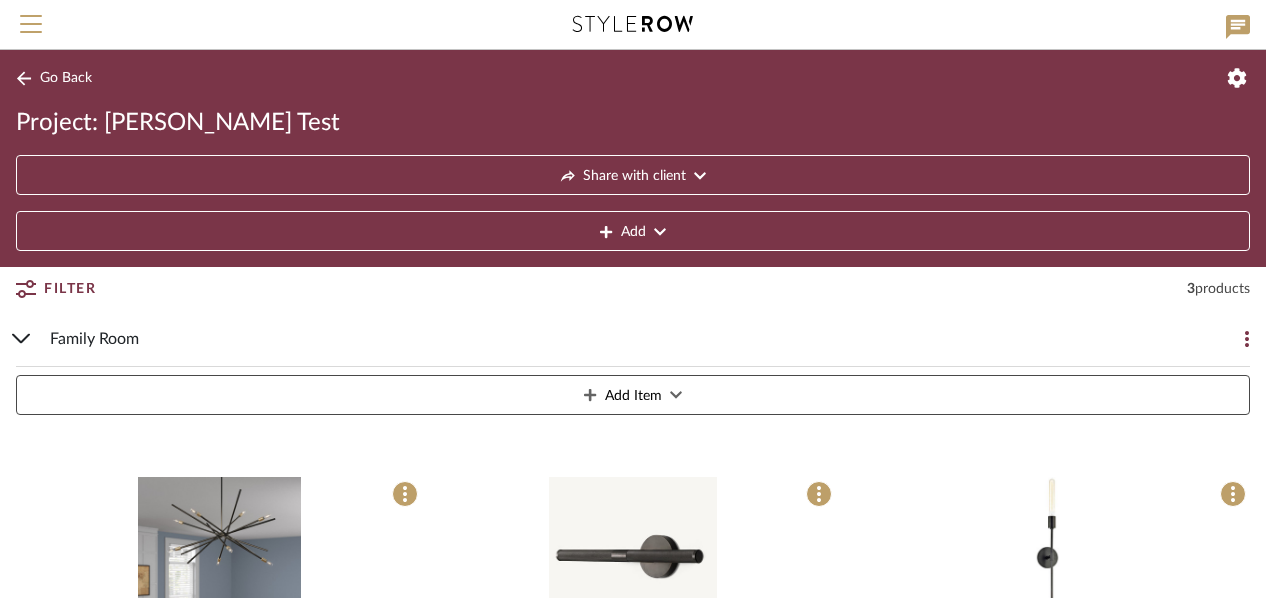 click at bounding box center (1230, 339) 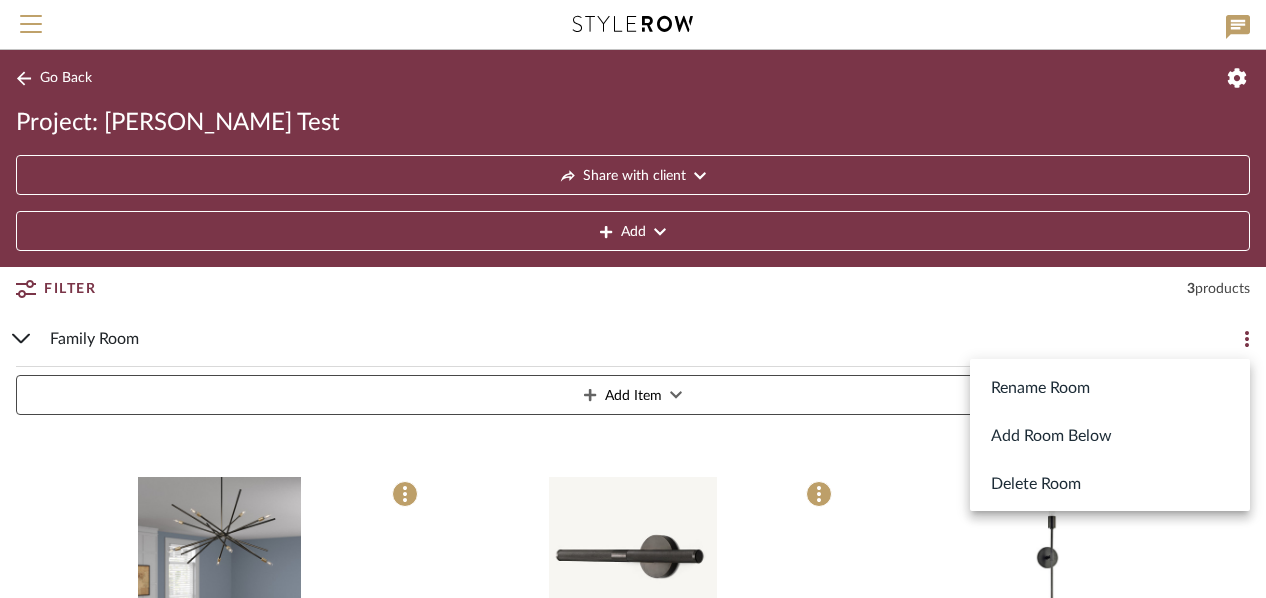 click at bounding box center [633, 299] 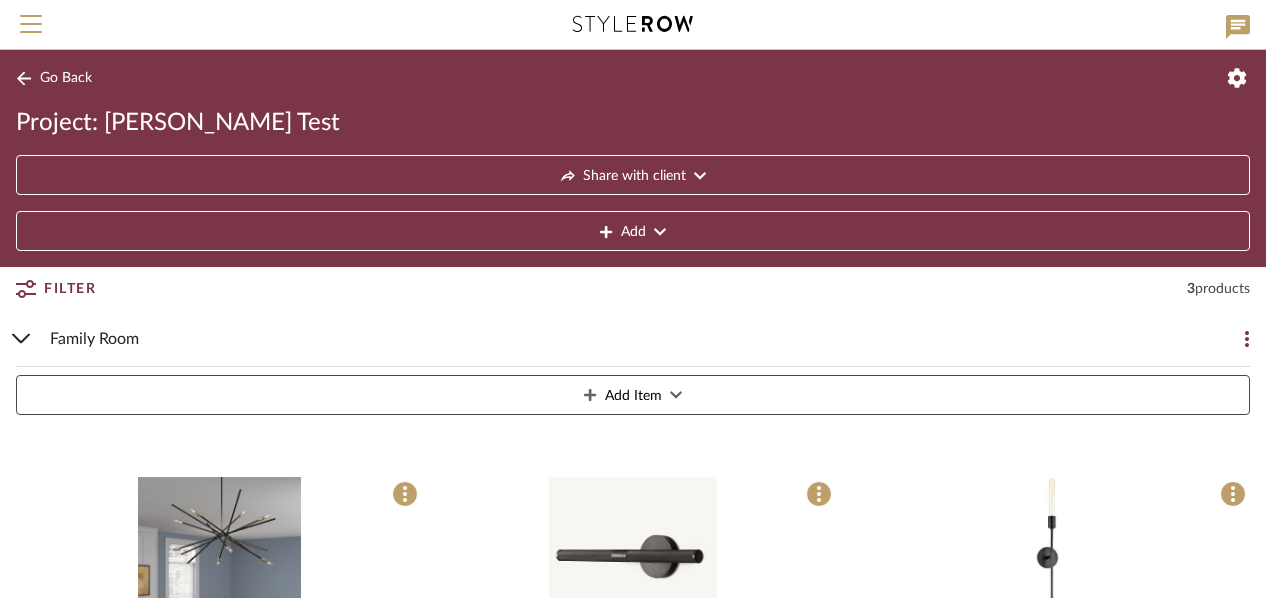 click at bounding box center [633, 26] 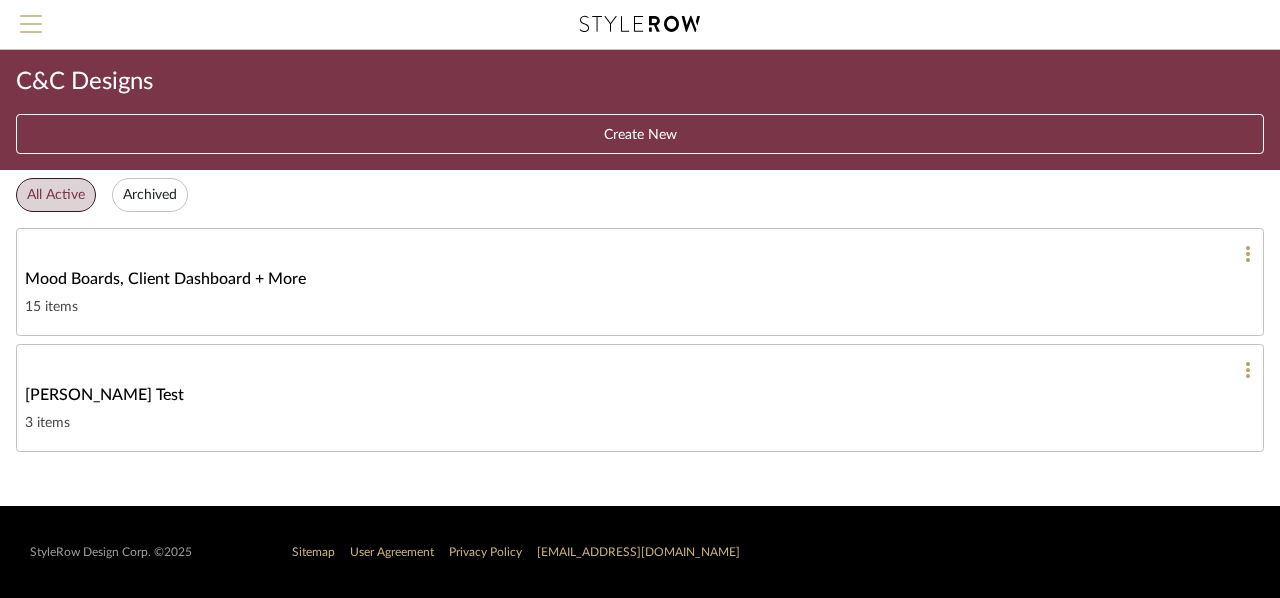 click at bounding box center [31, 16] 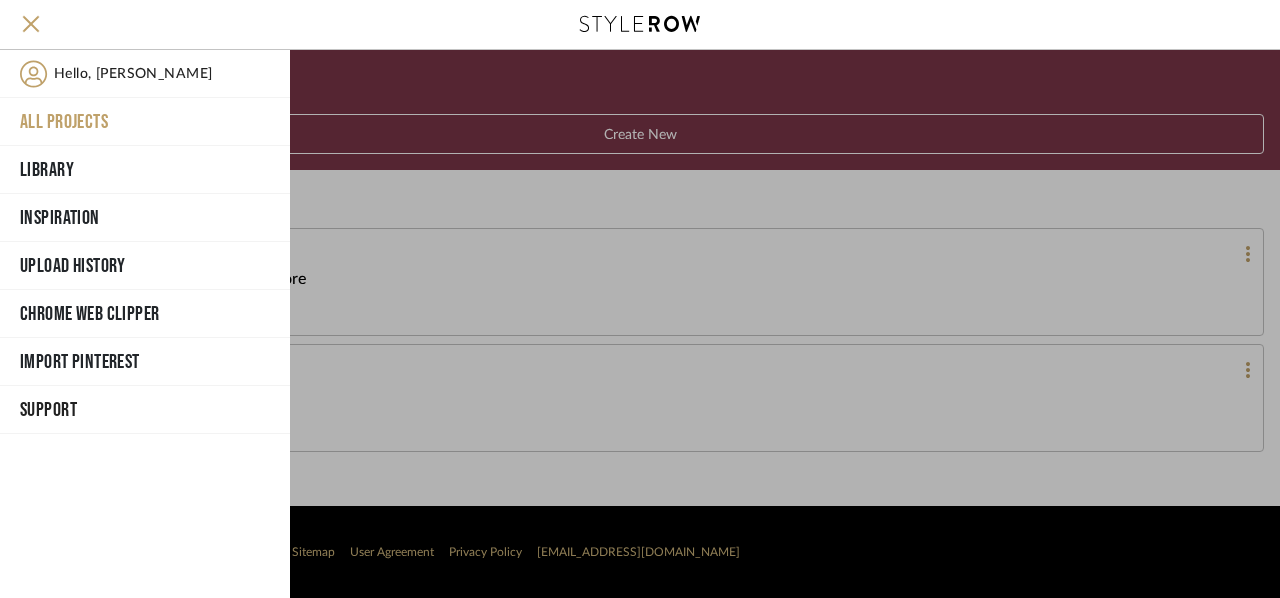 click on "All Projects" at bounding box center (145, 122) 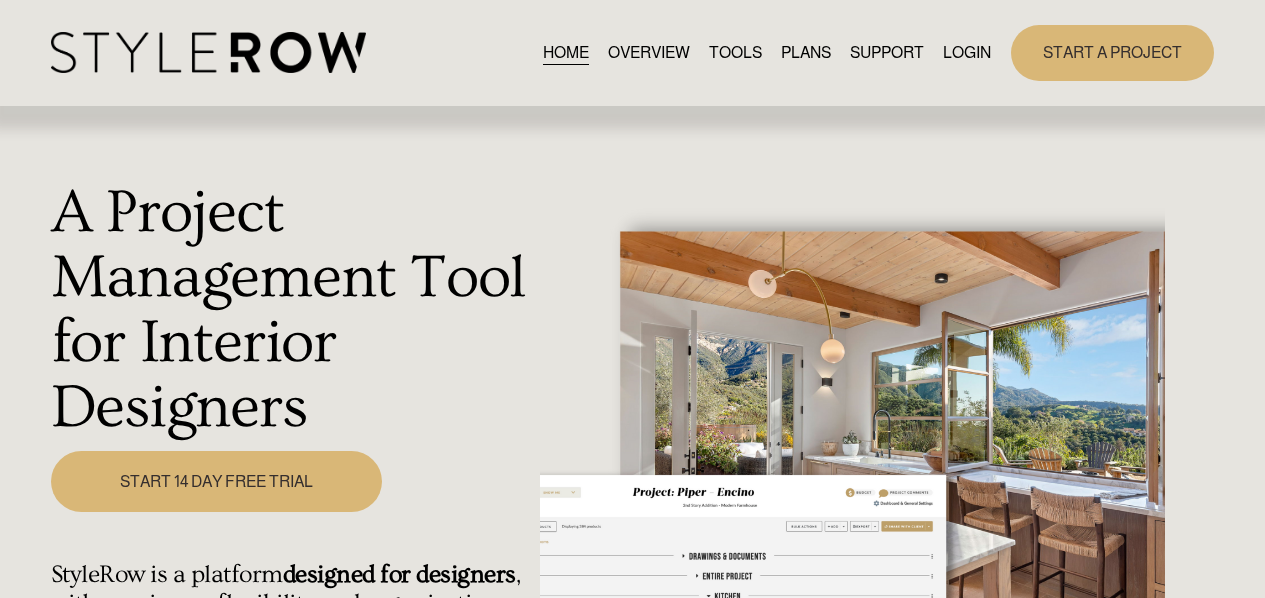 scroll, scrollTop: 0, scrollLeft: 0, axis: both 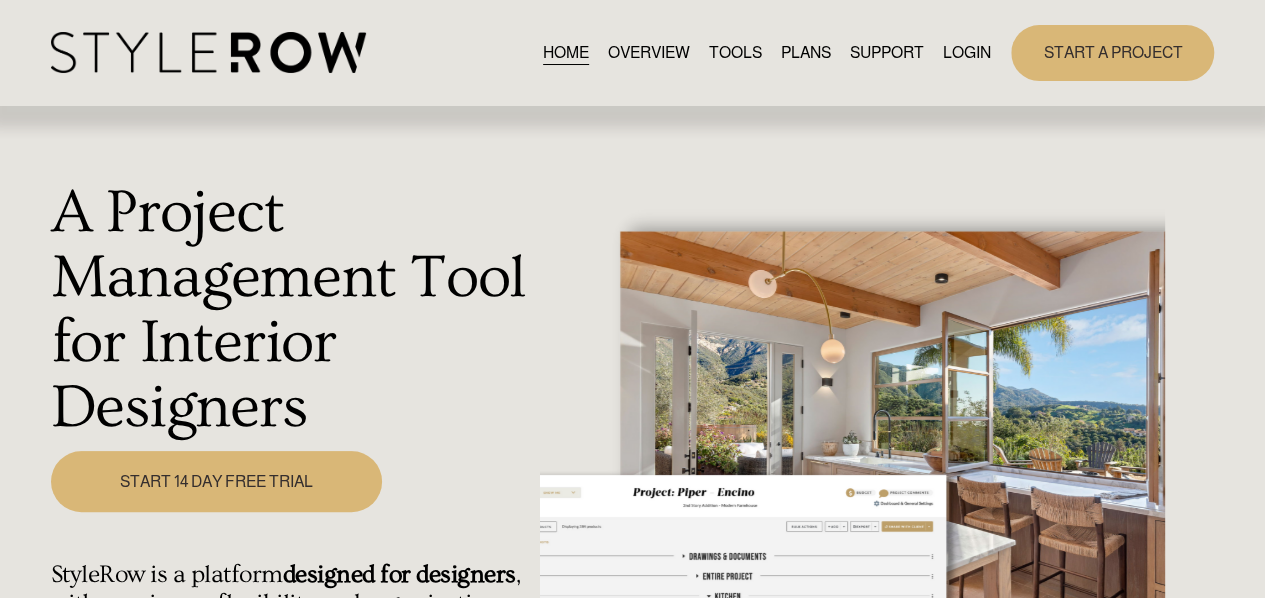 click on "LOGIN" at bounding box center [967, 52] 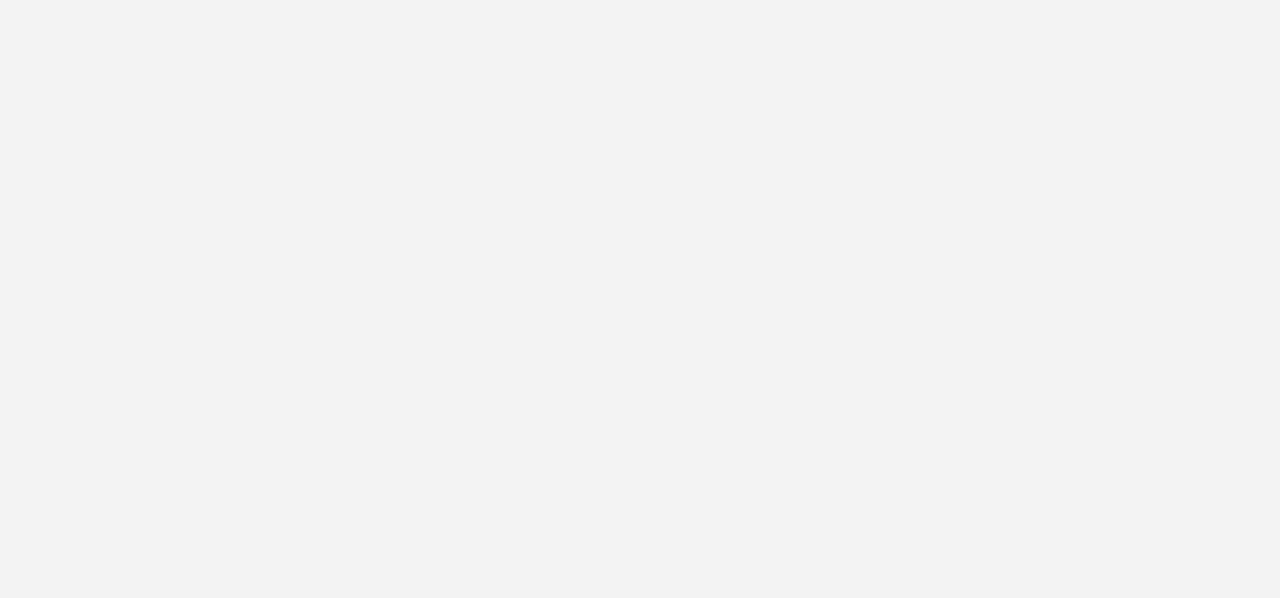 scroll, scrollTop: 0, scrollLeft: 0, axis: both 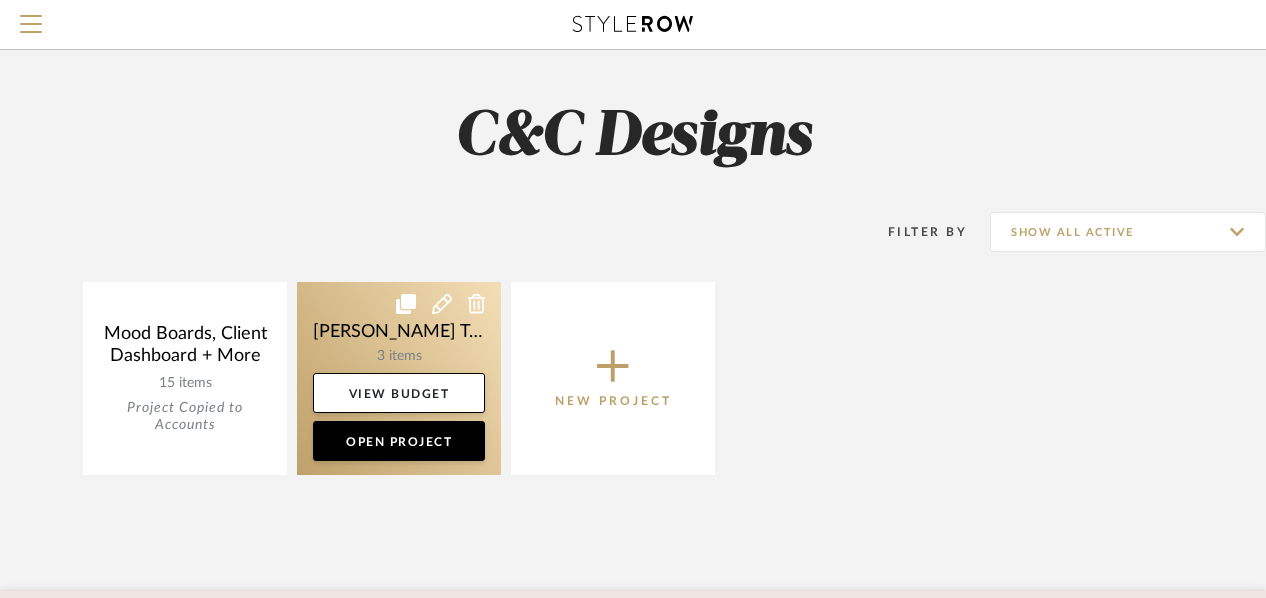 click 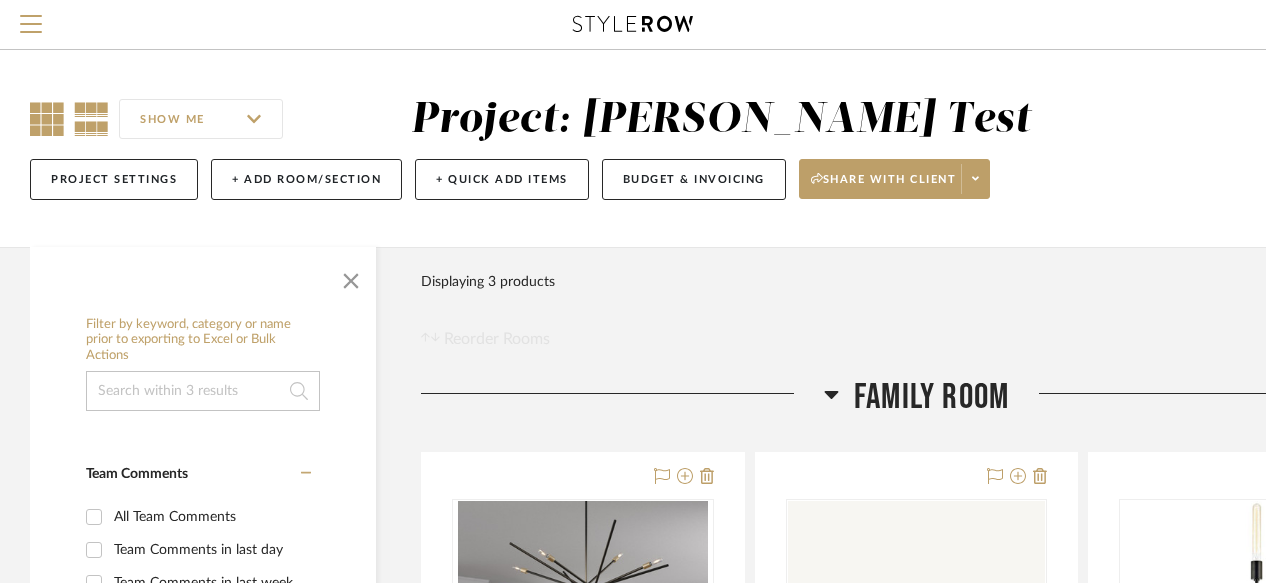 click 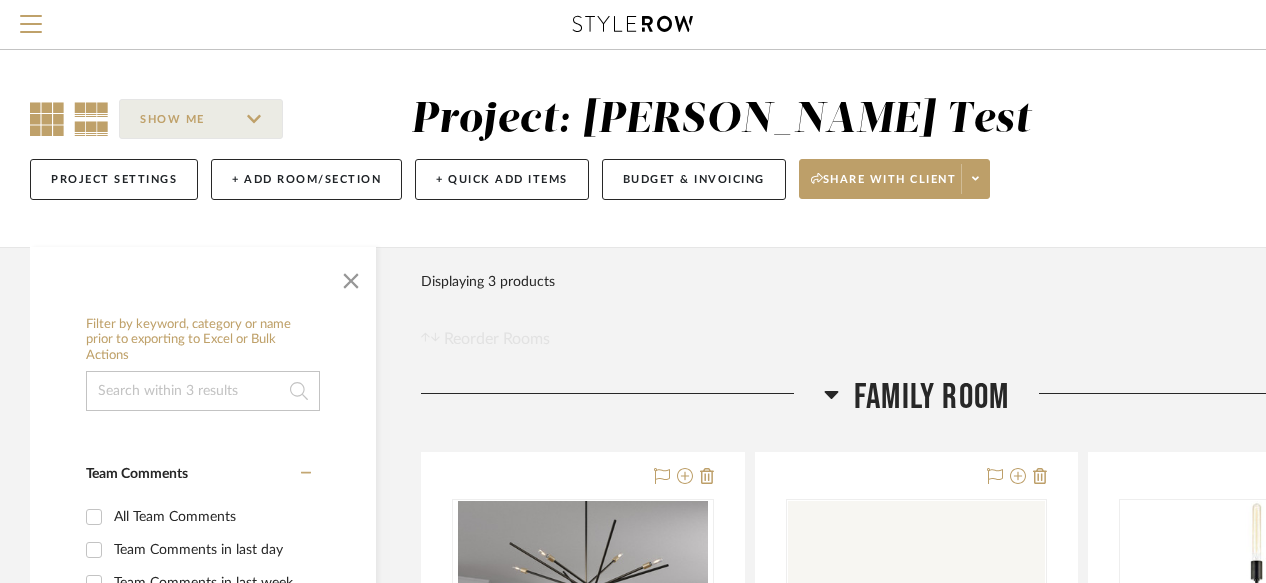 click 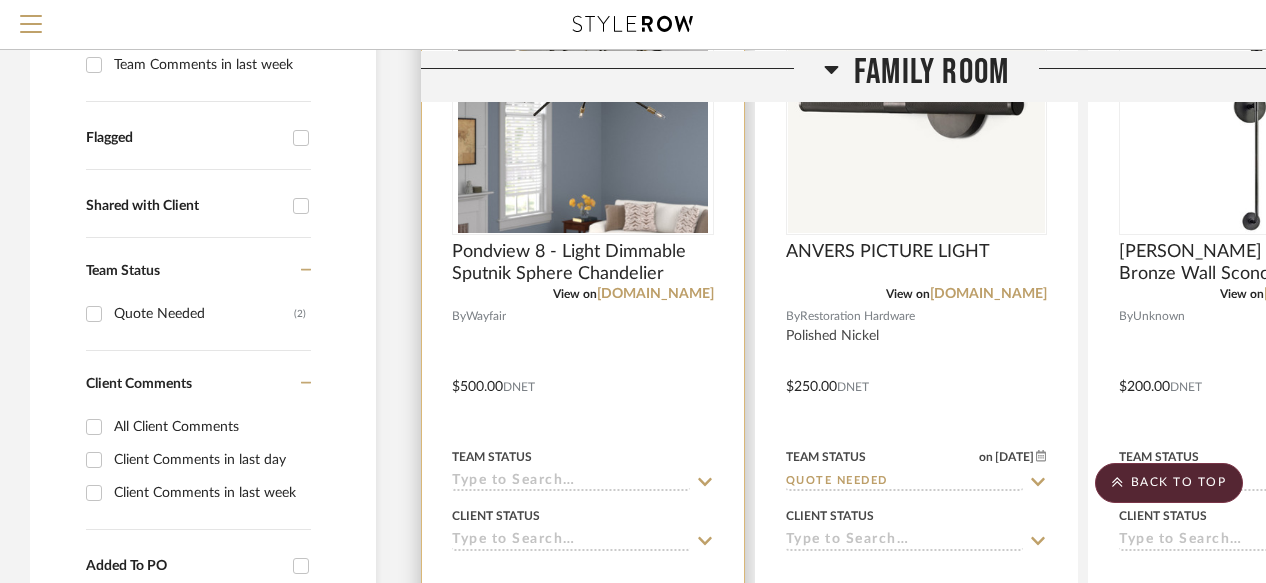 scroll, scrollTop: 519, scrollLeft: 0, axis: vertical 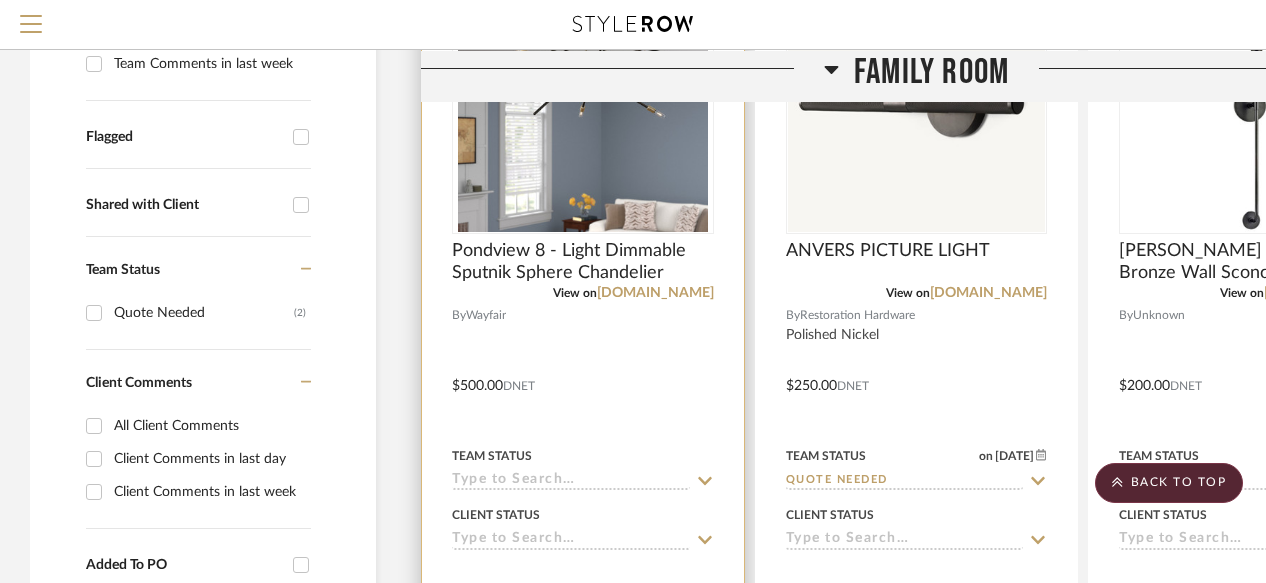 click 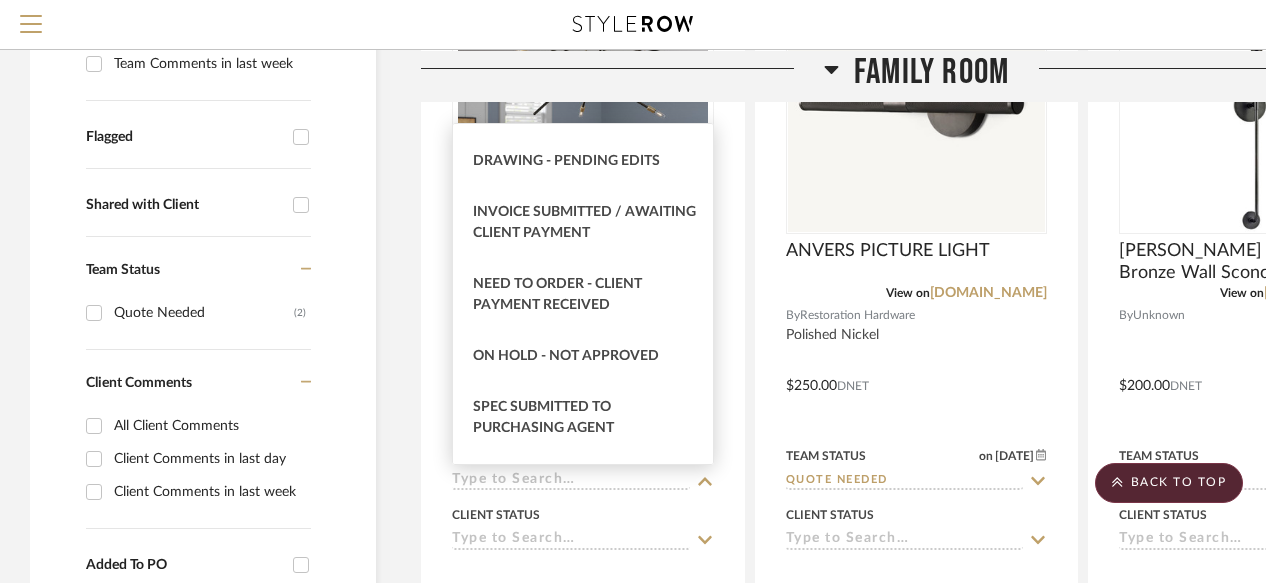 scroll, scrollTop: 1407, scrollLeft: 0, axis: vertical 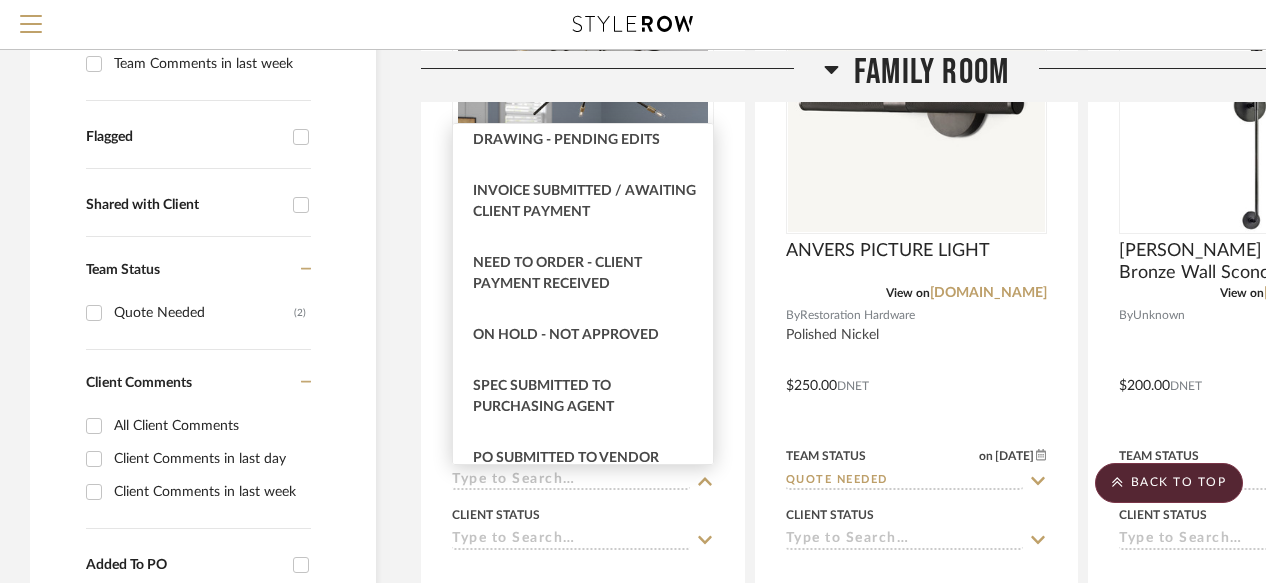 click on "Filter by keyword, category or name prior to exporting to Excel or Bulk Actions Team Comments All Team Comments Team Comments in last day Team Comments in last week Flagged Shared with Client Team Status Quote Needed  (2)  Client Comments All Client Comments Client Comments in last day Client Comments in last week Added To PO Category  Lighting   (3)  Brand Restoration Hardware  (1)  Wayfair  (1)  Upload Method Clipped  (3)  Added By [PERSON_NAME]  (3)  Item Type Product  (3)  Lead Time Weeks In Stock Price 0  7,500 +  0 7500" 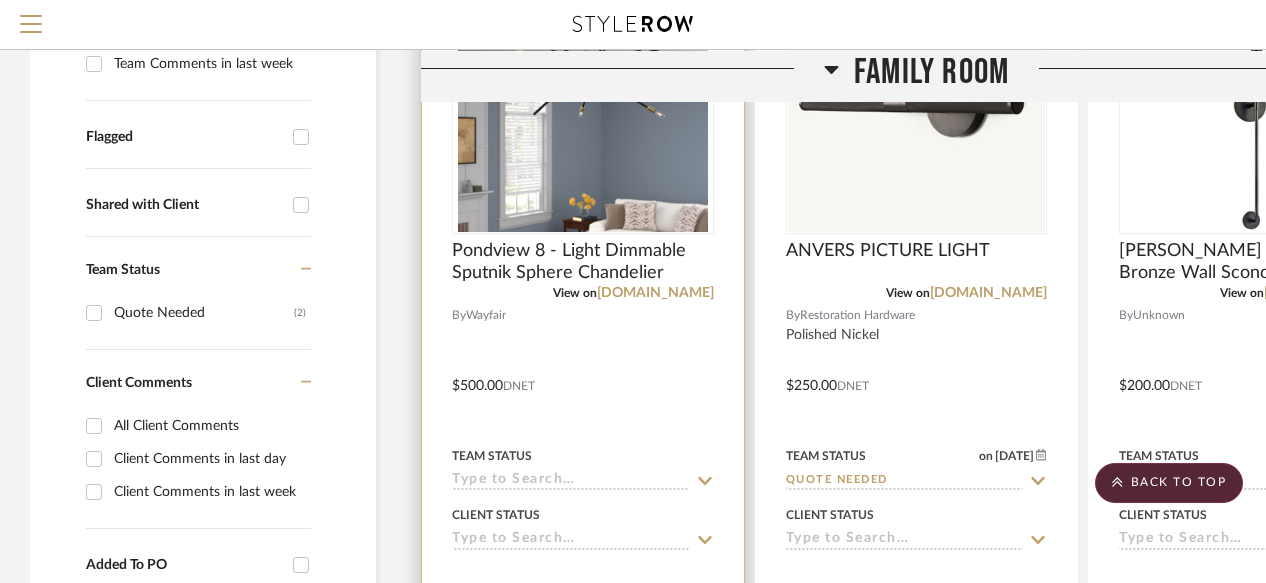 click 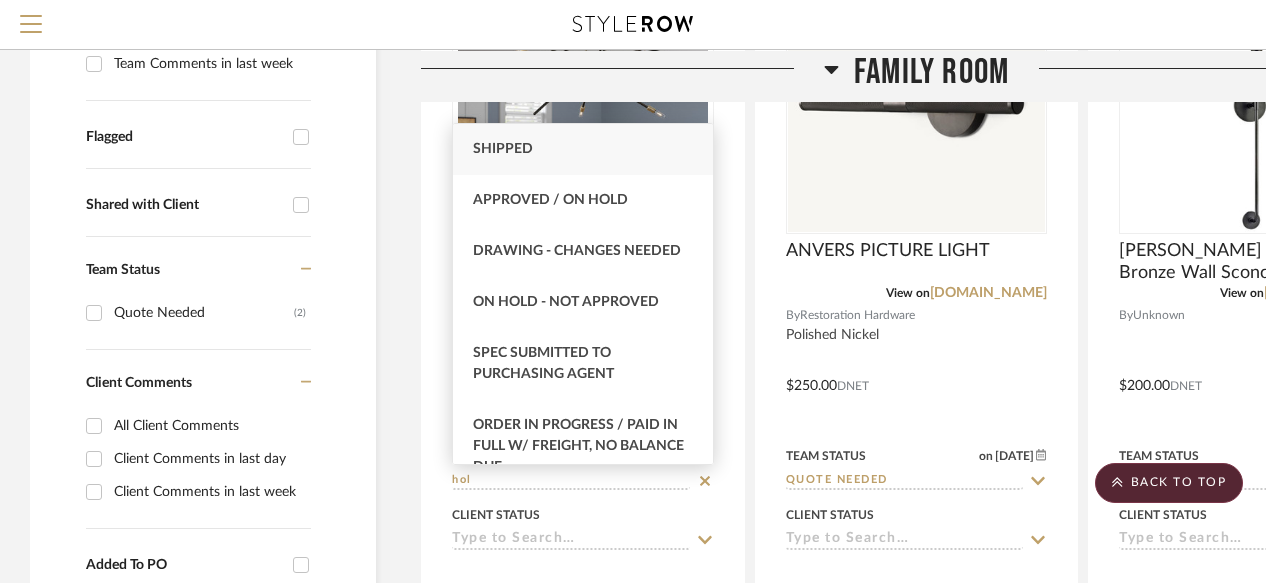scroll, scrollTop: 0, scrollLeft: 0, axis: both 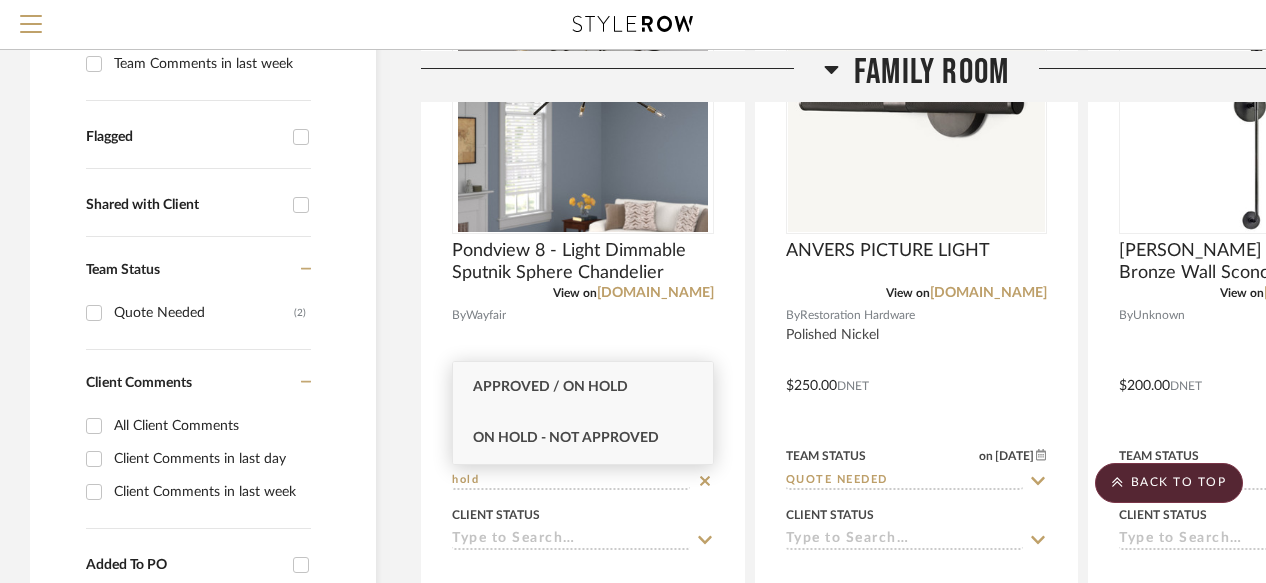 type on "hold" 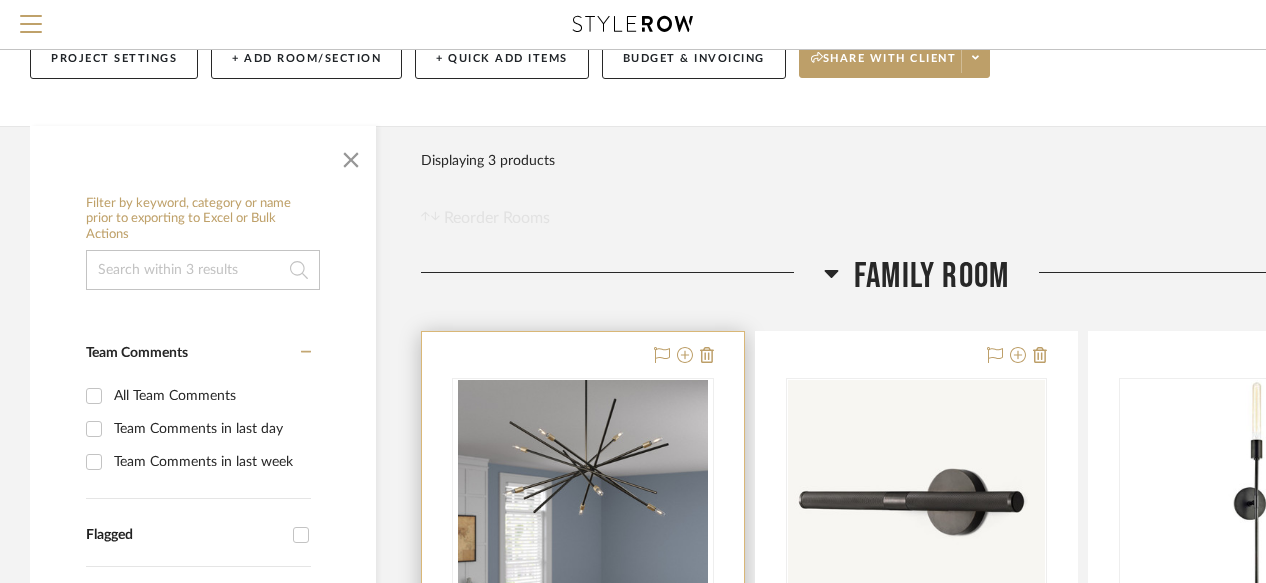 scroll, scrollTop: 0, scrollLeft: 0, axis: both 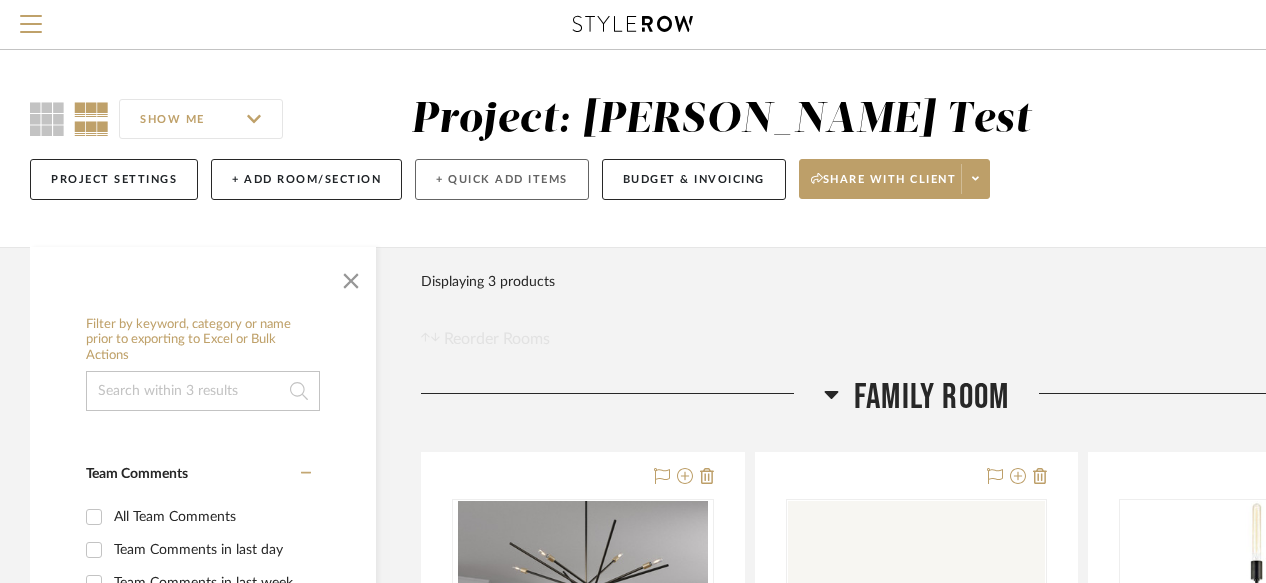 click on "+ Quick Add Items" 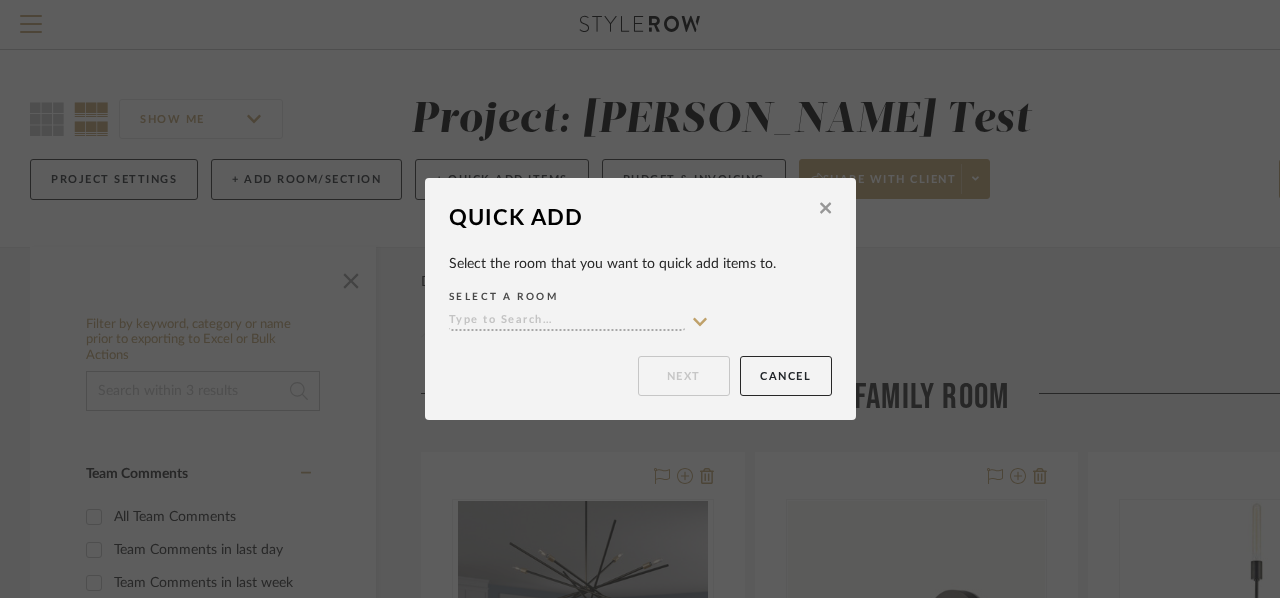 click 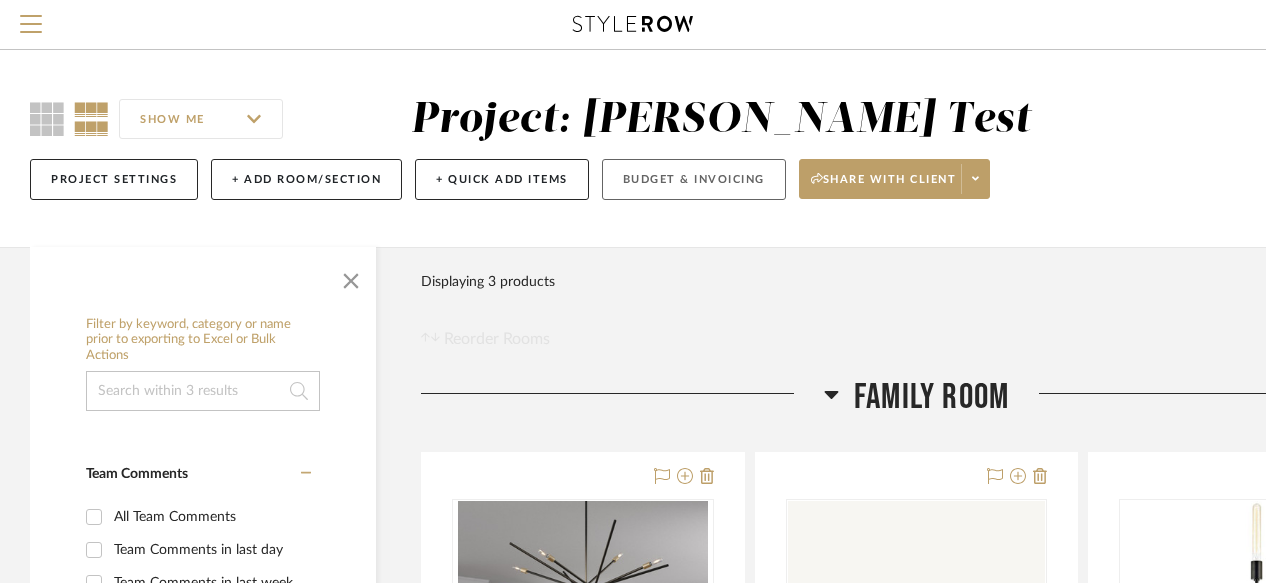 click on "Budget & Invoicing" 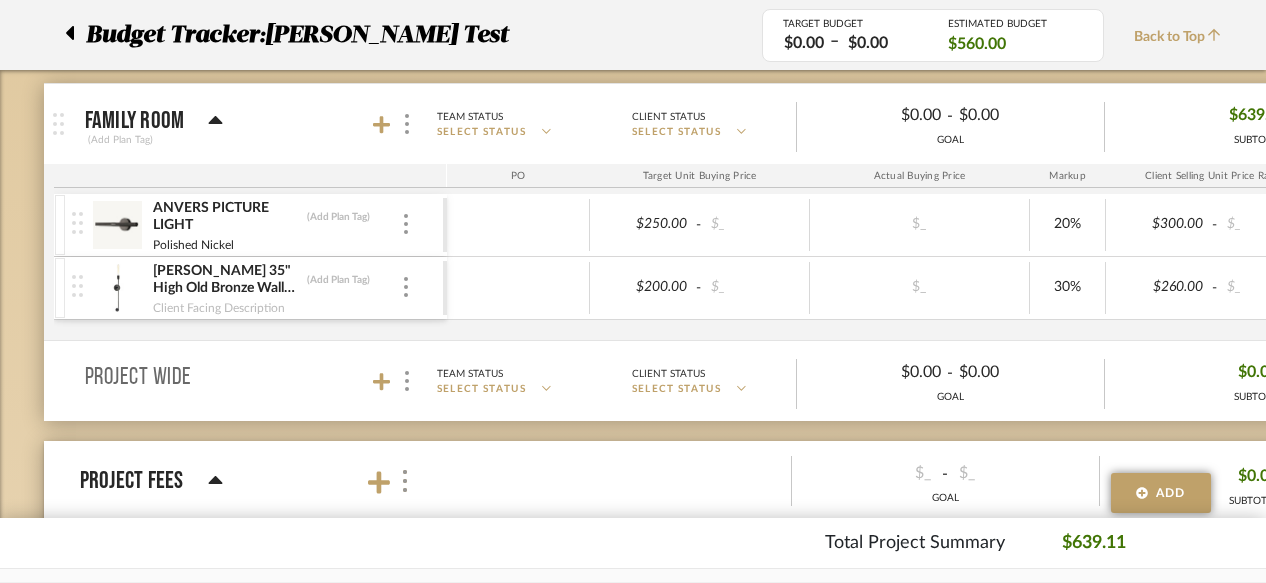 scroll, scrollTop: 163, scrollLeft: 0, axis: vertical 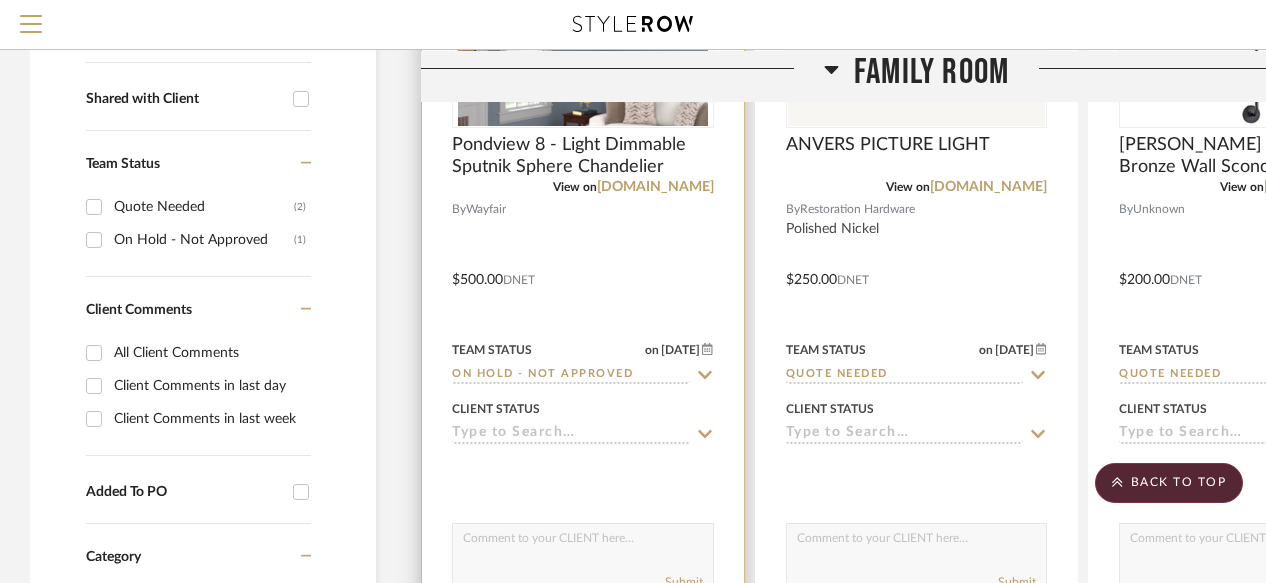 click on "On Hold - Not Approved" 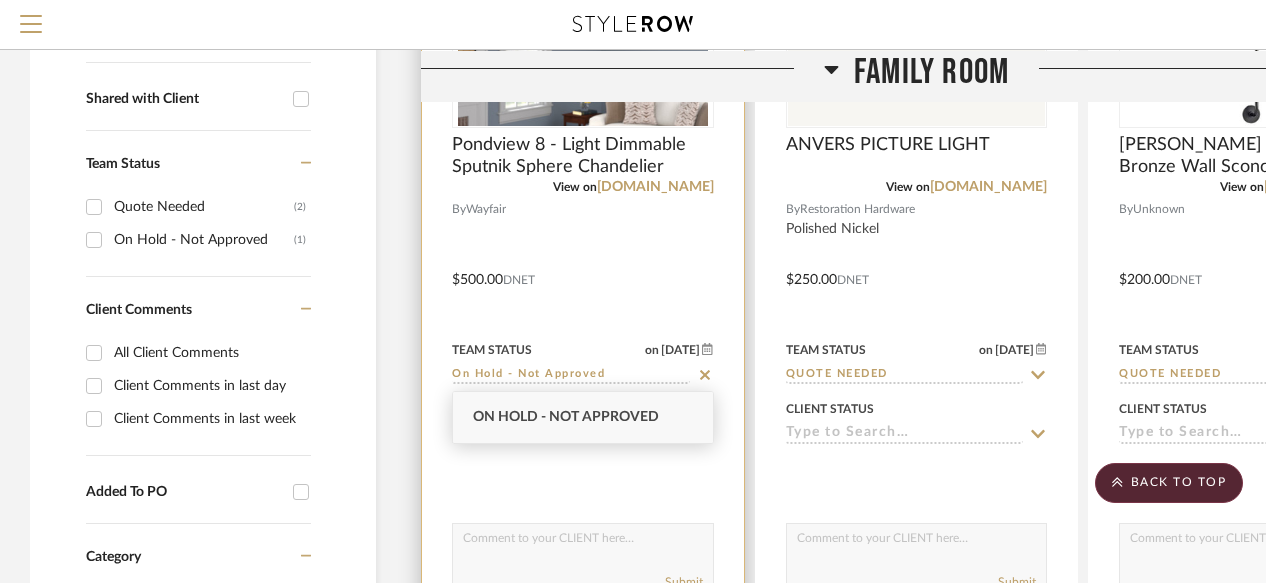 click 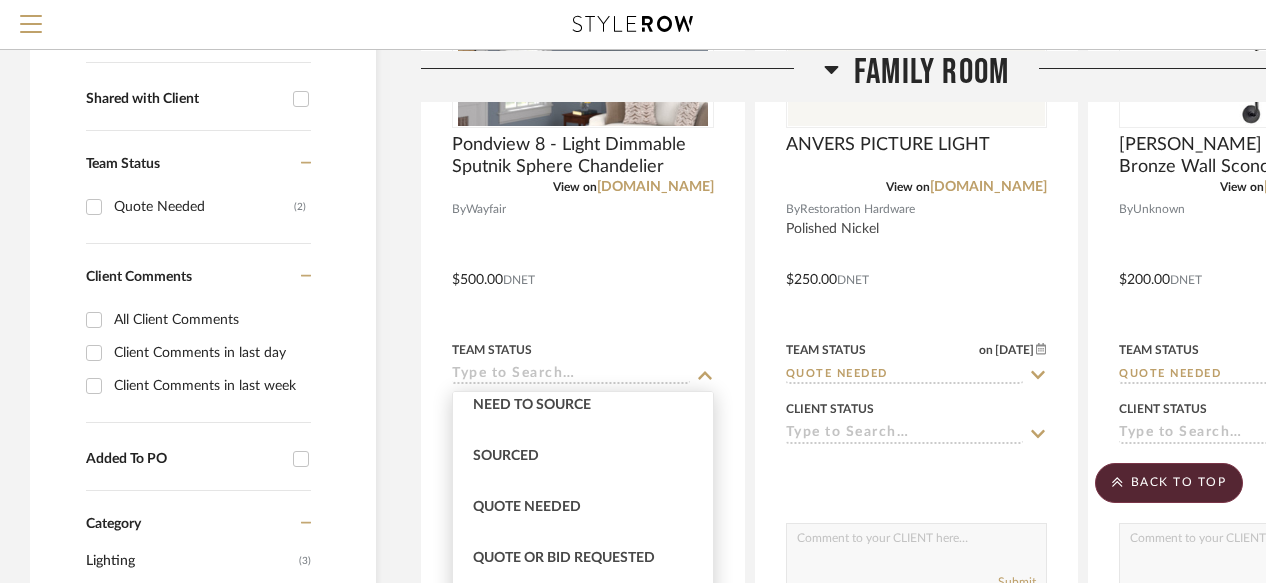 scroll, scrollTop: 648, scrollLeft: 0, axis: vertical 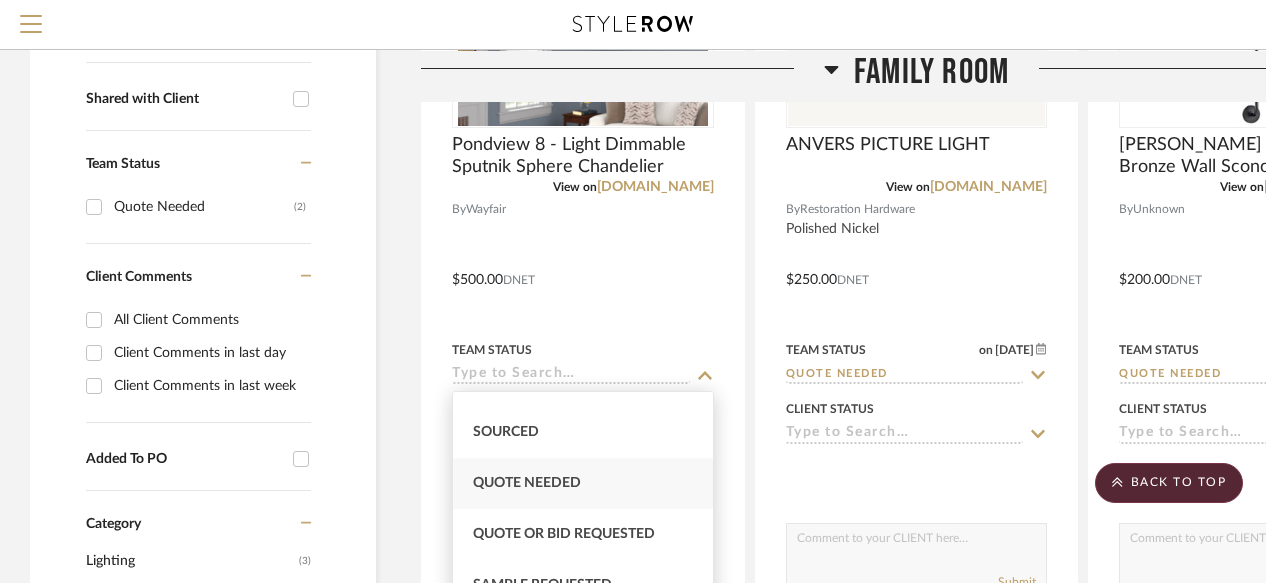 click on "Quote Needed" at bounding box center (527, 483) 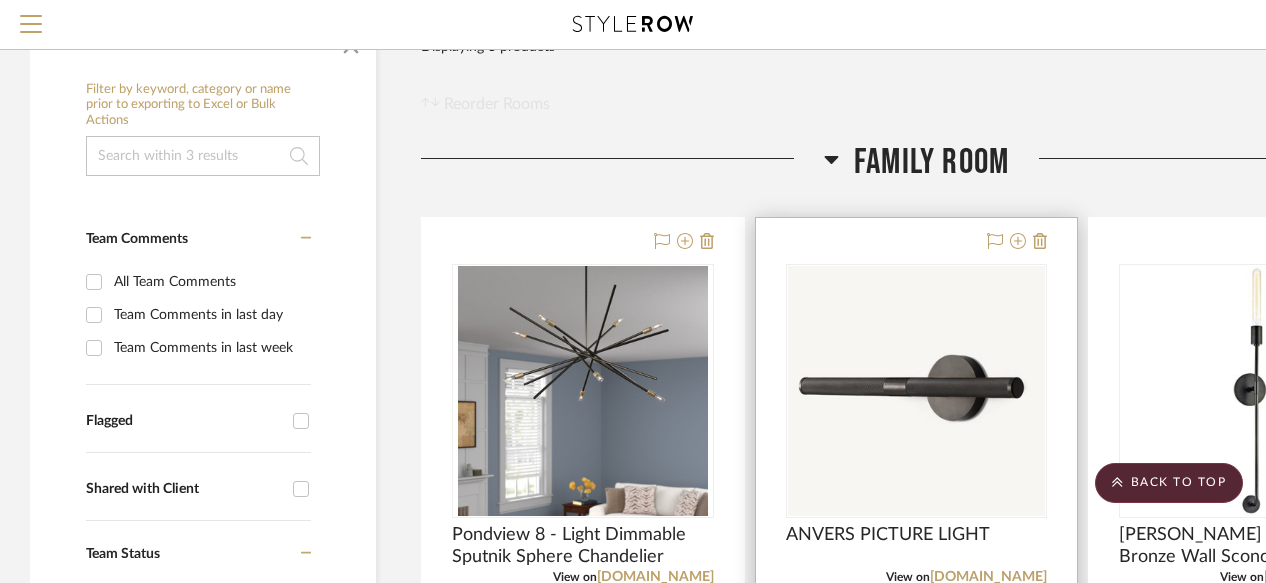 scroll, scrollTop: 0, scrollLeft: 0, axis: both 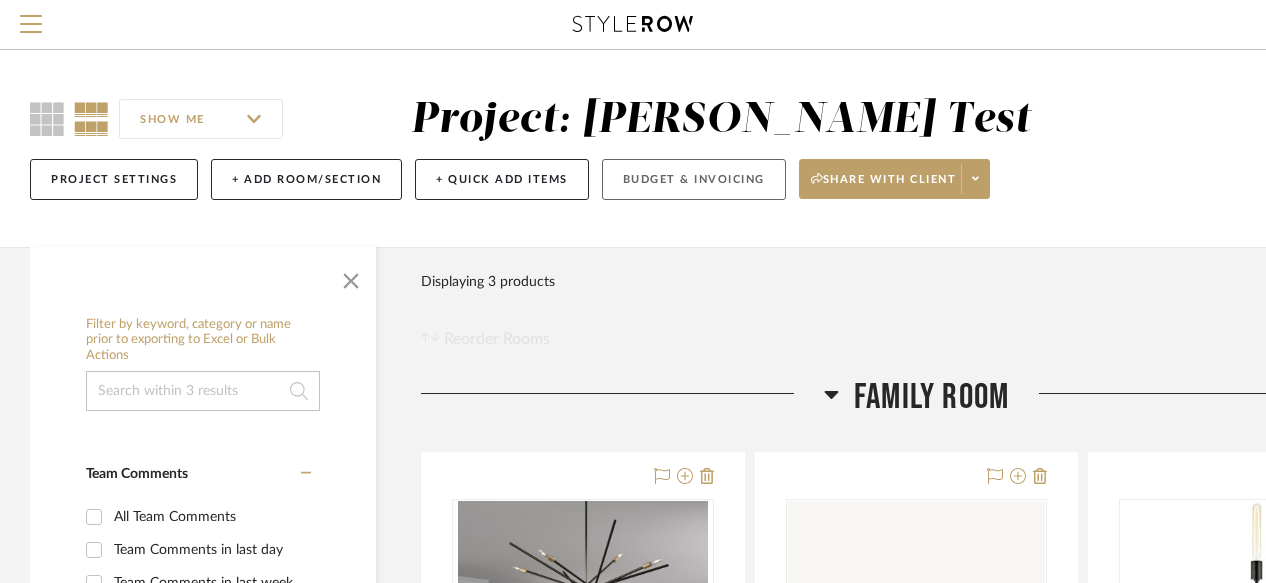 click on "Budget & Invoicing" 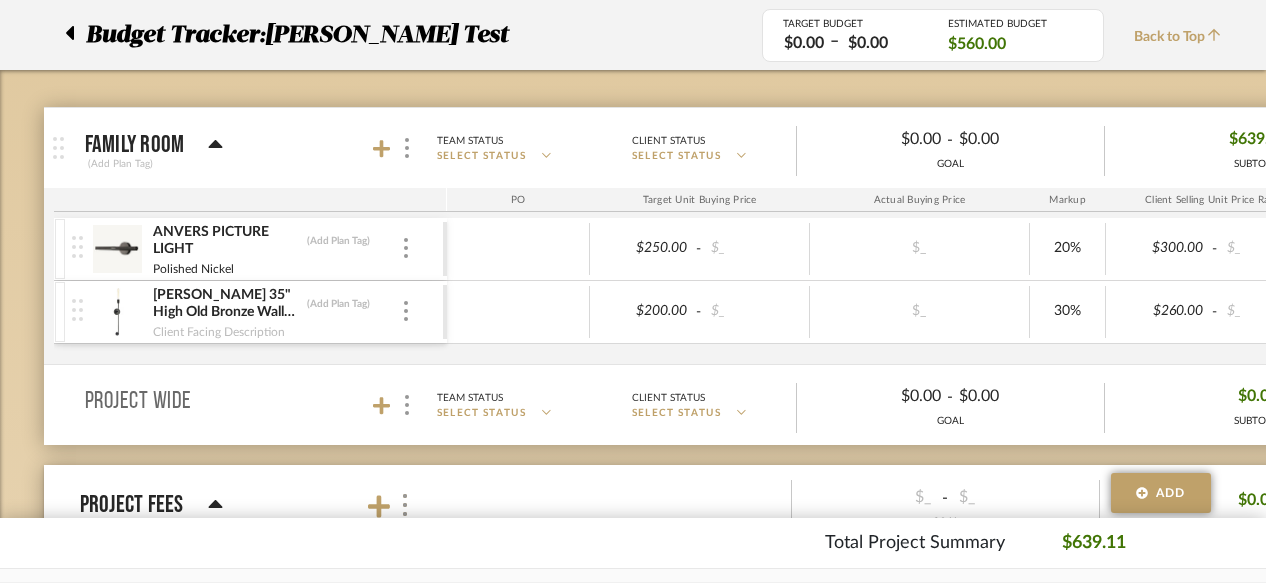 scroll, scrollTop: 103, scrollLeft: 0, axis: vertical 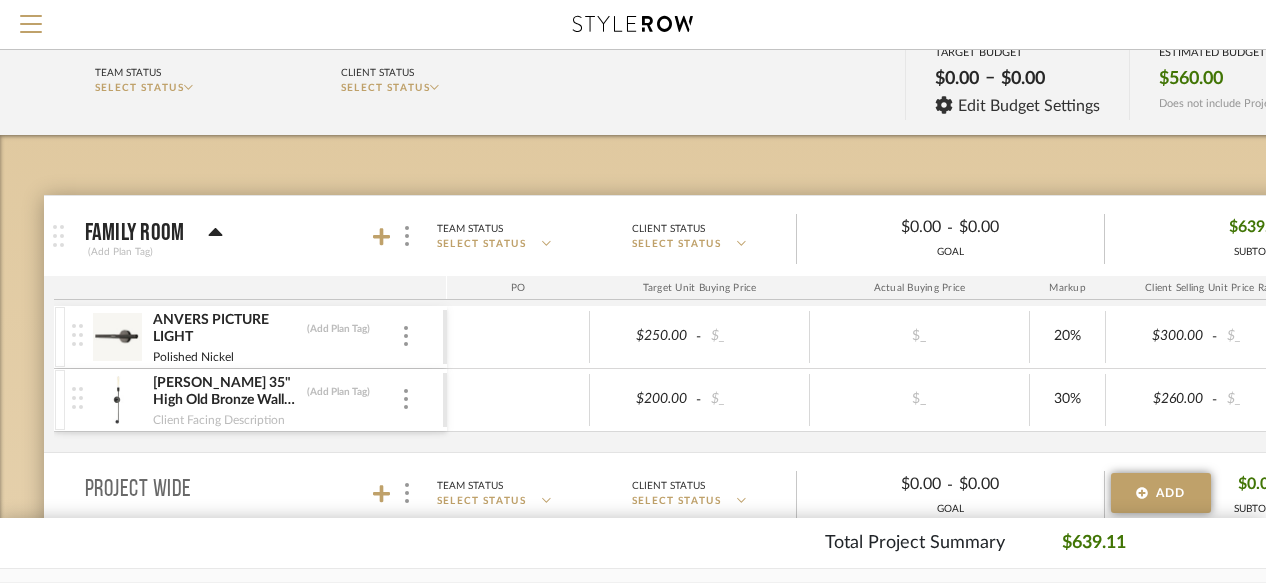 click on "SELECT STATUS" 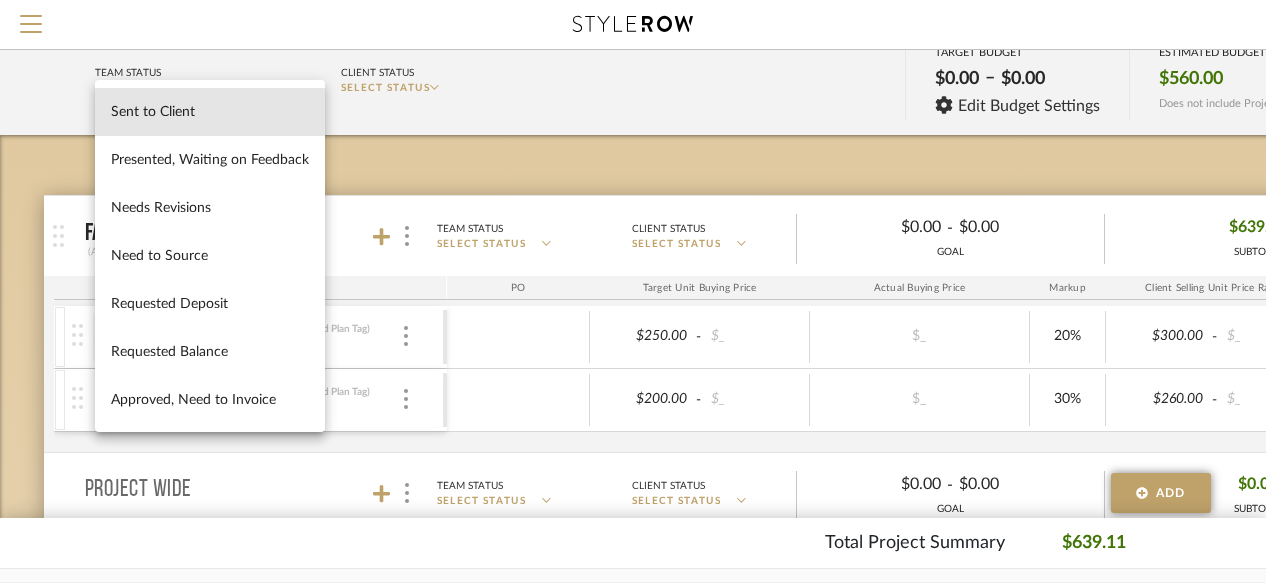 click on "Sent to Client" at bounding box center (210, 112) 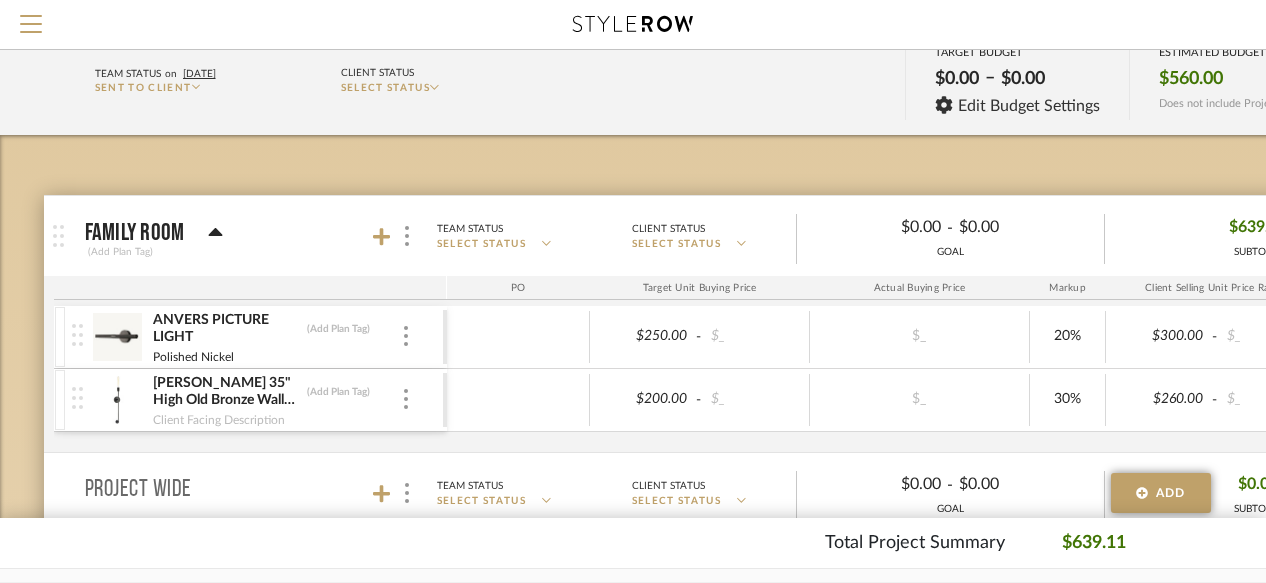 click on "SELECT STATUS" 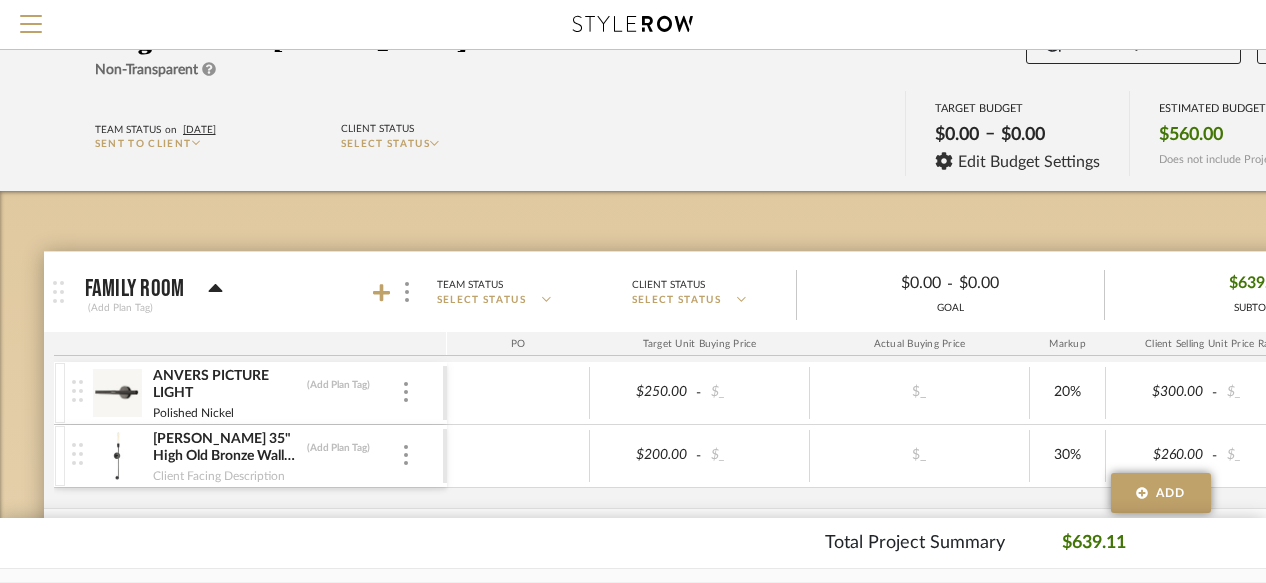 scroll, scrollTop: 44, scrollLeft: 0, axis: vertical 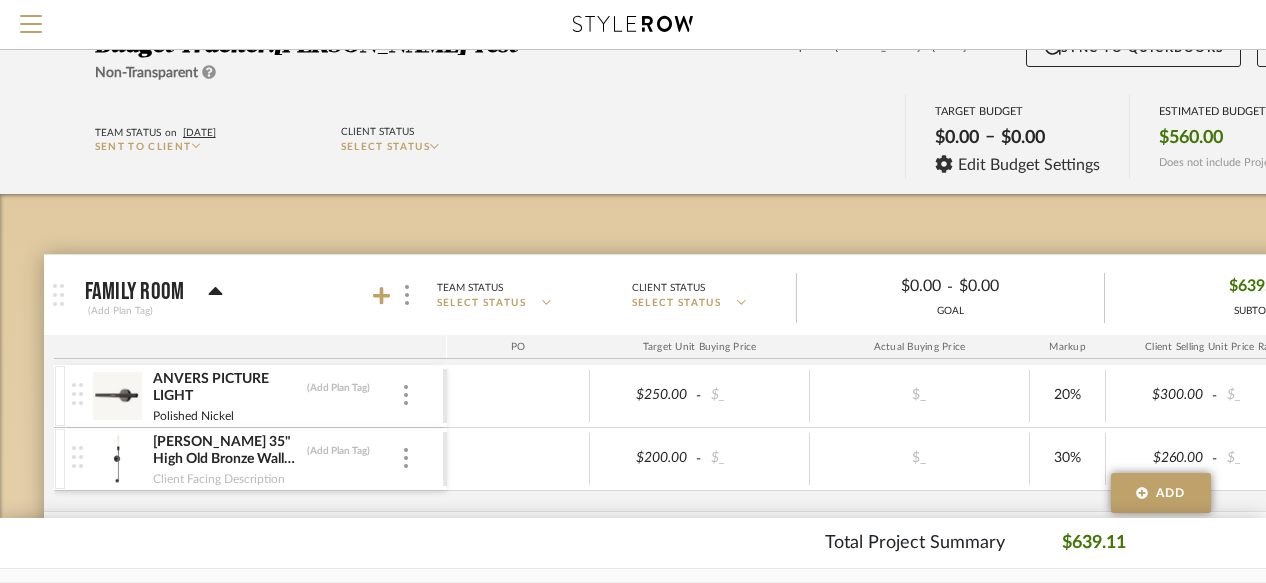 click on "Sent to Client" 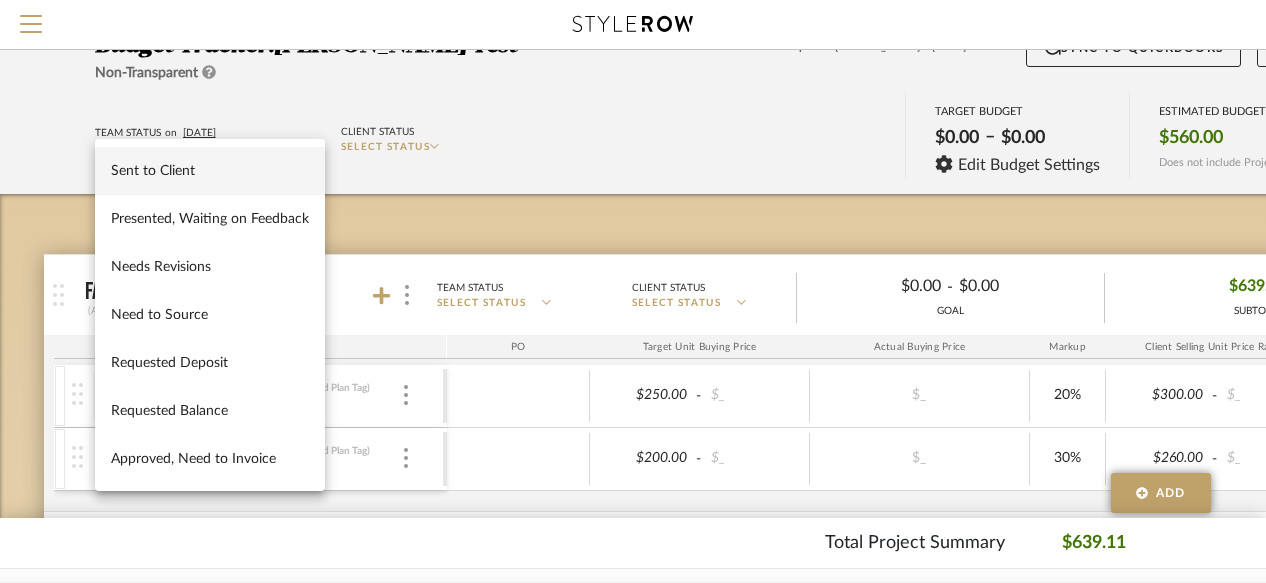 click at bounding box center (633, 291) 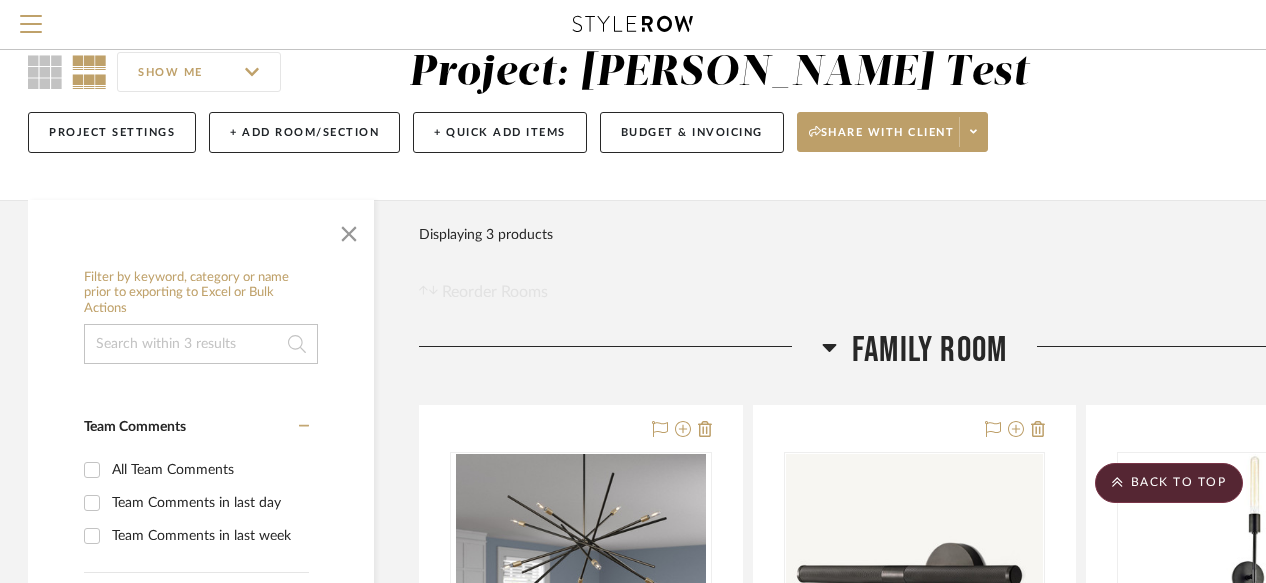 scroll, scrollTop: 0, scrollLeft: 2, axis: horizontal 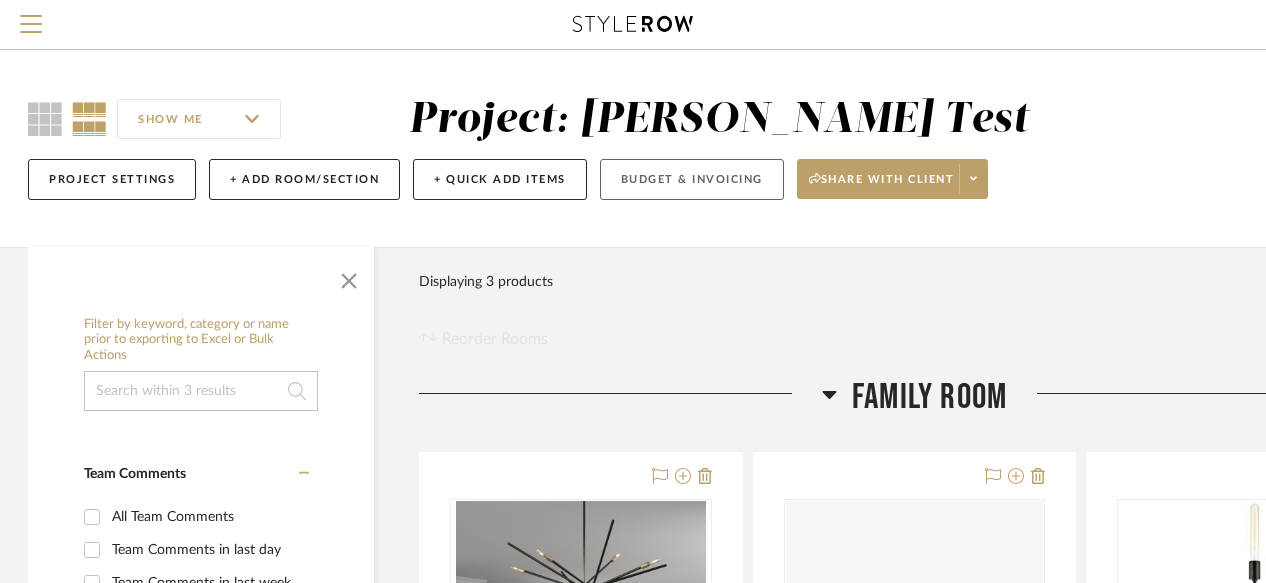 click on "Budget & Invoicing" 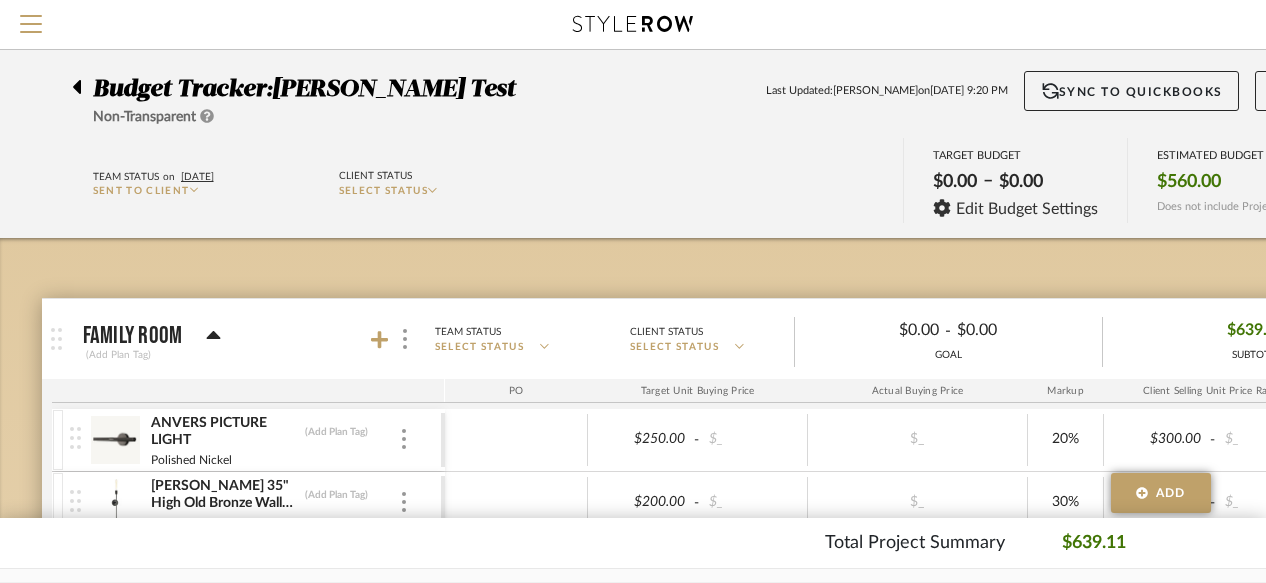 scroll, scrollTop: 168, scrollLeft: 2, axis: both 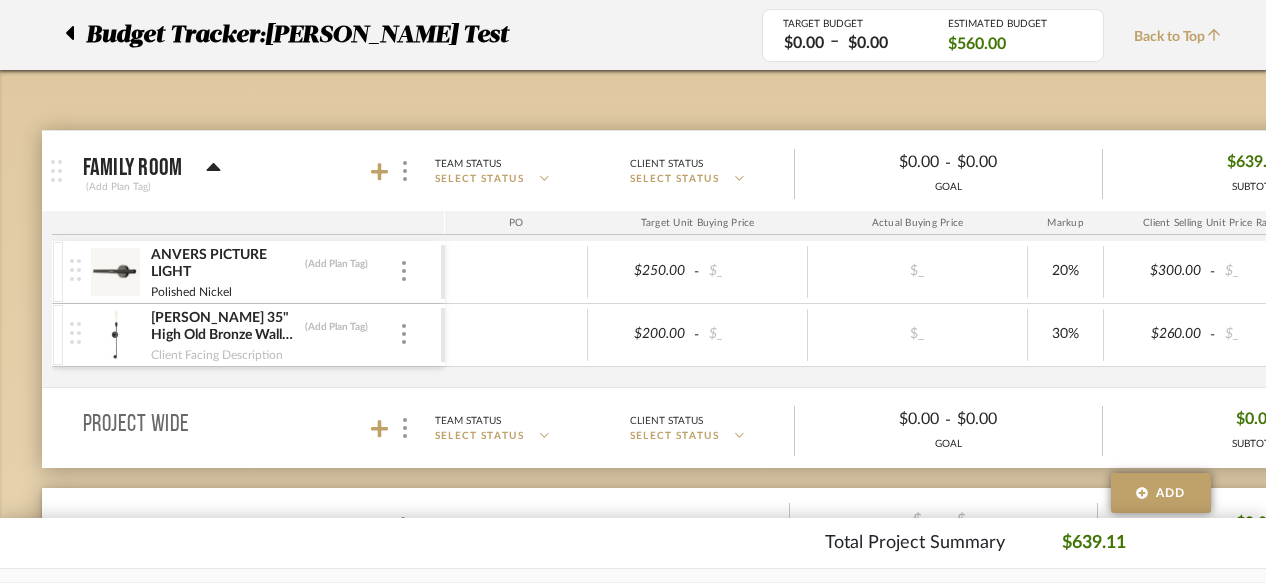 click on "Team Status" 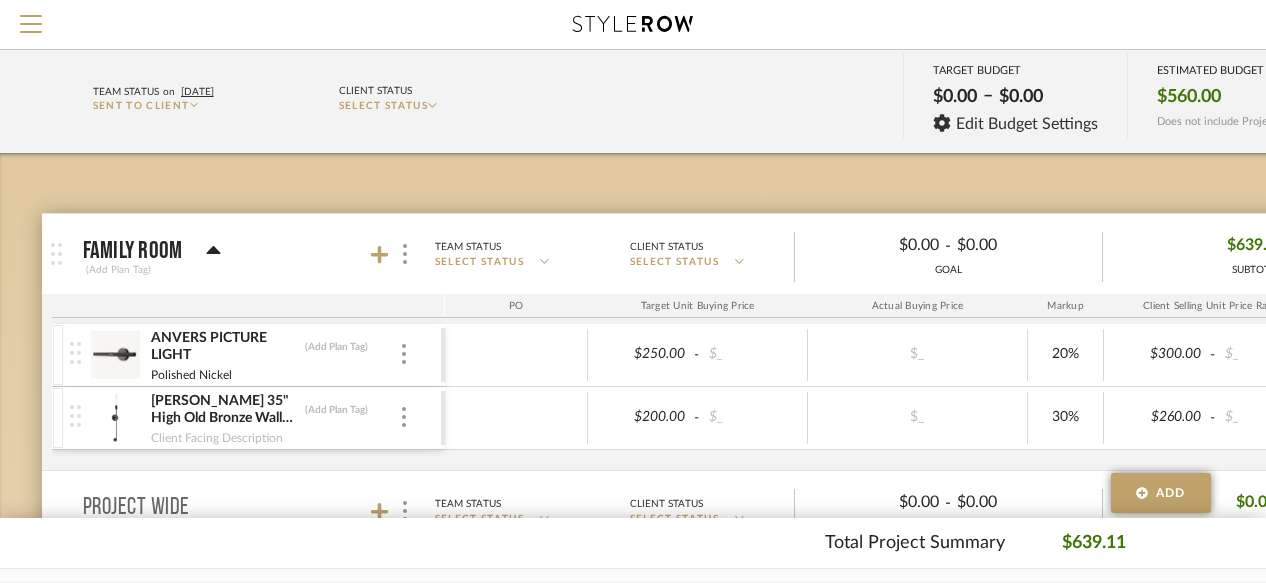 scroll, scrollTop: 84, scrollLeft: 2, axis: both 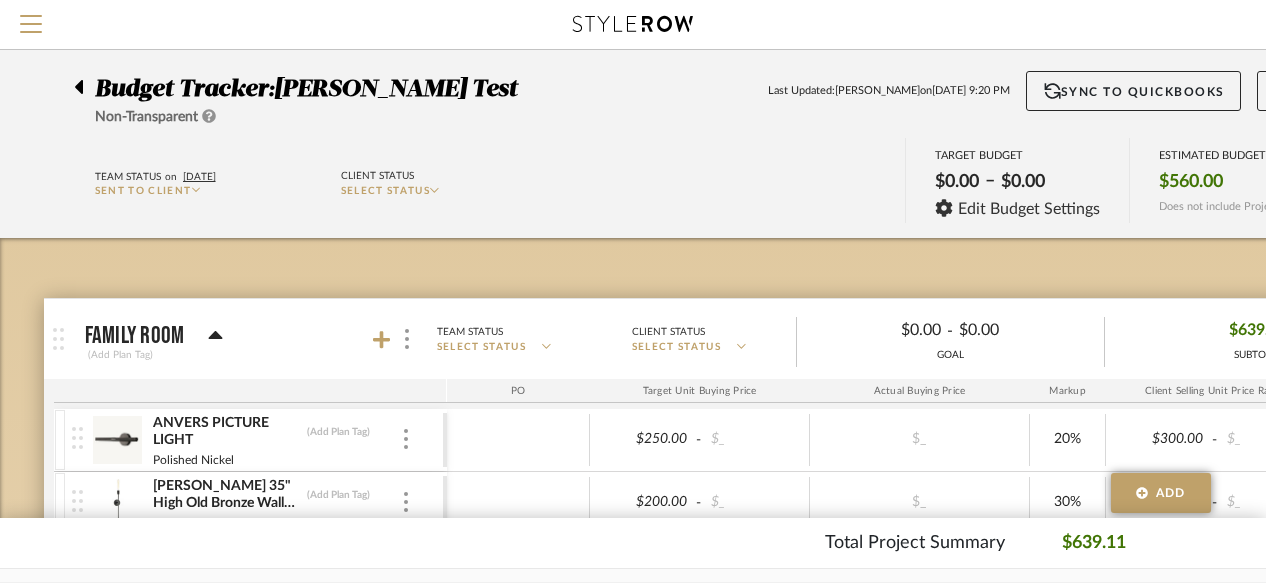 click on "Sent to Client" 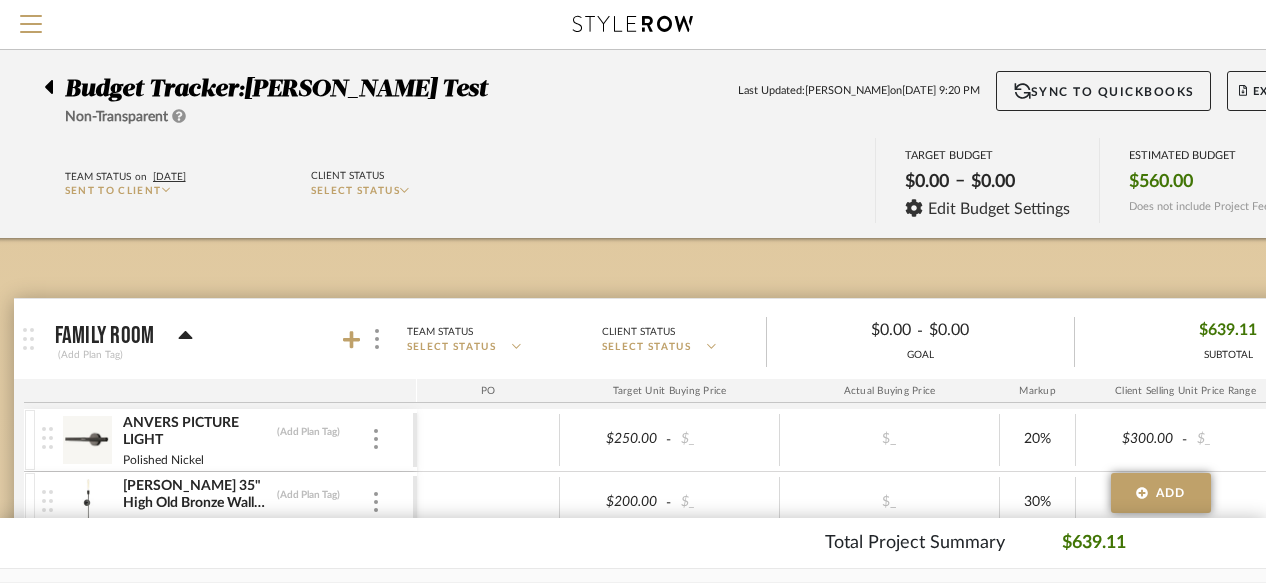scroll, scrollTop: 0, scrollLeft: 0, axis: both 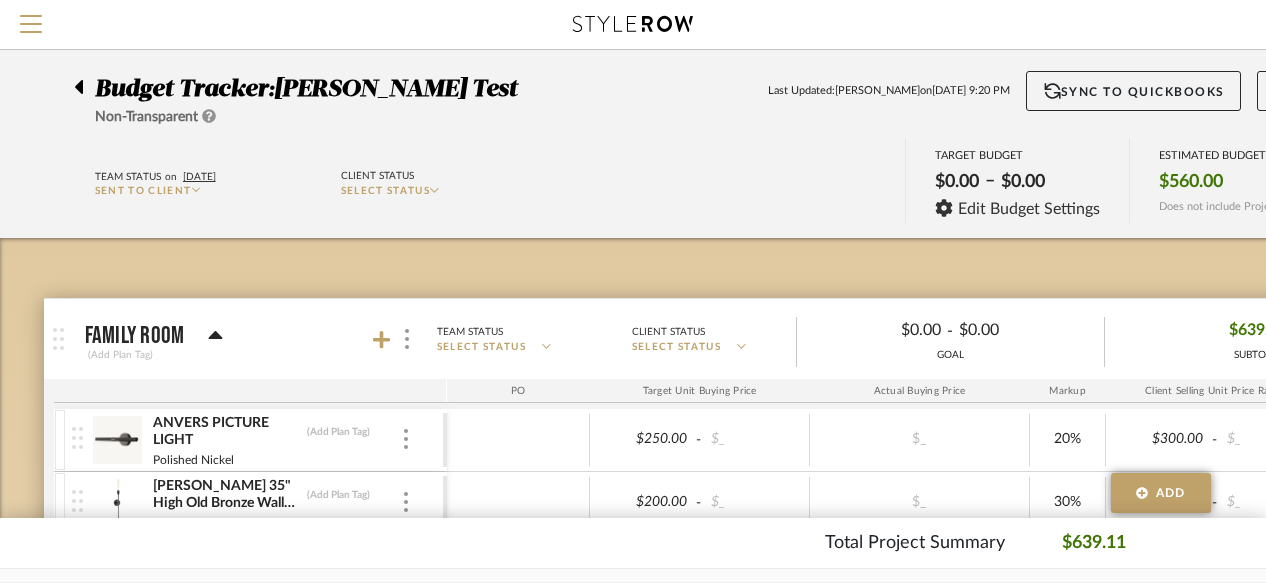 click on "Budget Tracker:  [PERSON_NAME] Test  Non-Transparent  Last Updated:  [PERSON_NAME]  on  [DATE] 9:20 PM  Sync to QuickBooks   Export" 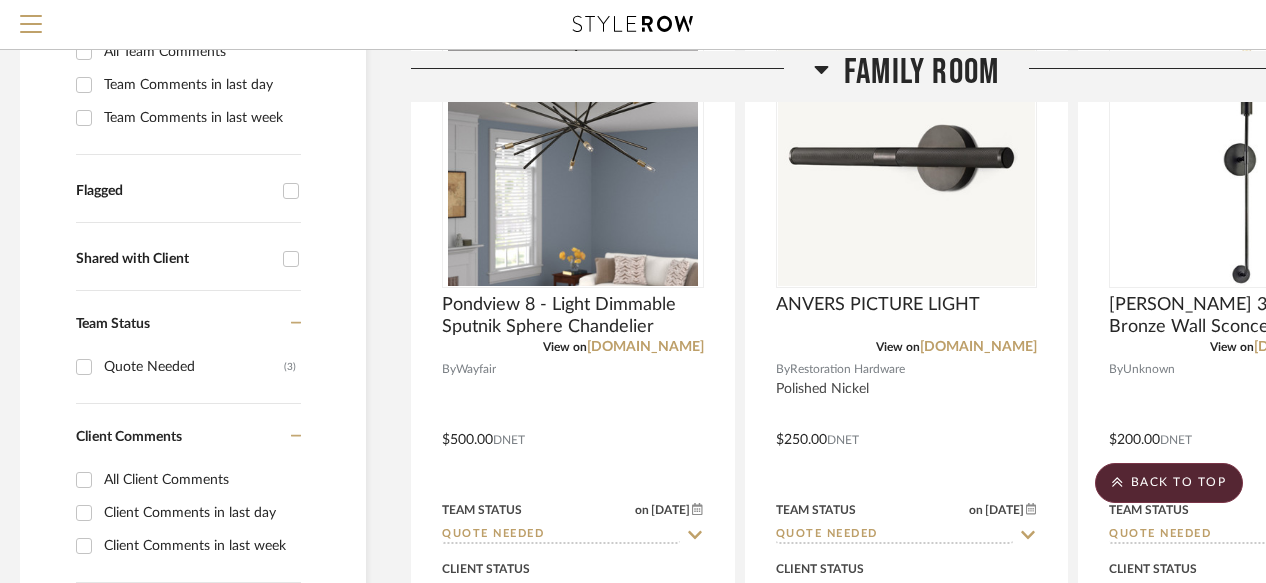 scroll, scrollTop: 466, scrollLeft: 10, axis: both 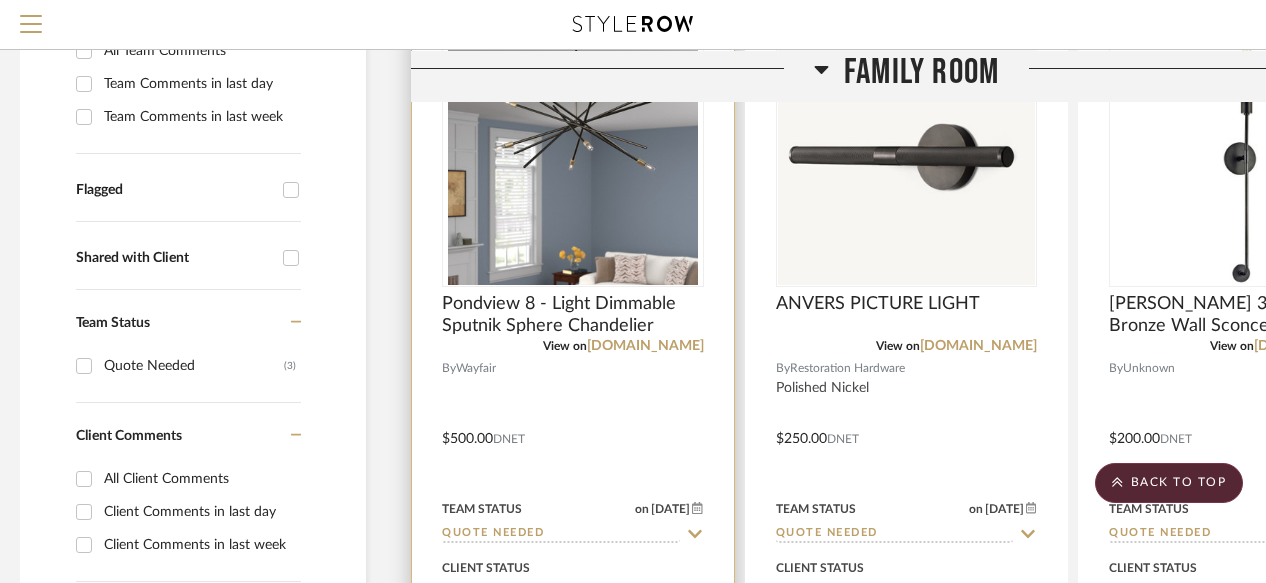 click at bounding box center [573, 424] 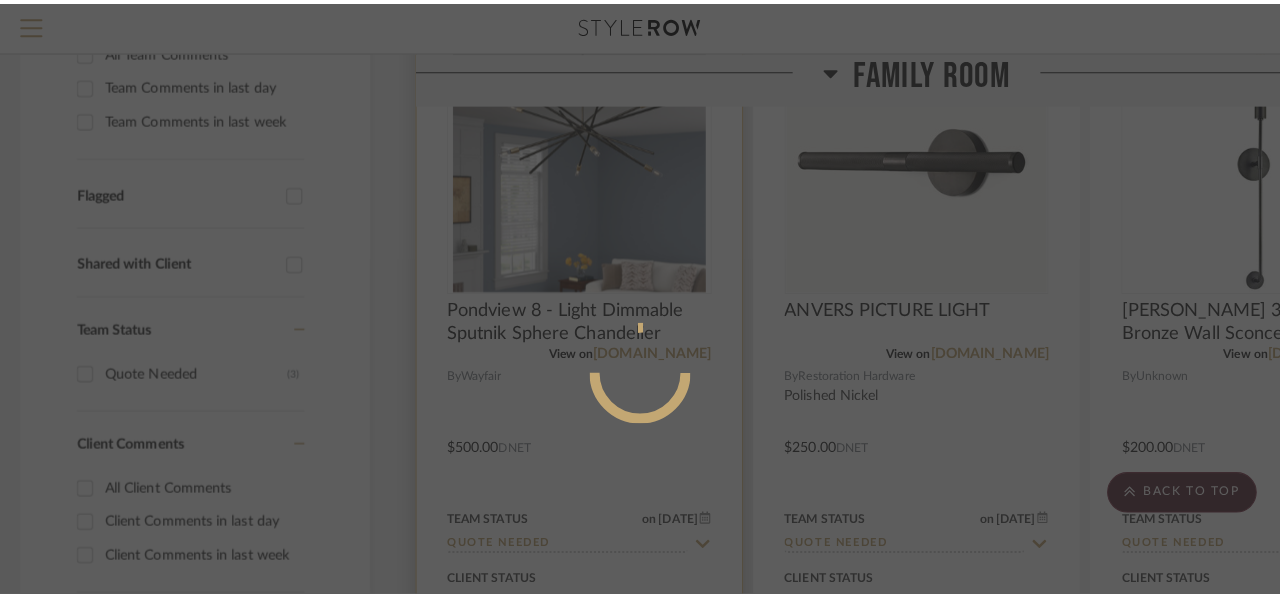 scroll, scrollTop: 0, scrollLeft: 0, axis: both 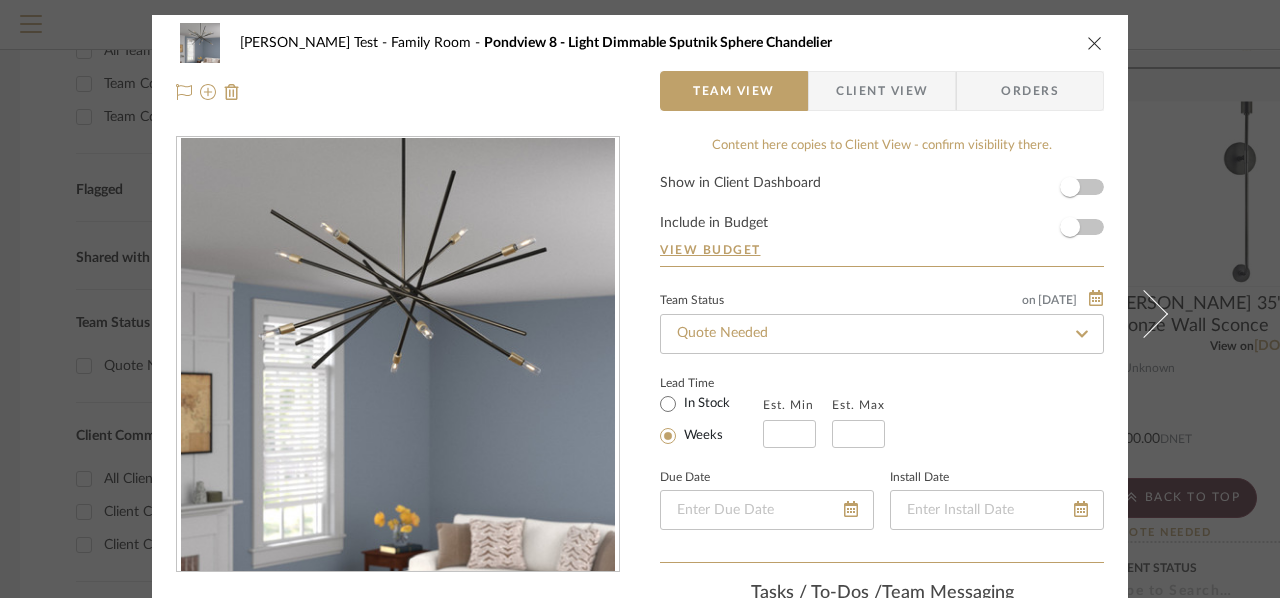 click at bounding box center (1095, 43) 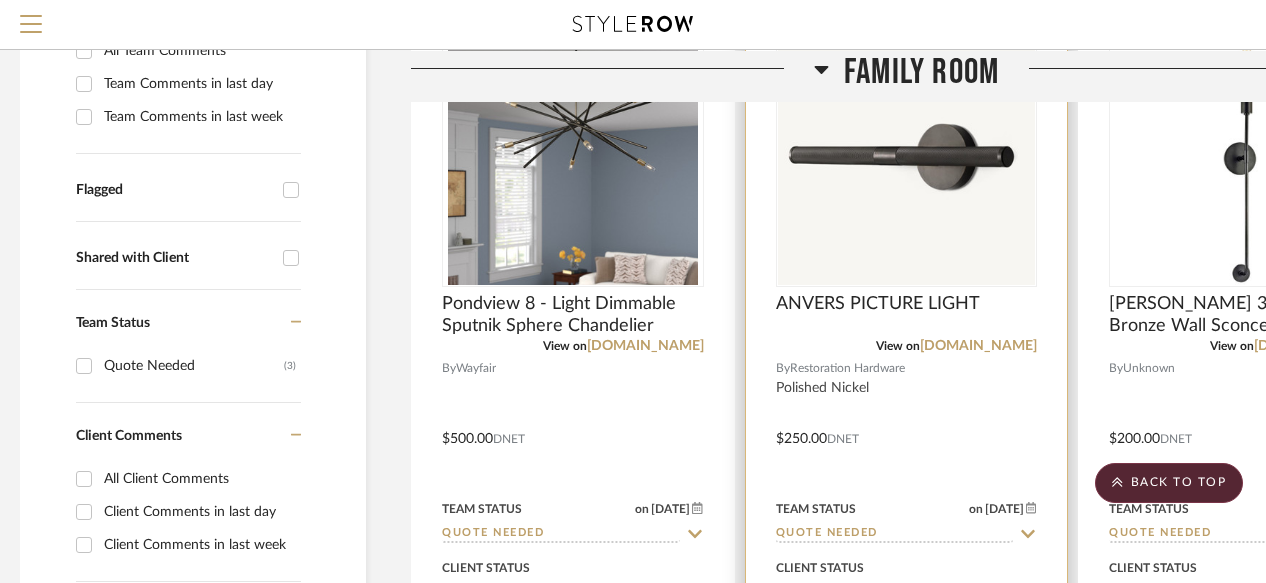 click at bounding box center (907, 424) 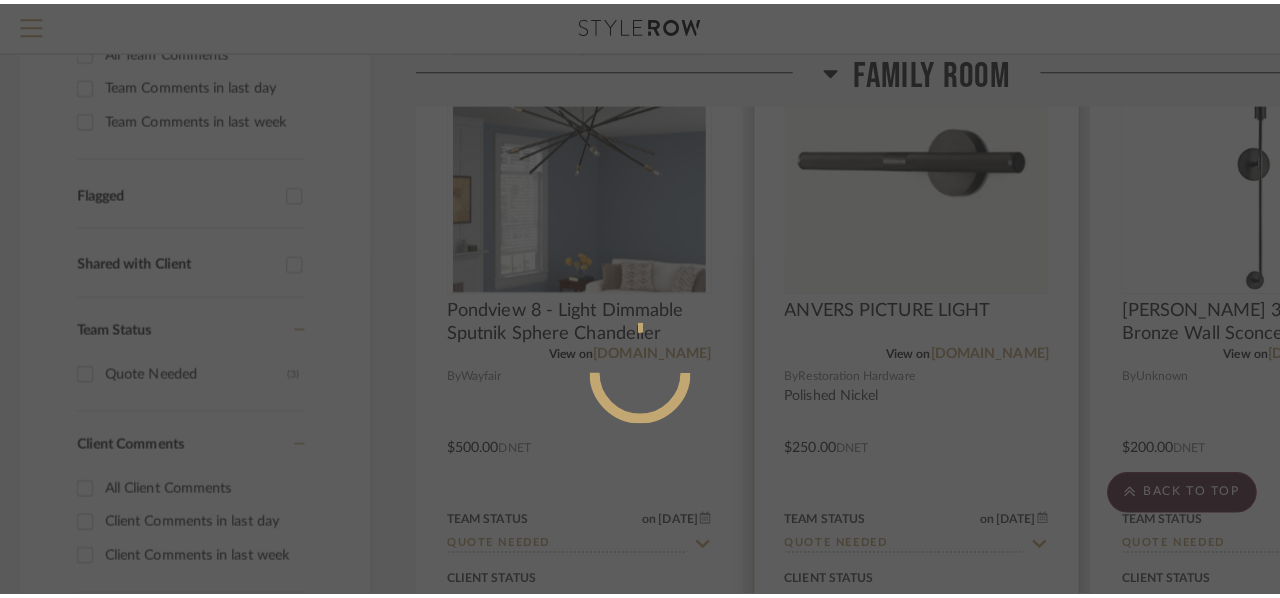 scroll, scrollTop: 0, scrollLeft: 0, axis: both 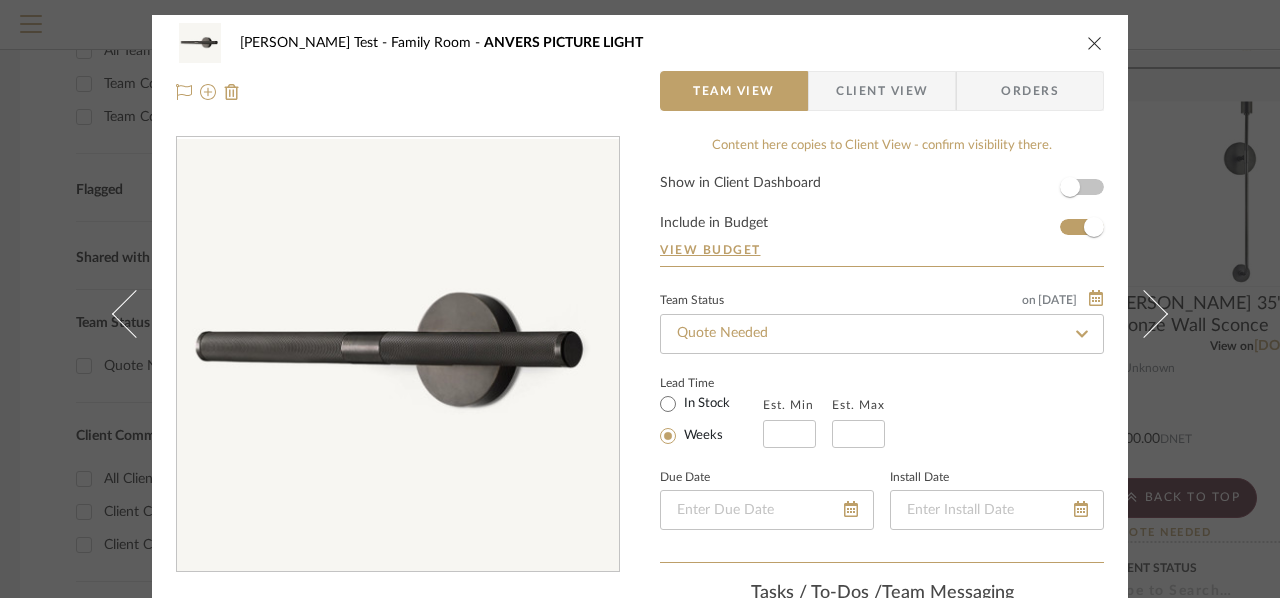 click at bounding box center (1095, 43) 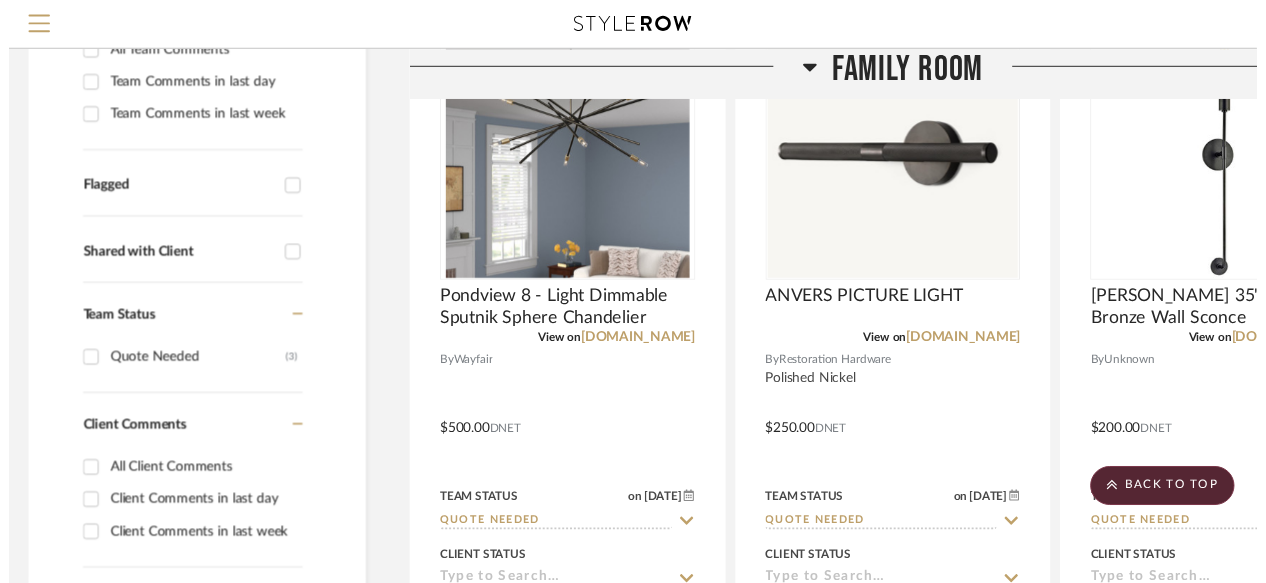 scroll, scrollTop: 466, scrollLeft: 10, axis: both 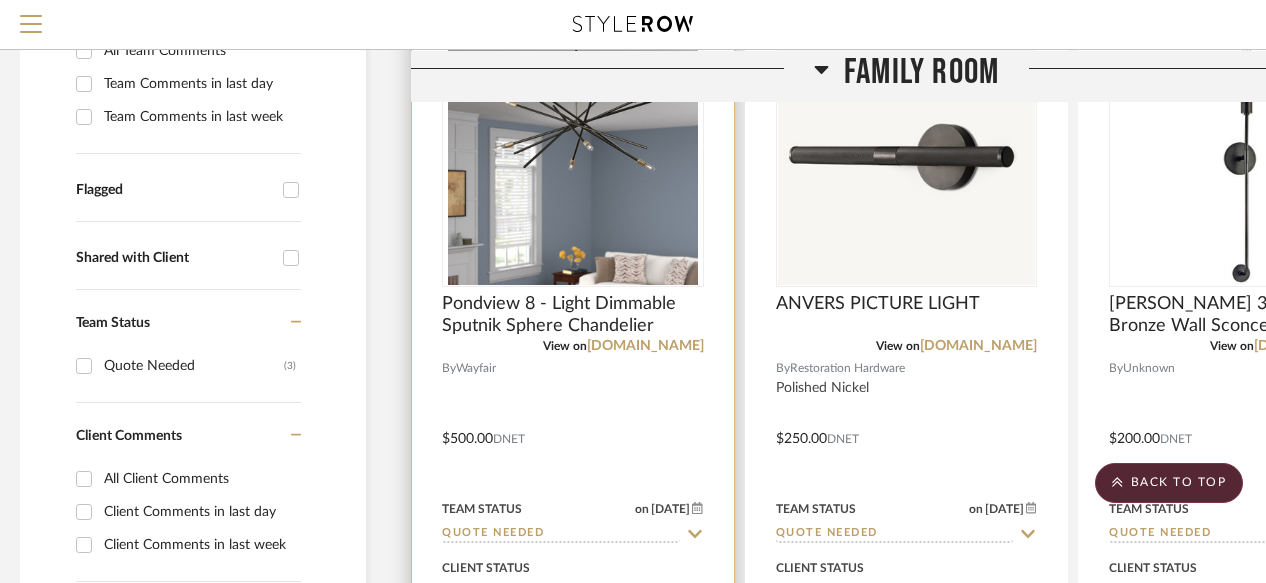 click at bounding box center (573, 424) 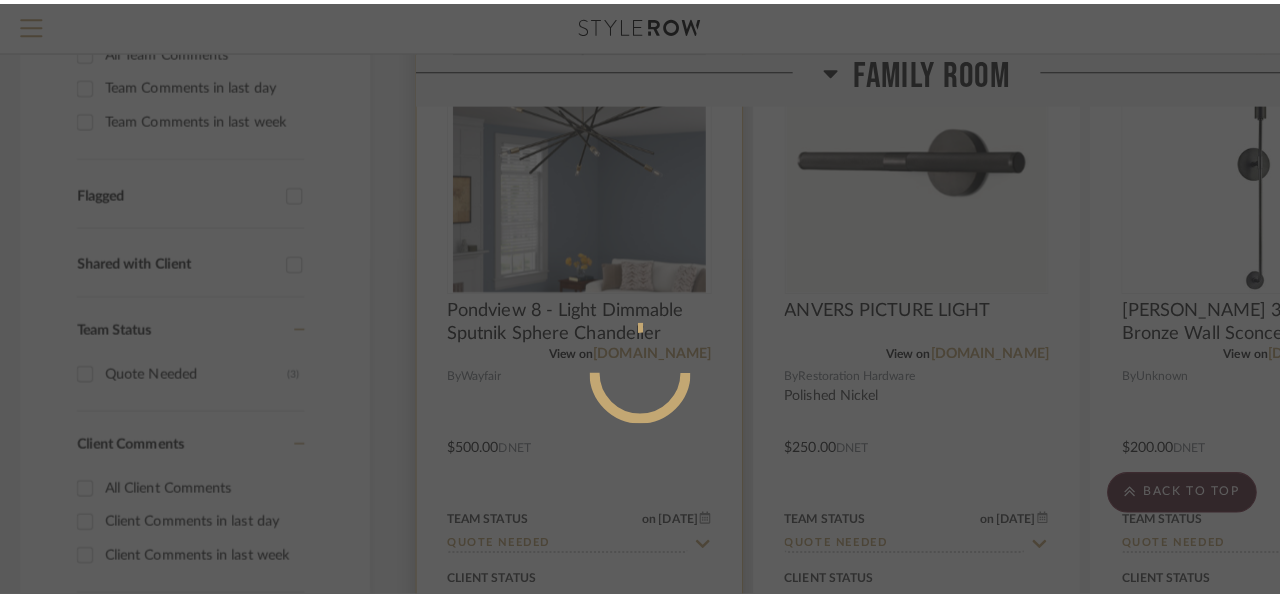 scroll, scrollTop: 0, scrollLeft: 0, axis: both 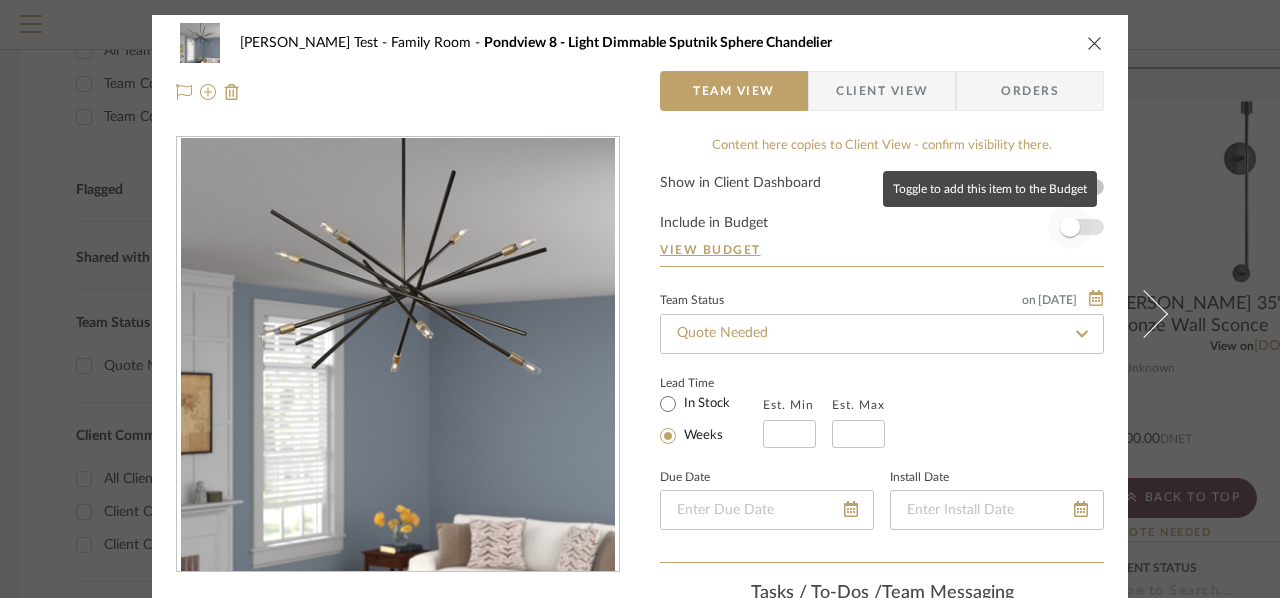 click at bounding box center (1070, 227) 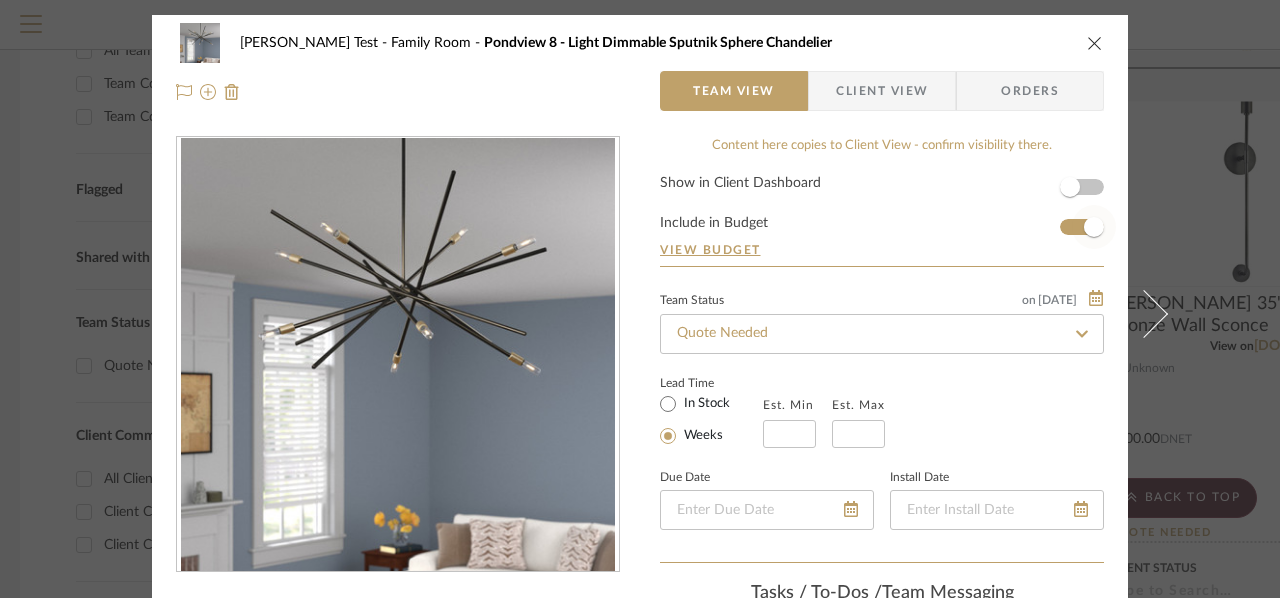 type 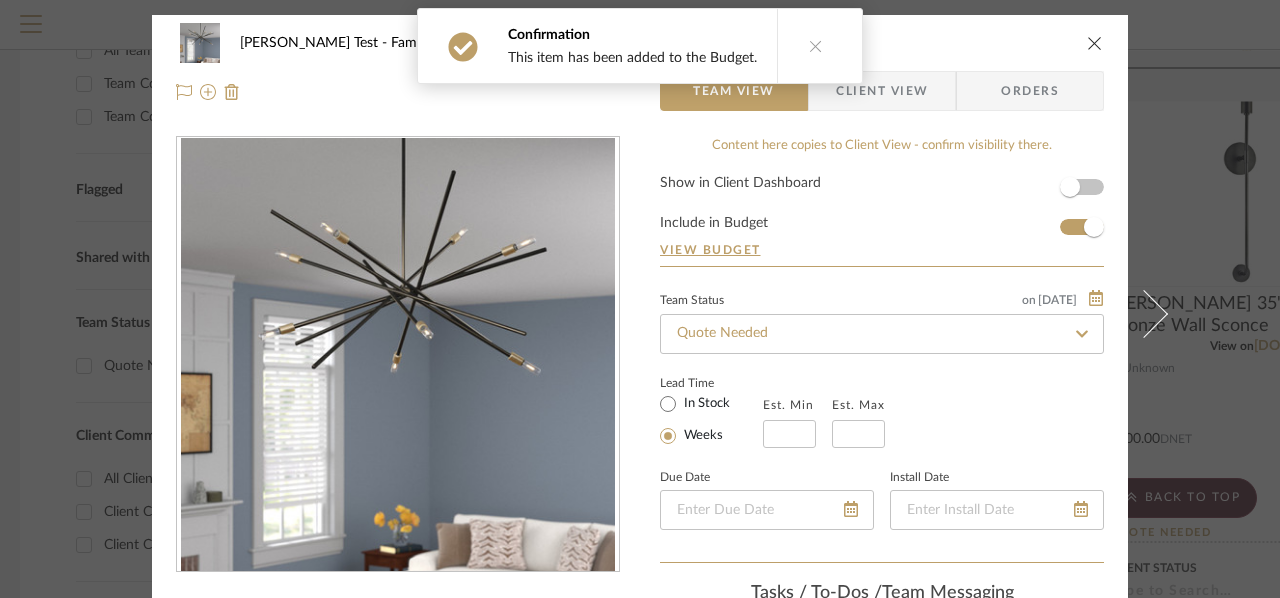 click on "Parsons Test Family Room Pondview 8 - Light Dimmable Sputnik Sphere Chandelier" at bounding box center [640, 43] 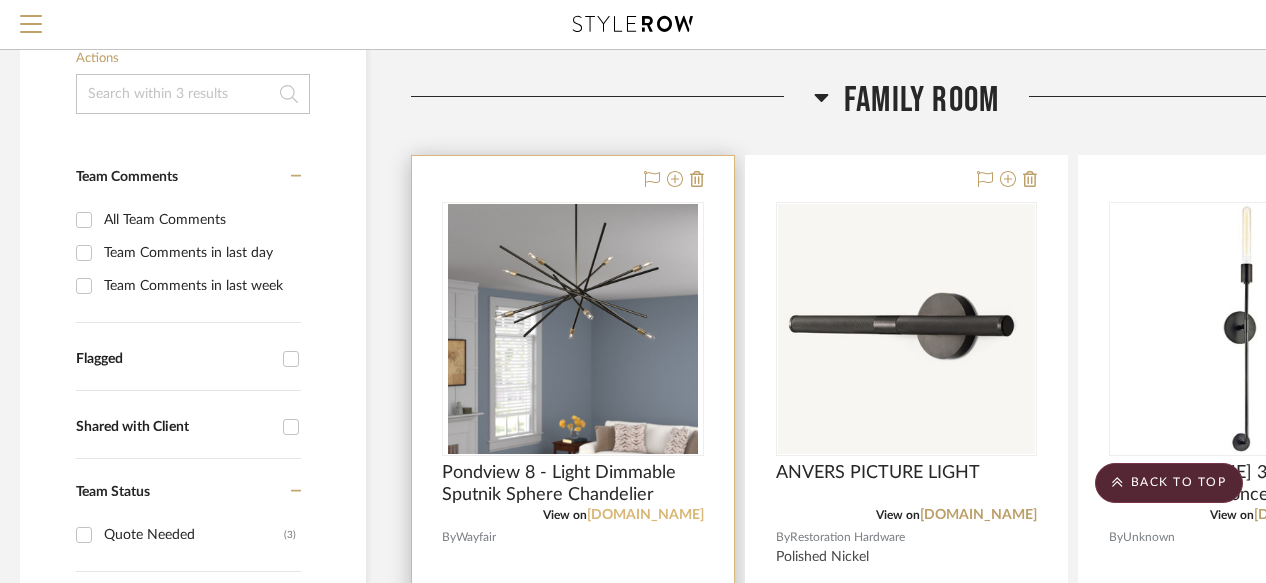 scroll, scrollTop: 0, scrollLeft: 10, axis: horizontal 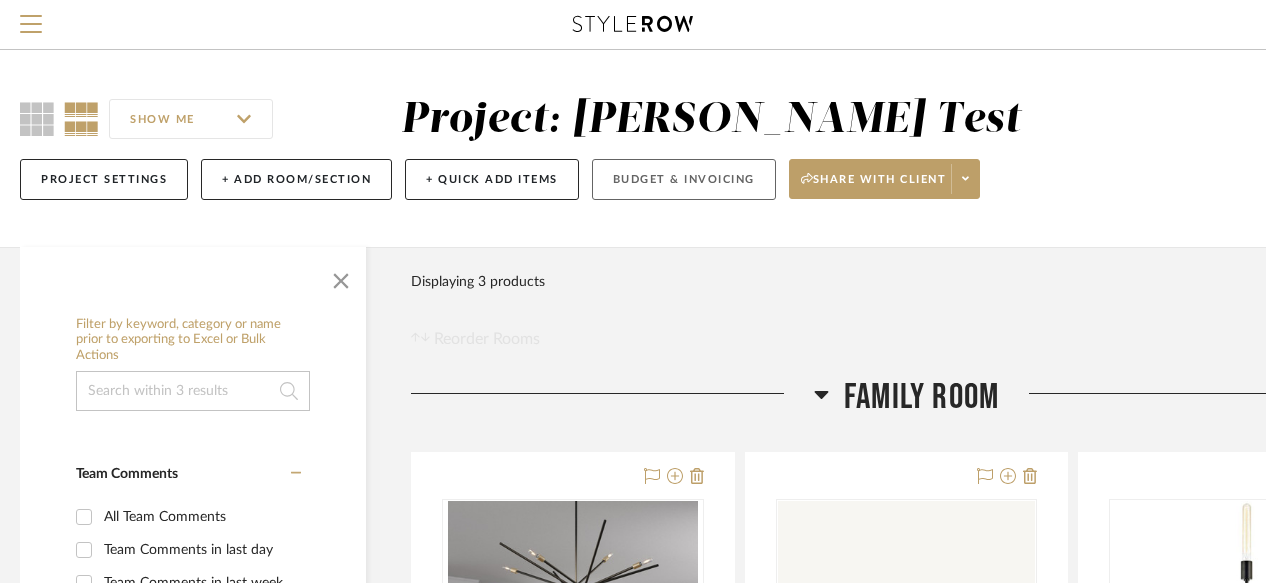 click on "Budget & Invoicing" 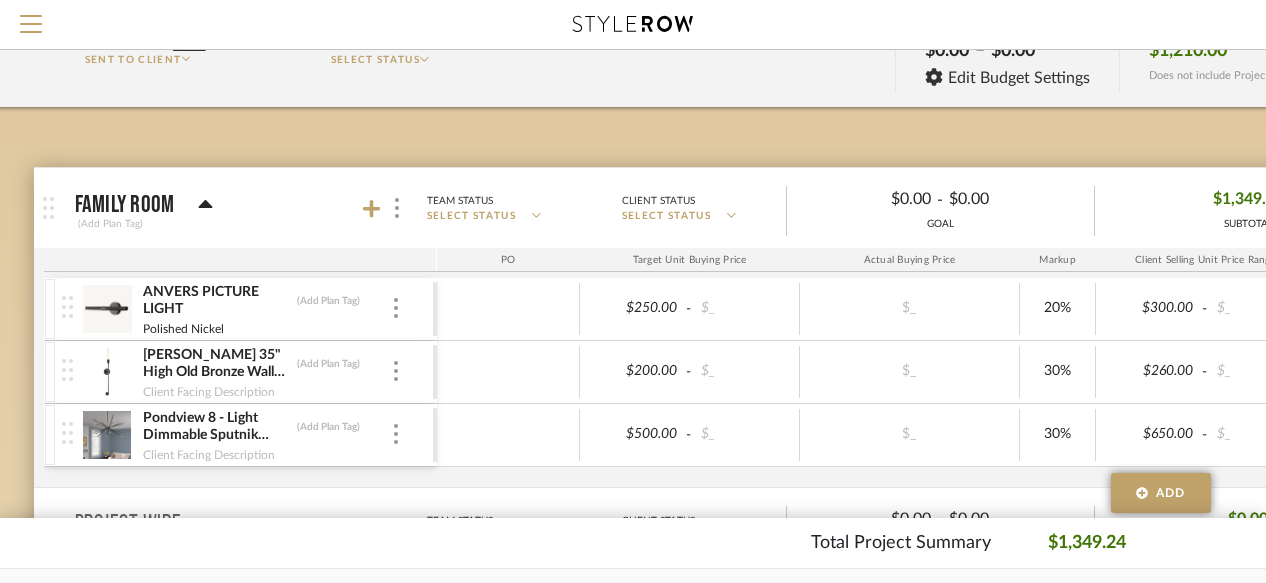 scroll, scrollTop: 147, scrollLeft: 10, axis: both 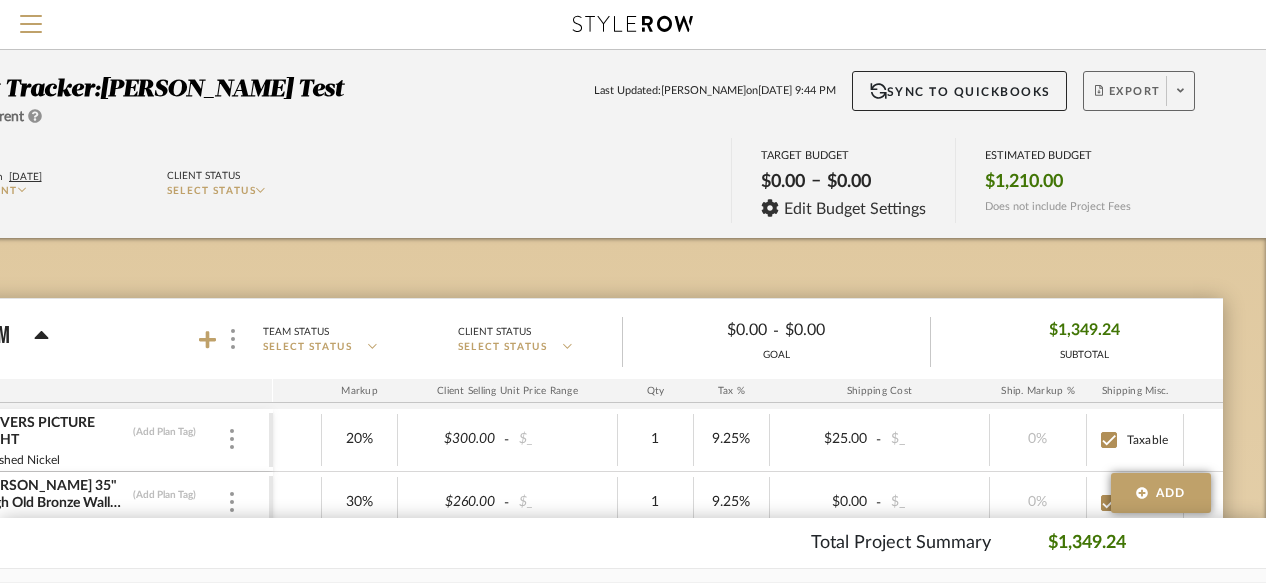 click 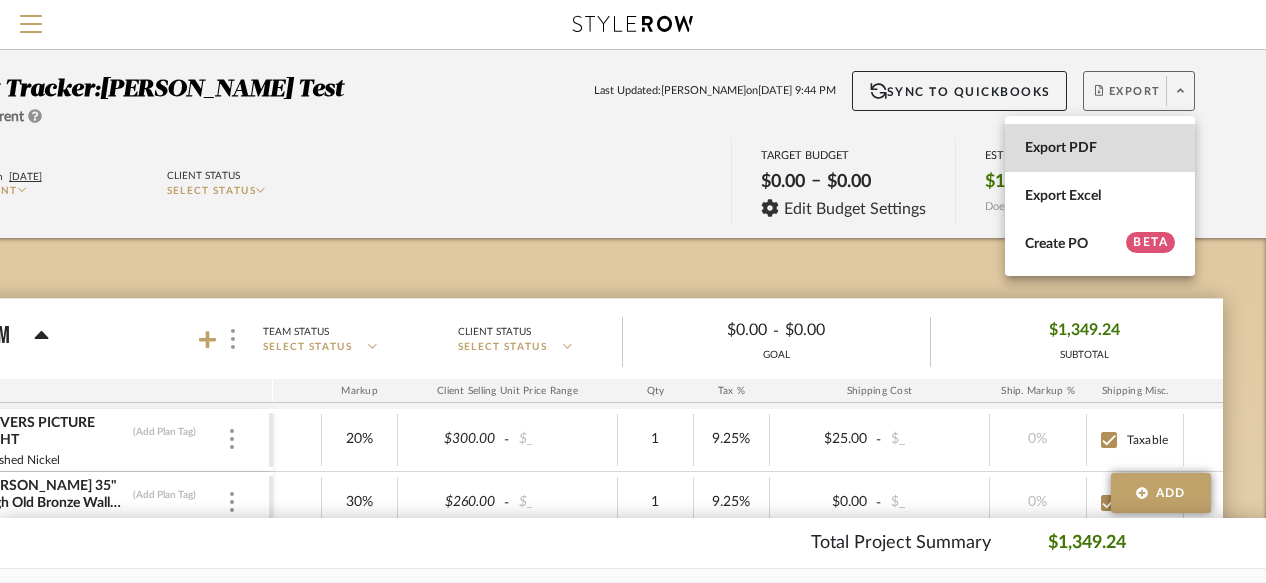 click on "Export PDF" at bounding box center [1100, 148] 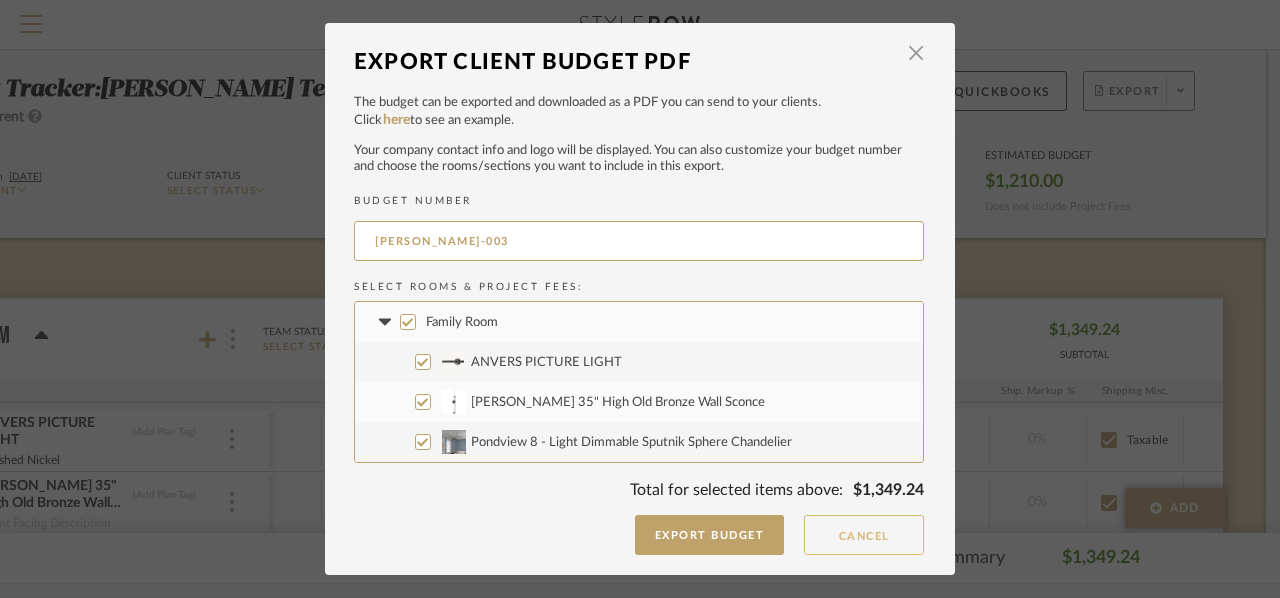 click on "Cancel" at bounding box center (864, 535) 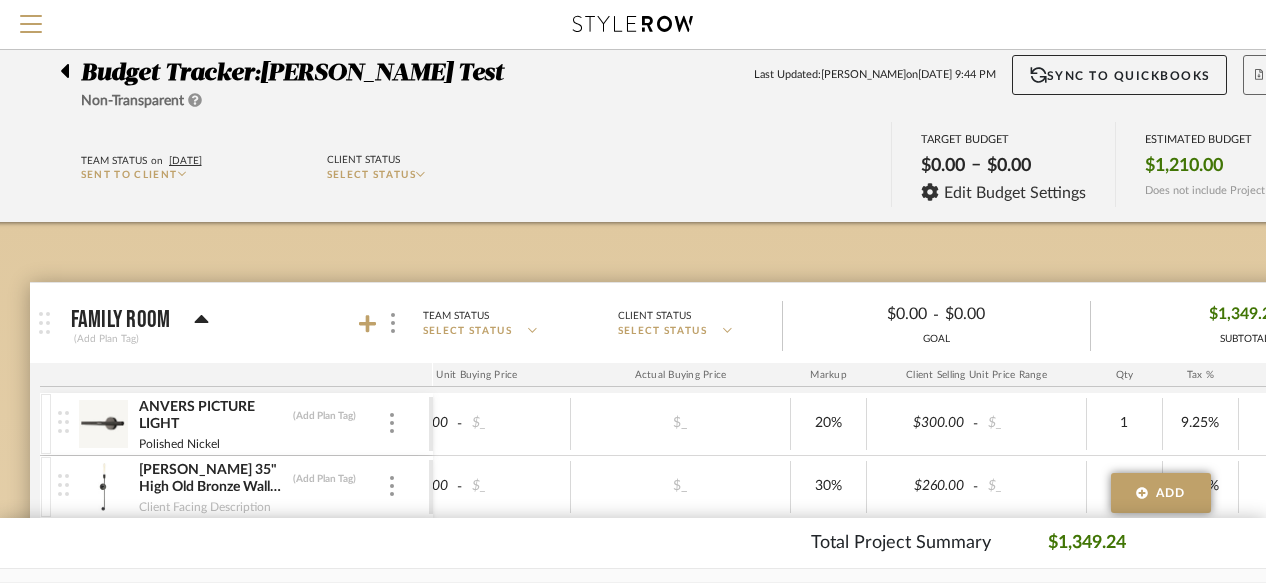 drag, startPoint x: 775, startPoint y: 150, endPoint x: 701, endPoint y: 153, distance: 74.06078 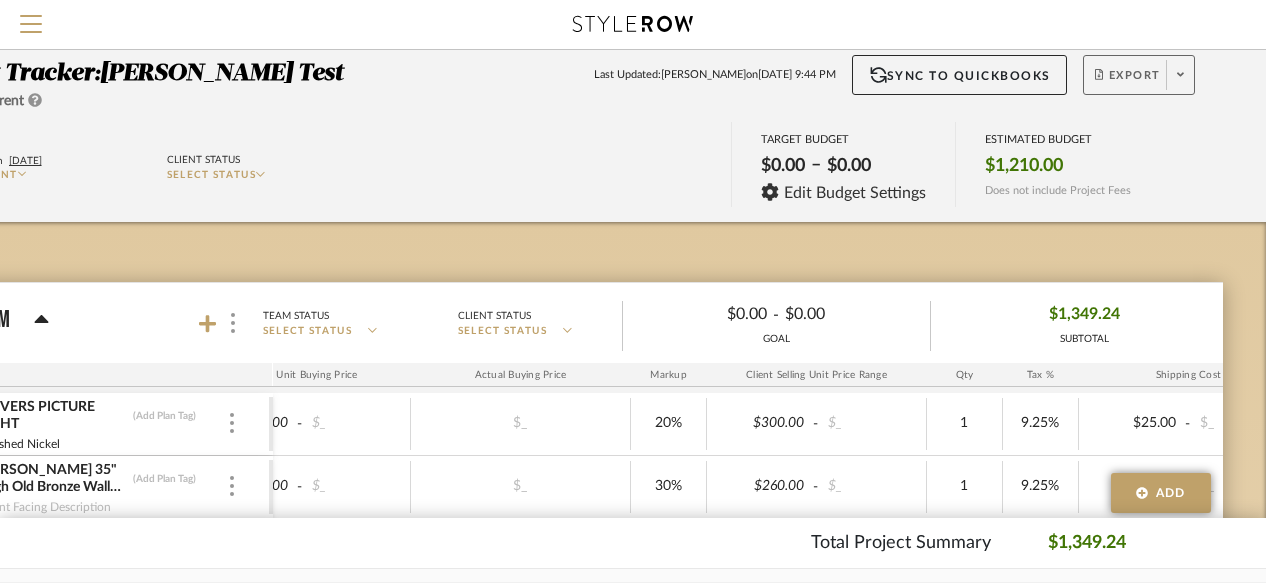 click 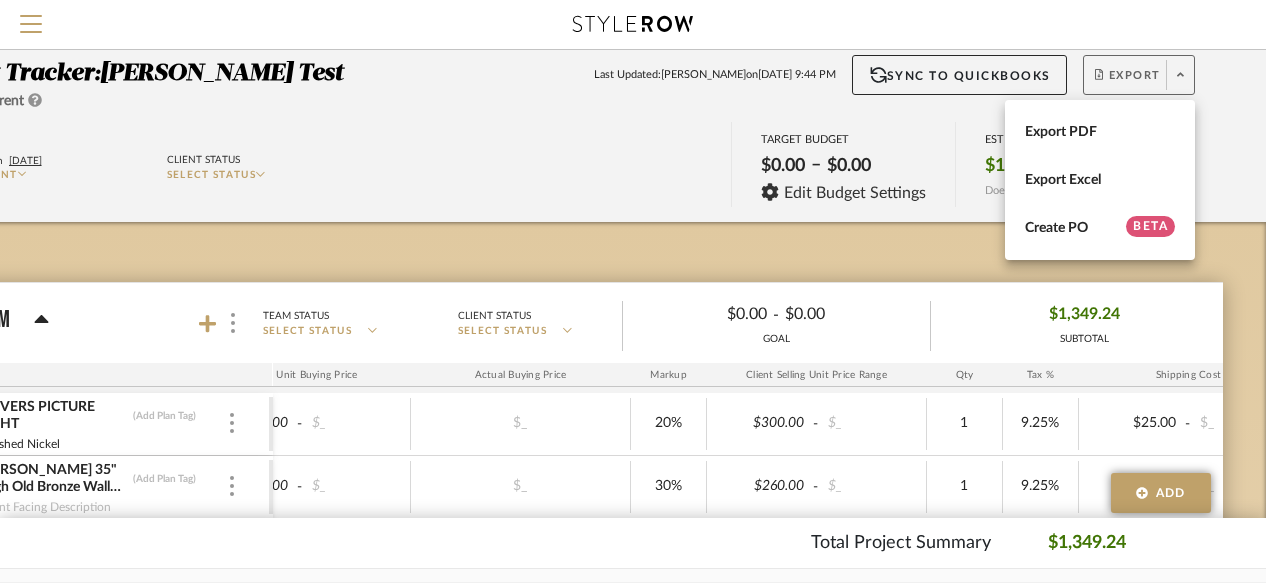 click at bounding box center (633, 291) 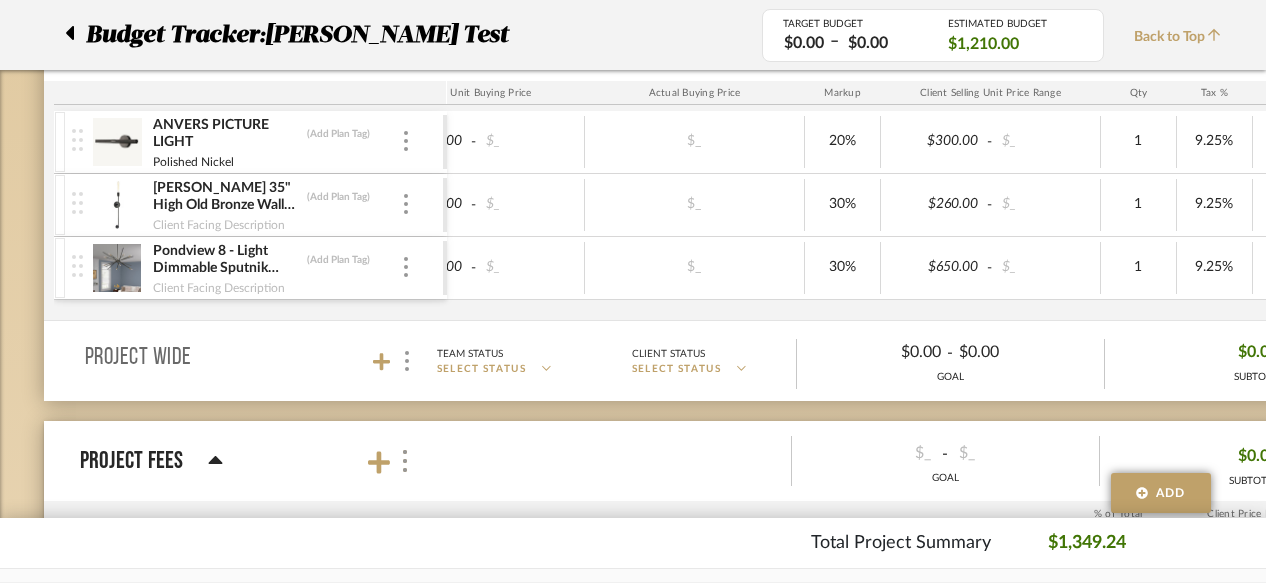 click on "Budget Tracker:   Parsons Test" 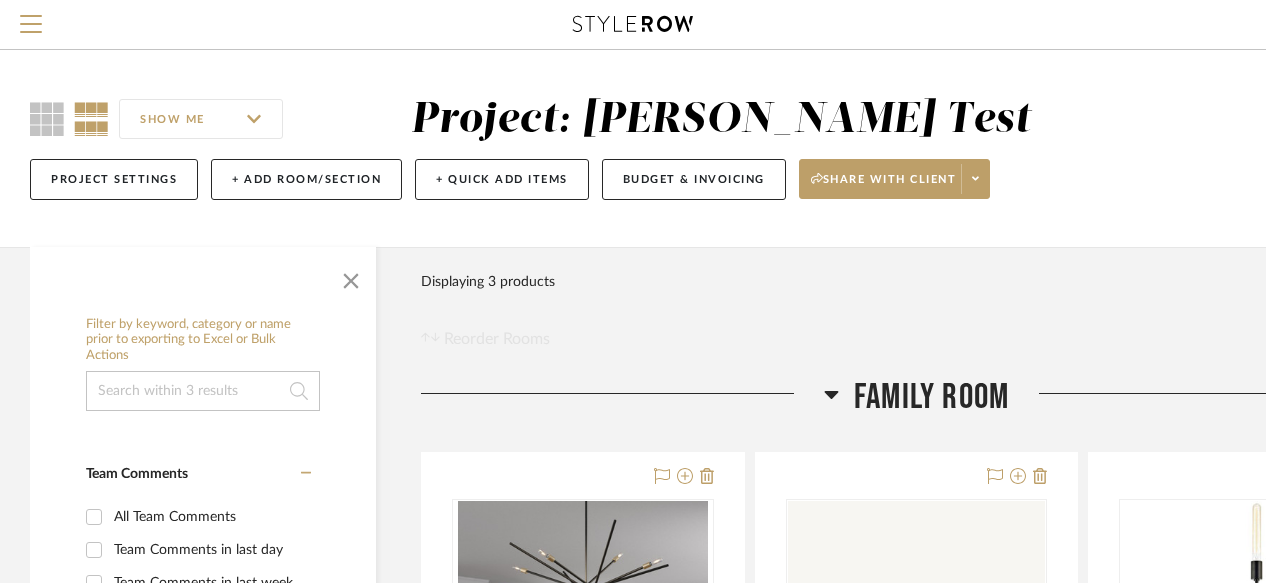 click on "SHOW ME  Project: Parsons Test   Project Settings   + Add Room/Section   + Quick Add Items   Budget & Invoicing   Share with client   More tools" 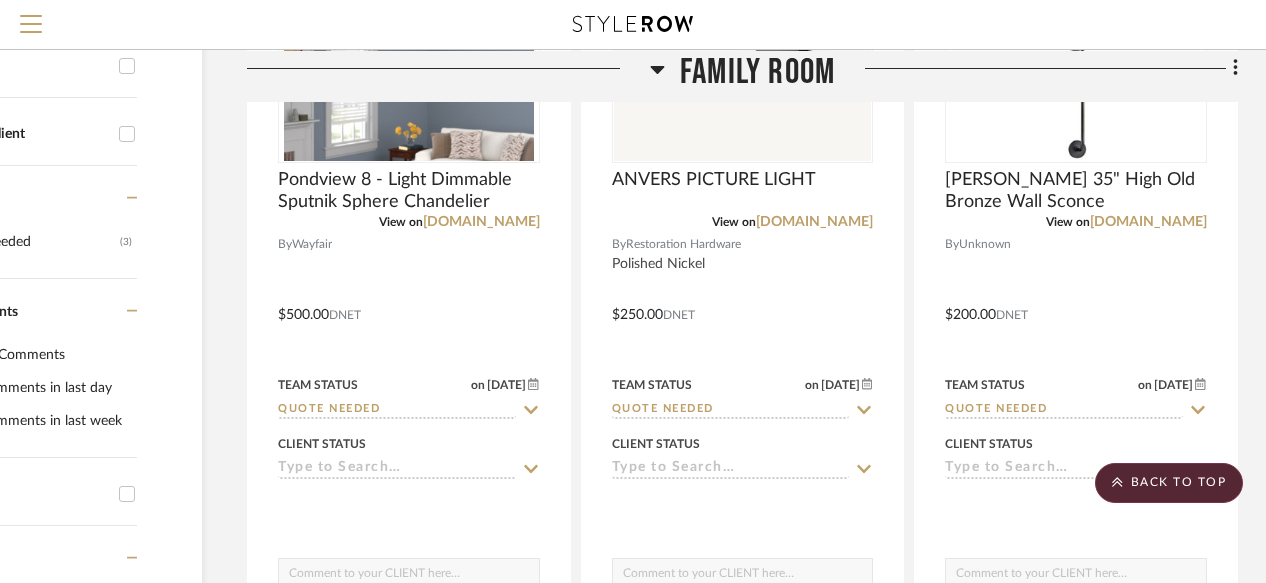scroll, scrollTop: 589, scrollLeft: 174, axis: both 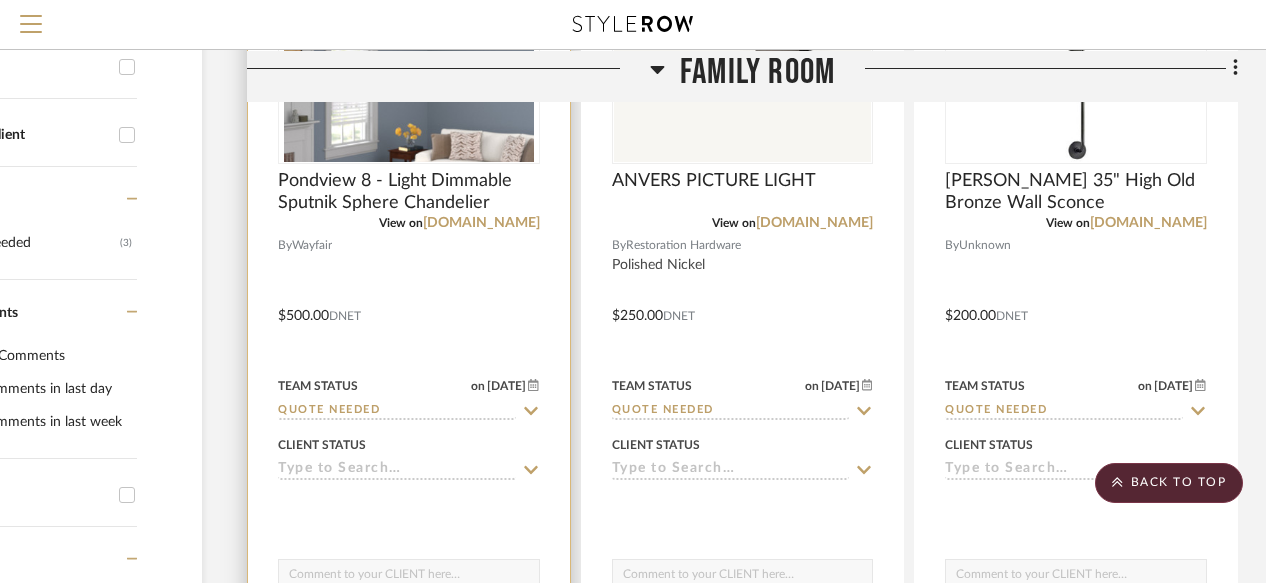 click 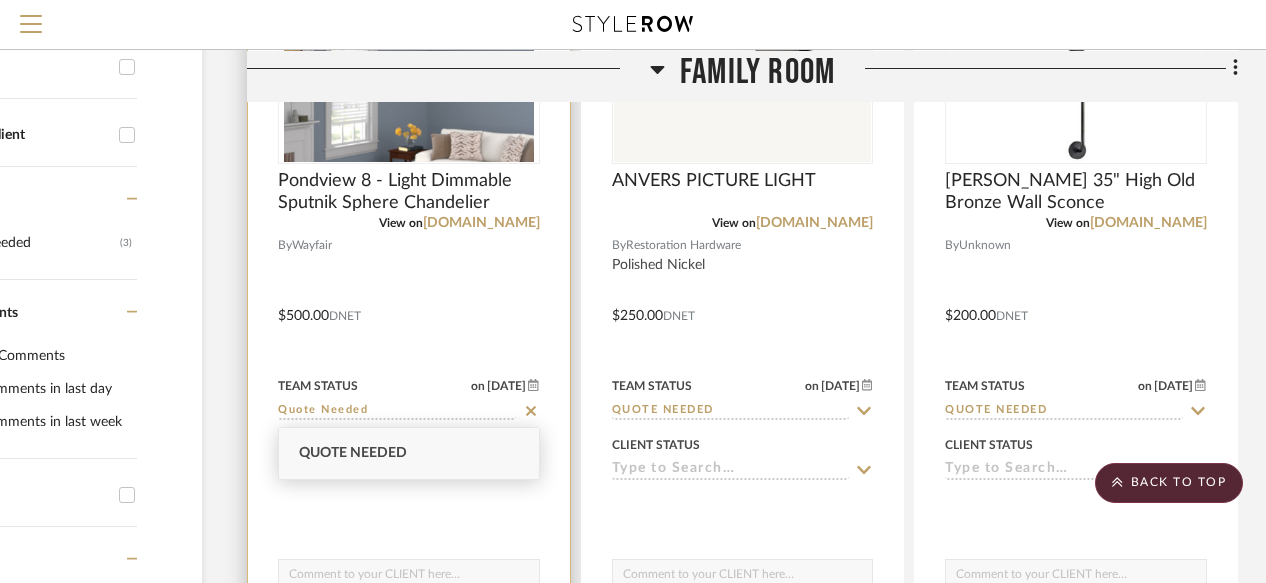 click 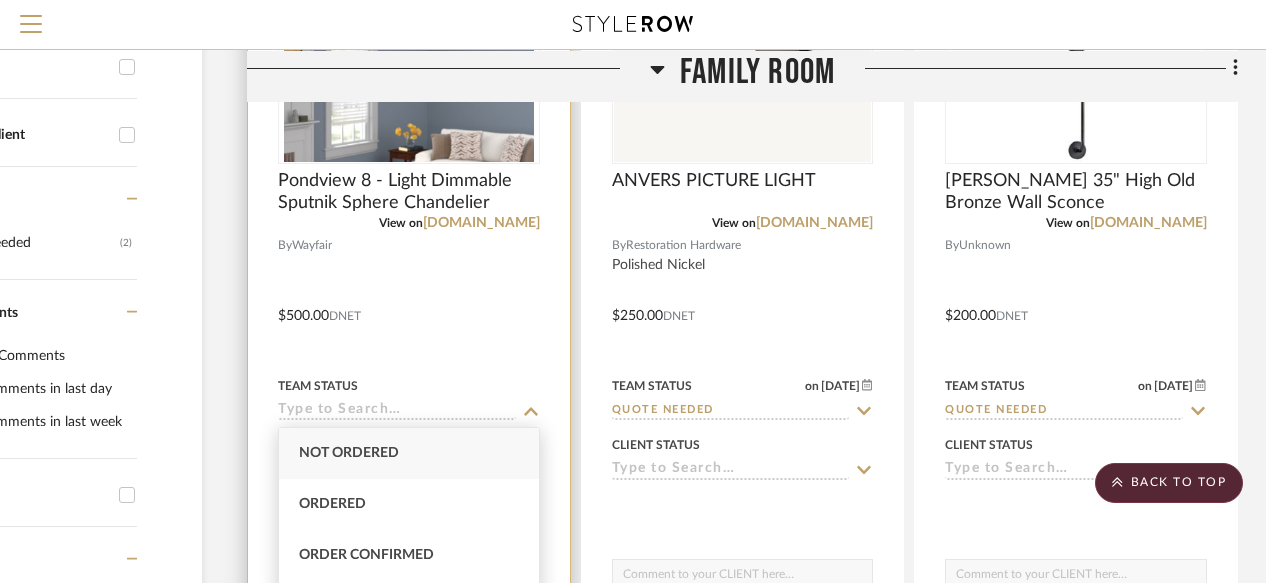 click at bounding box center [409, 301] 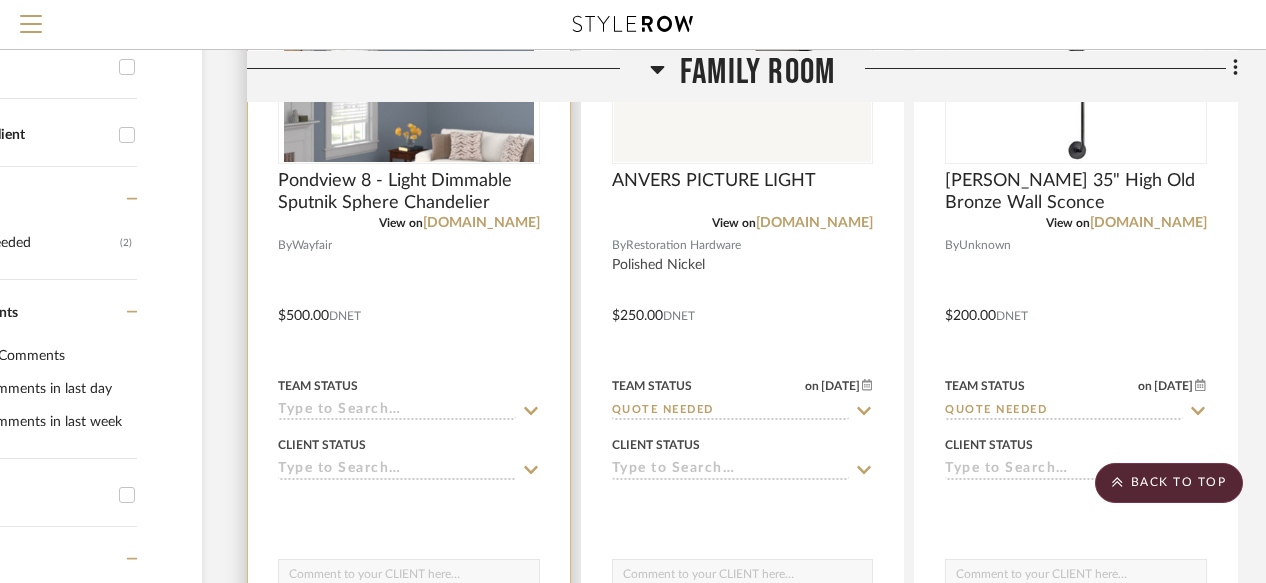 click 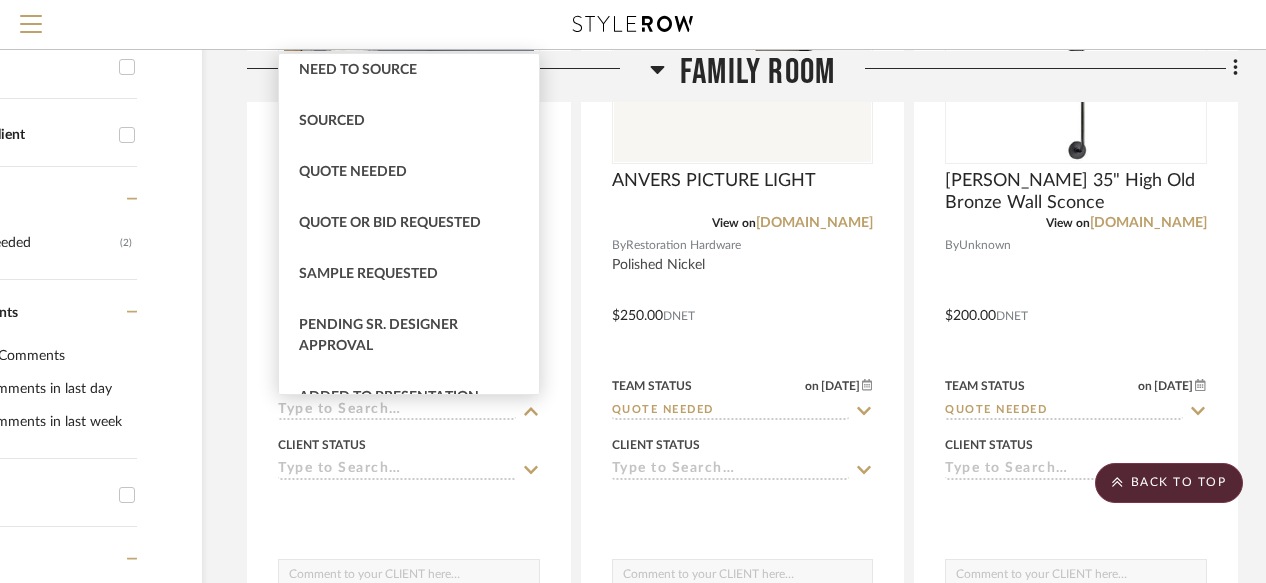 scroll, scrollTop: 623, scrollLeft: 0, axis: vertical 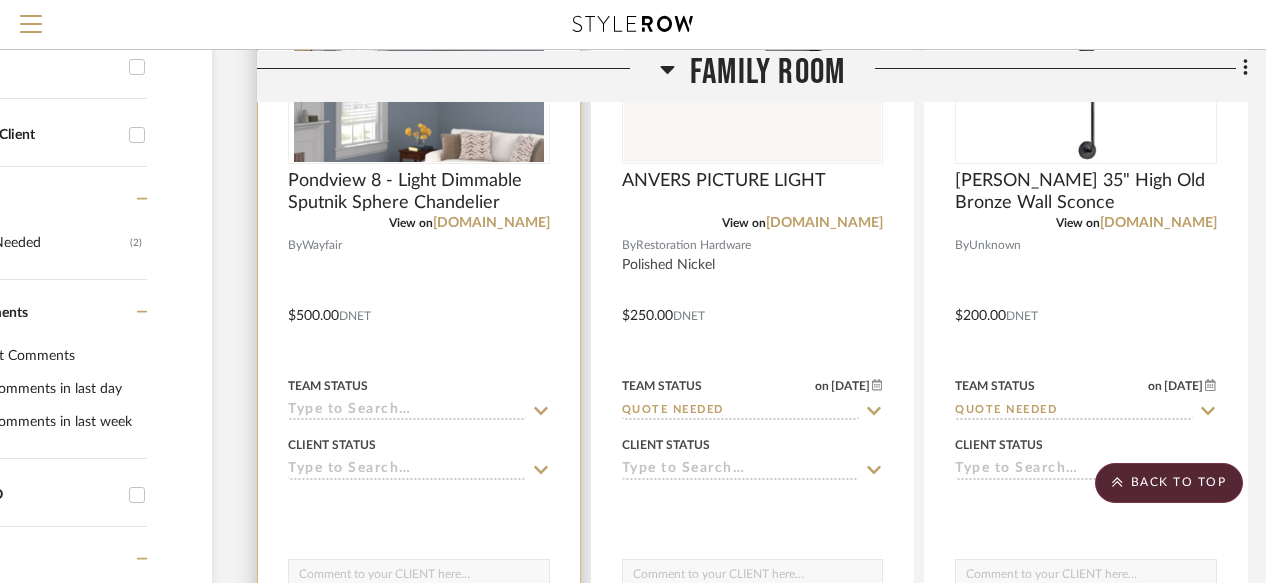 click 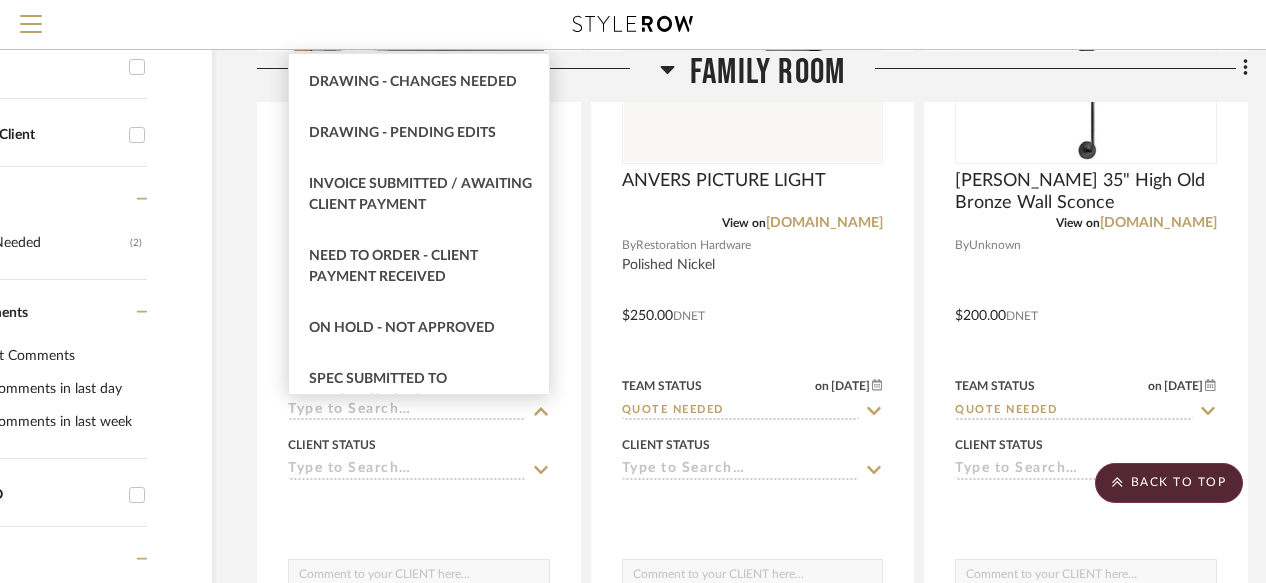 scroll, scrollTop: 1345, scrollLeft: 0, axis: vertical 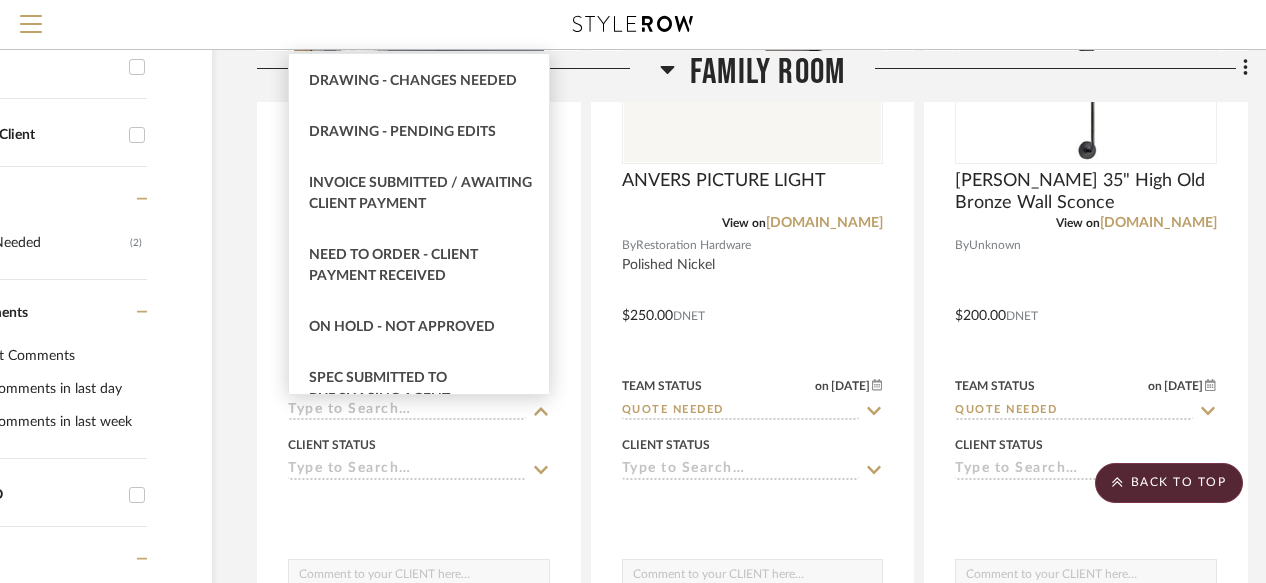click on "Filter by keyword, category or name prior to exporting to Excel or Bulk Actions Team Comments All Team Comments Team Comments in last day Team Comments in last week Flagged Shared with Client Team Status Quote Needed  (2)  Client Comments All Client Comments Client Comments in last day Client Comments in last week Added To PO Category  Lighting   (3)  Brand Restoration Hardware  (1)  Wayfair  (1)  Upload Method Clipped  (3)  Added By Gemma Jackson  (3)  Item Type Product  (3)  Lead Time Weeks In Stock Price 0  7,500 +  0 7500" 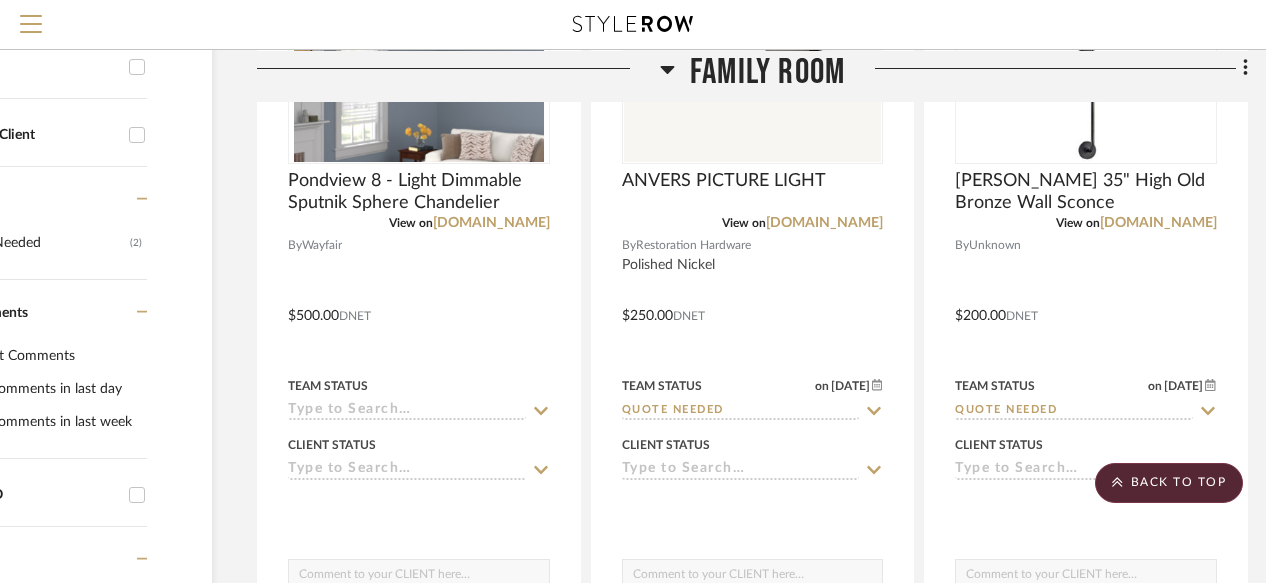 scroll, scrollTop: 589, scrollLeft: 0, axis: vertical 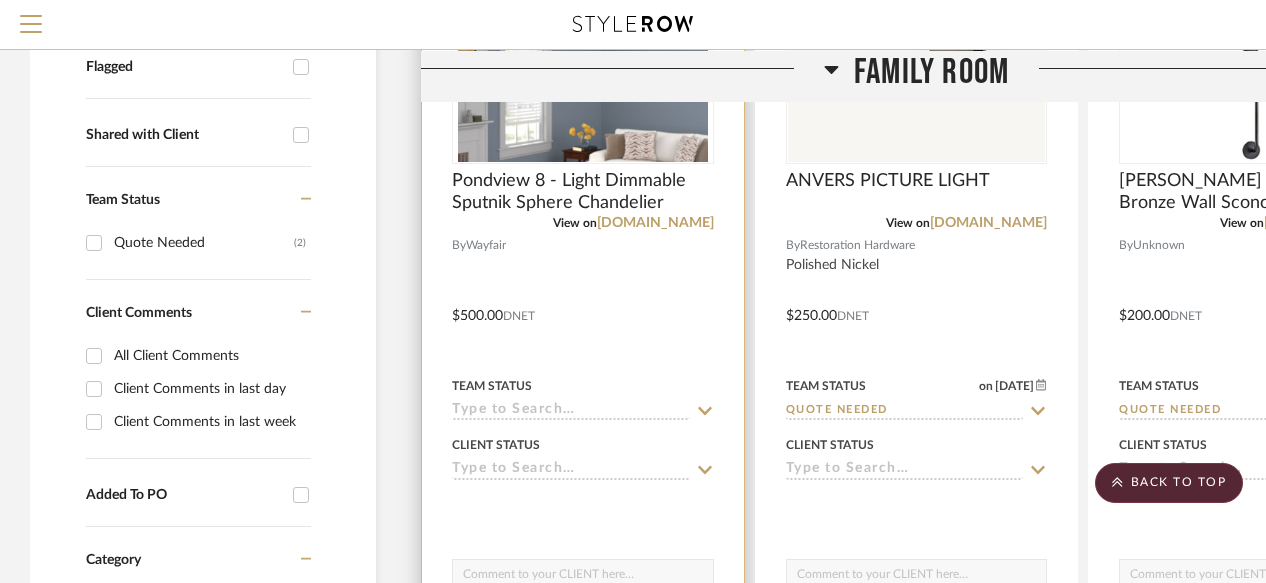 click 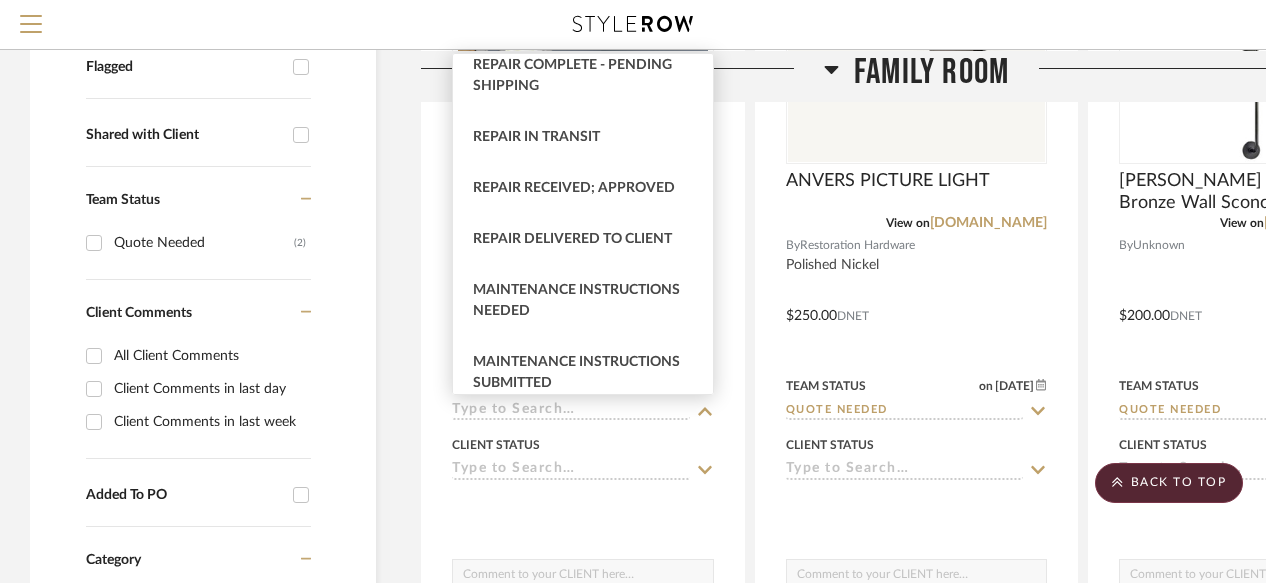 scroll, scrollTop: 4156, scrollLeft: 0, axis: vertical 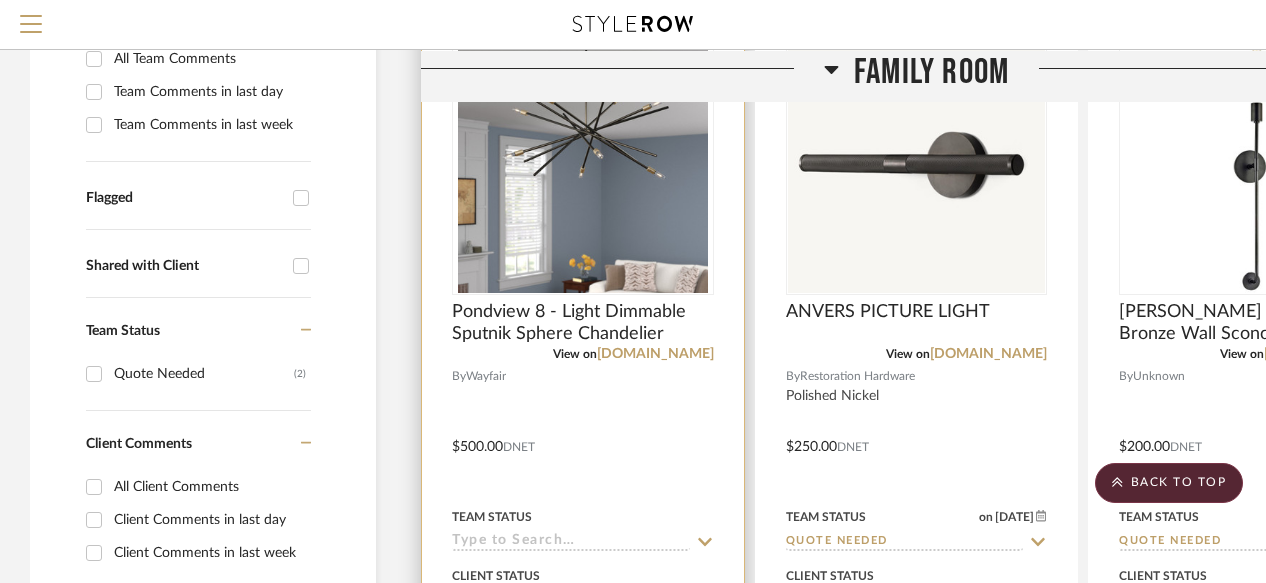 click 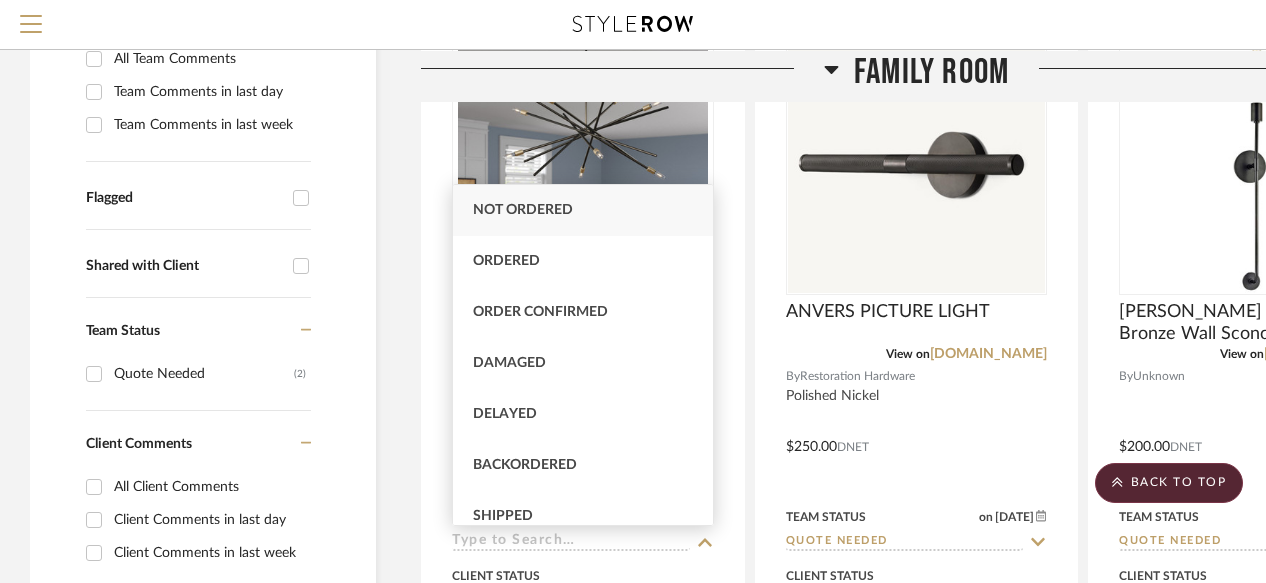 click on "Not ordered" at bounding box center (583, 210) 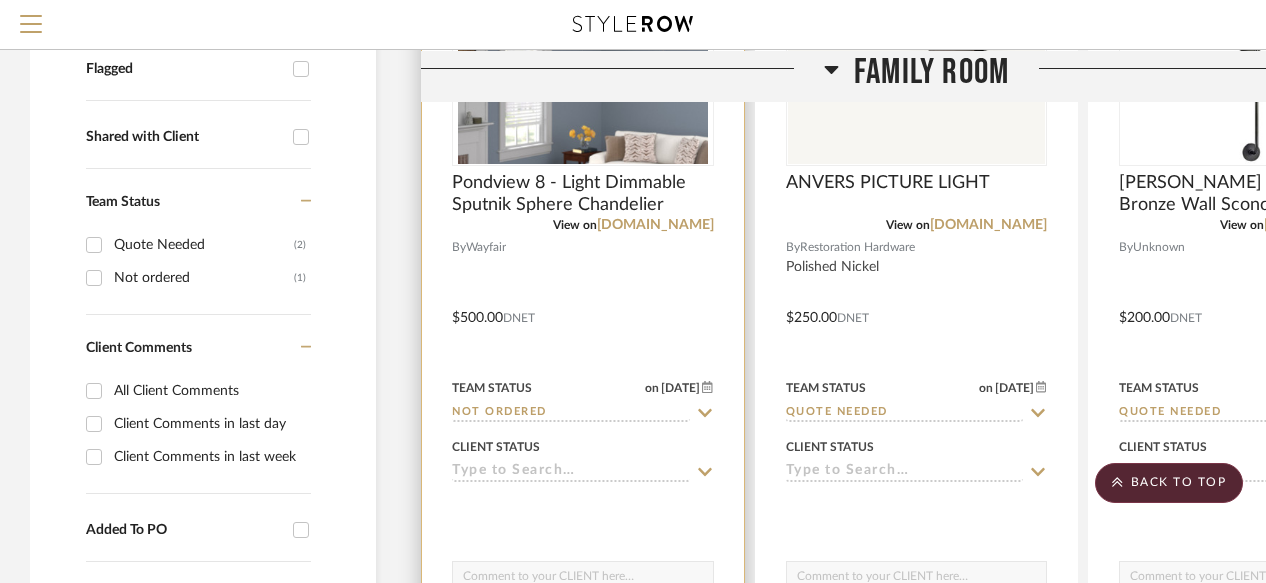 scroll, scrollTop: 592, scrollLeft: 0, axis: vertical 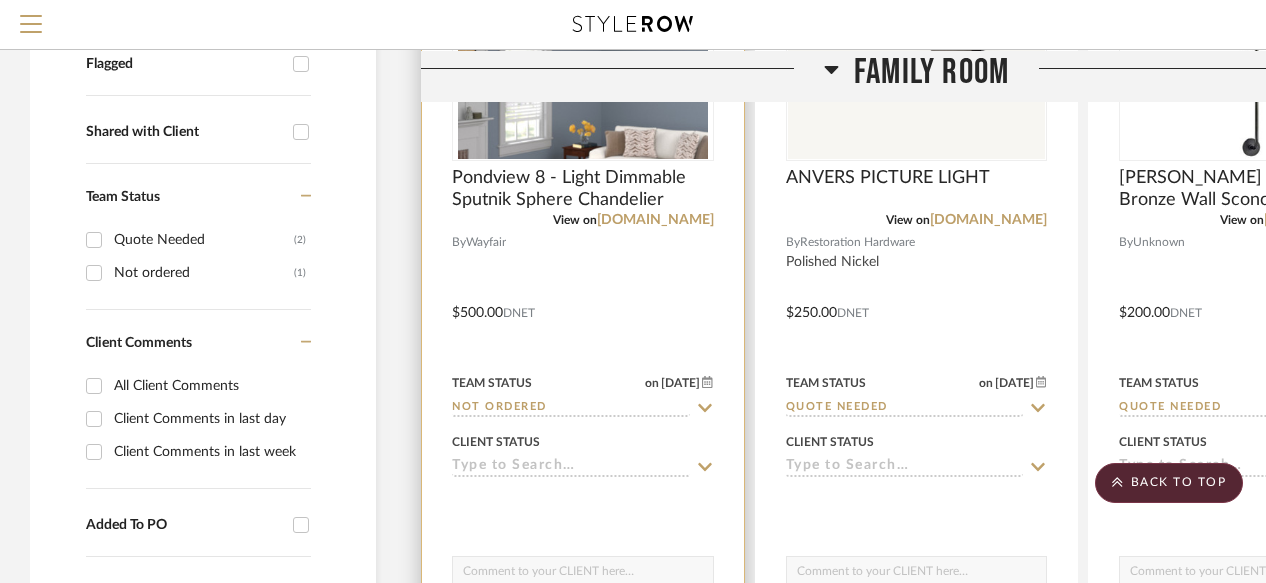 click on "Not ordered" 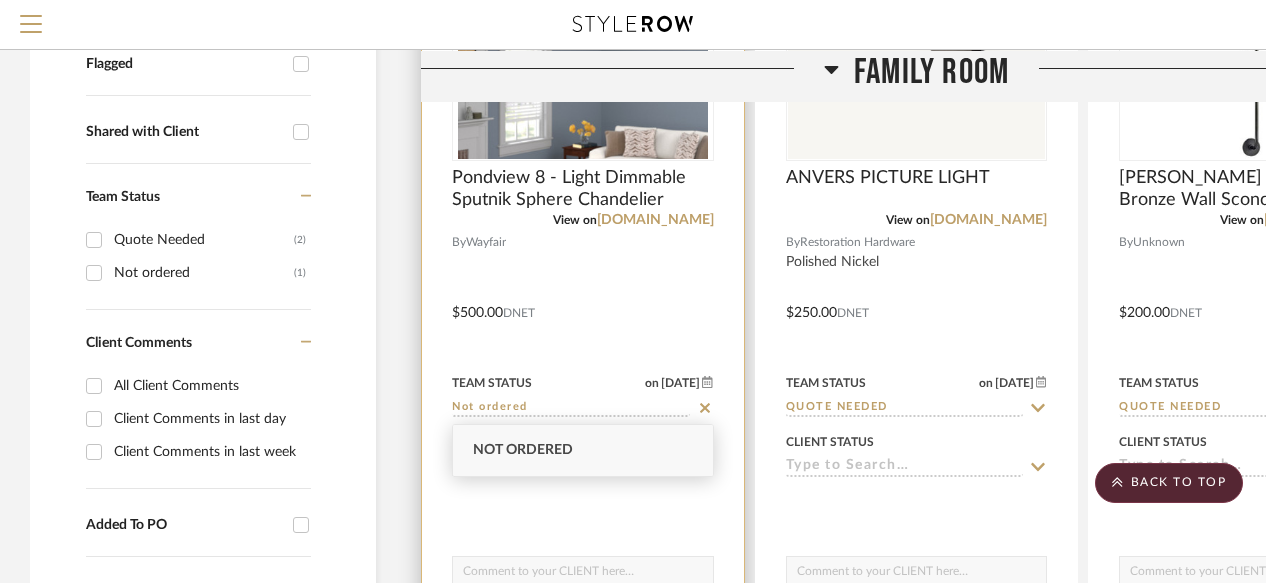 click 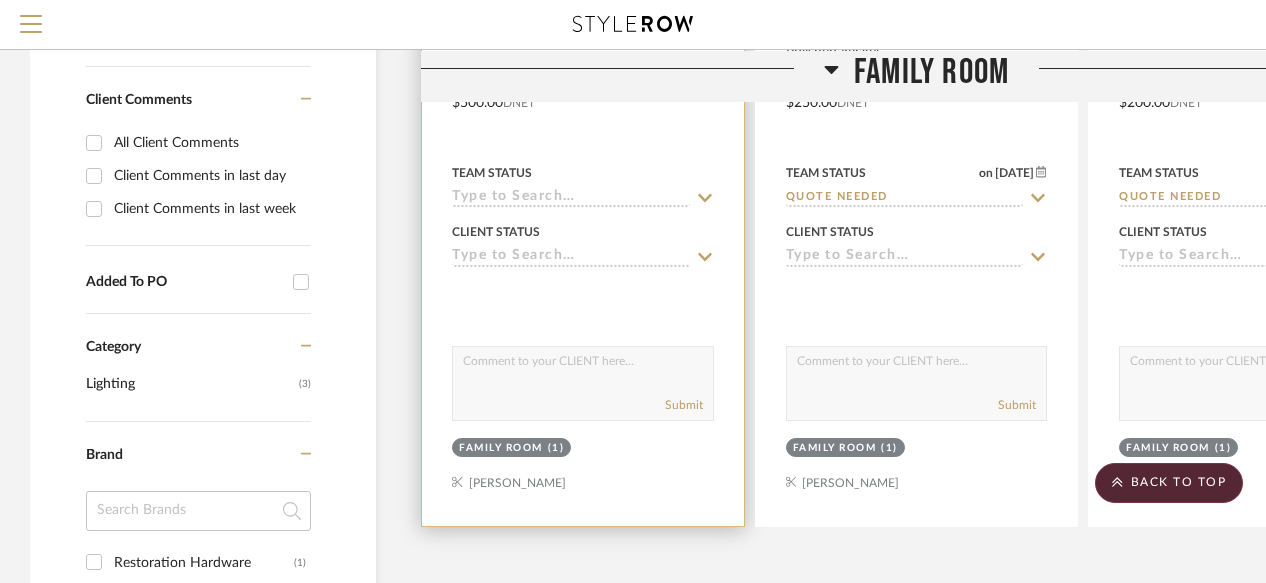 scroll, scrollTop: 803, scrollLeft: 0, axis: vertical 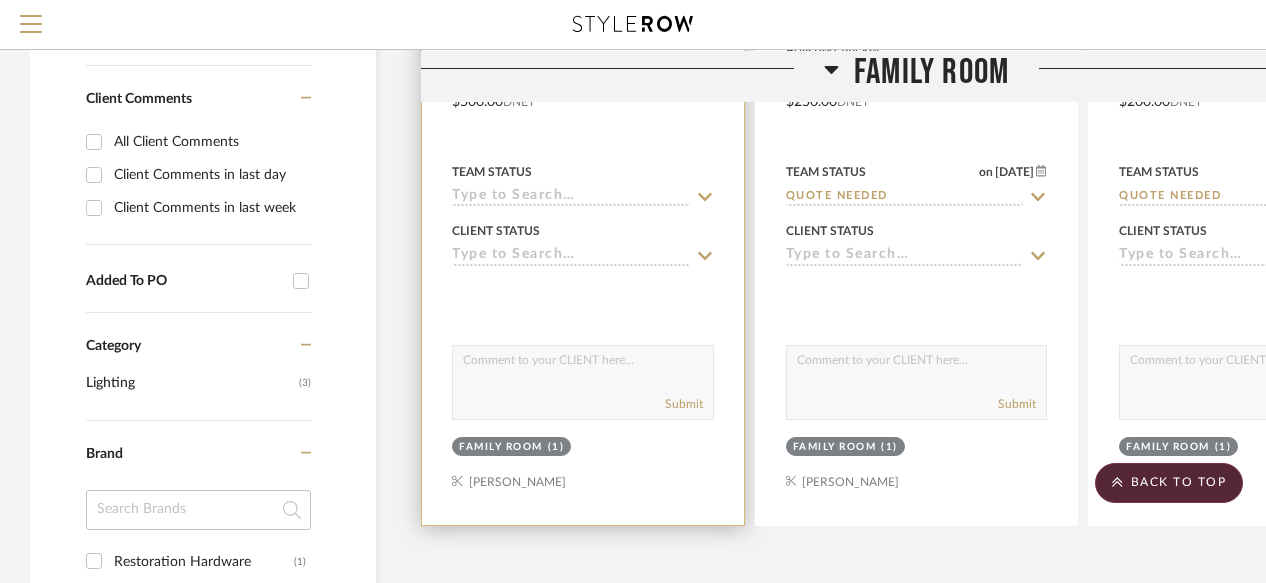click at bounding box center (583, 87) 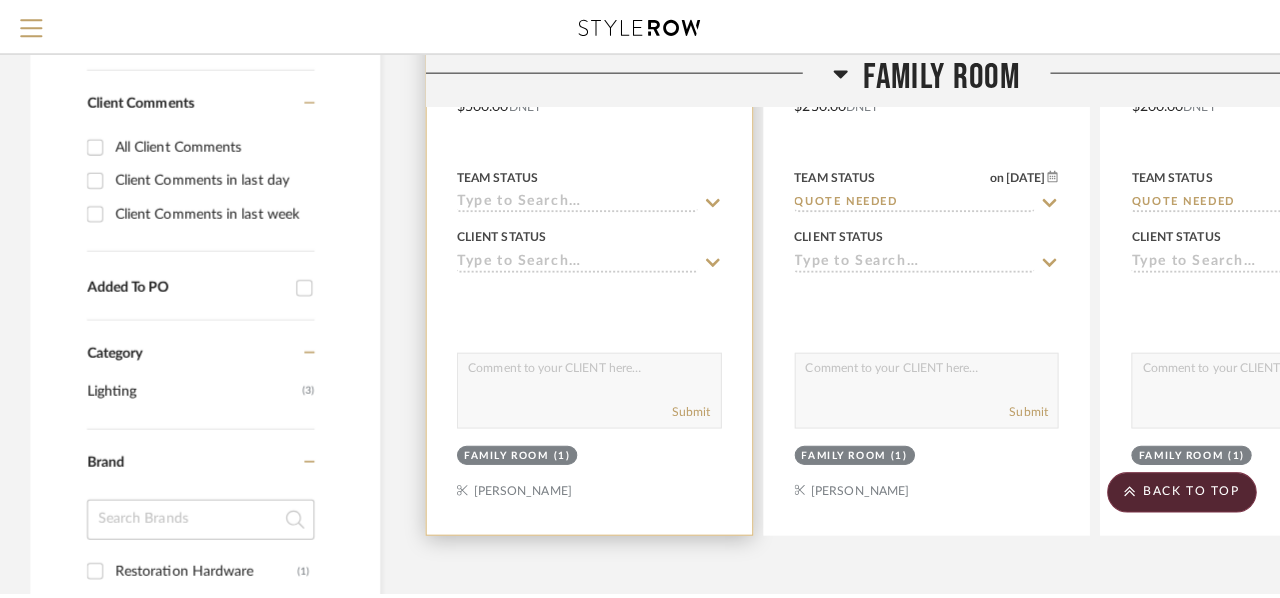 scroll, scrollTop: 0, scrollLeft: 0, axis: both 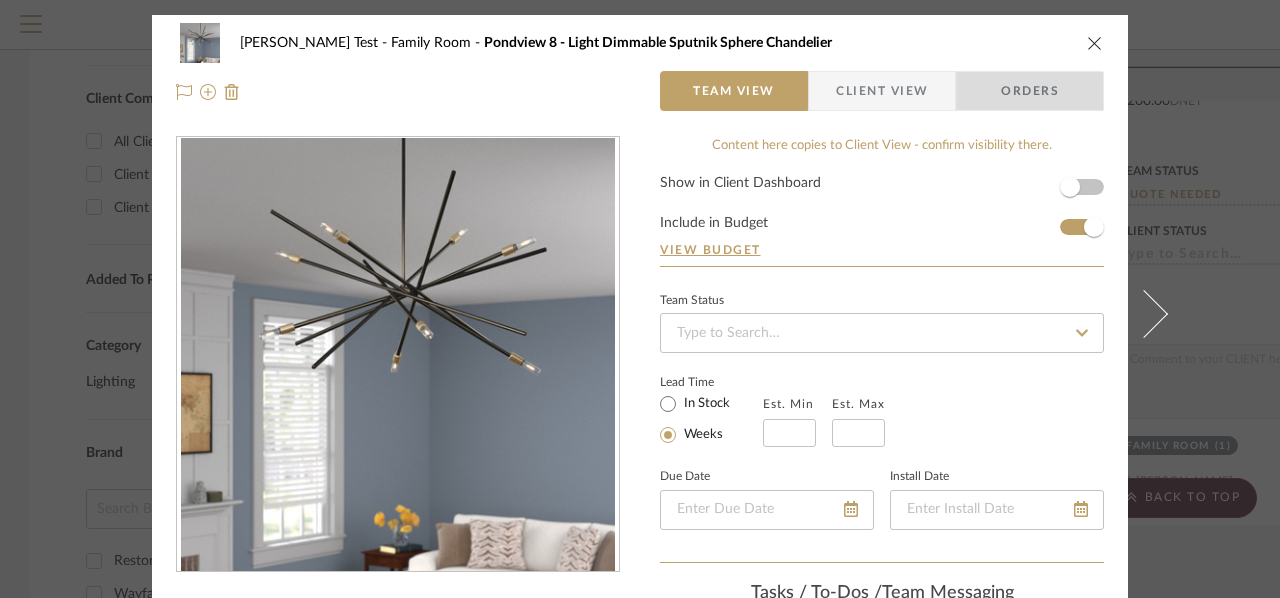 click on "Orders" at bounding box center (1030, 91) 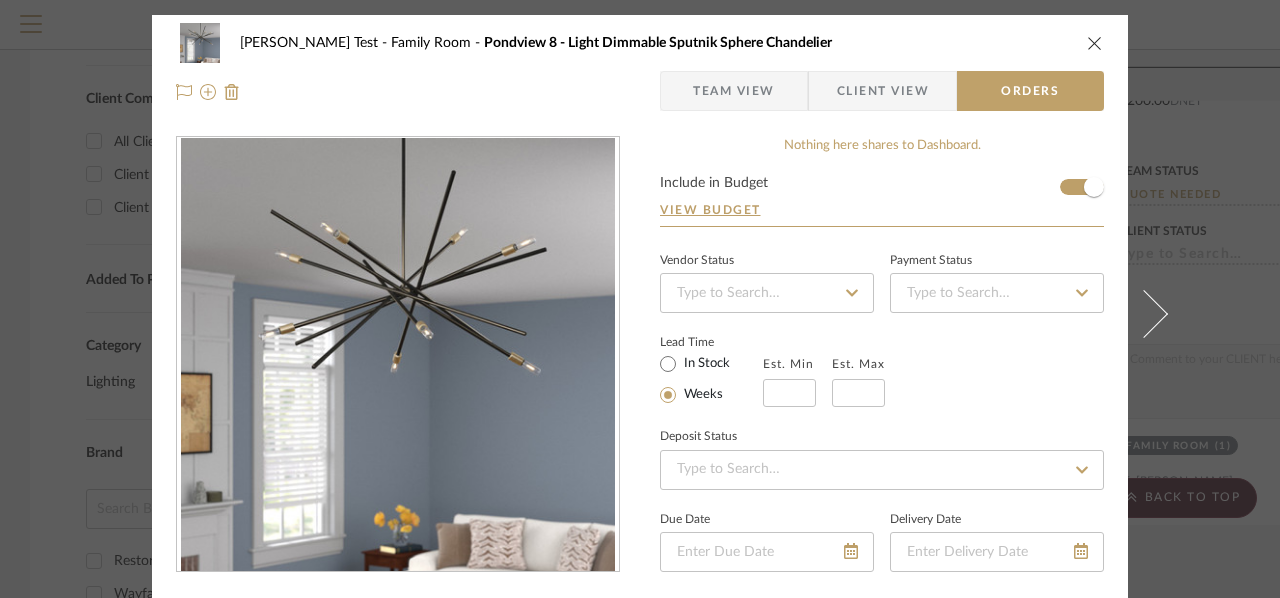 scroll, scrollTop: 48, scrollLeft: 0, axis: vertical 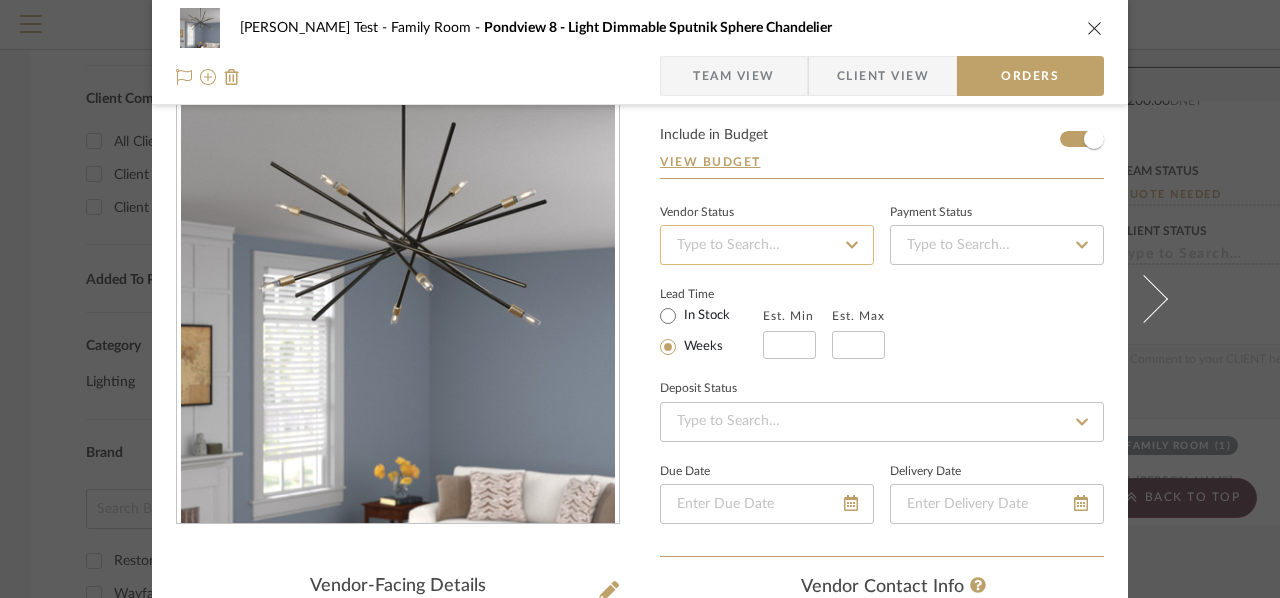 click 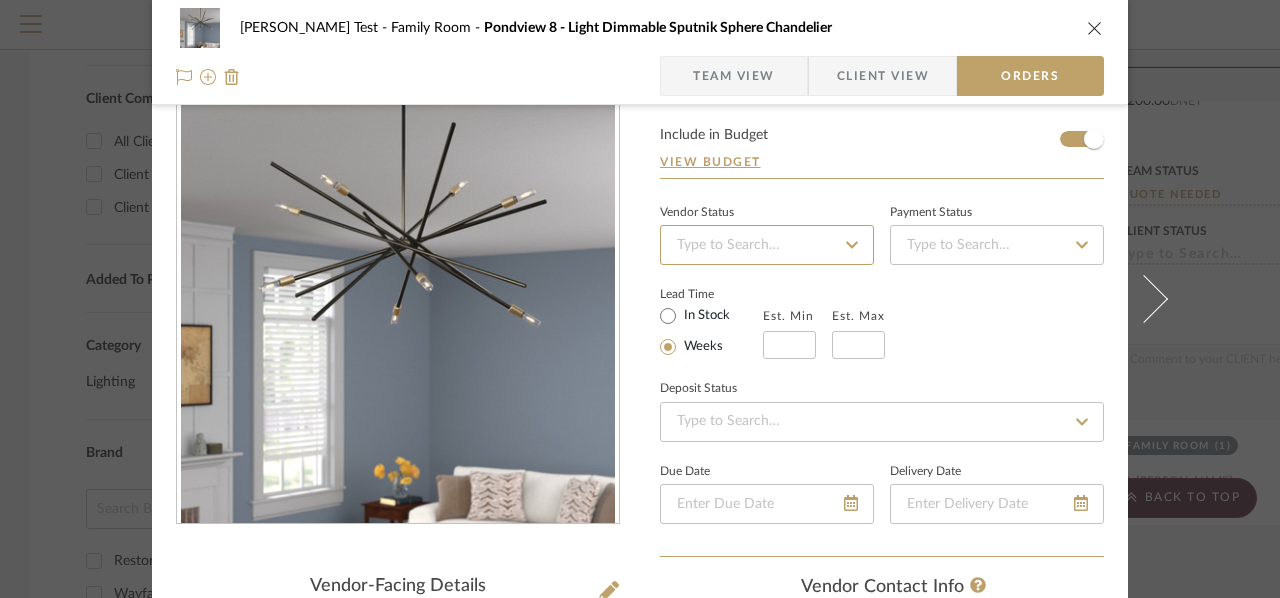 scroll, scrollTop: 160, scrollLeft: 0, axis: vertical 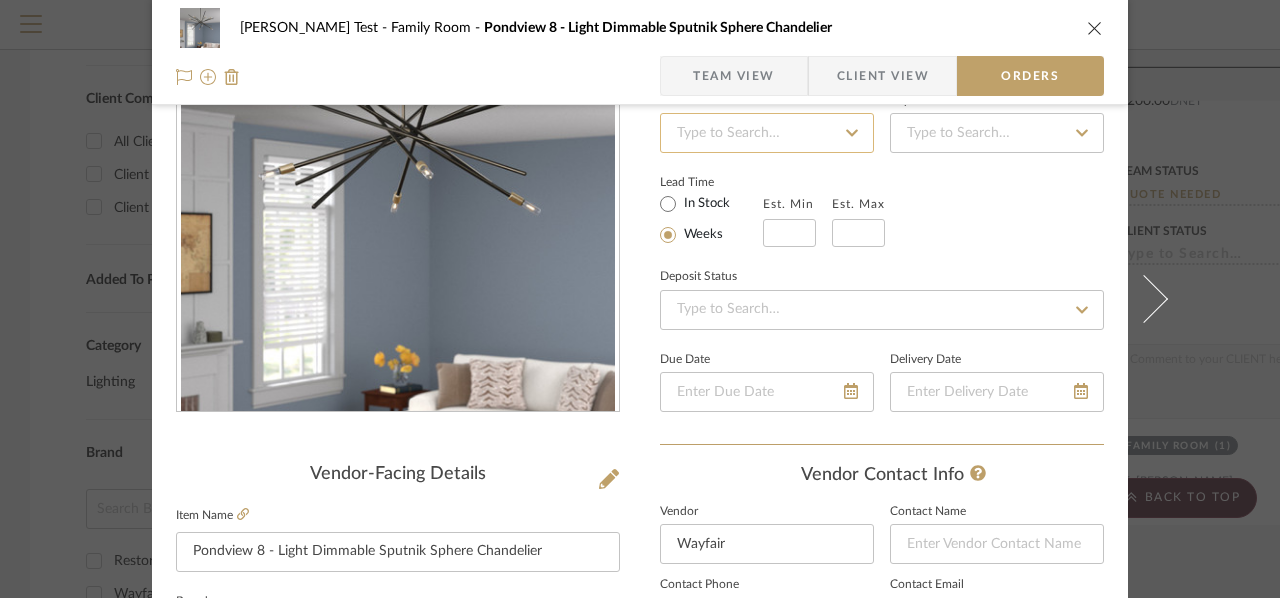 click 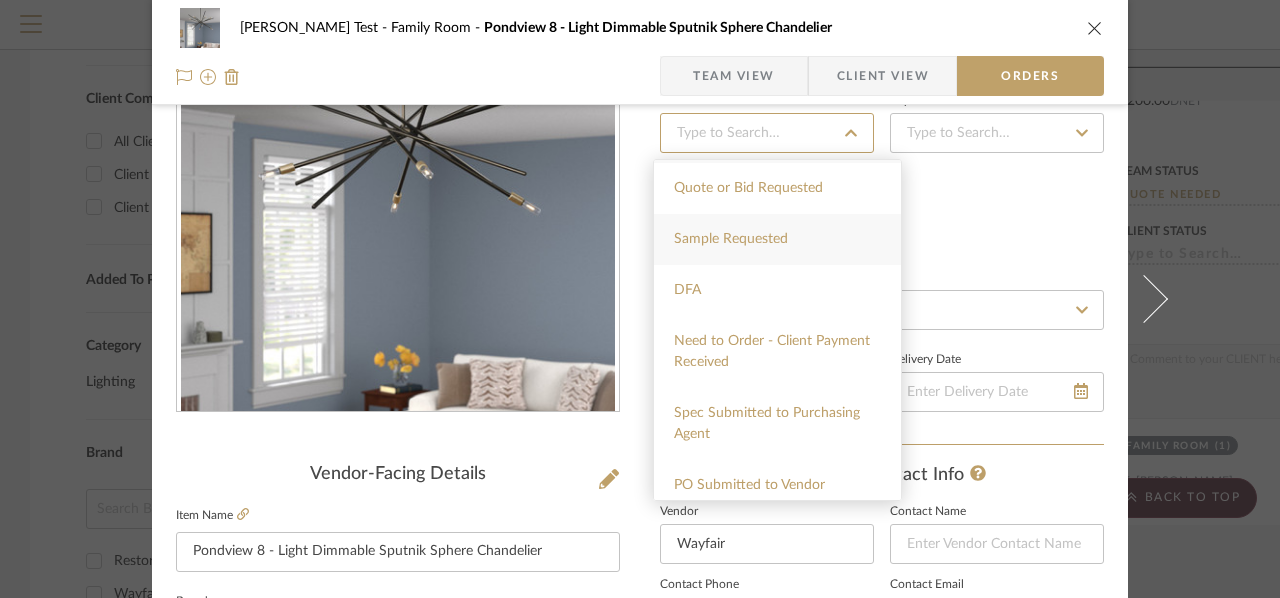 scroll, scrollTop: 95, scrollLeft: 0, axis: vertical 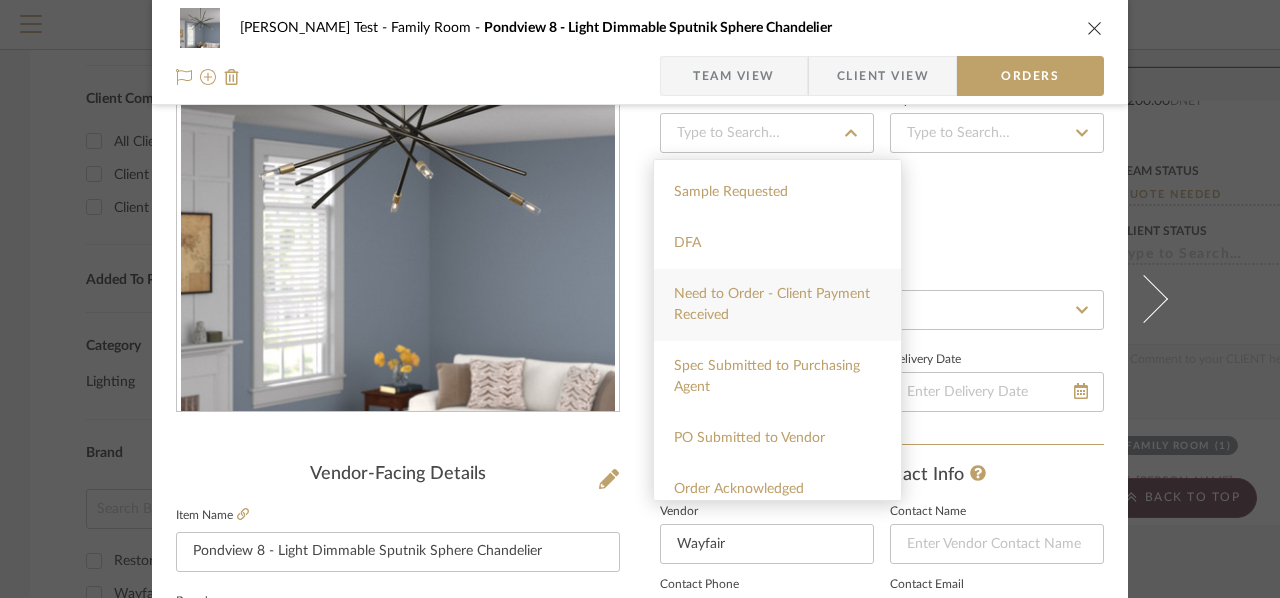 click on "Need to Order - Client Payment Received" at bounding box center [777, 305] 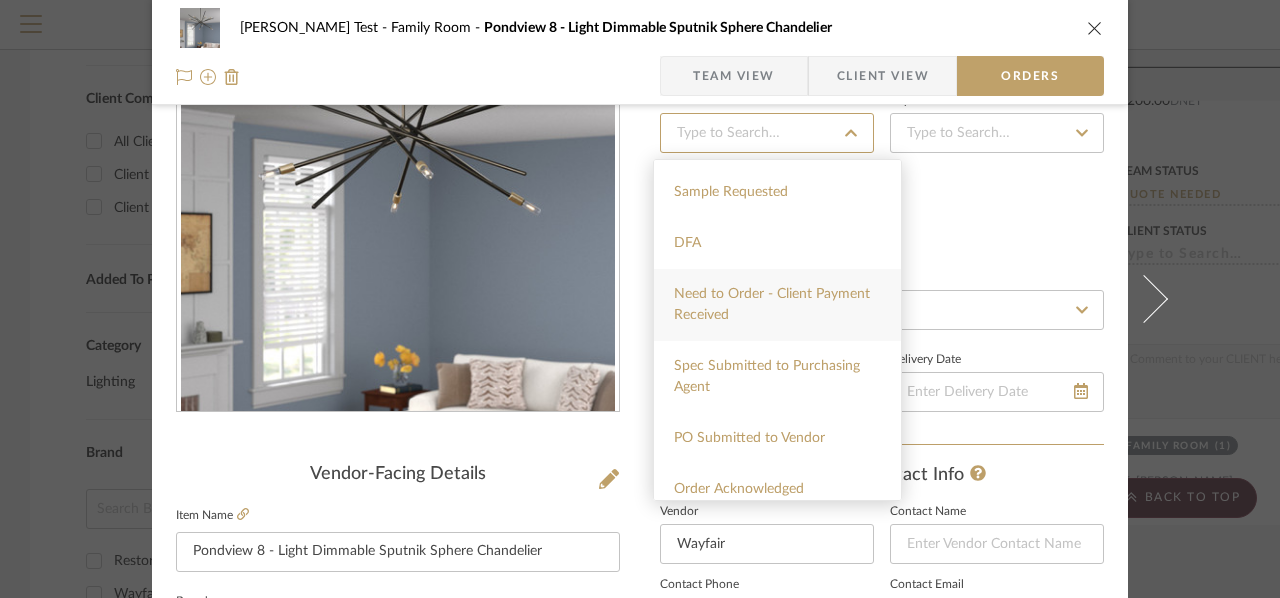type on "7/27/2025" 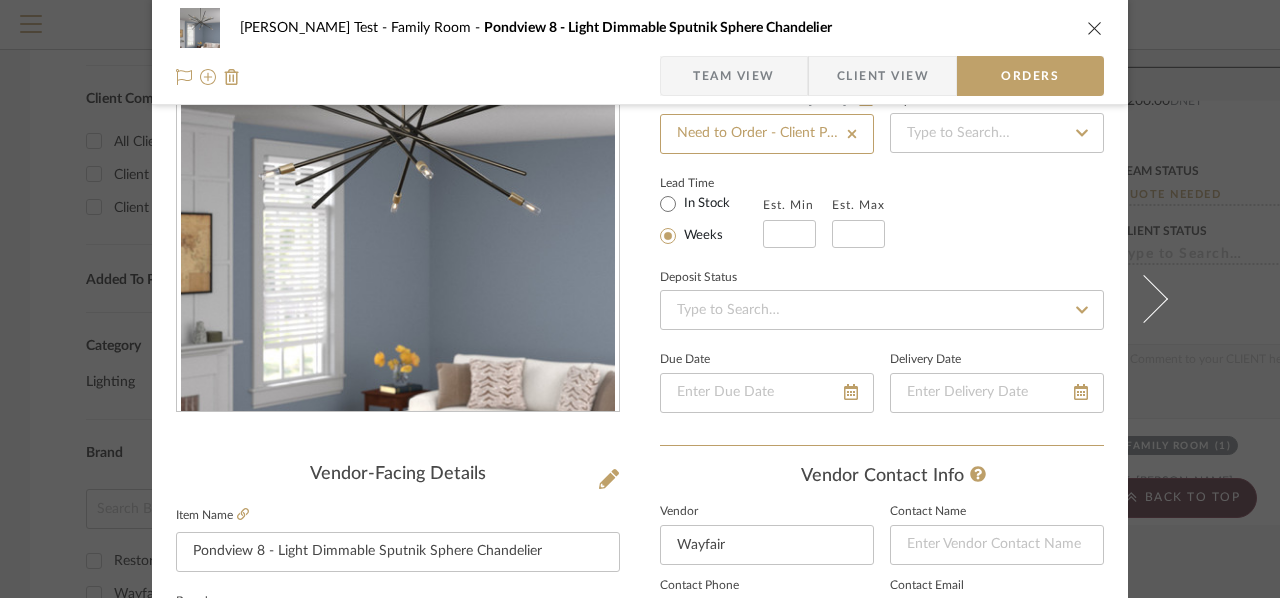 type on "7/27/2025" 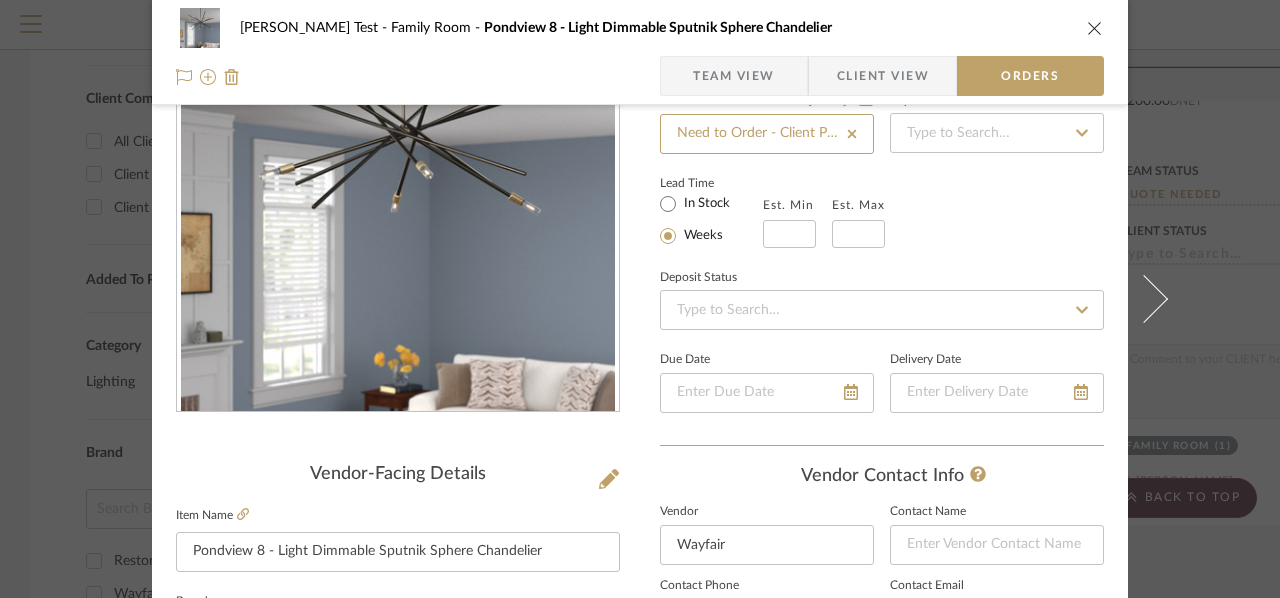 type 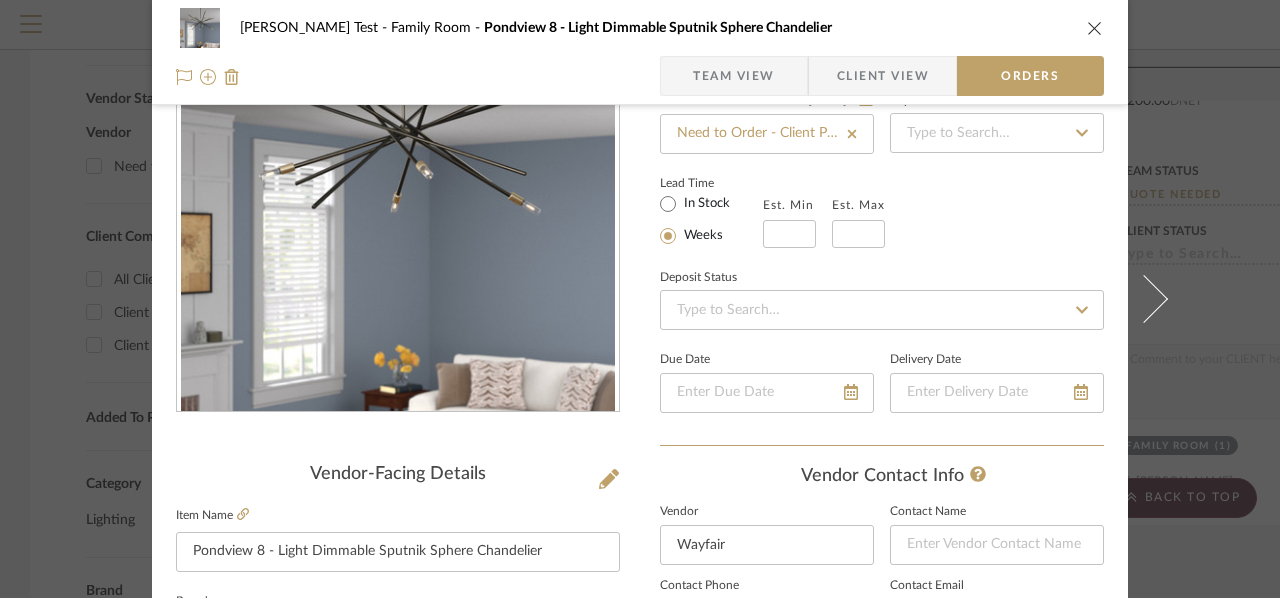 click on "Vendor Status on 7/27/2025 7/27/2025 Need to Order - Client Payment Received Payment Status  Lead Time  In Stock Weeks  Est. Min   Est. Max  Deposit Status  Due Date   Delivery Date" at bounding box center [882, 266] 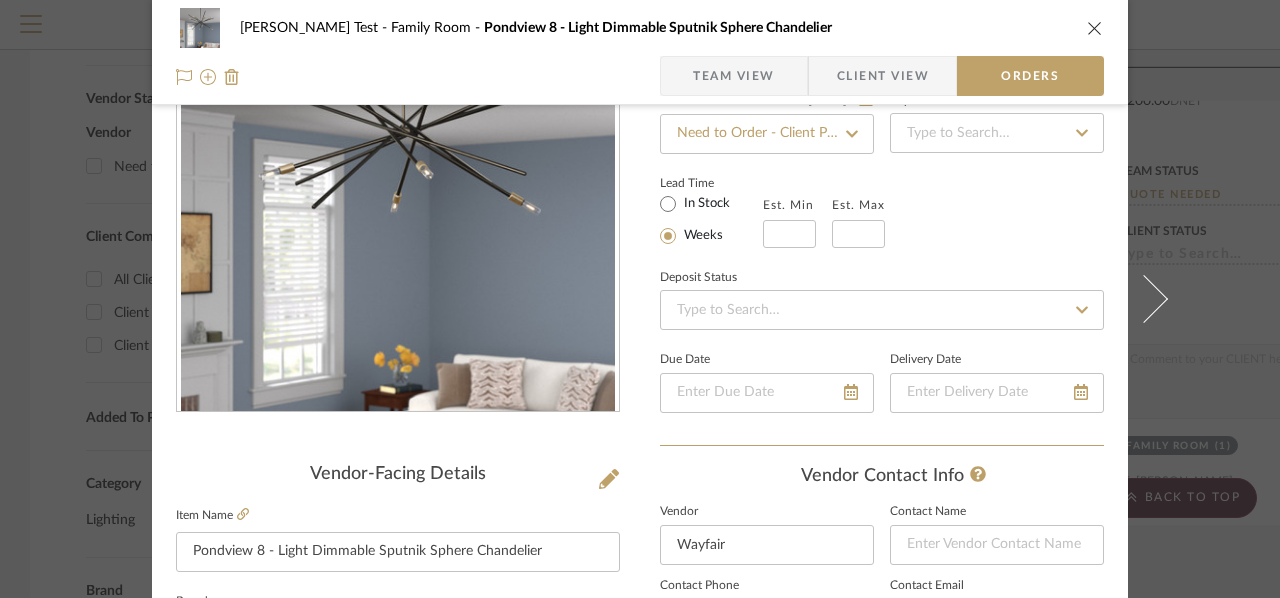 scroll, scrollTop: 57, scrollLeft: 0, axis: vertical 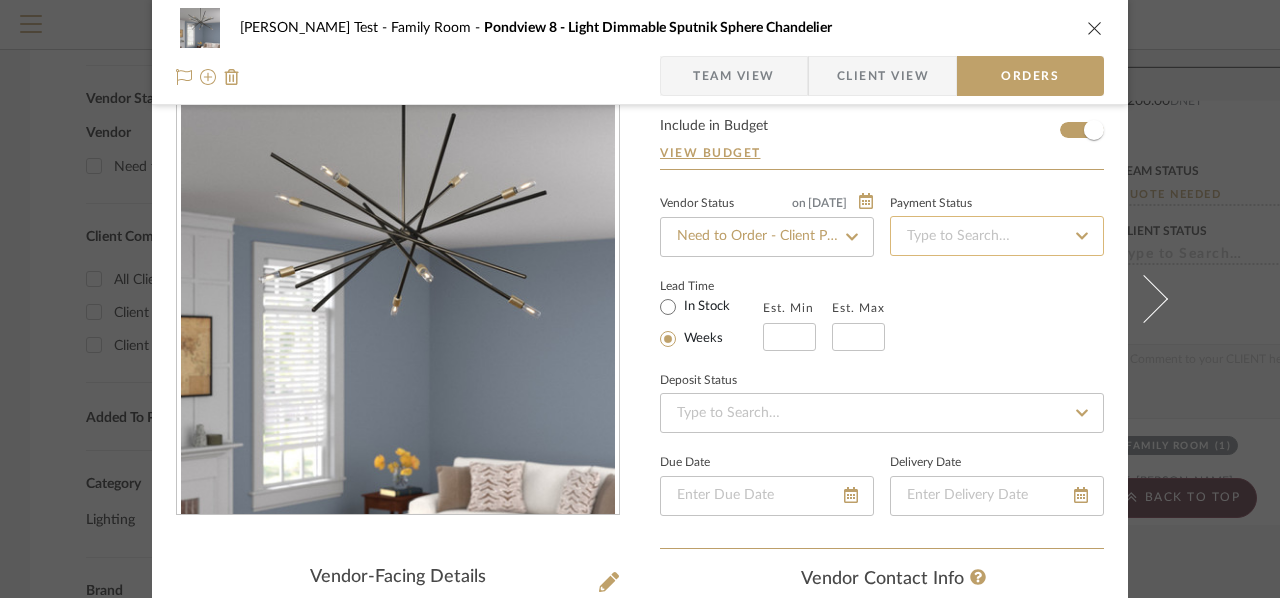 click 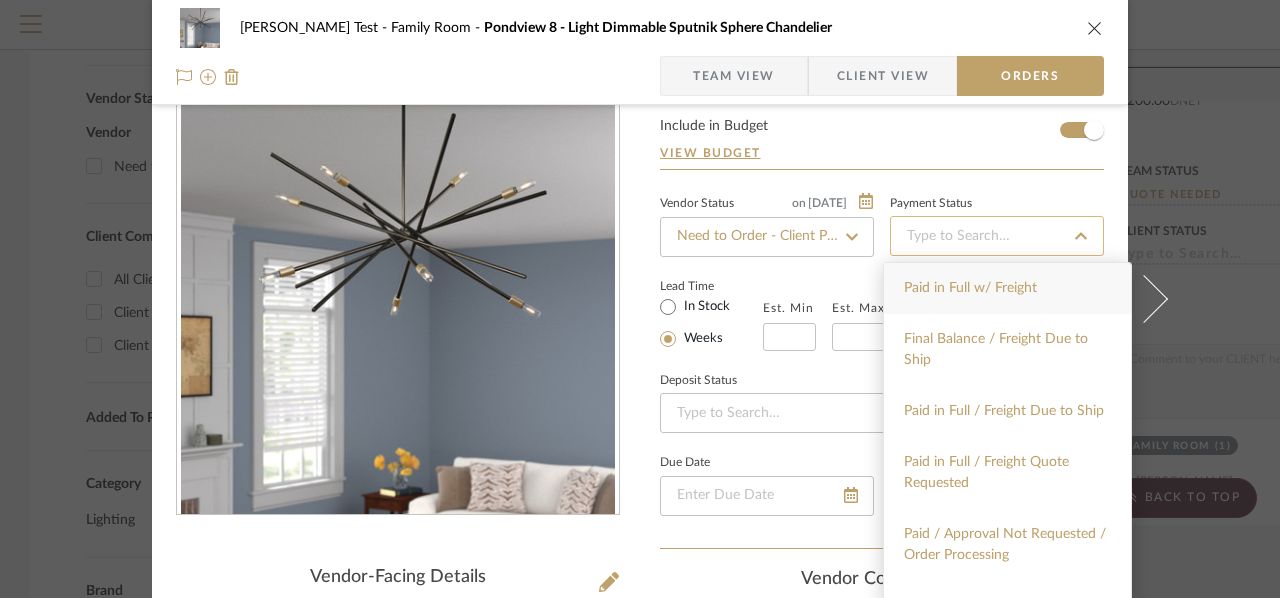 click 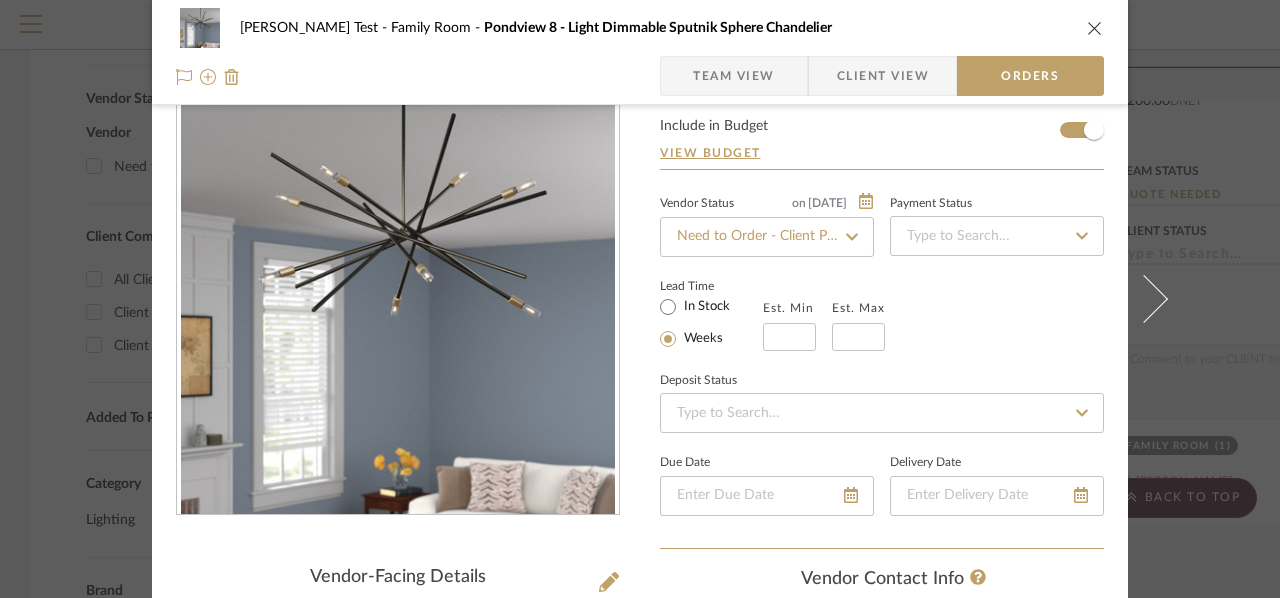 click at bounding box center (1095, 28) 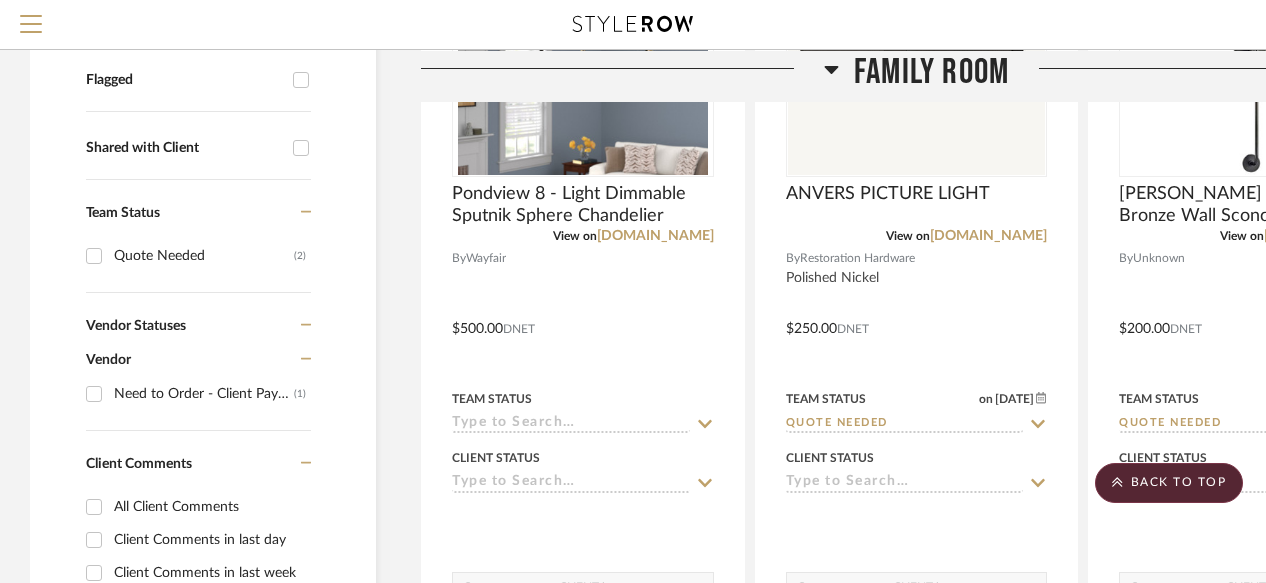 scroll, scrollTop: 626, scrollLeft: 0, axis: vertical 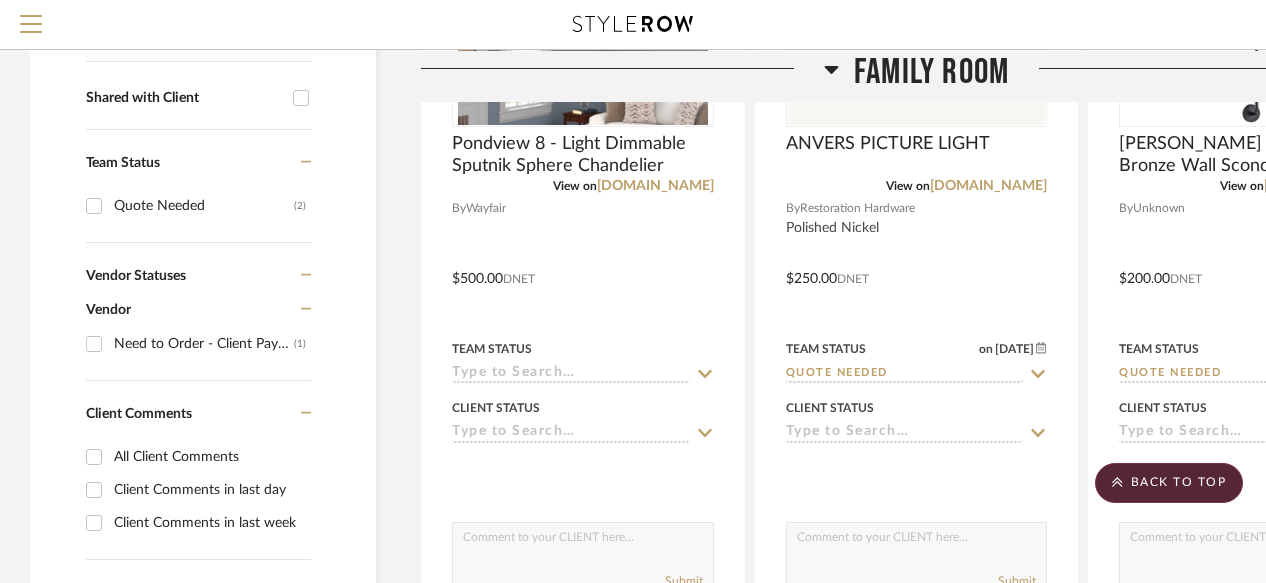 click on "Need to Order - Client Payment Received  (1)" at bounding box center (94, 344) 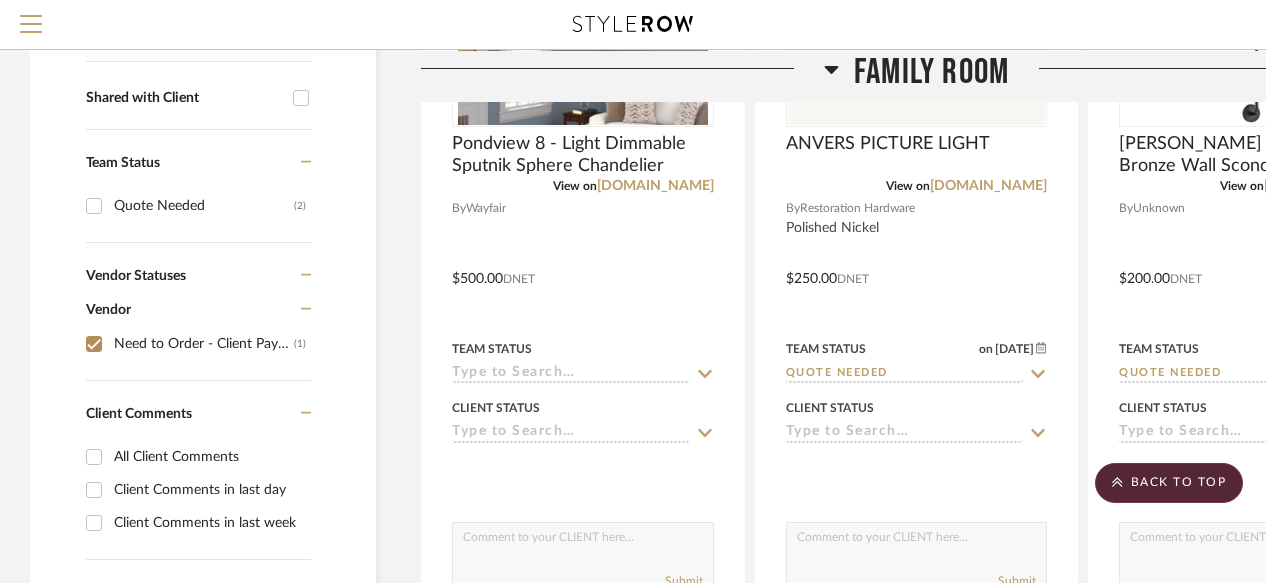 checkbox on "true" 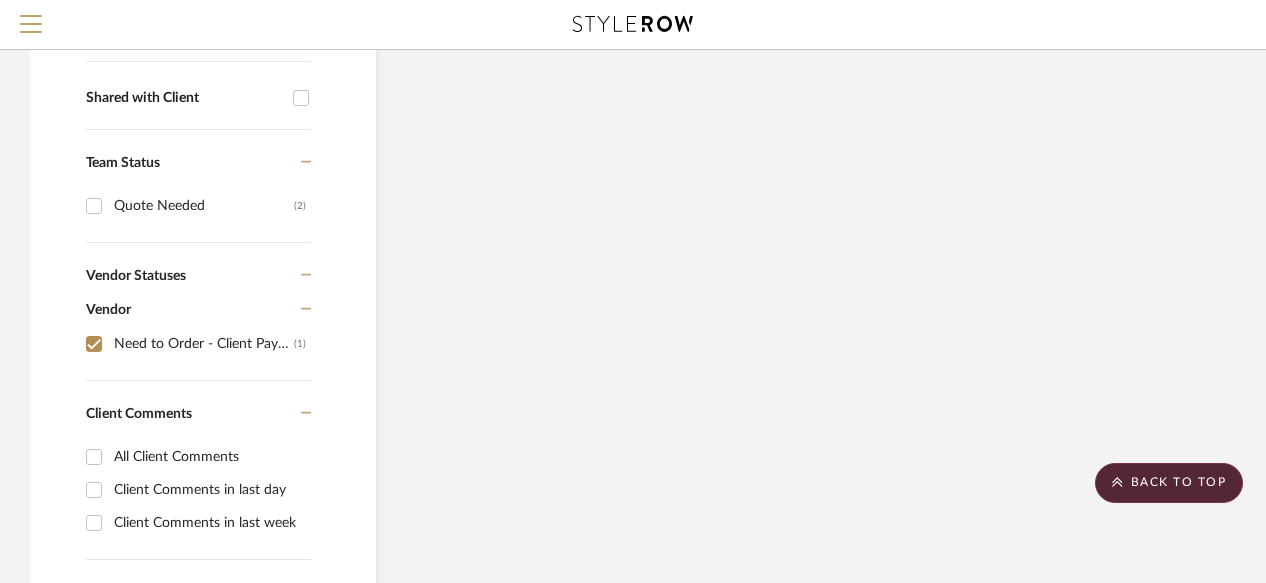 type 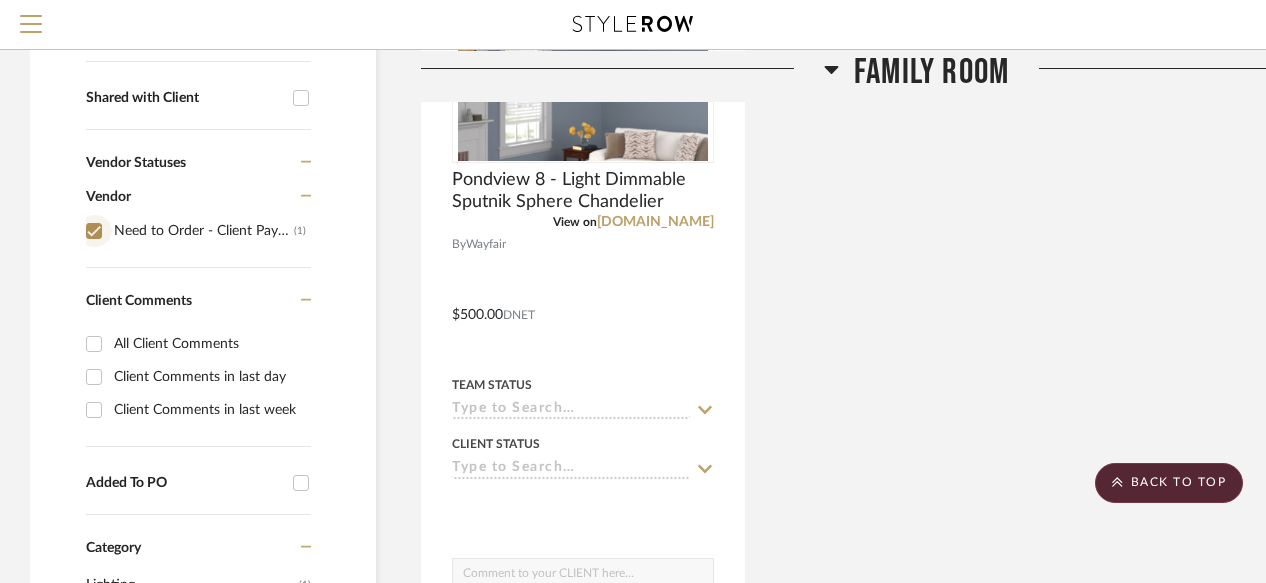 click on "Need to Order - Client Payment Received  (1)" at bounding box center (94, 231) 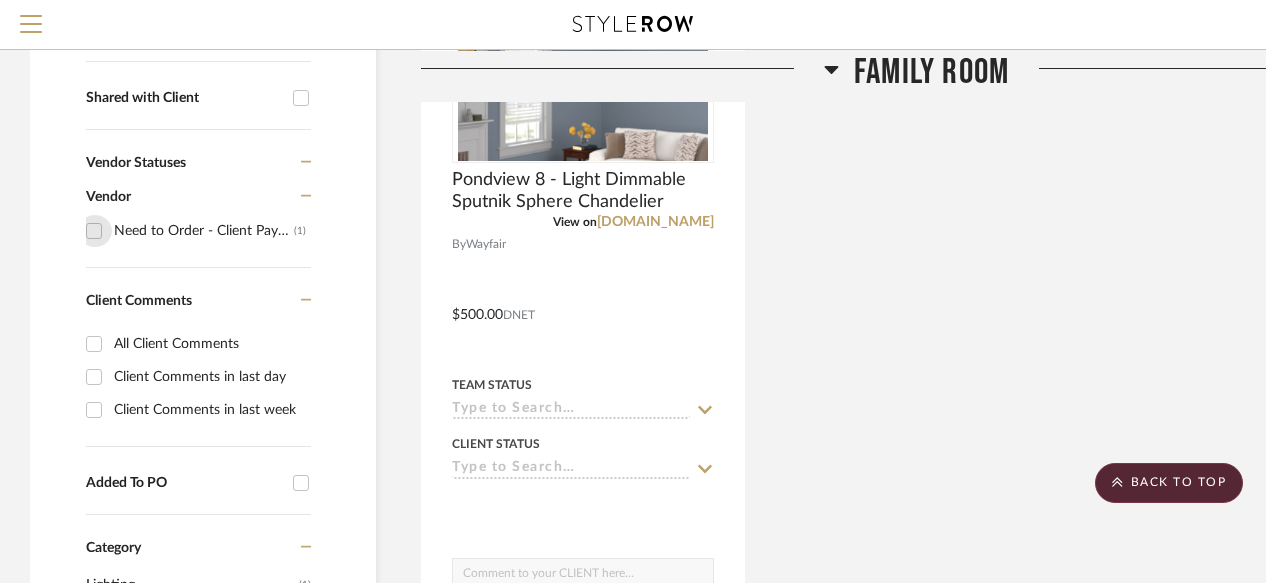 checkbox on "false" 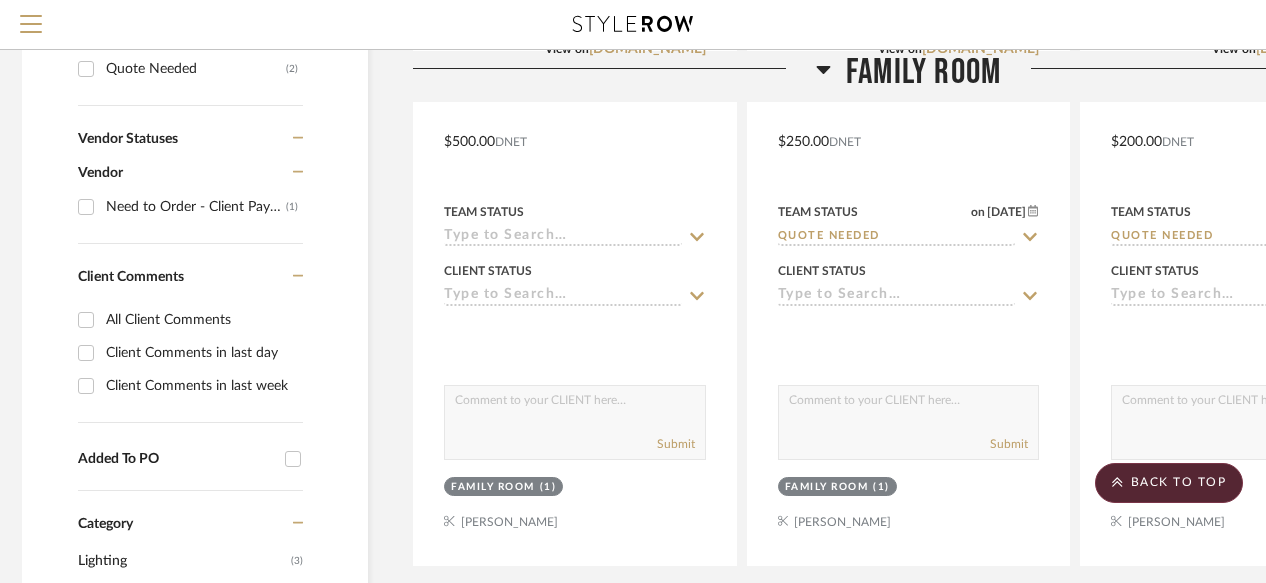 scroll, scrollTop: 739, scrollLeft: 8, axis: both 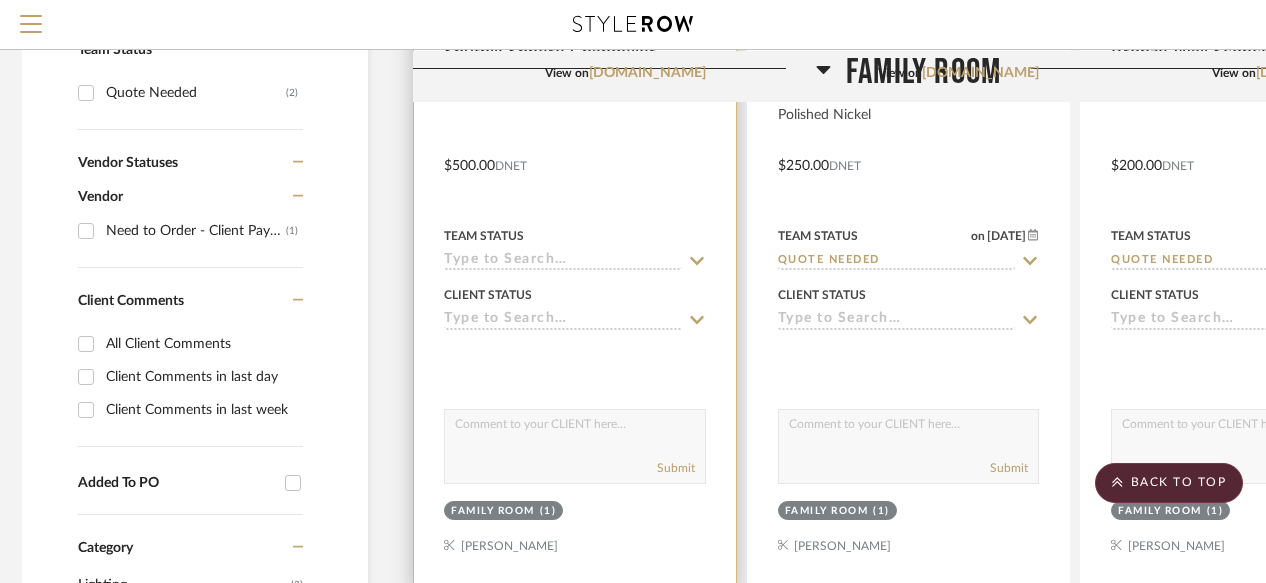 click 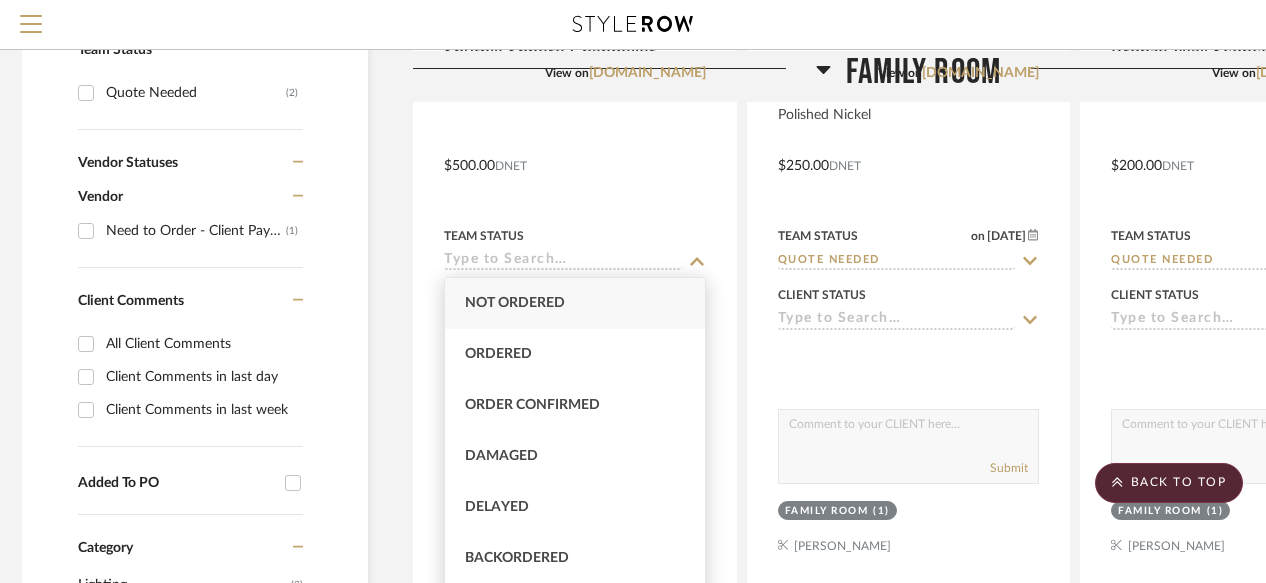 click on "Not ordered" at bounding box center [575, 303] 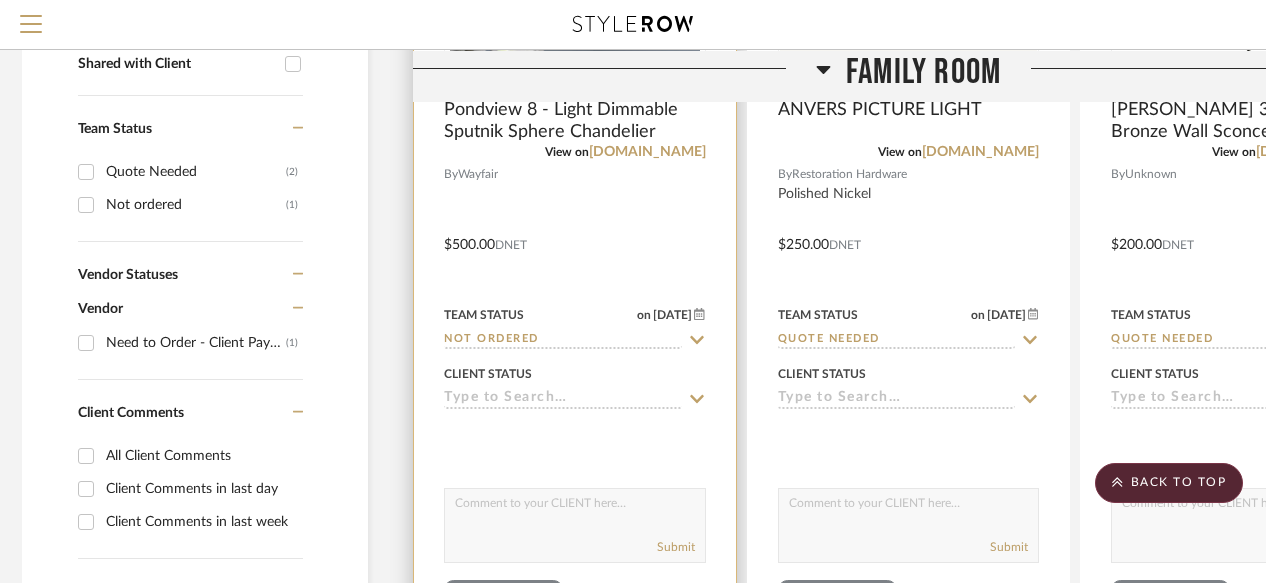 scroll, scrollTop: 659, scrollLeft: 8, axis: both 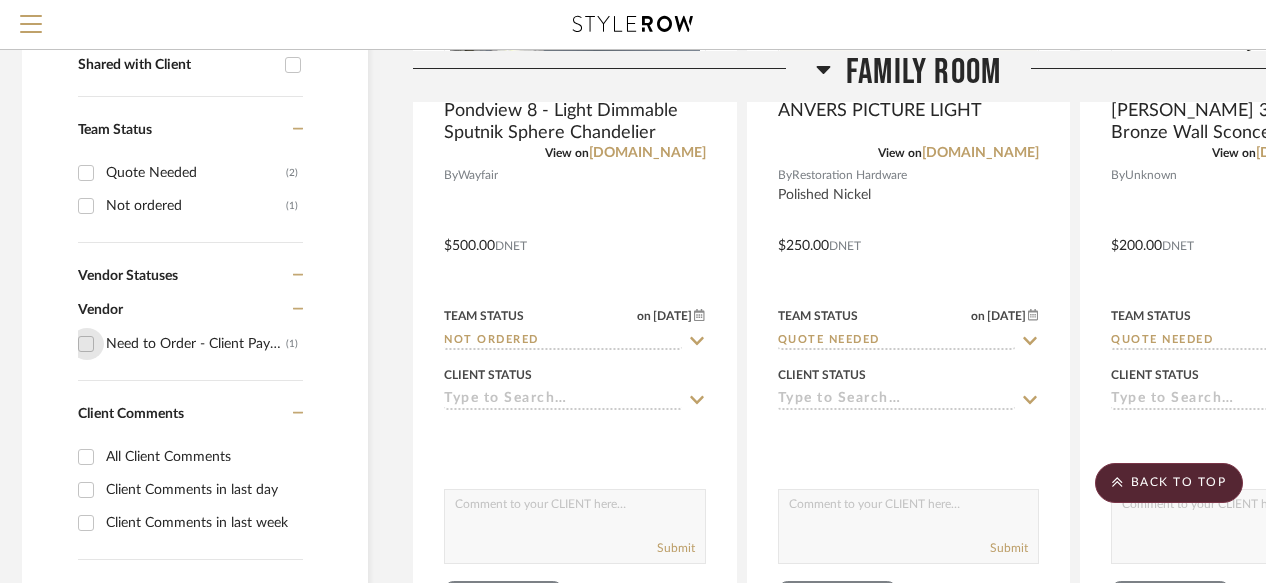 click on "Need to Order - Client Payment Received  (1)" at bounding box center (86, 344) 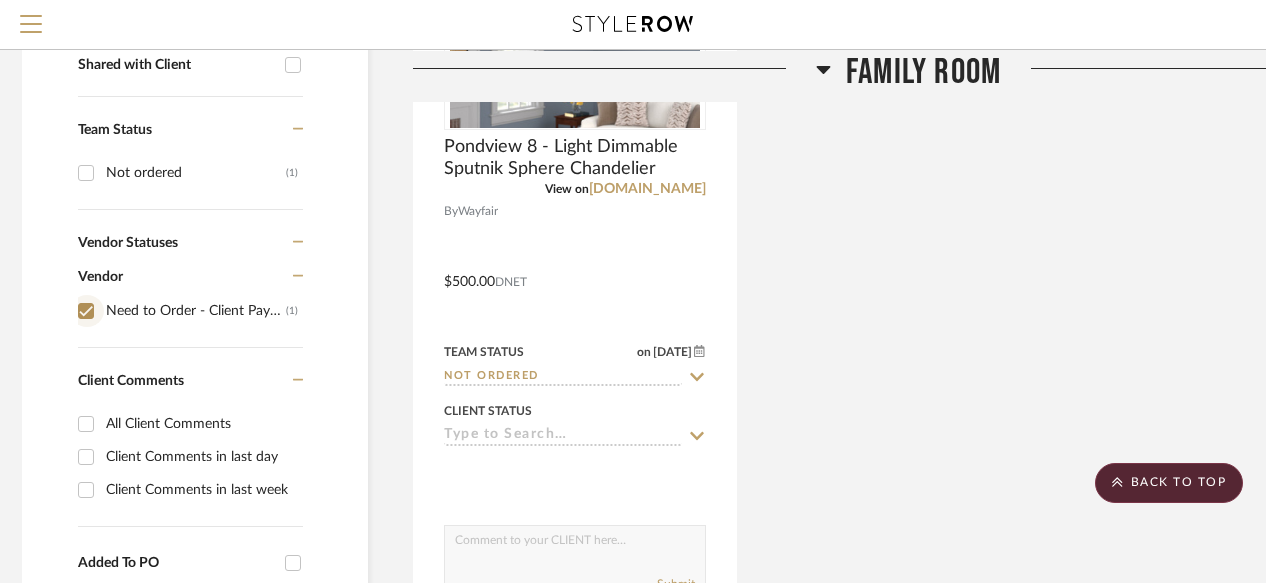 click on "Need to Order - Client Payment Received  (1)" at bounding box center (86, 311) 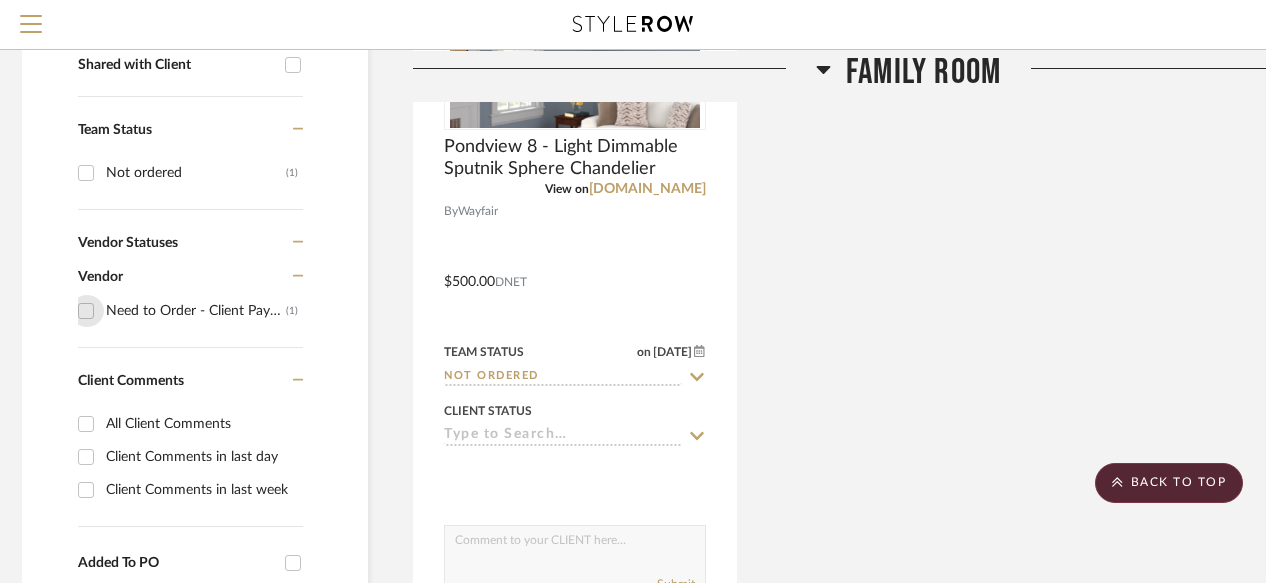 checkbox on "false" 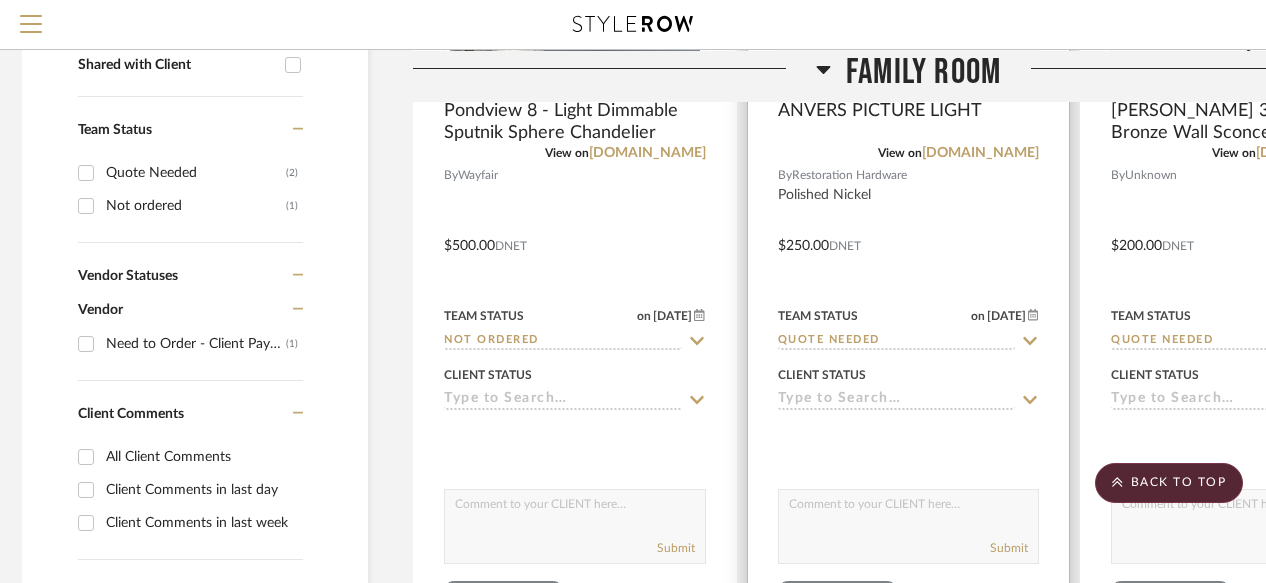 click on "Quote Needed" 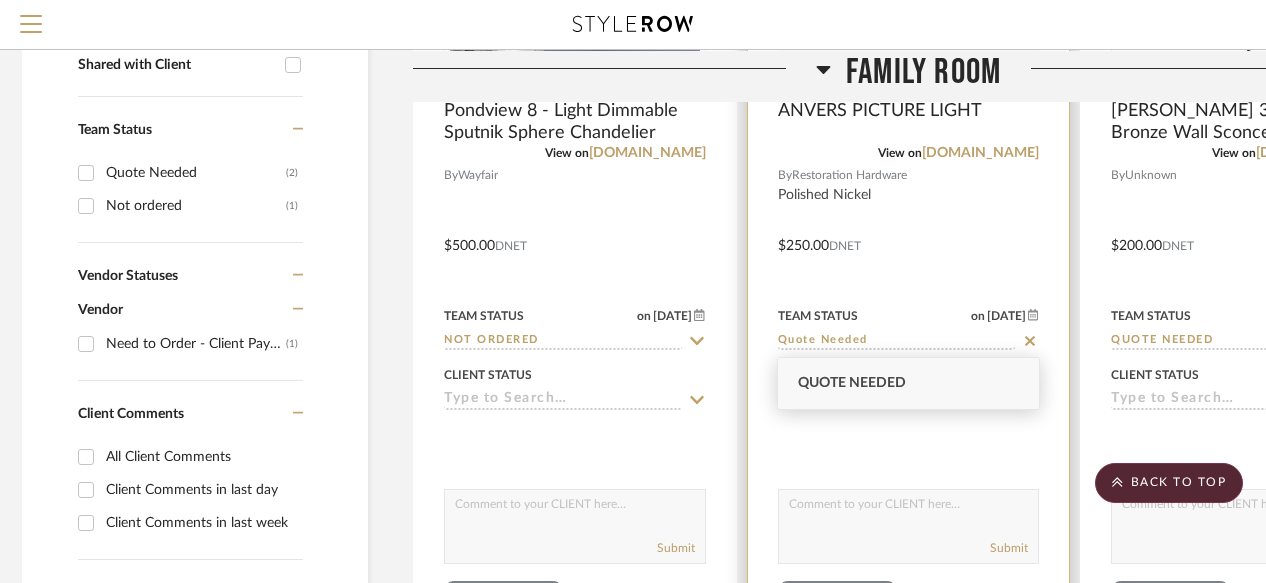 click 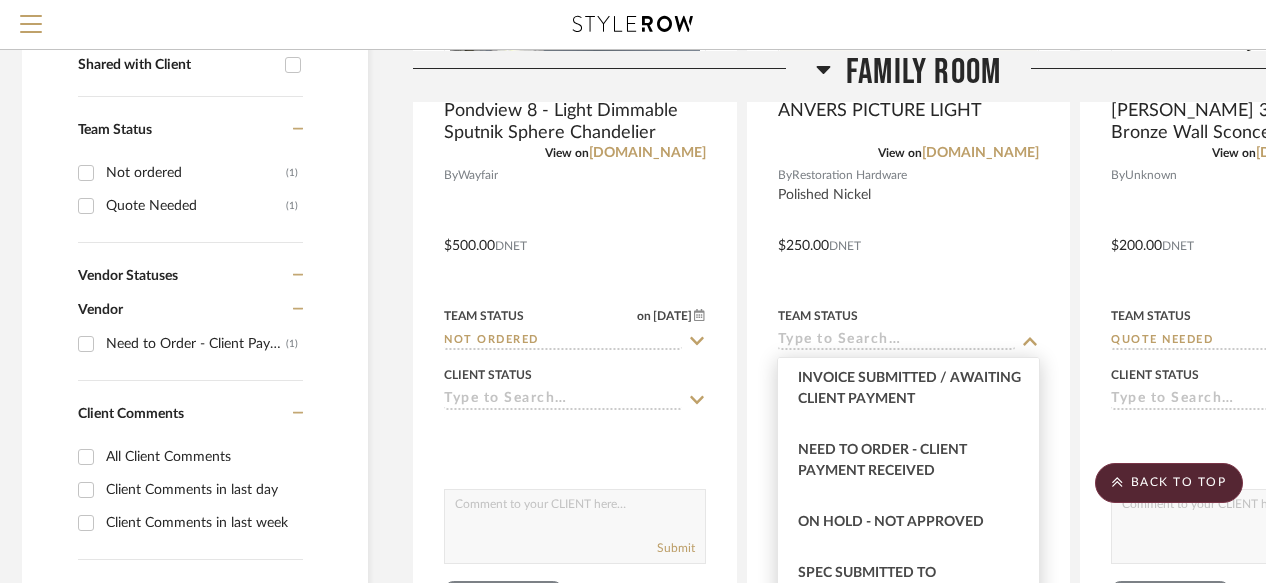 scroll, scrollTop: 1466, scrollLeft: 0, axis: vertical 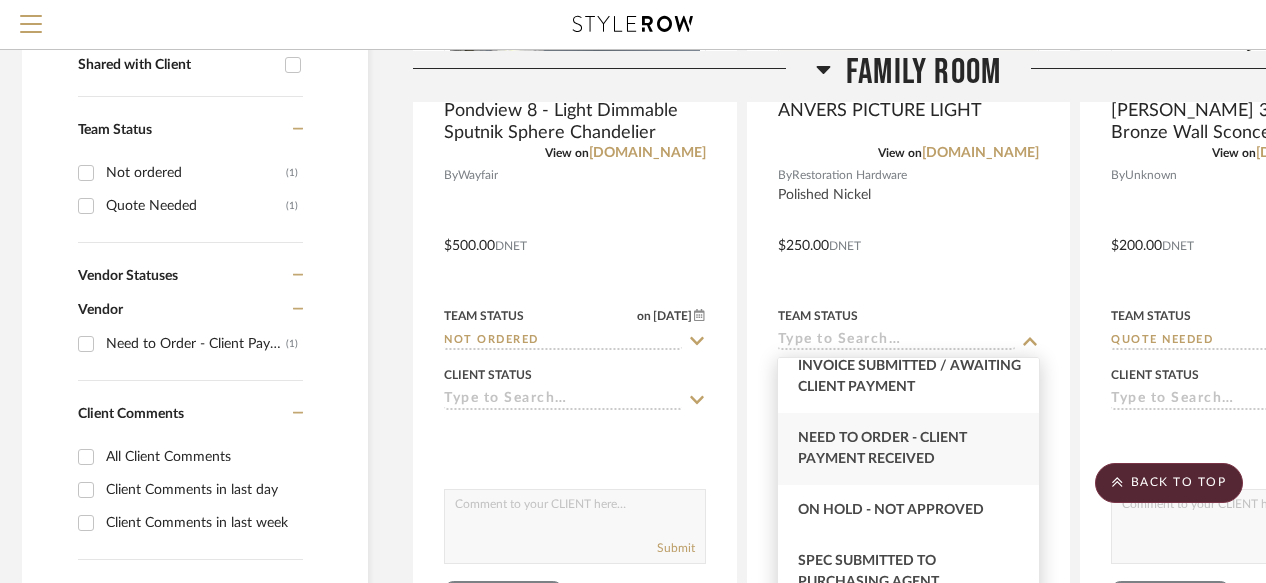 click on "Need to Order - Client Payment Received" at bounding box center (882, 448) 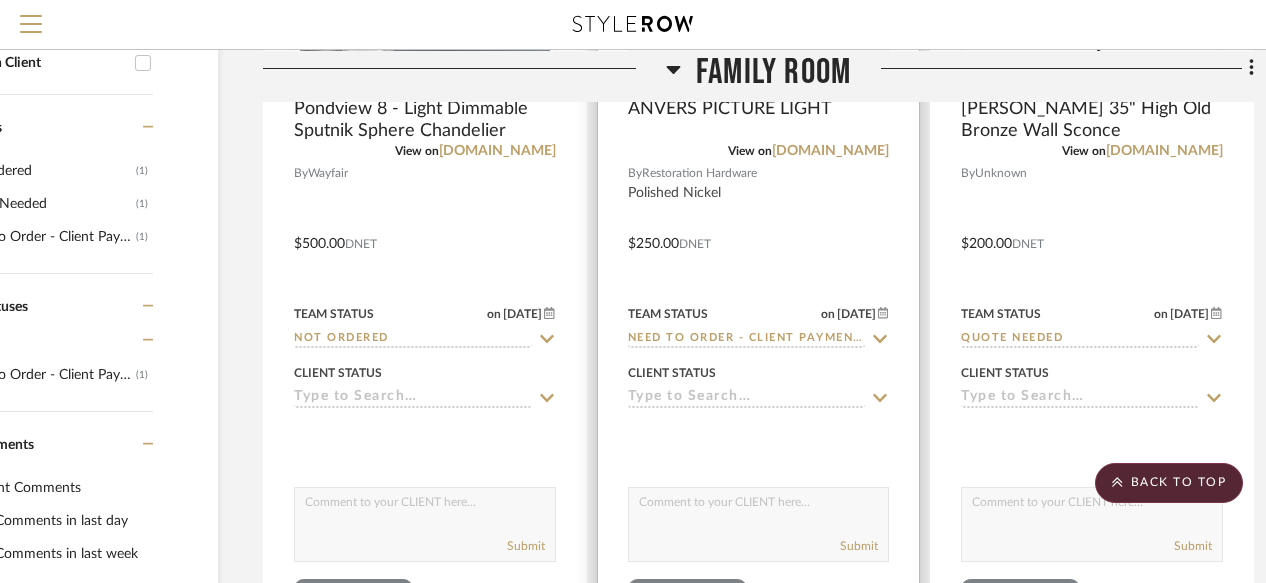 scroll, scrollTop: 661, scrollLeft: 159, axis: both 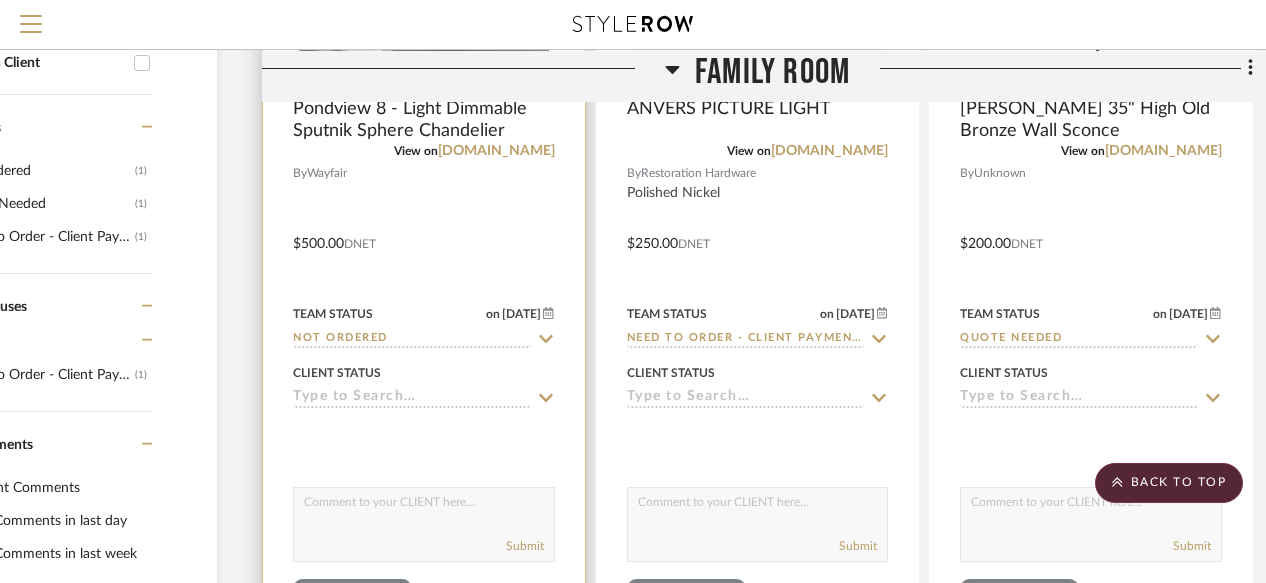 click 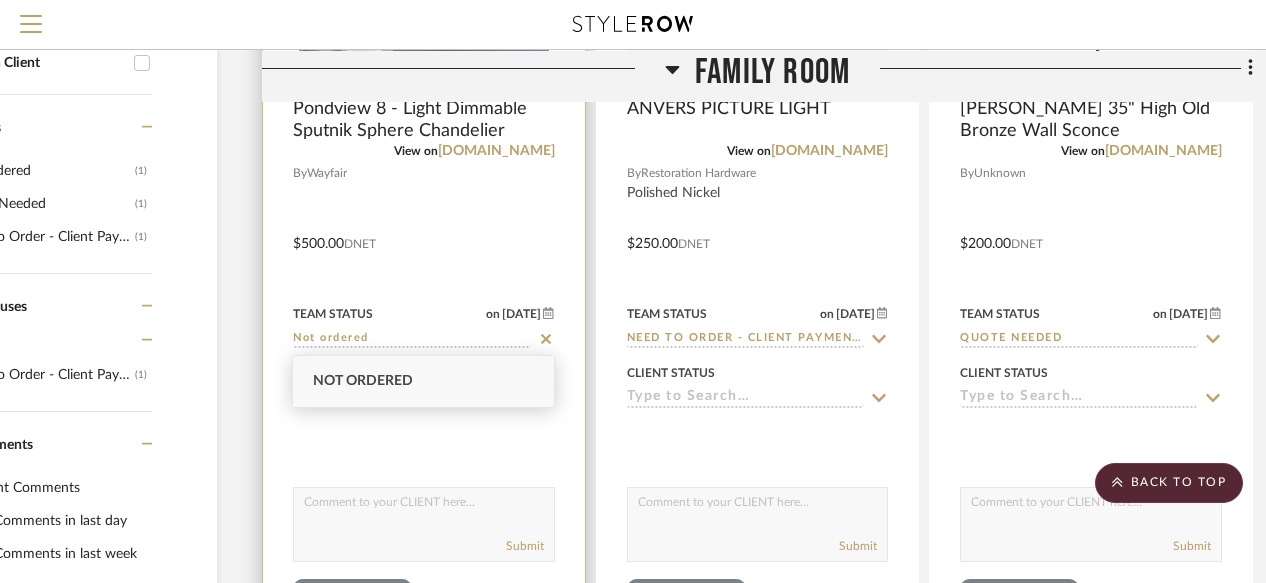 click 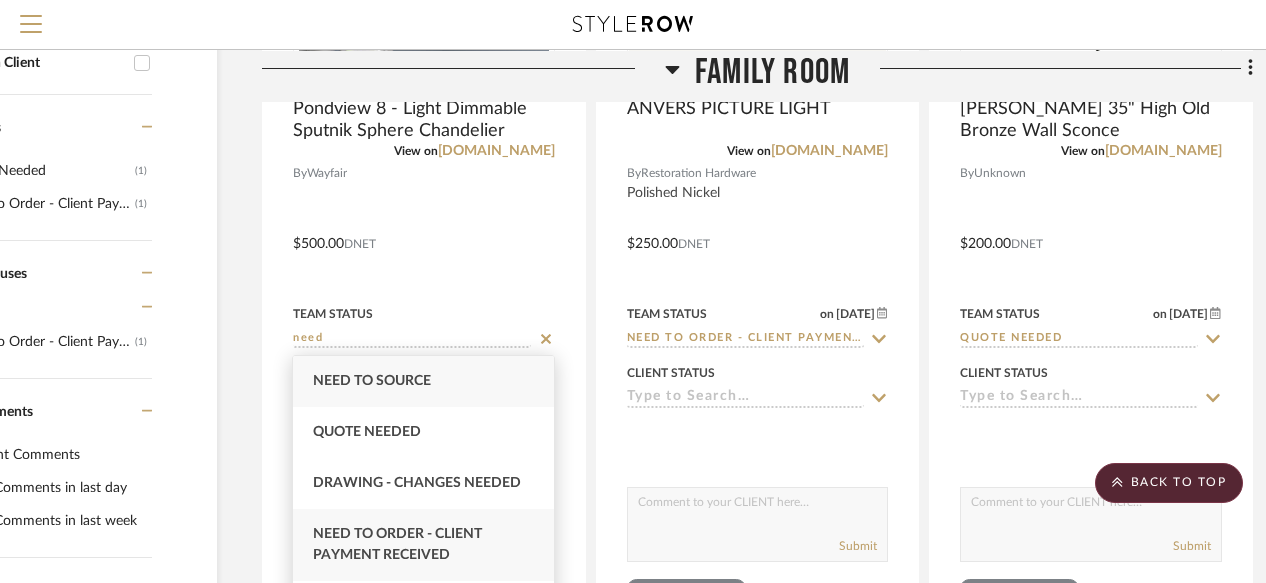 click on "Need to Order - Client Payment Received" at bounding box center [397, 544] 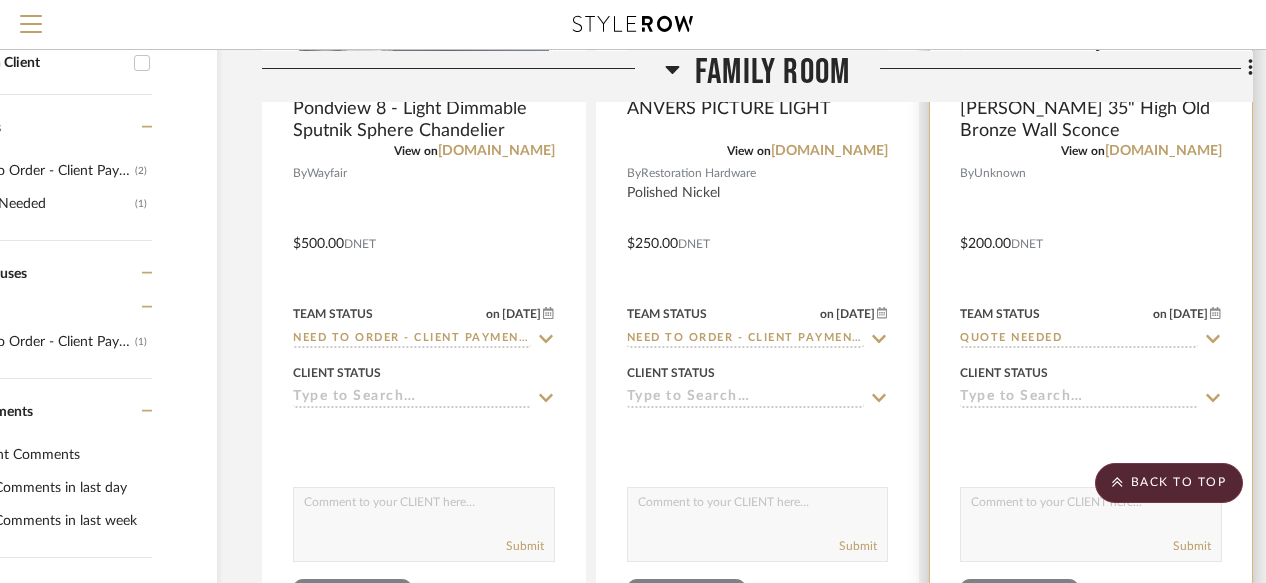 click 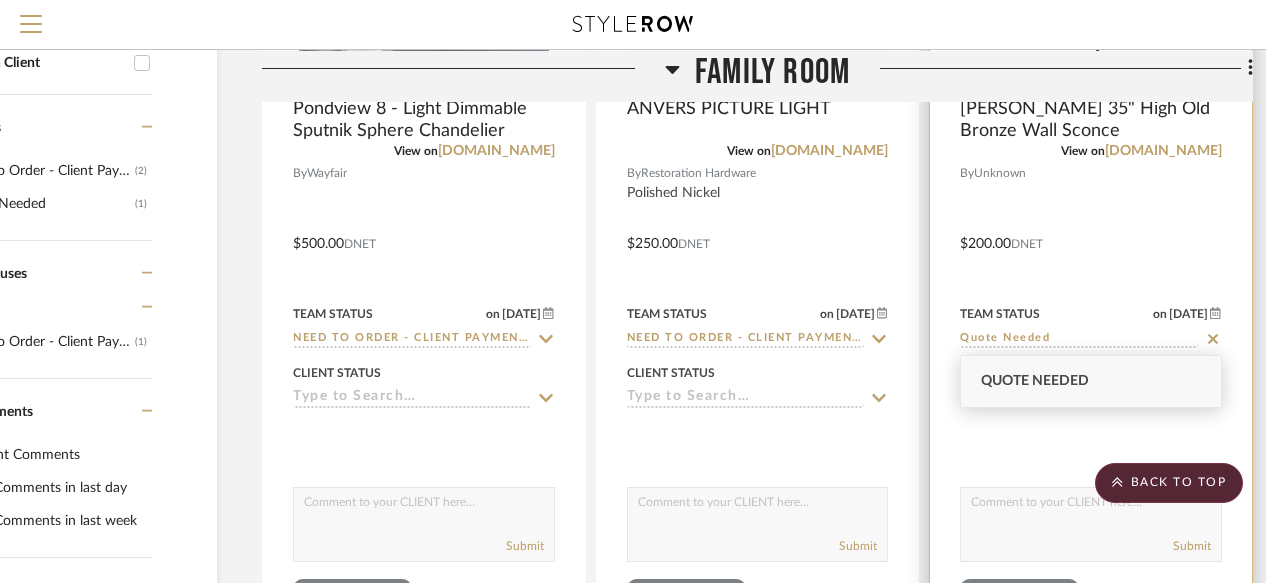 click 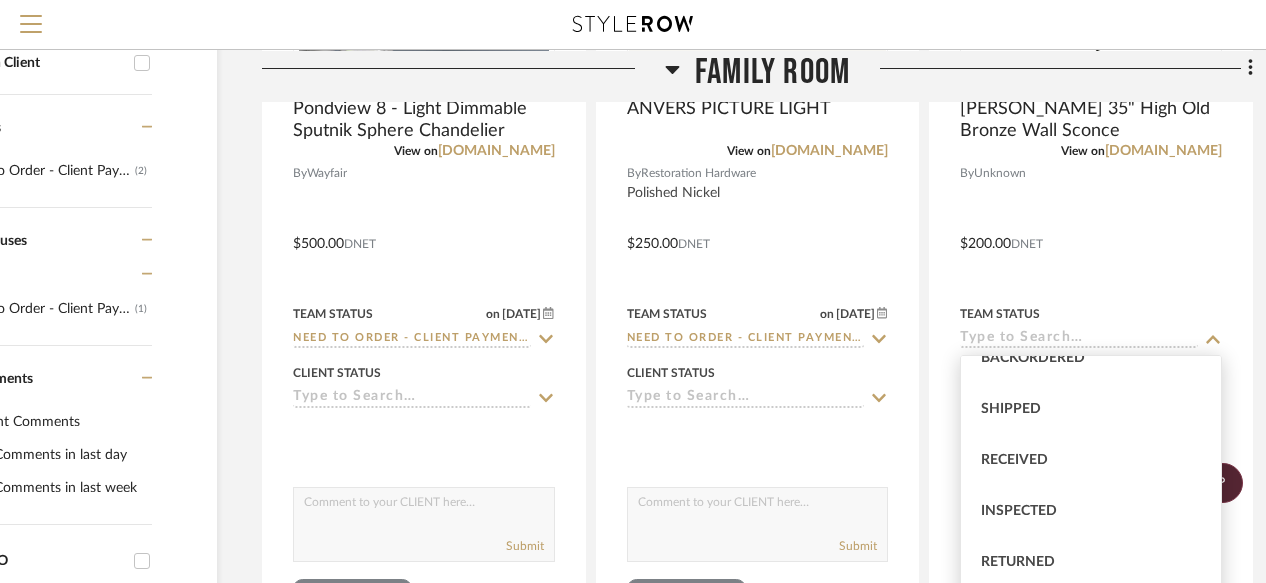 scroll, scrollTop: 295, scrollLeft: 0, axis: vertical 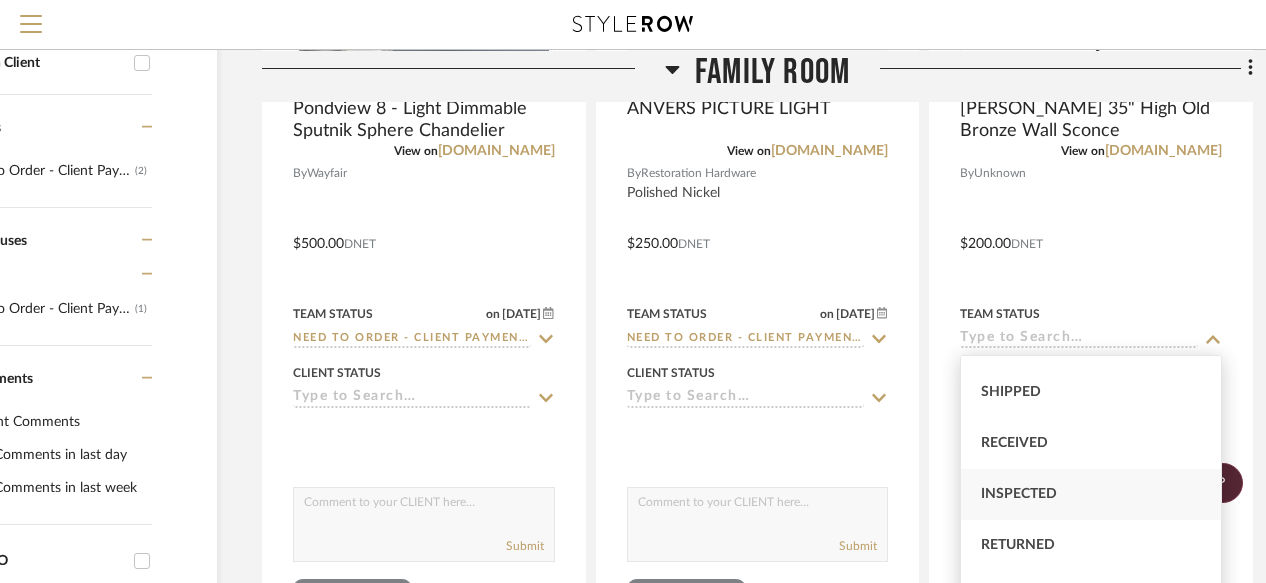 click on "Inspected" at bounding box center (1019, 494) 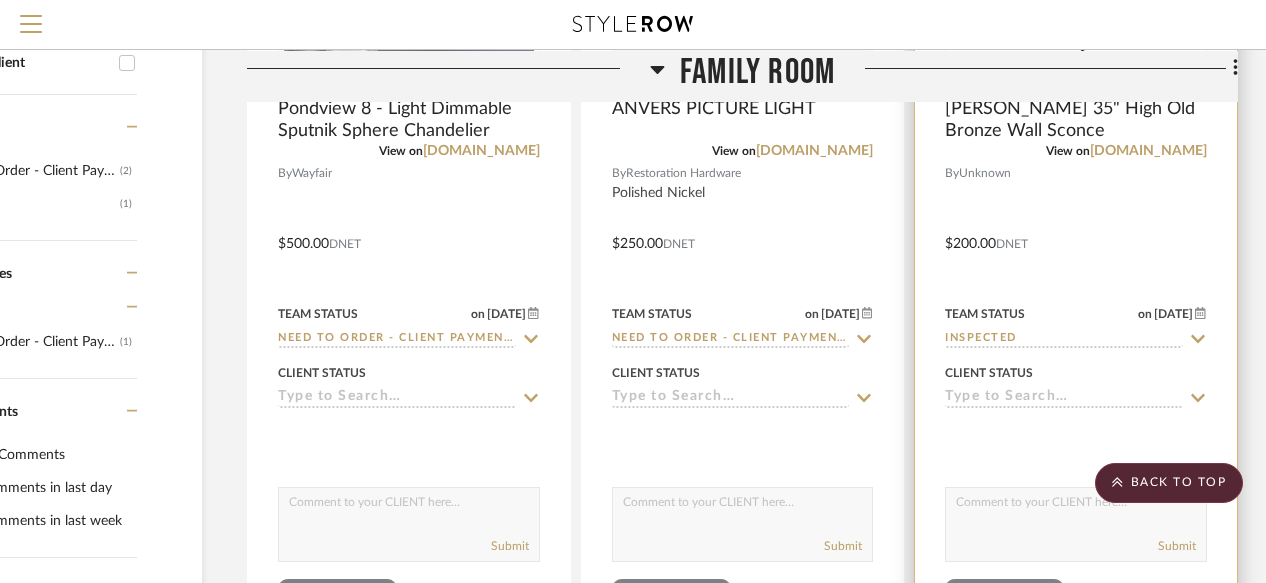 scroll, scrollTop: 661, scrollLeft: 168, axis: both 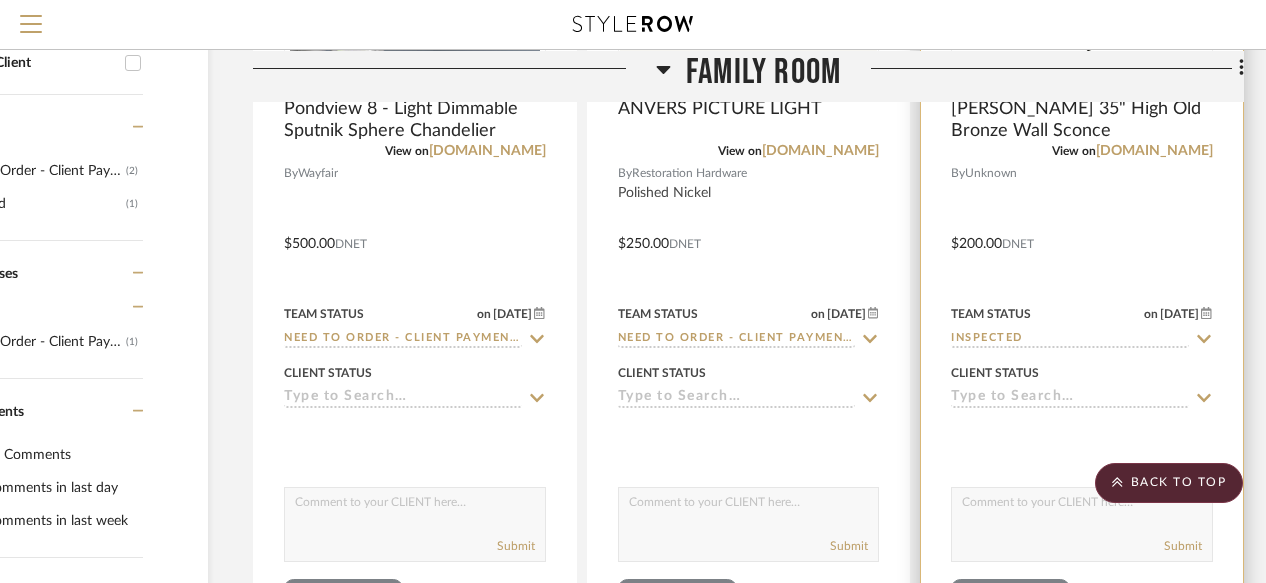 click 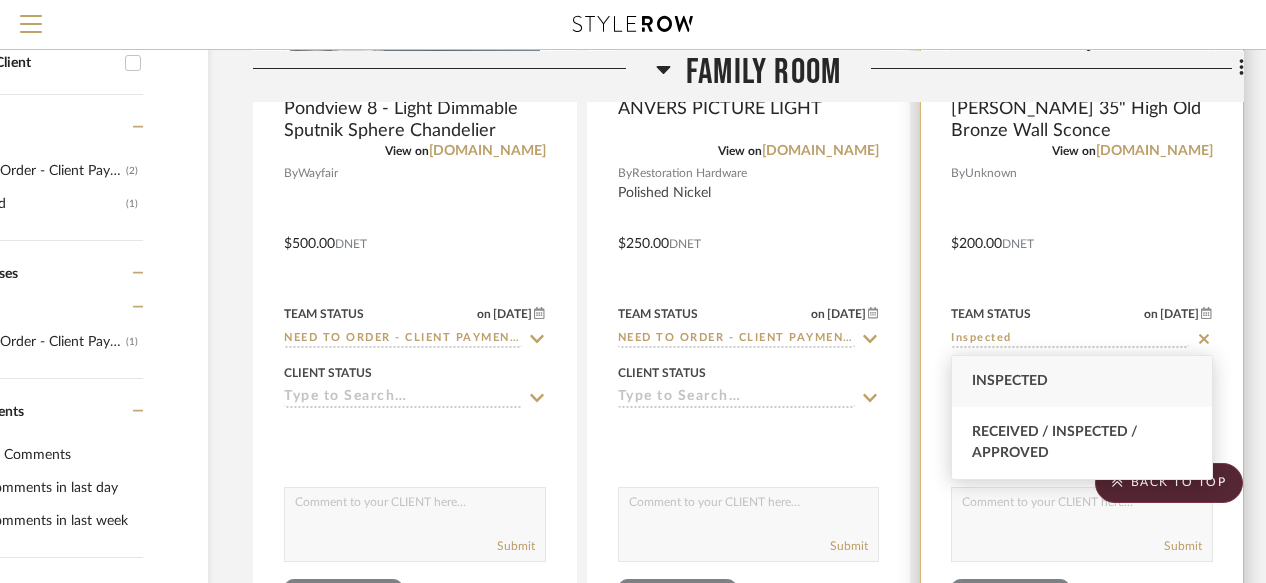 click 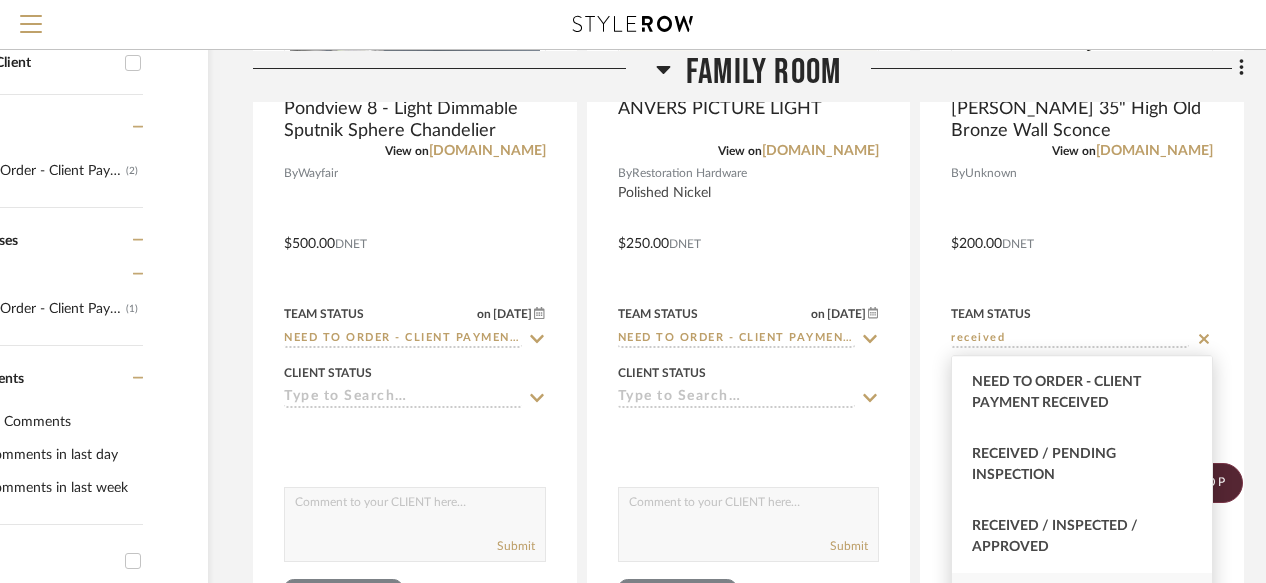scroll, scrollTop: 32, scrollLeft: 0, axis: vertical 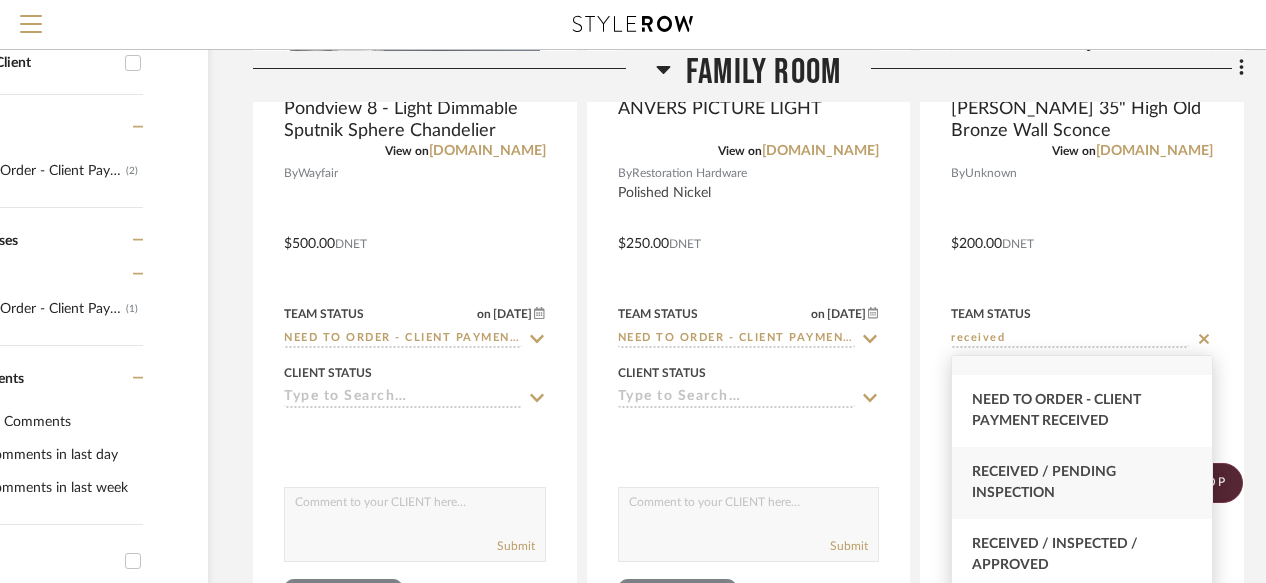 click on "Received / Pending Inspection" at bounding box center (1082, 483) 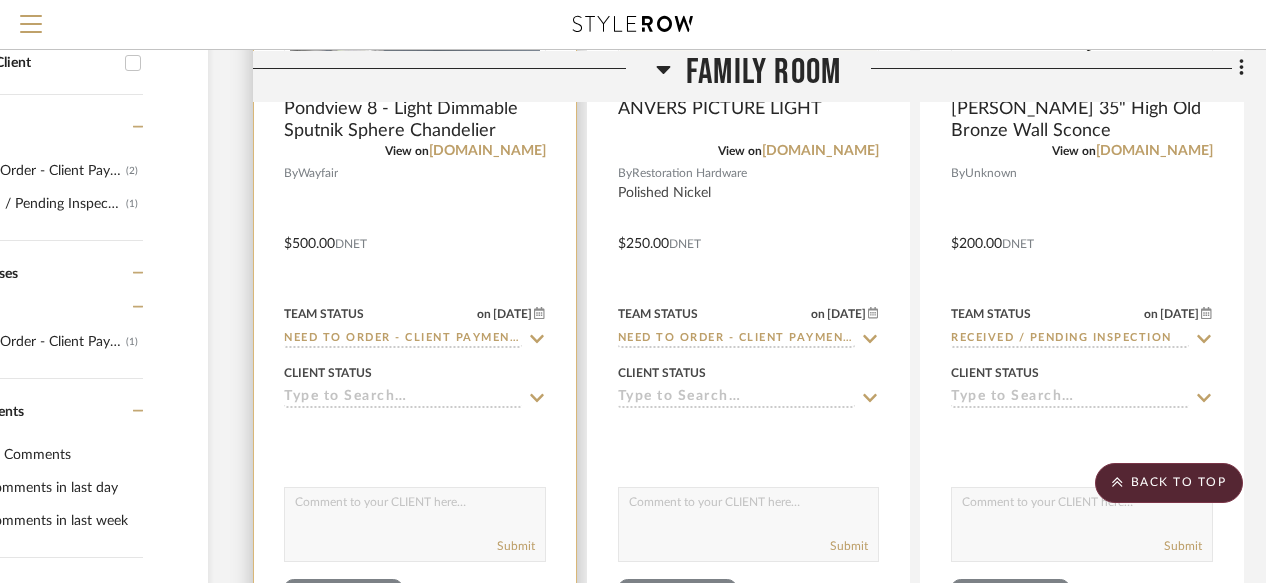 scroll, scrollTop: 661, scrollLeft: 0, axis: vertical 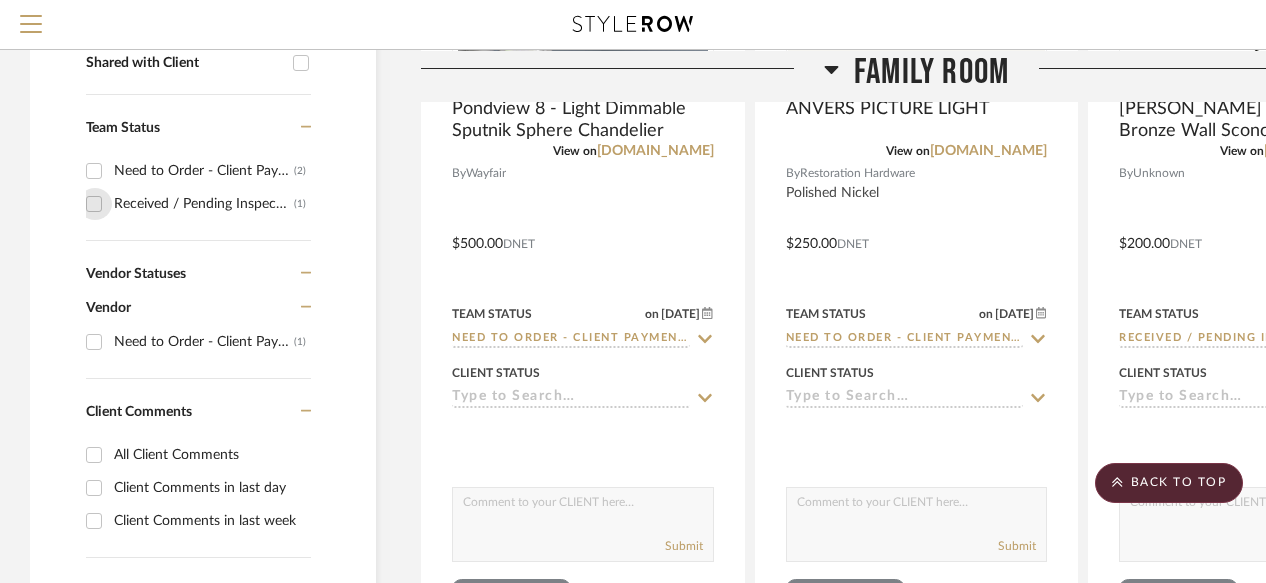 click on "Received / Pending Inspection  (1)" at bounding box center [94, 204] 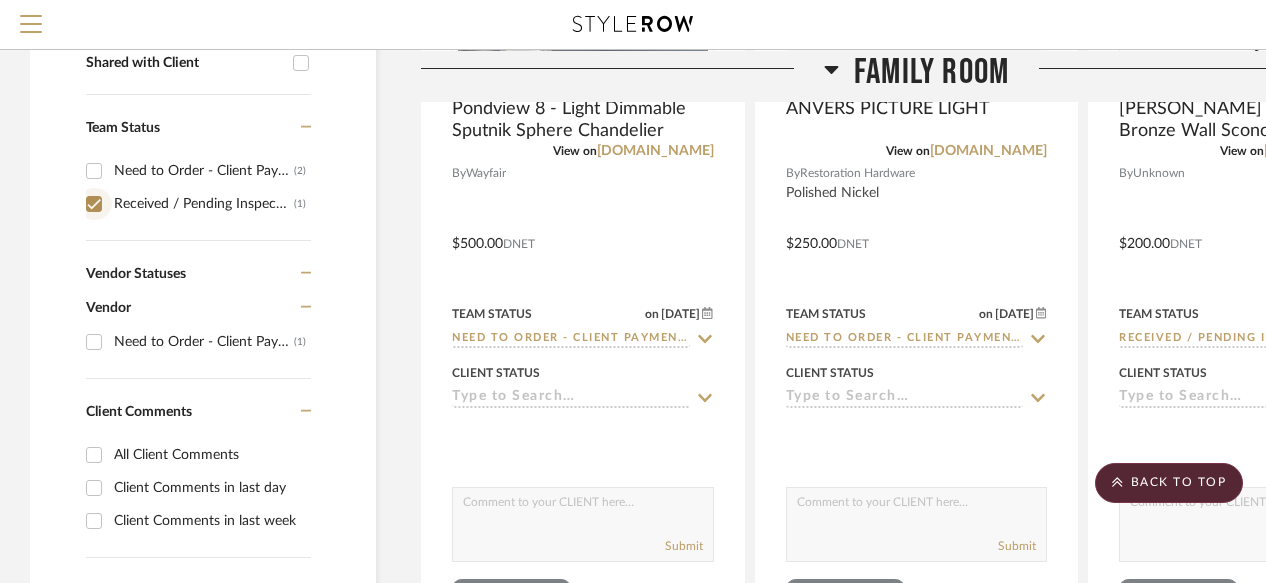 checkbox on "true" 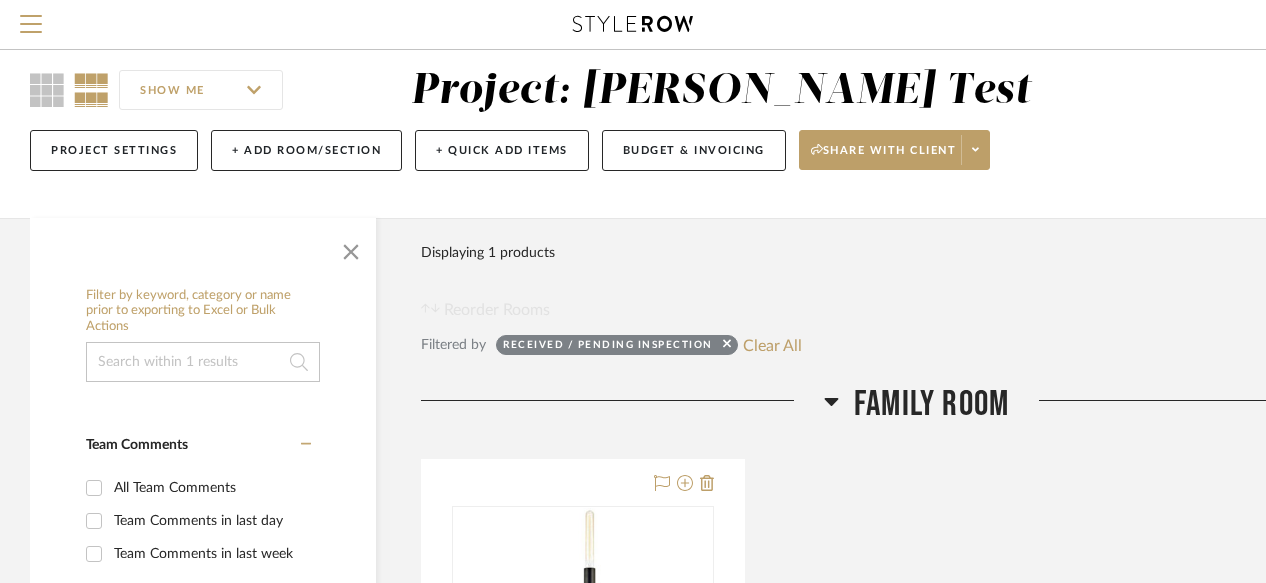 scroll, scrollTop: 29, scrollLeft: 174, axis: both 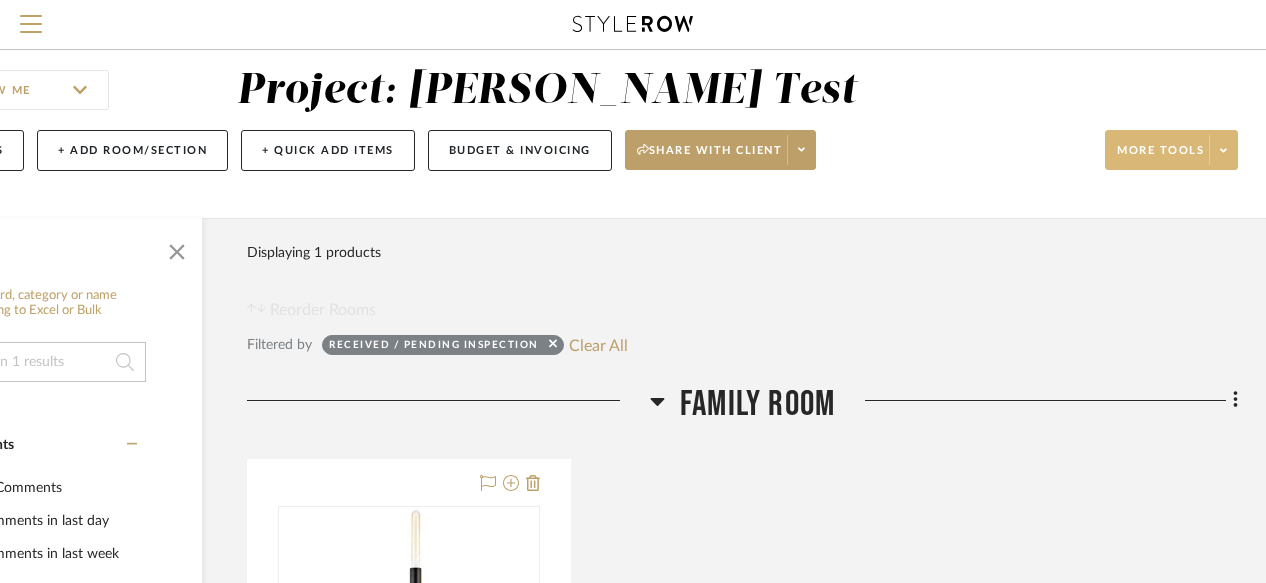 click 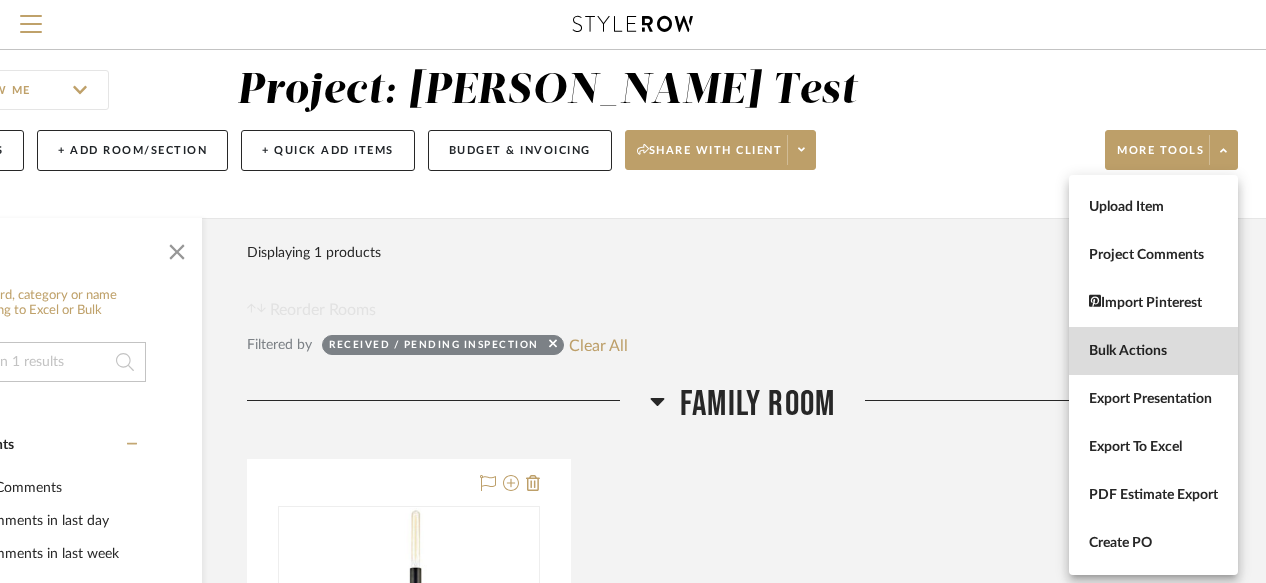 click on "Bulk Actions" at bounding box center (1153, 351) 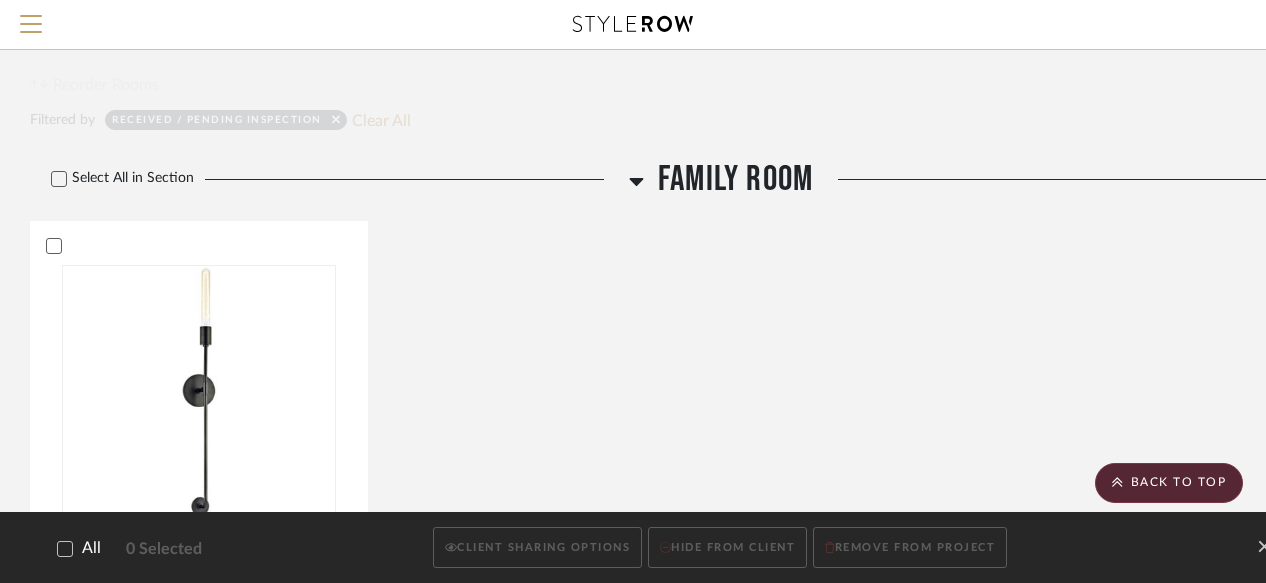 scroll, scrollTop: 253, scrollLeft: 0, axis: vertical 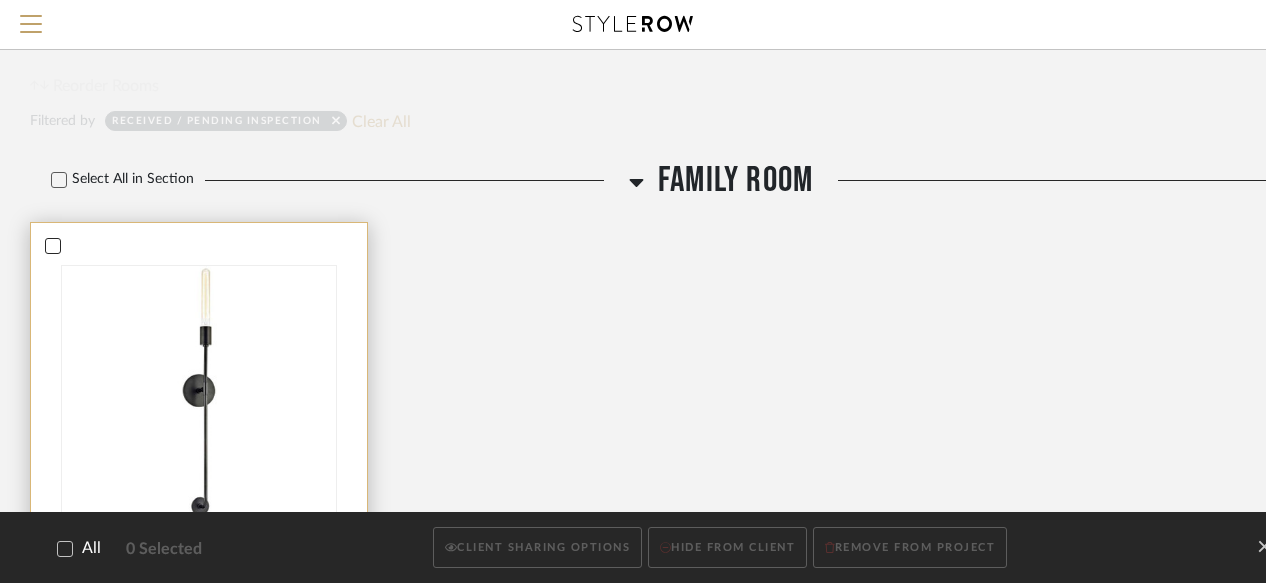 click 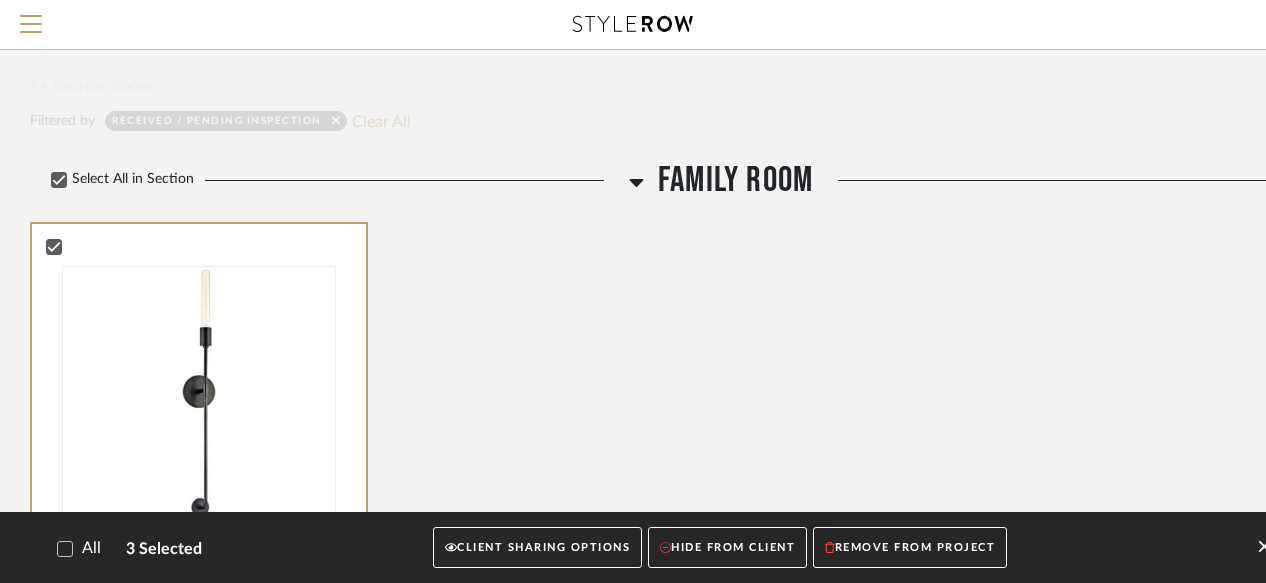 click on "Leave Bulk Actions" 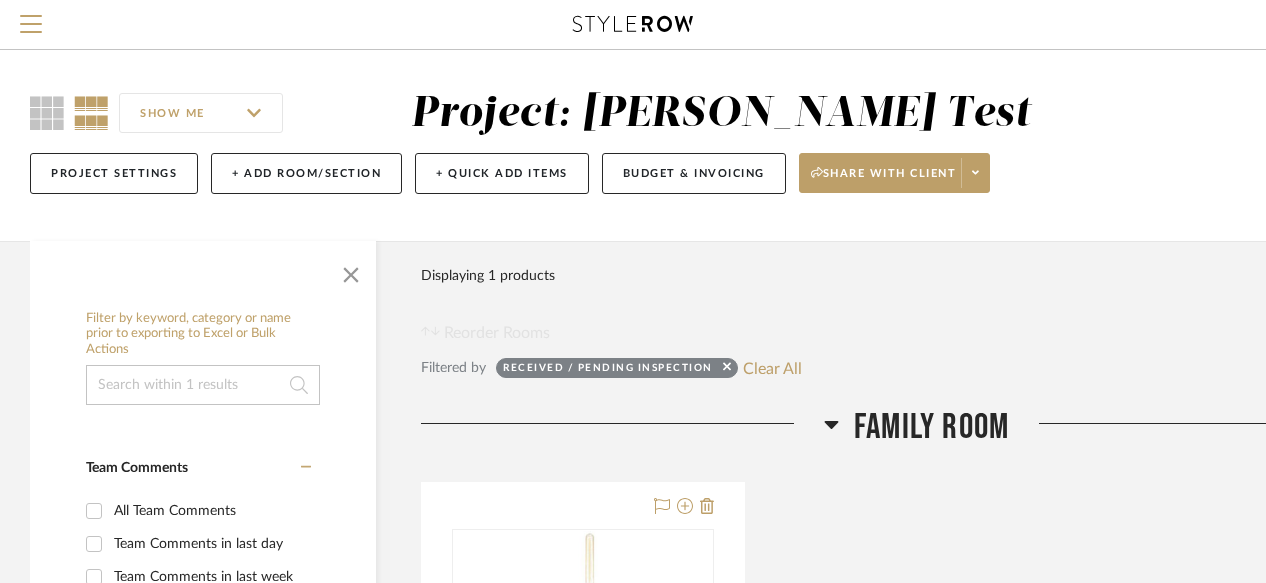 scroll, scrollTop: 6, scrollLeft: 174, axis: both 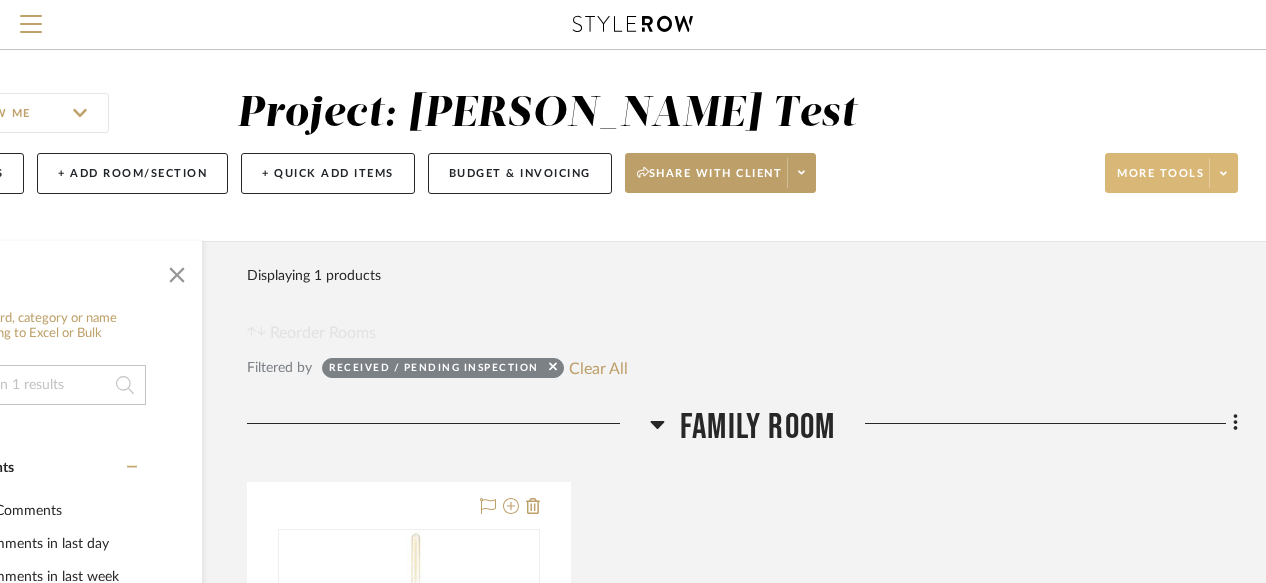 click 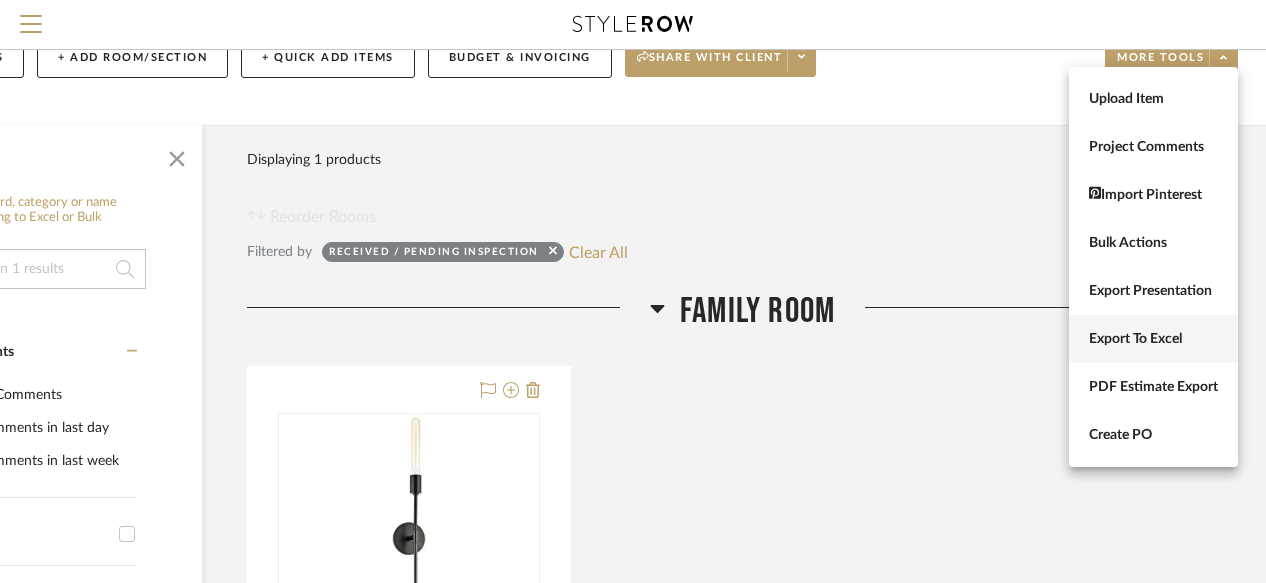 scroll, scrollTop: 108, scrollLeft: 174, axis: both 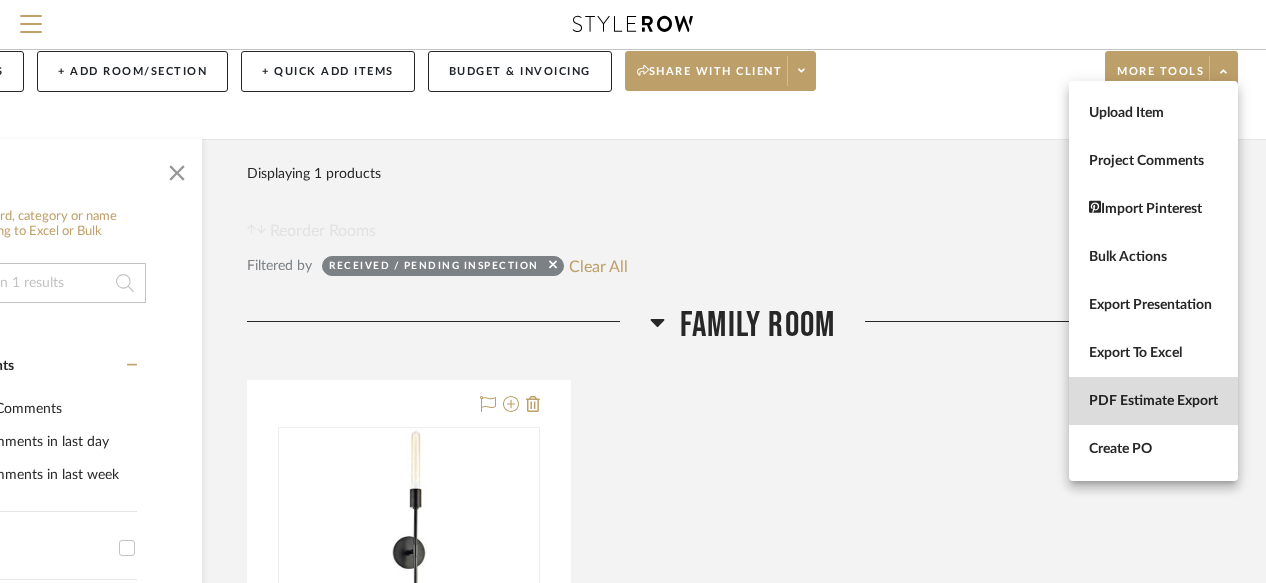 click on "PDF Estimate Export" at bounding box center [1153, 401] 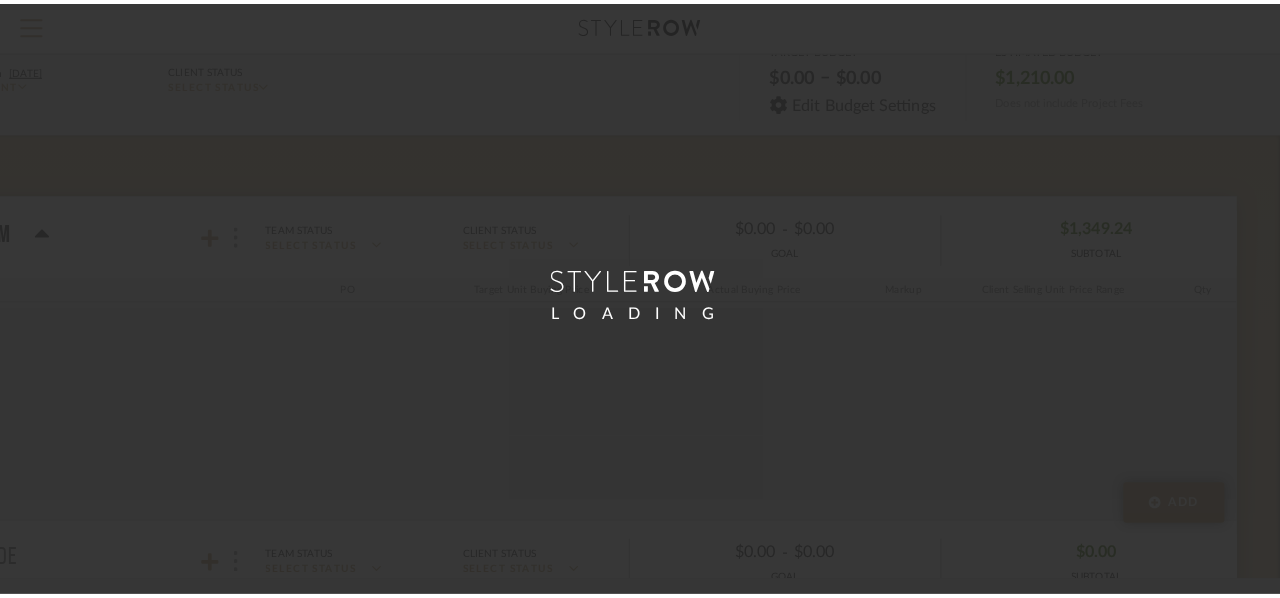 scroll, scrollTop: 0, scrollLeft: 0, axis: both 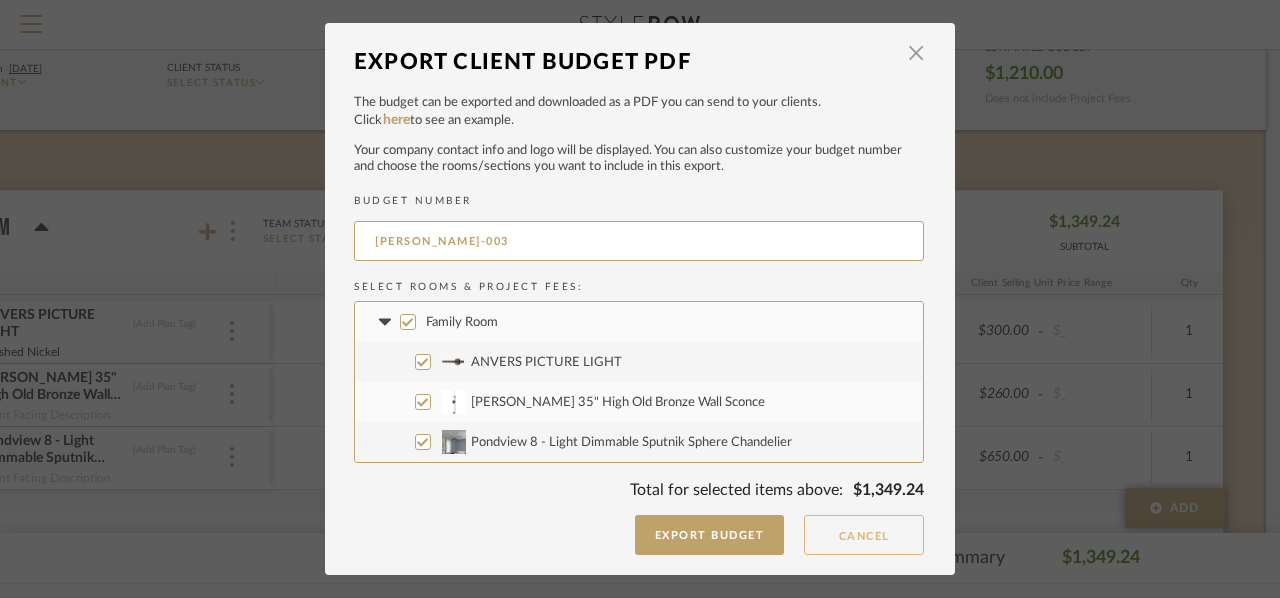 click on "Cancel" at bounding box center [864, 535] 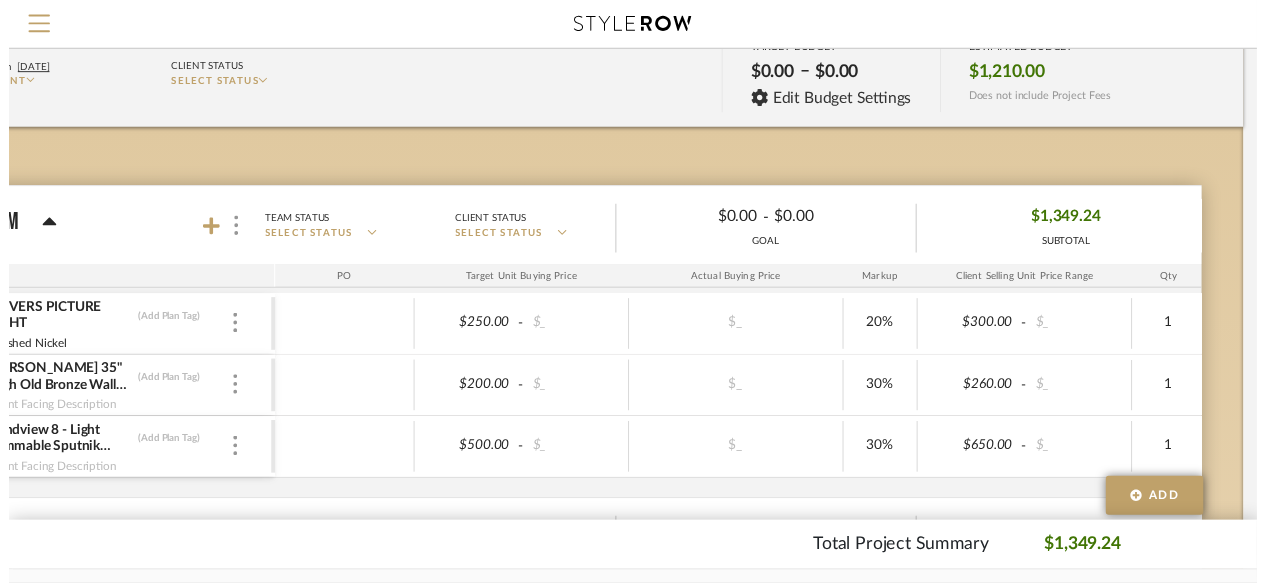 scroll, scrollTop: 108, scrollLeft: 174, axis: both 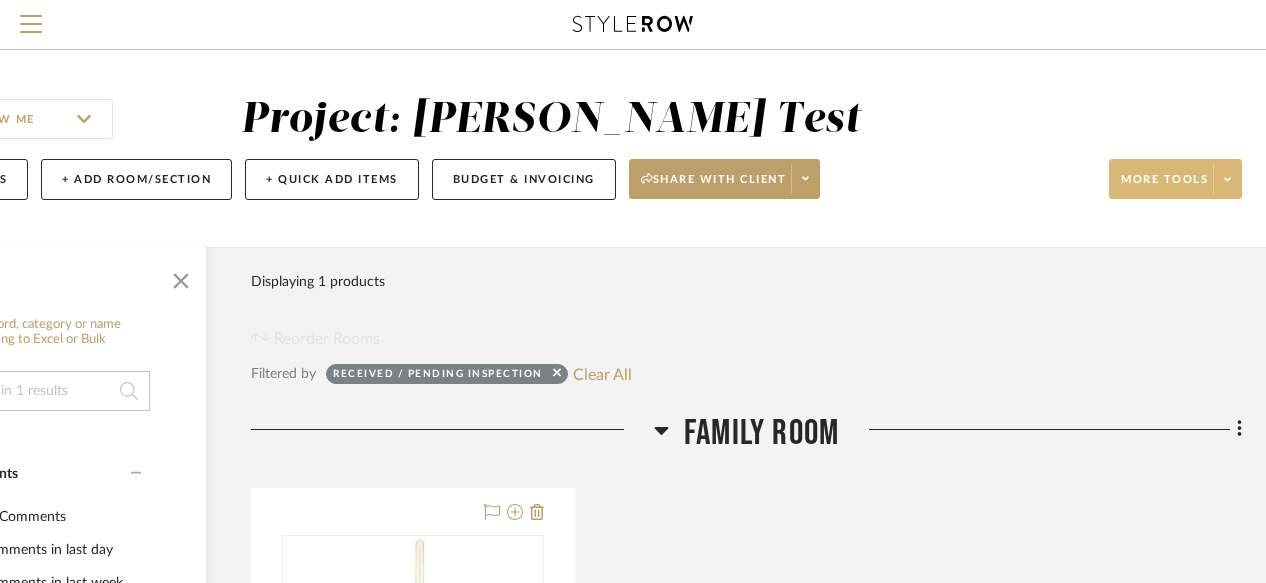 click 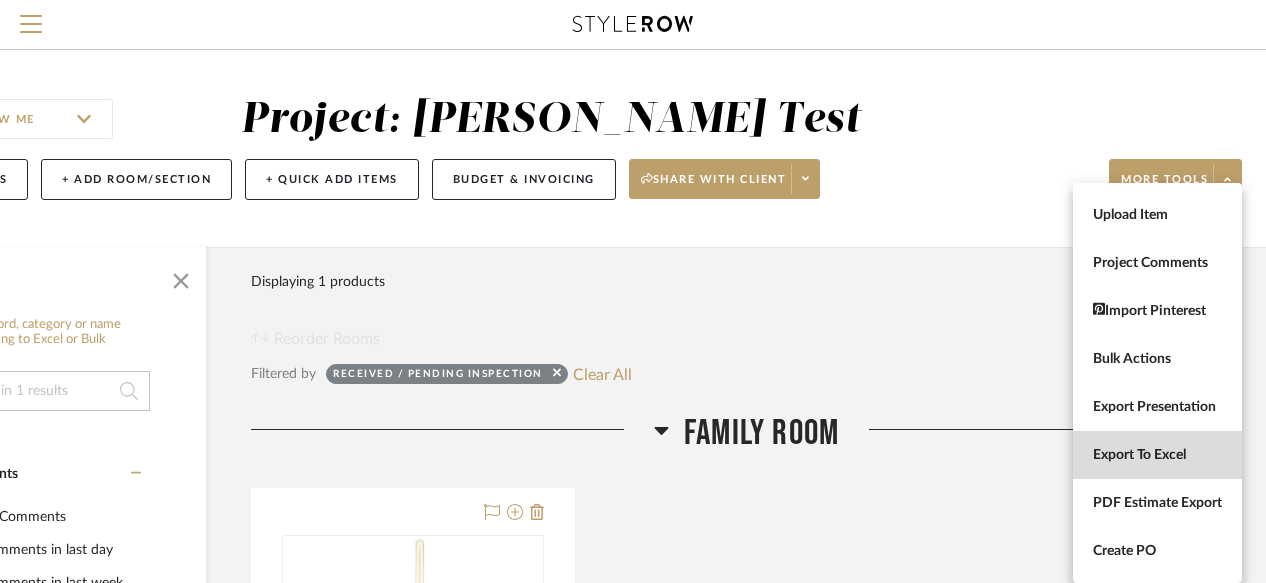 click on "Export To Excel" at bounding box center (1157, 455) 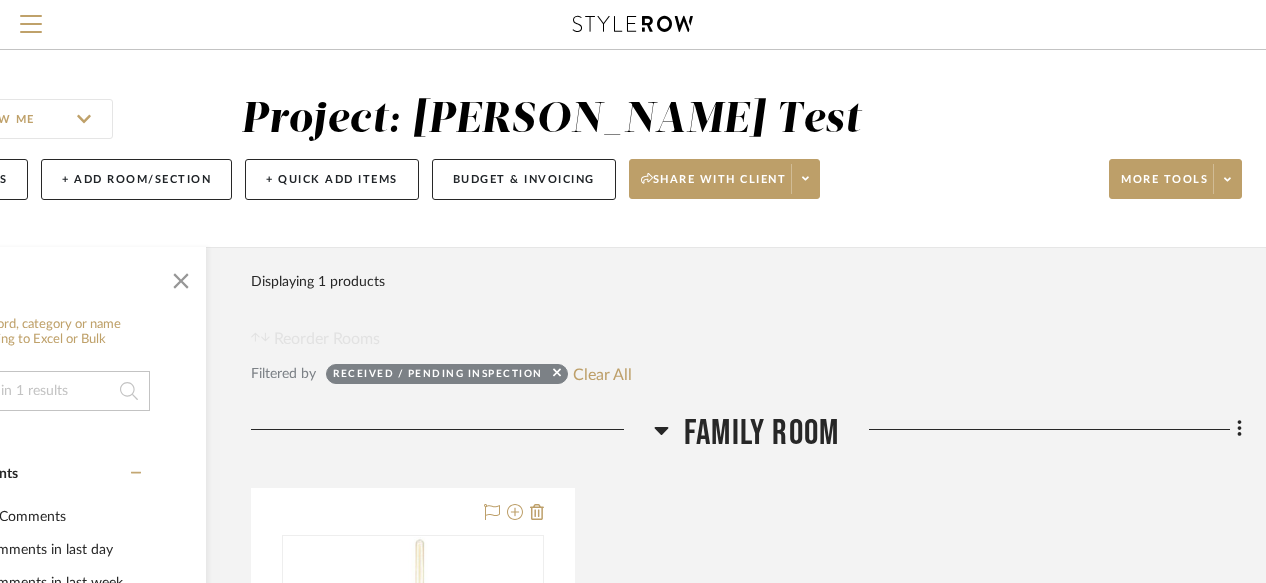 click on "Filter Products   Displaying 1 products  Reorder Rooms Filtered by  Received / Pending Inspection  Clear All LOADING Family Room  Mitzi Dylan 35" High Old Bronze Wall Sconce  View on  lampsplus.com  By  Unknown
$200.00  DNET  Team Status on 7/27/2025 7/27/2025 Received / Pending Inspection Client Status client Comments:  Submit   Family Room  (1)    Gemma Jackson  Sorry, we can’t find any products that match your search criteria.   GO TO LIBRARIES" 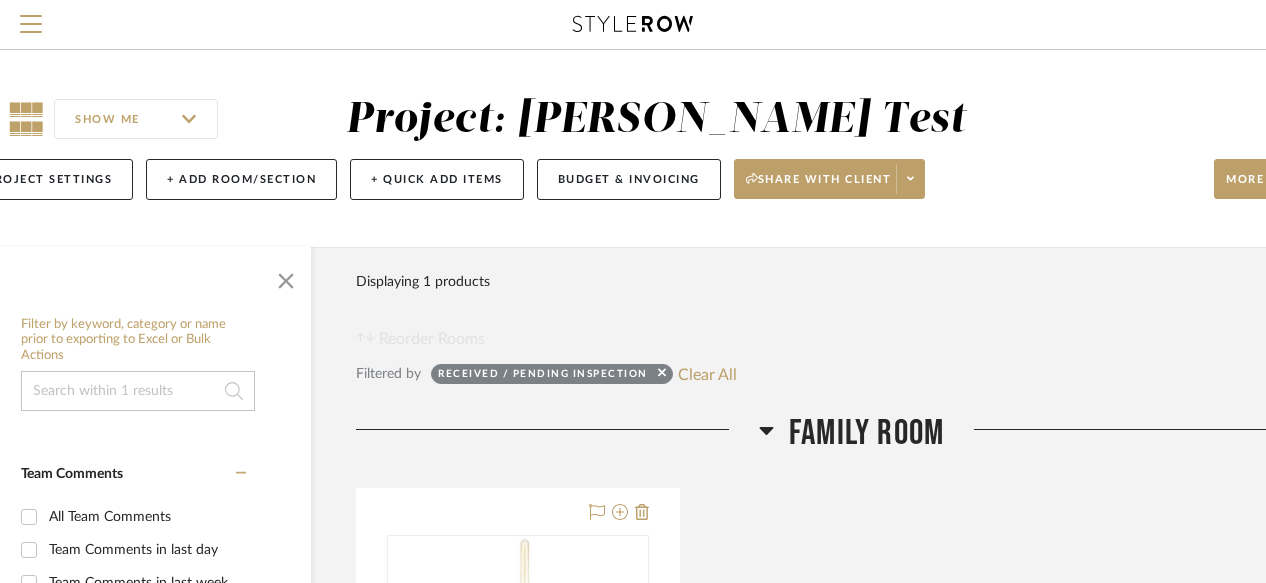 scroll, scrollTop: 0, scrollLeft: 174, axis: horizontal 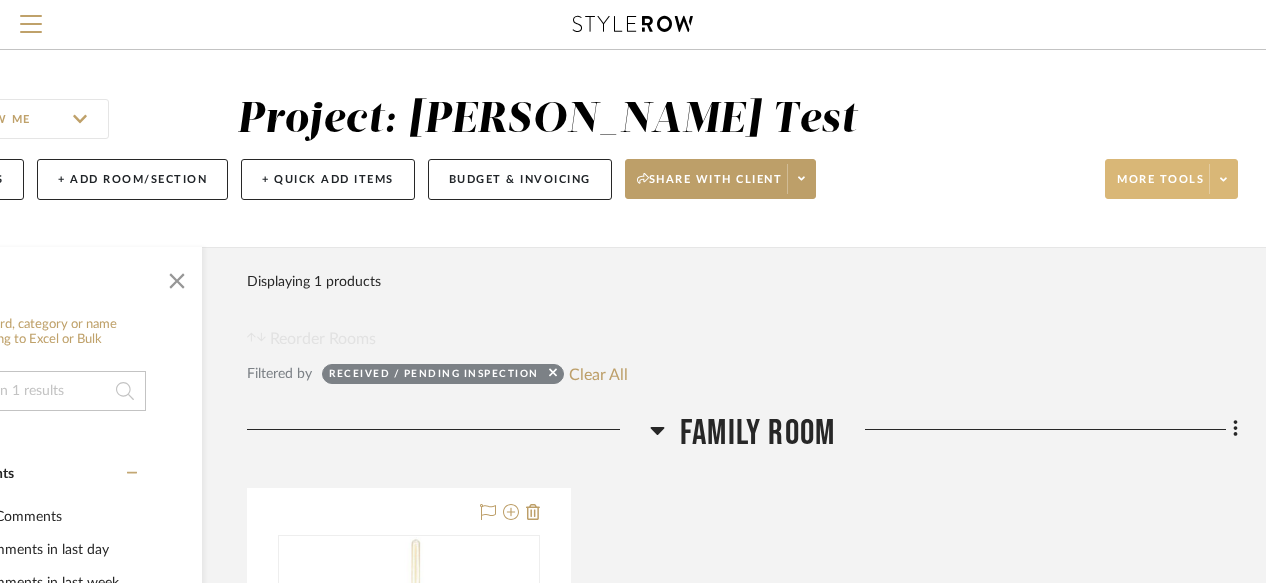 click 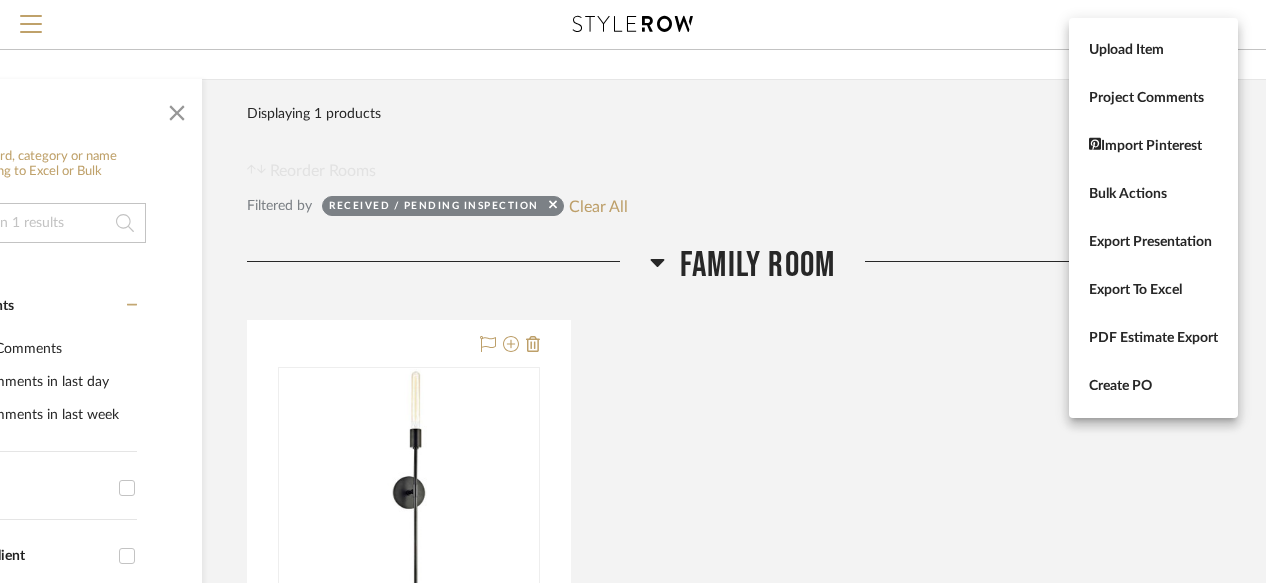 scroll, scrollTop: 164, scrollLeft: 174, axis: both 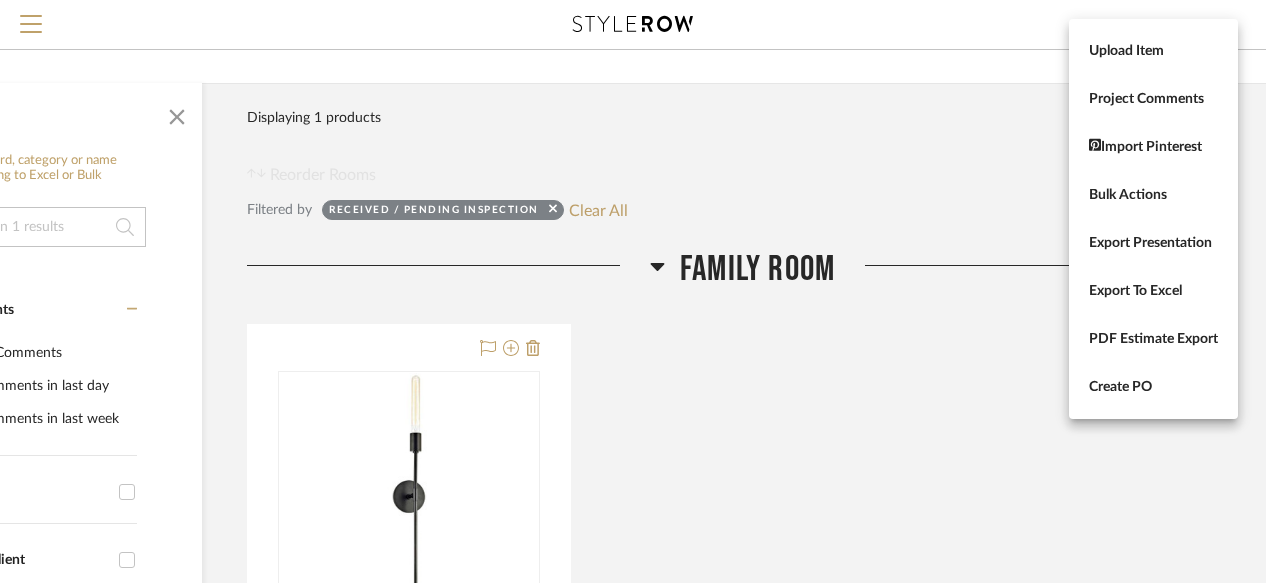 click at bounding box center (633, 291) 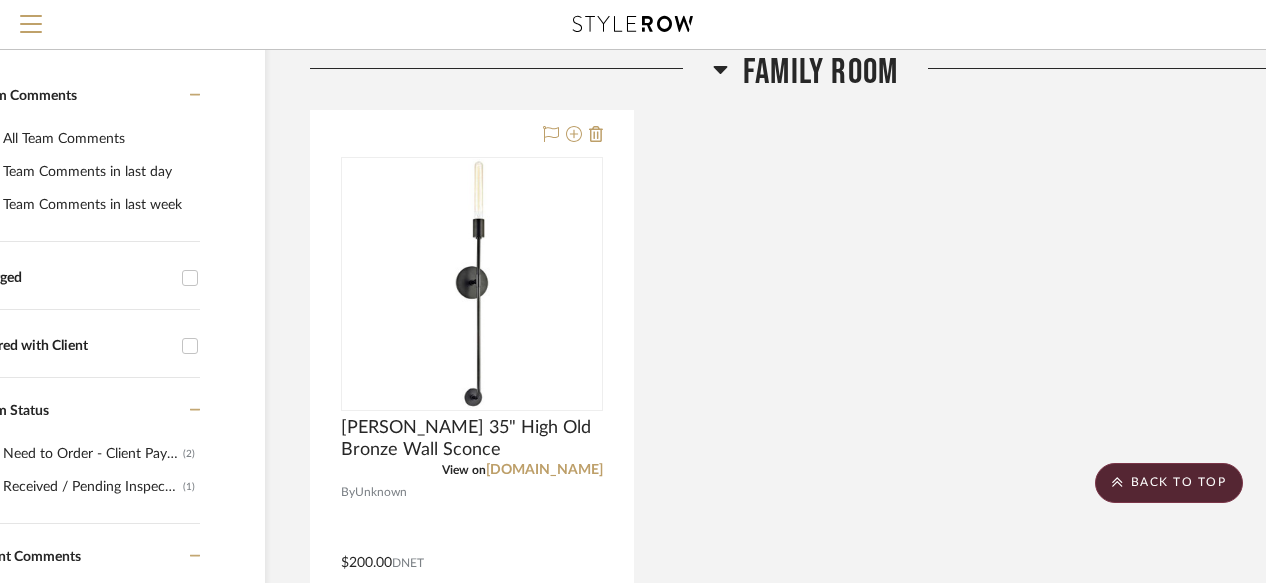 scroll, scrollTop: 379, scrollLeft: 111, axis: both 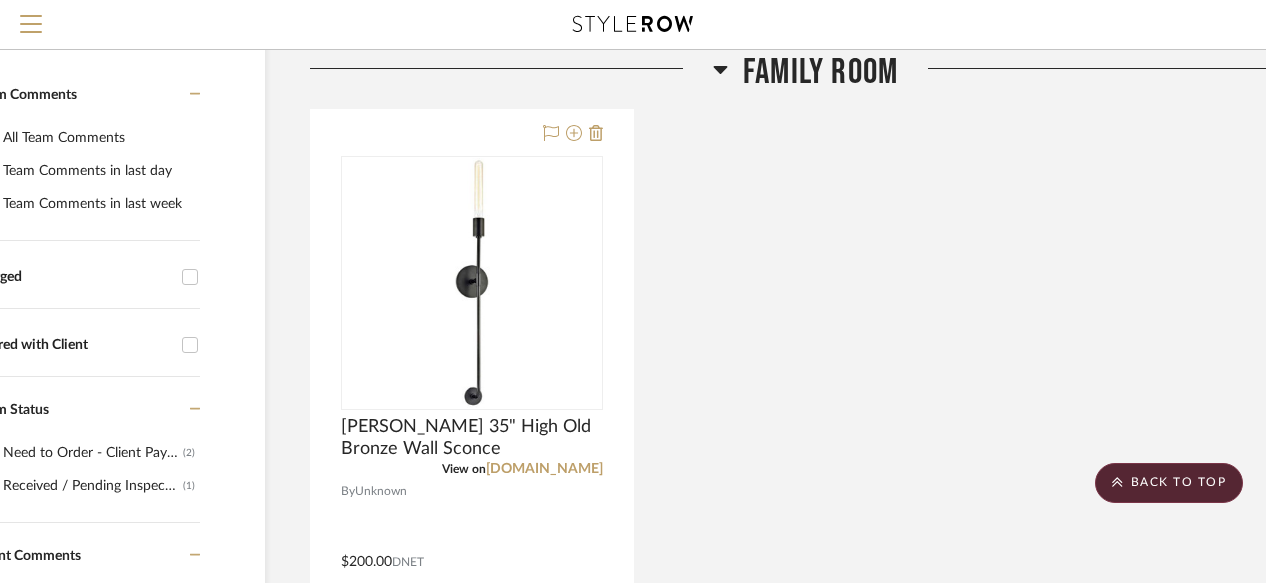 click on "Mitzi Dylan 35" High Old Bronze Wall Sconce  View on  lampsplus.com  By  Unknown
$200.00  DNET  Team Status on 7/27/2025 7/27/2025 Received / Pending Inspection Client Status client Comments:  Submit   Family Room  (1)    Gemma Jackson" 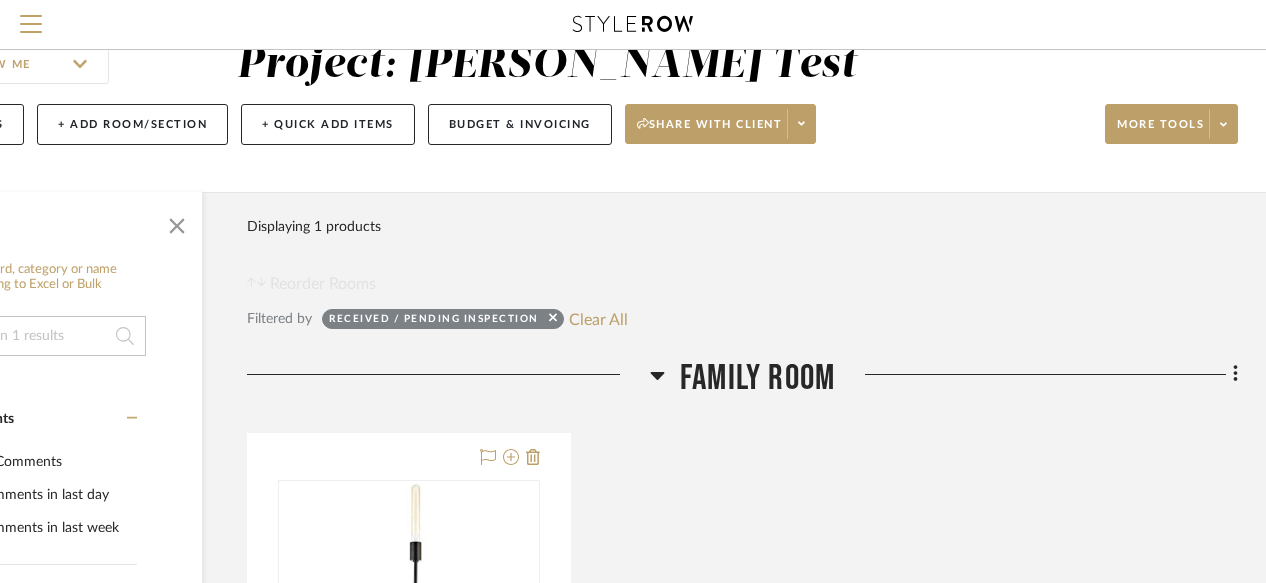 scroll, scrollTop: 0, scrollLeft: 174, axis: horizontal 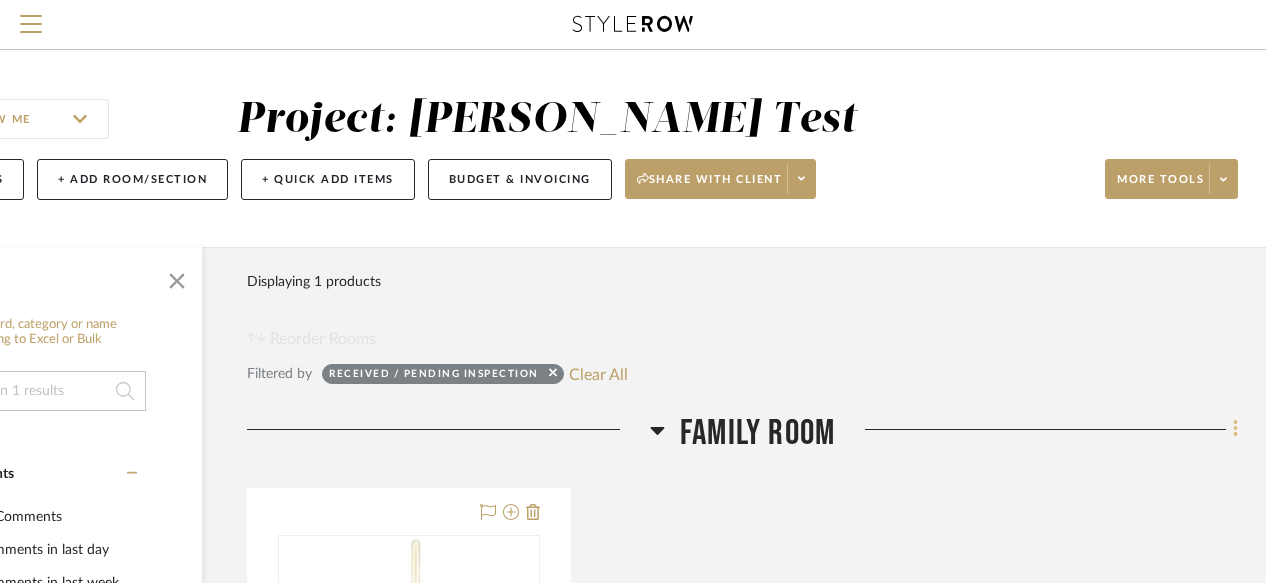 click 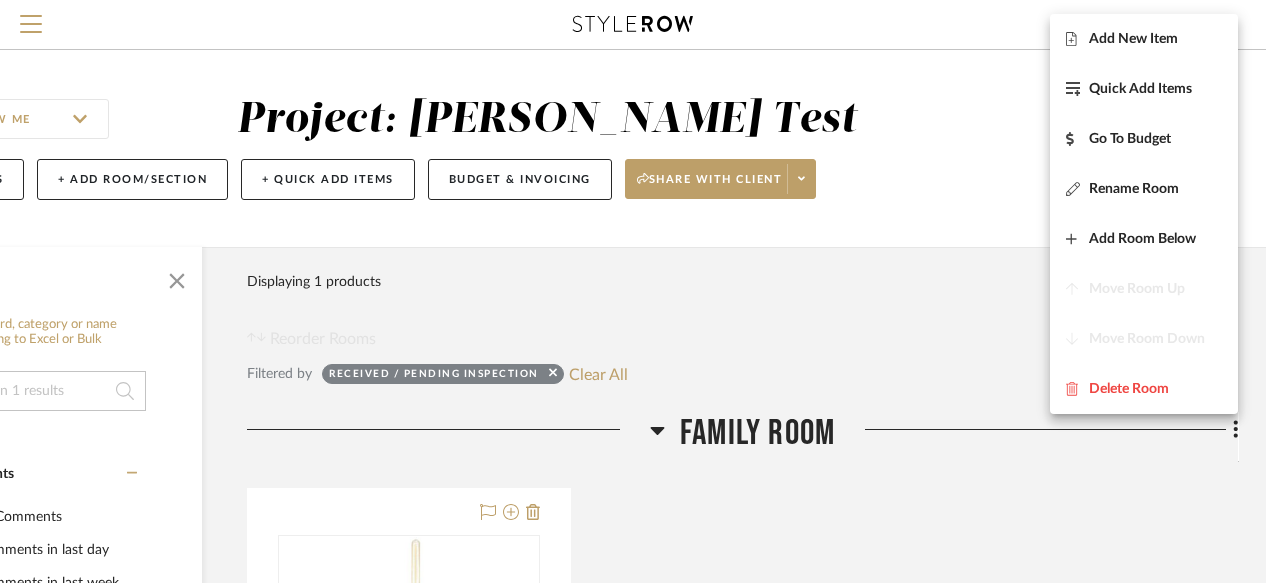 click at bounding box center (633, 291) 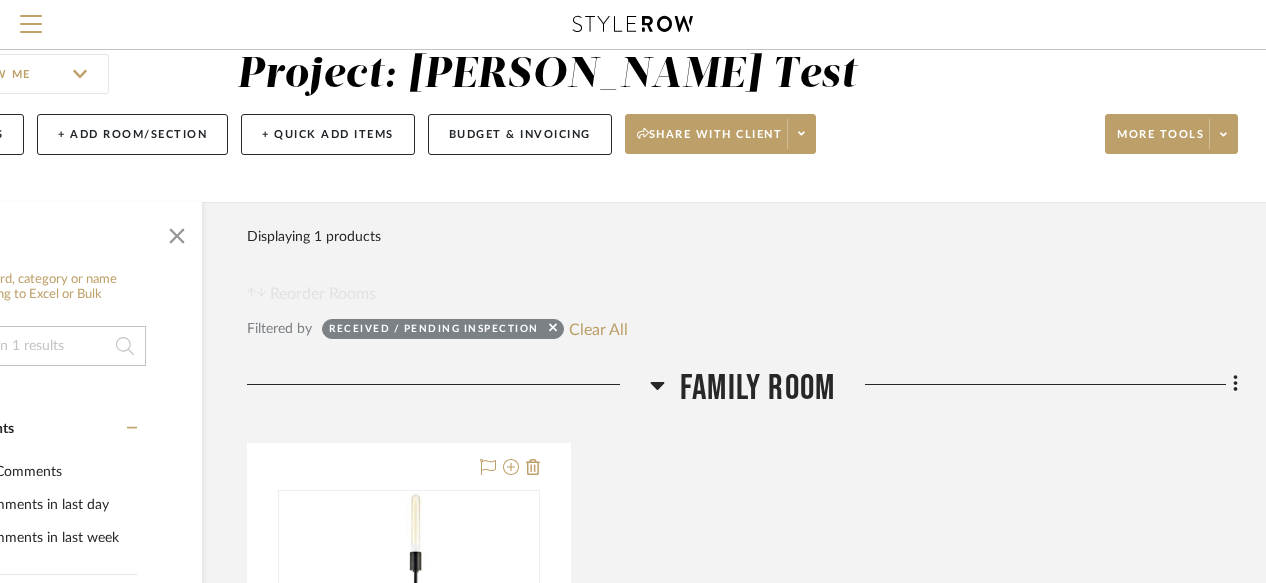 scroll, scrollTop: 0, scrollLeft: 174, axis: horizontal 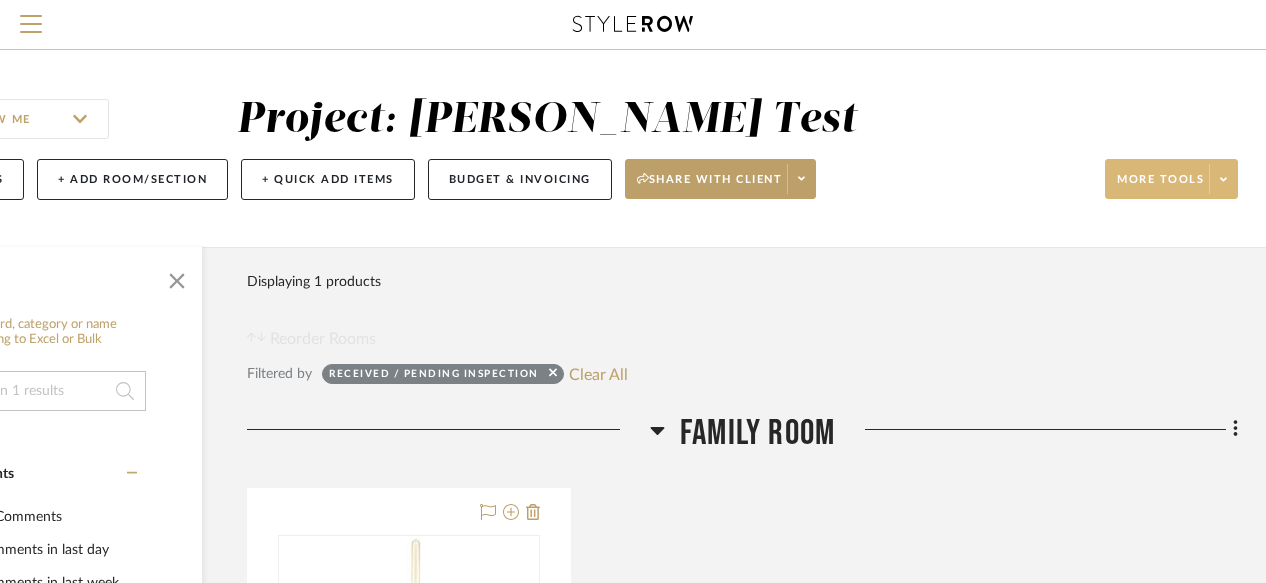 click on "More tools" 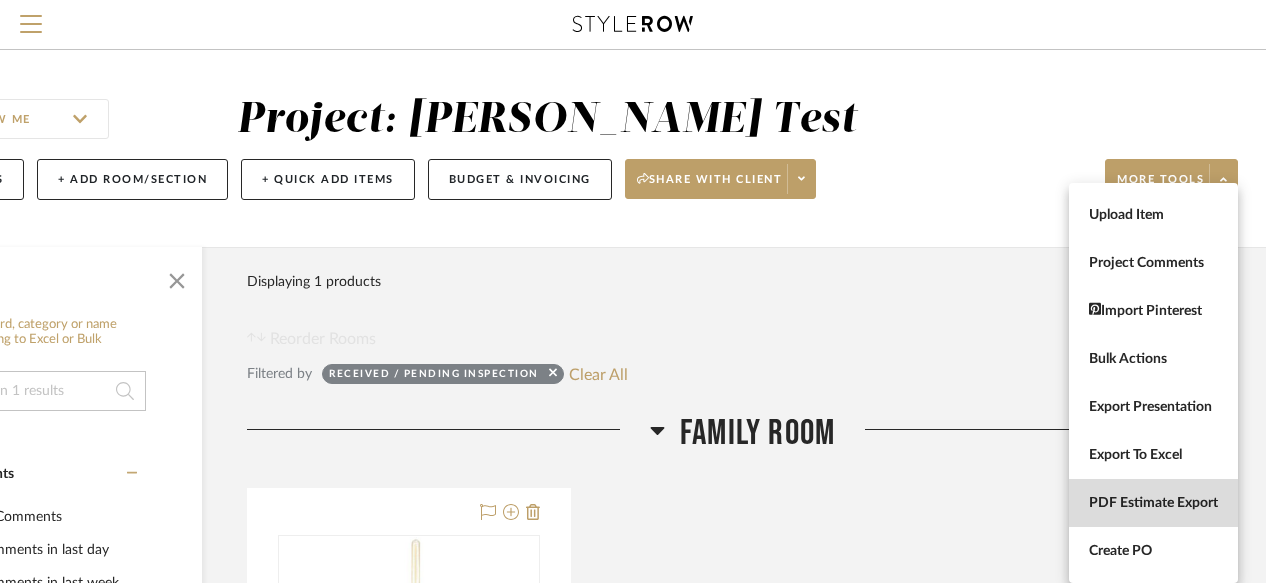 click on "PDF Estimate Export" at bounding box center [1153, 503] 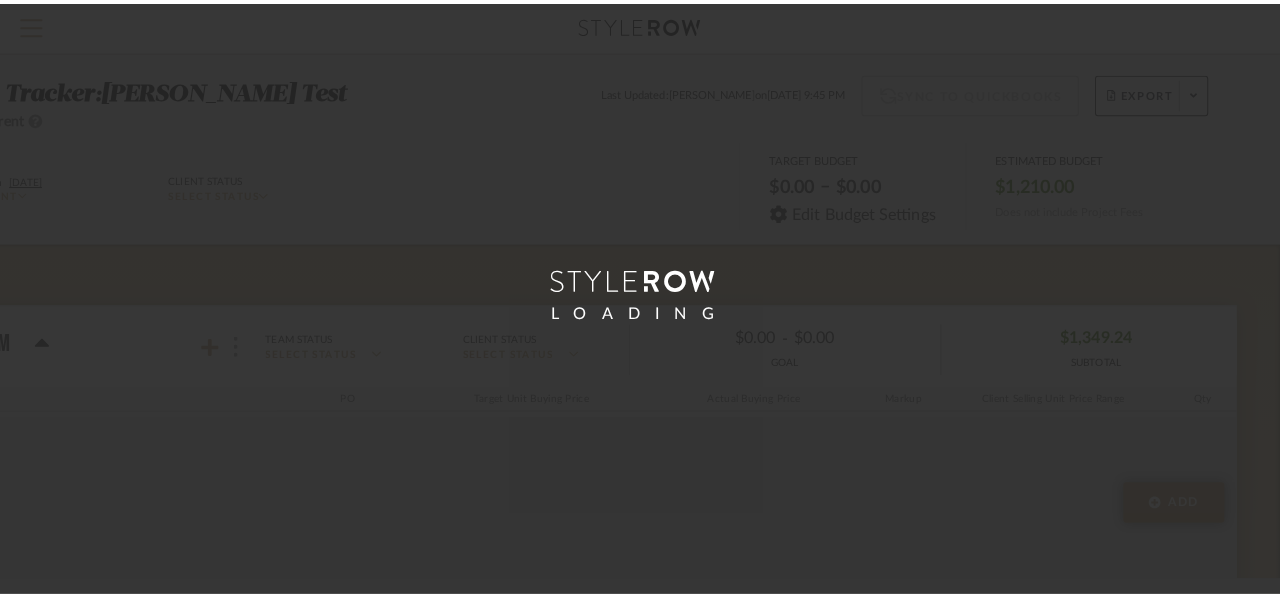 scroll, scrollTop: 0, scrollLeft: 0, axis: both 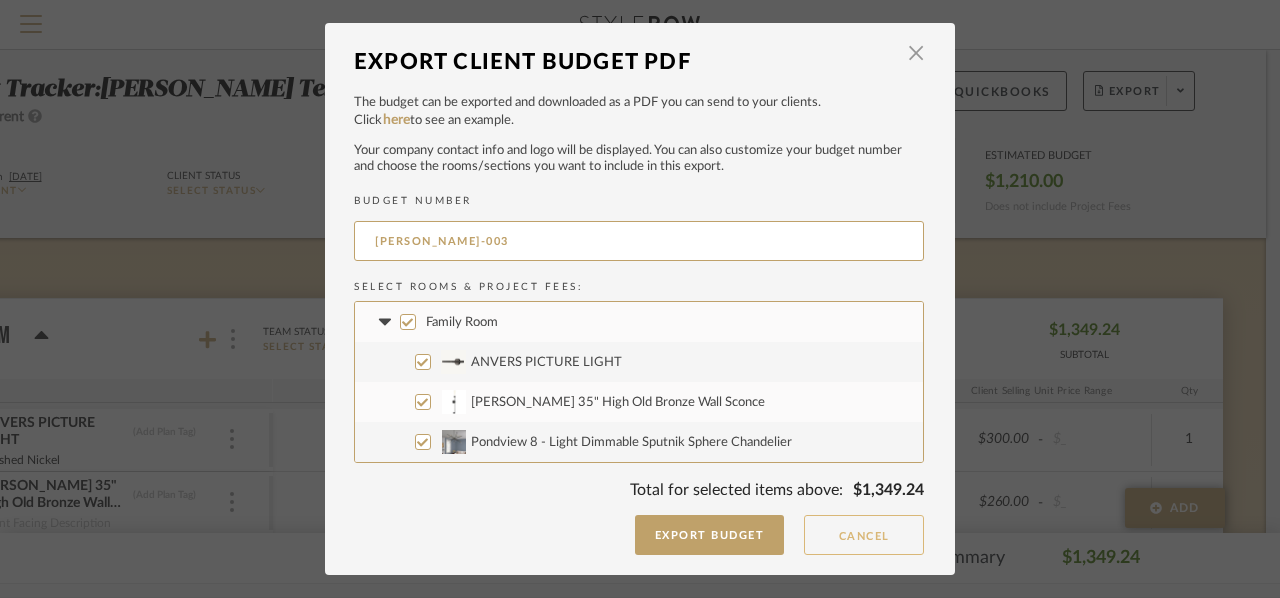 click on "Cancel" at bounding box center [864, 535] 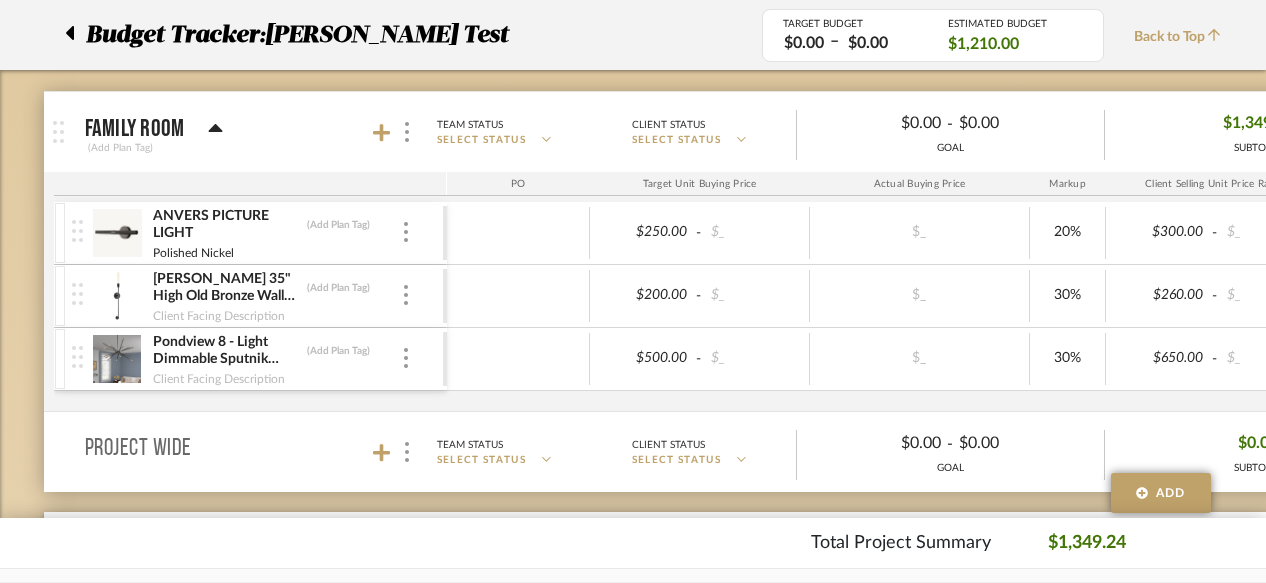 scroll, scrollTop: 199, scrollLeft: 0, axis: vertical 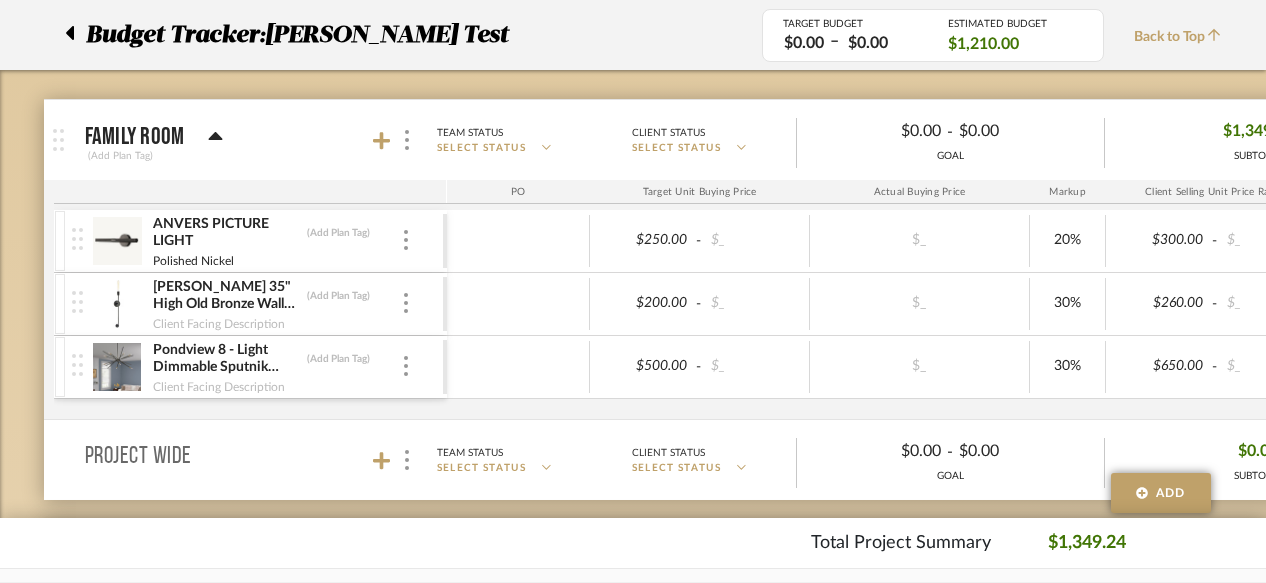 click on "SELECT STATUS" 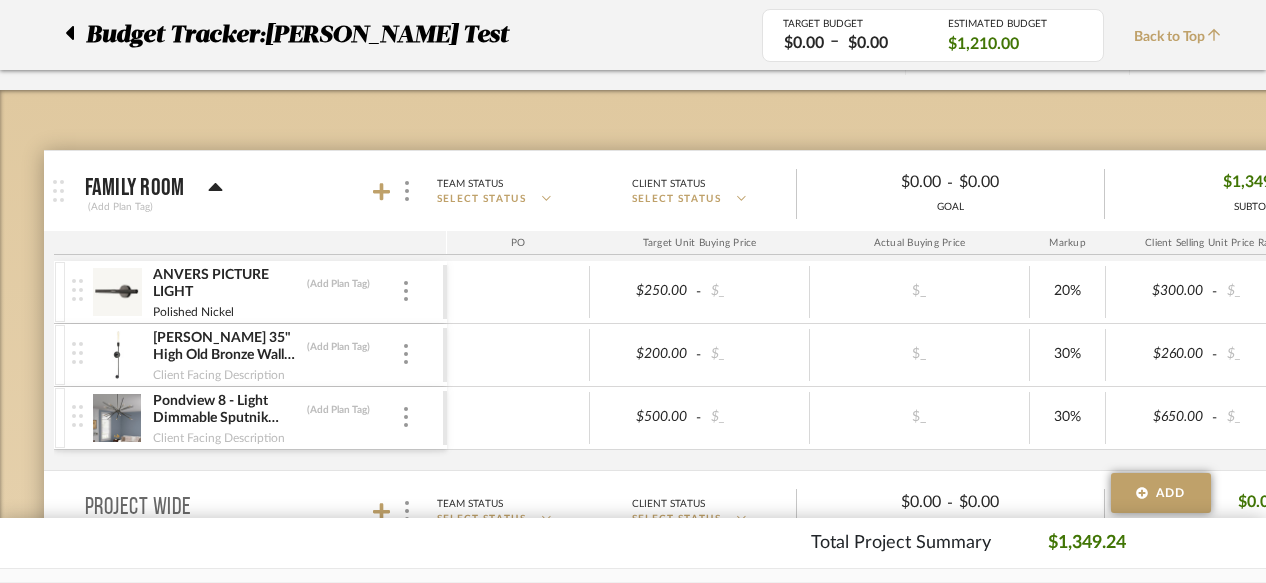 scroll, scrollTop: 144, scrollLeft: 0, axis: vertical 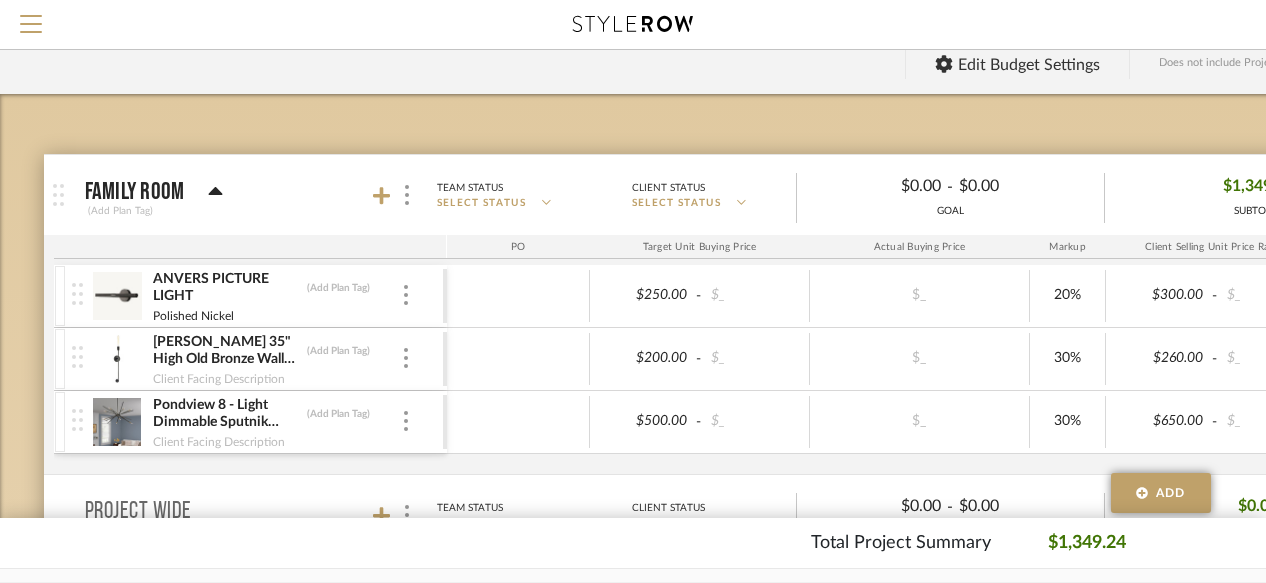 click on "SELECT STATUS" 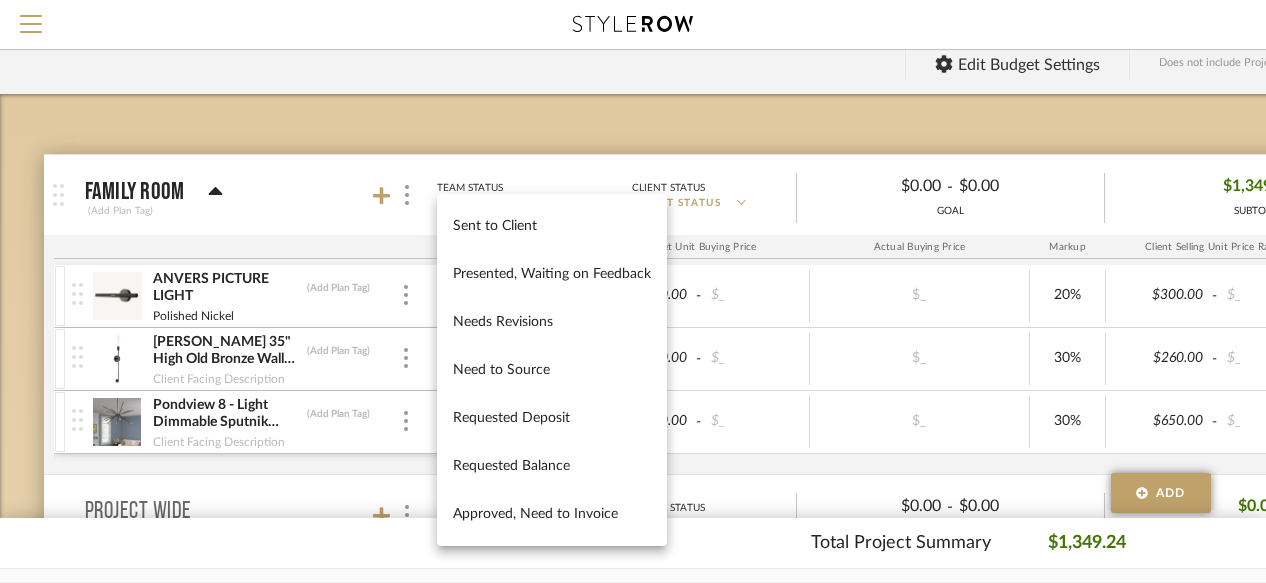 click at bounding box center [633, 291] 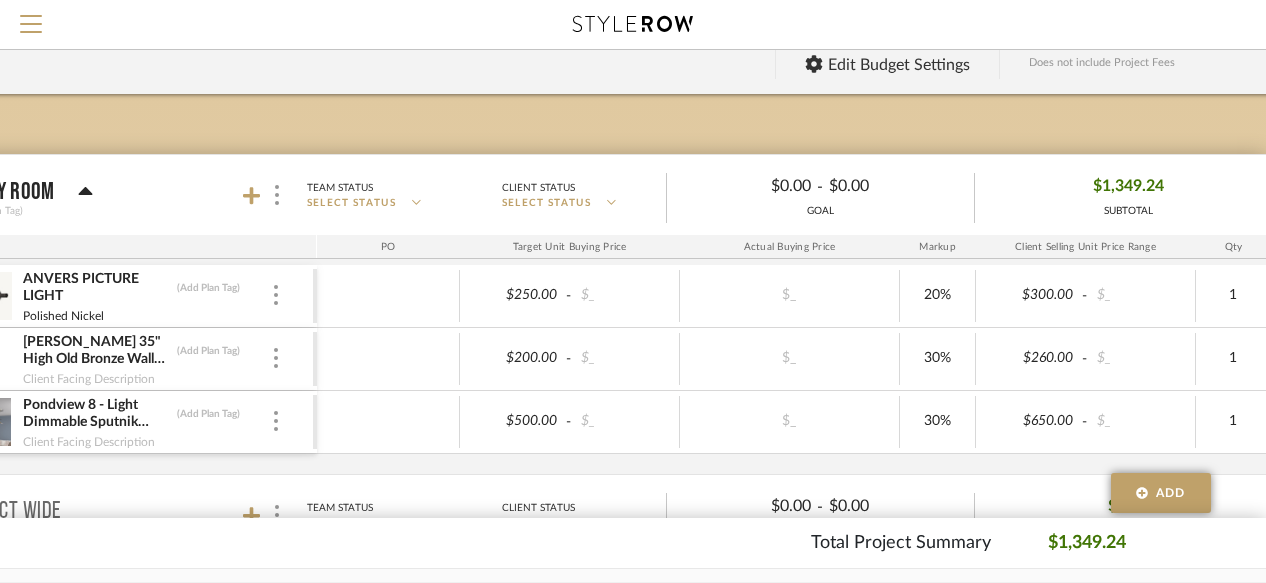 scroll, scrollTop: 144, scrollLeft: 174, axis: both 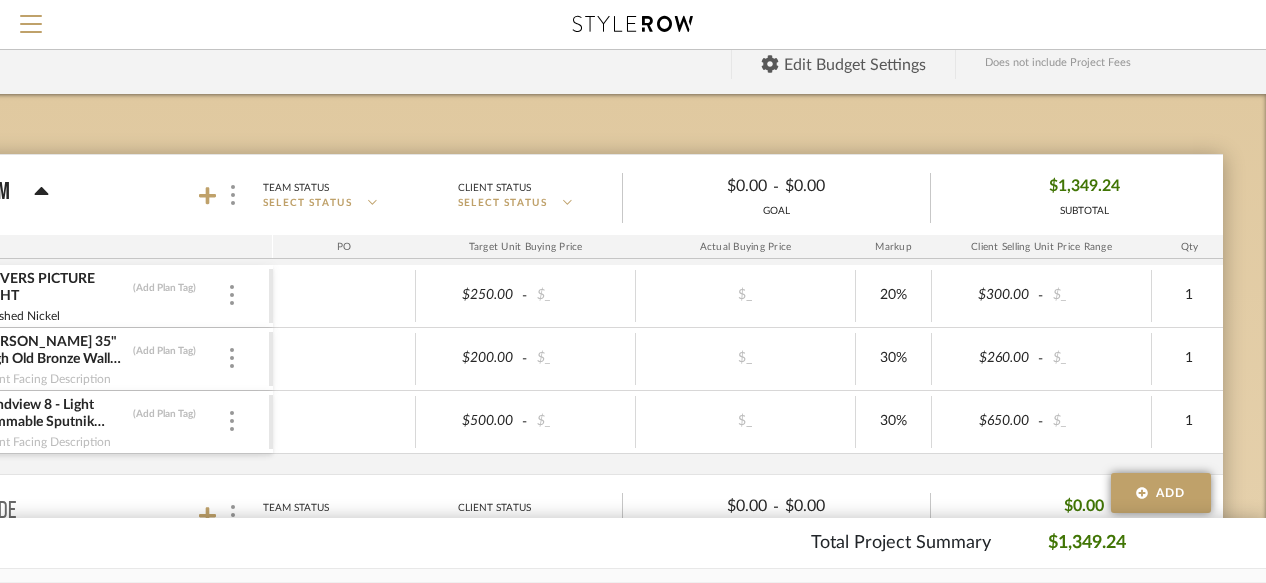 click on "Edit Budget Settings" 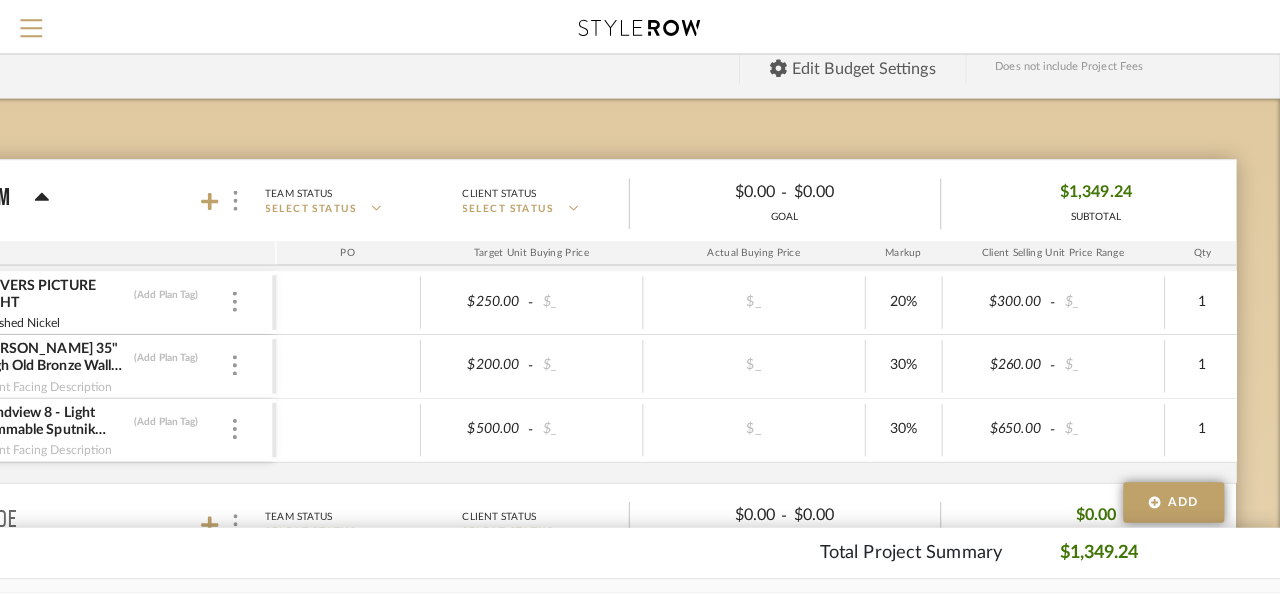 scroll, scrollTop: 0, scrollLeft: 0, axis: both 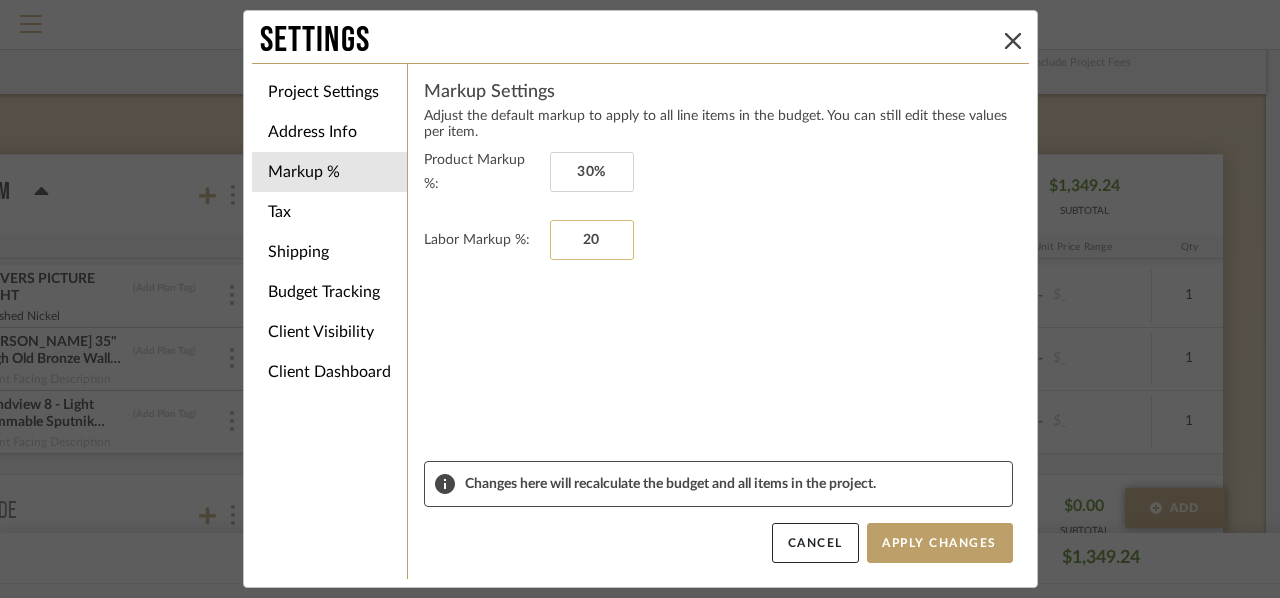 click on "20" at bounding box center (592, 240) 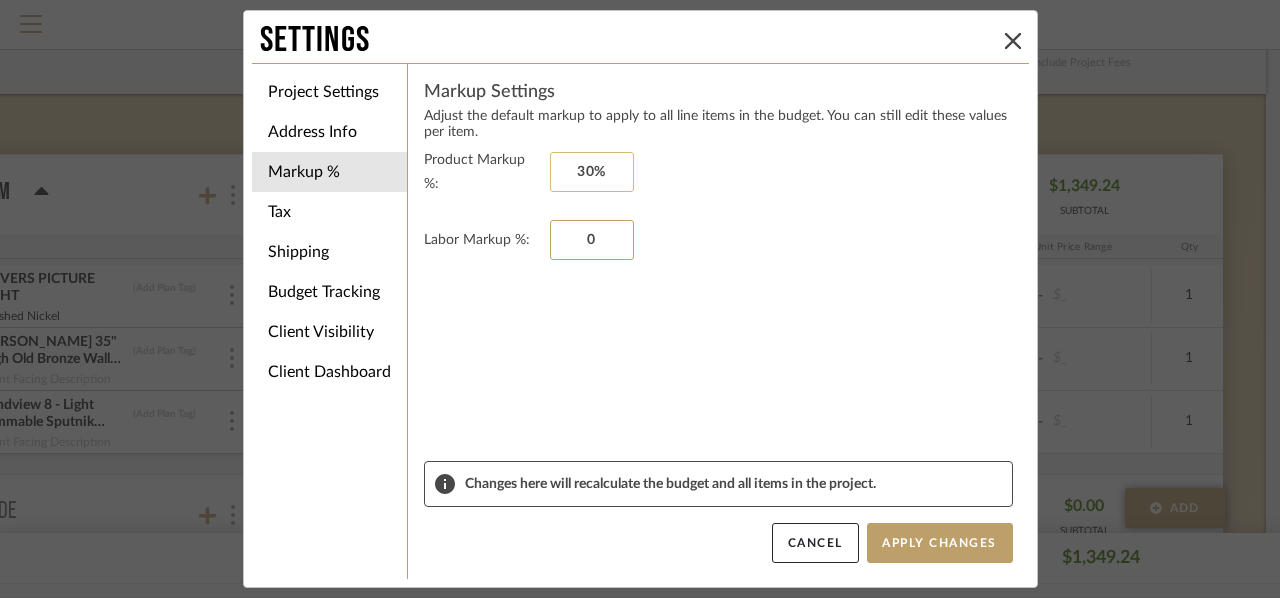 type on "0" 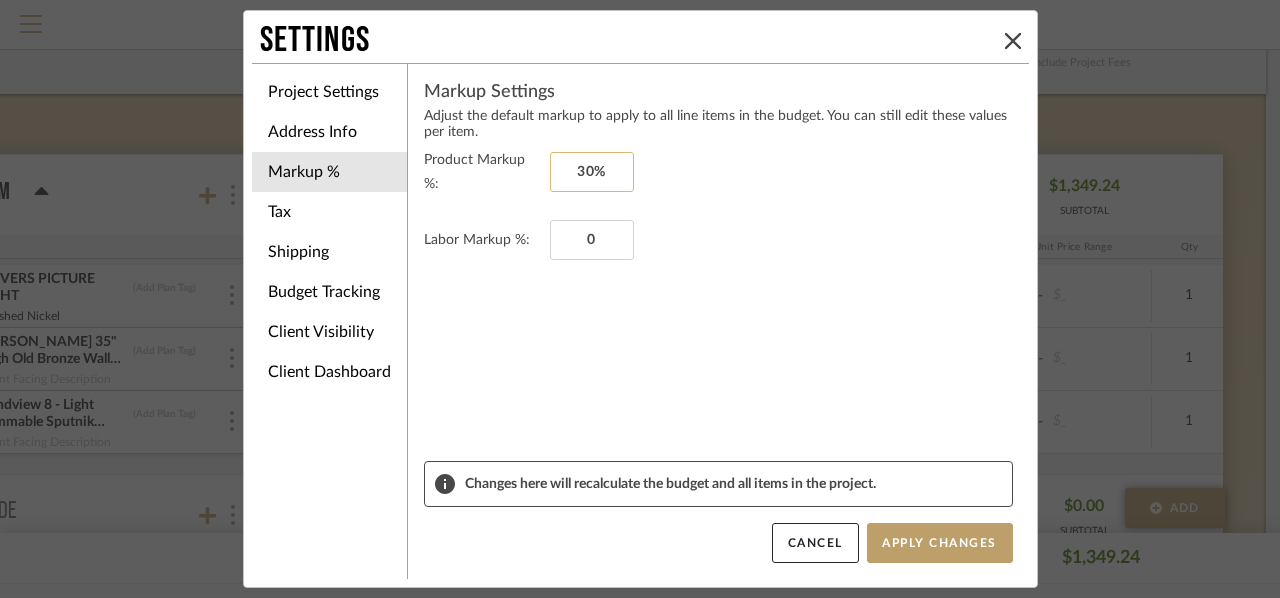 type on "30" 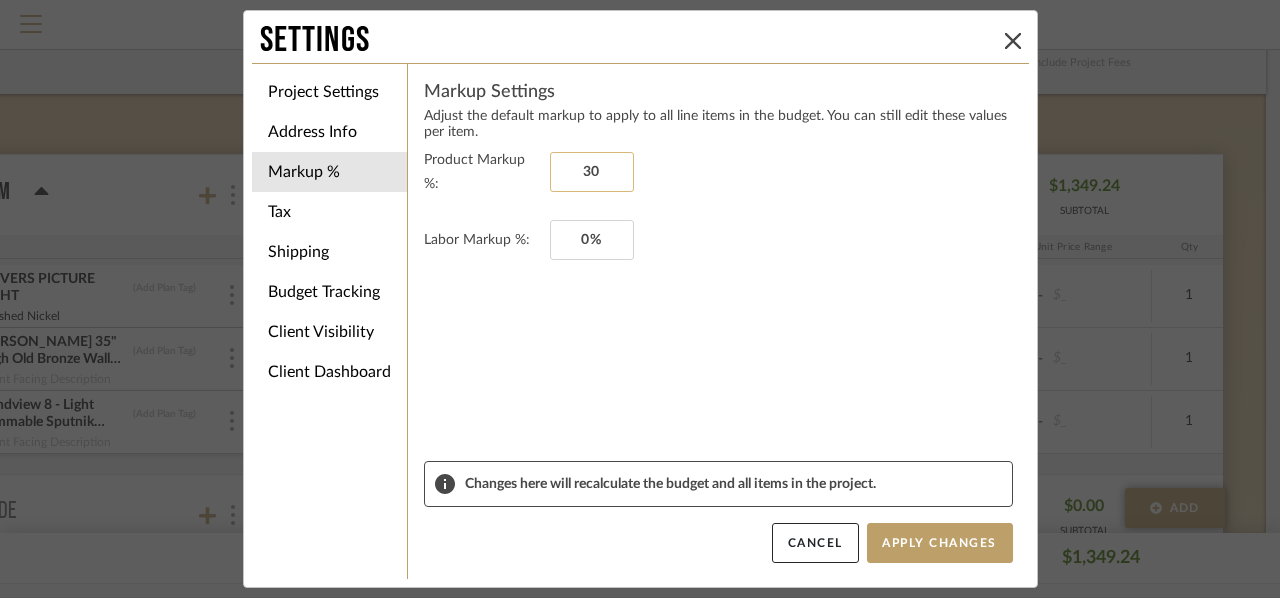 click on "30" at bounding box center [592, 172] 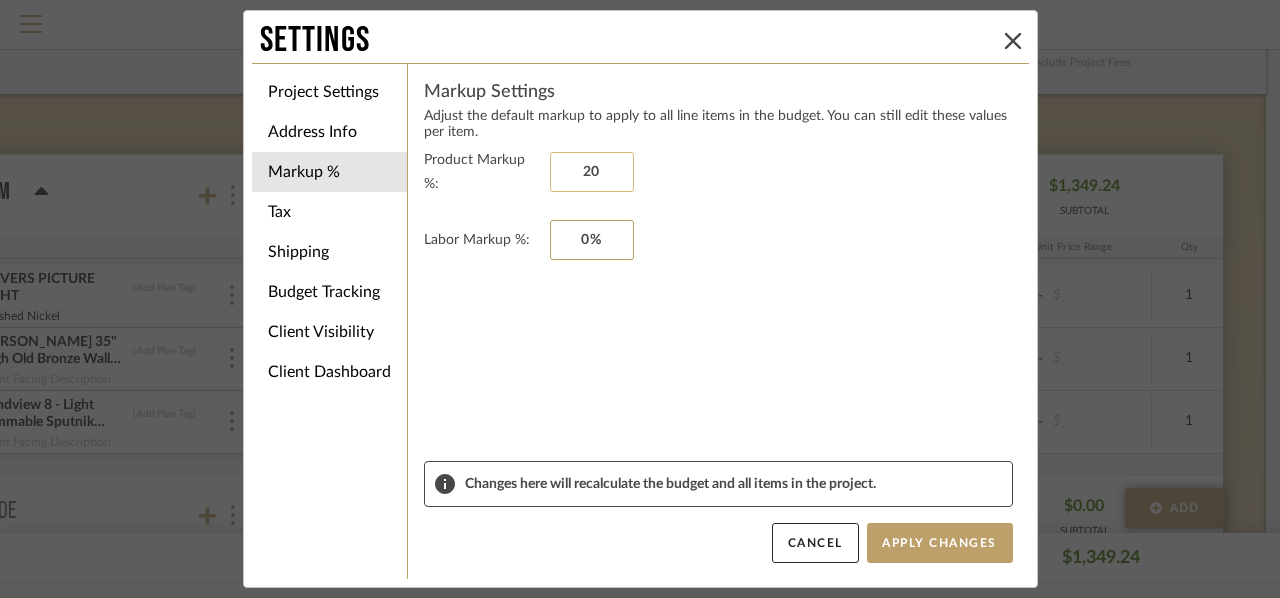 type on "20%" 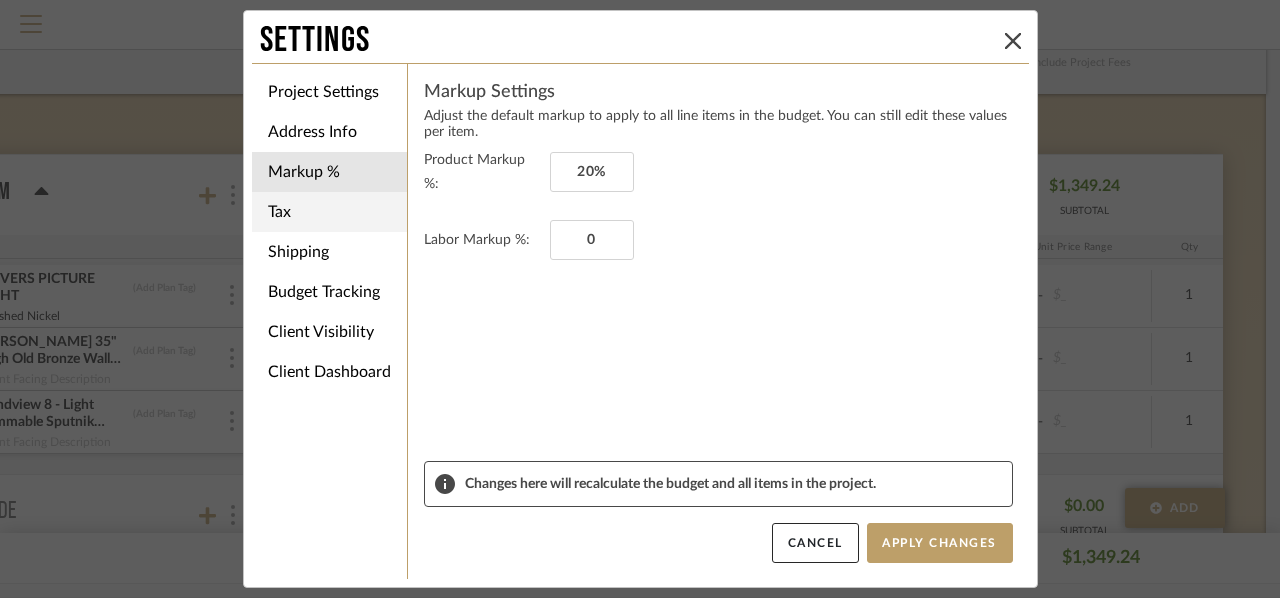 type on "0%" 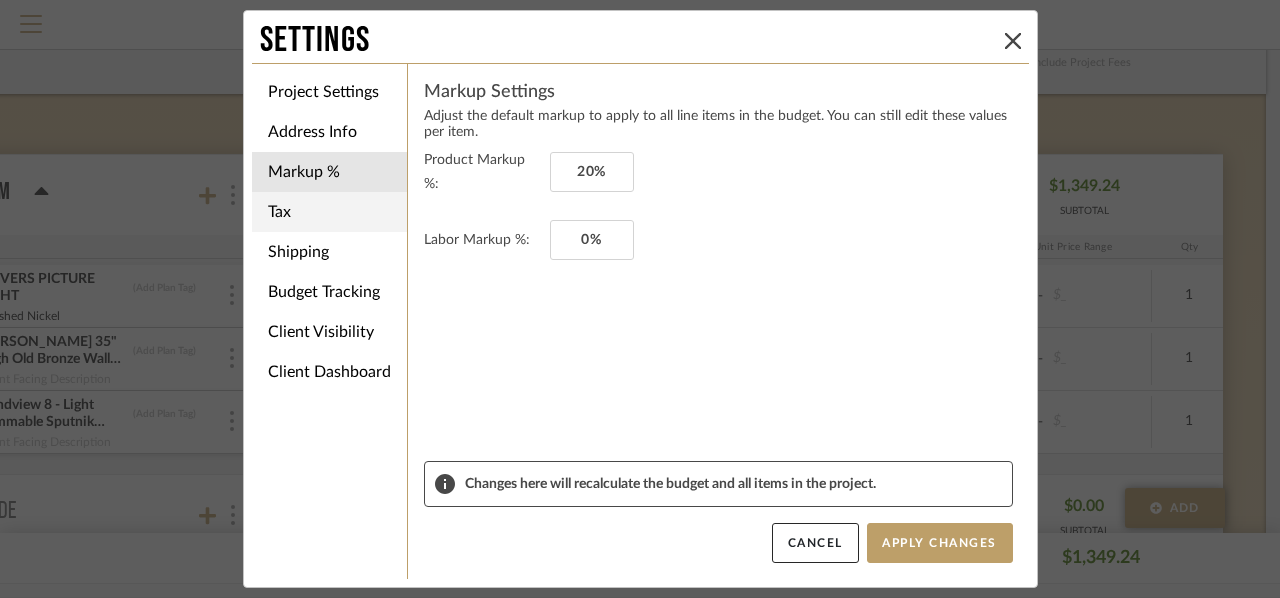 click on "Tax" at bounding box center [329, 212] 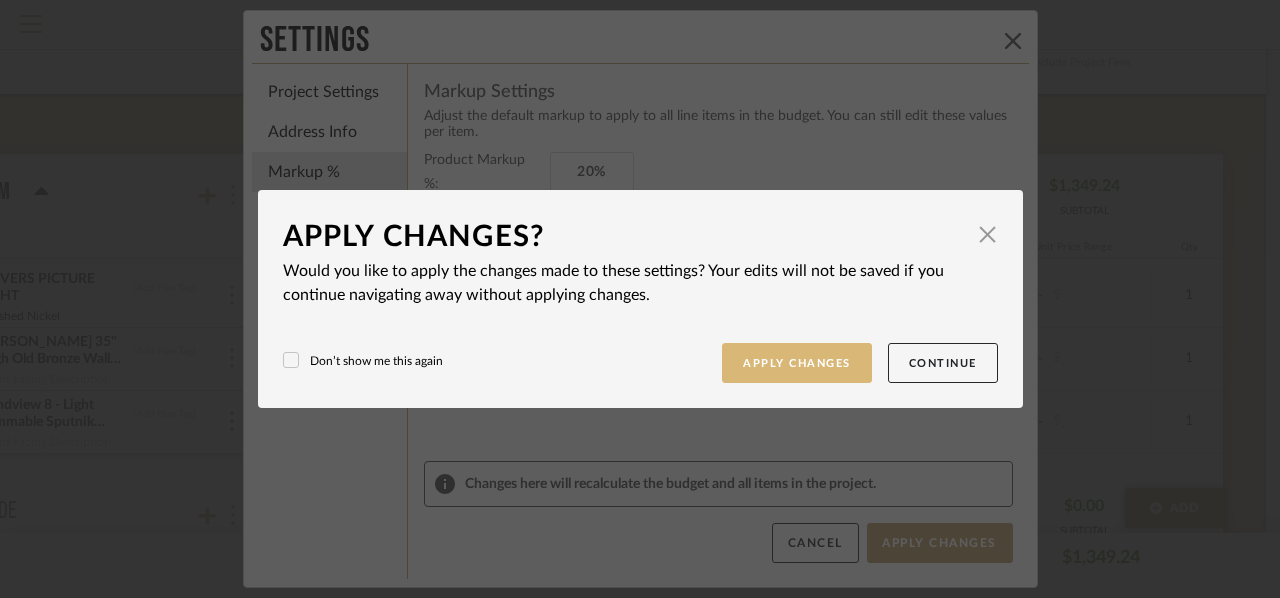 click on "Apply Changes" at bounding box center [797, 363] 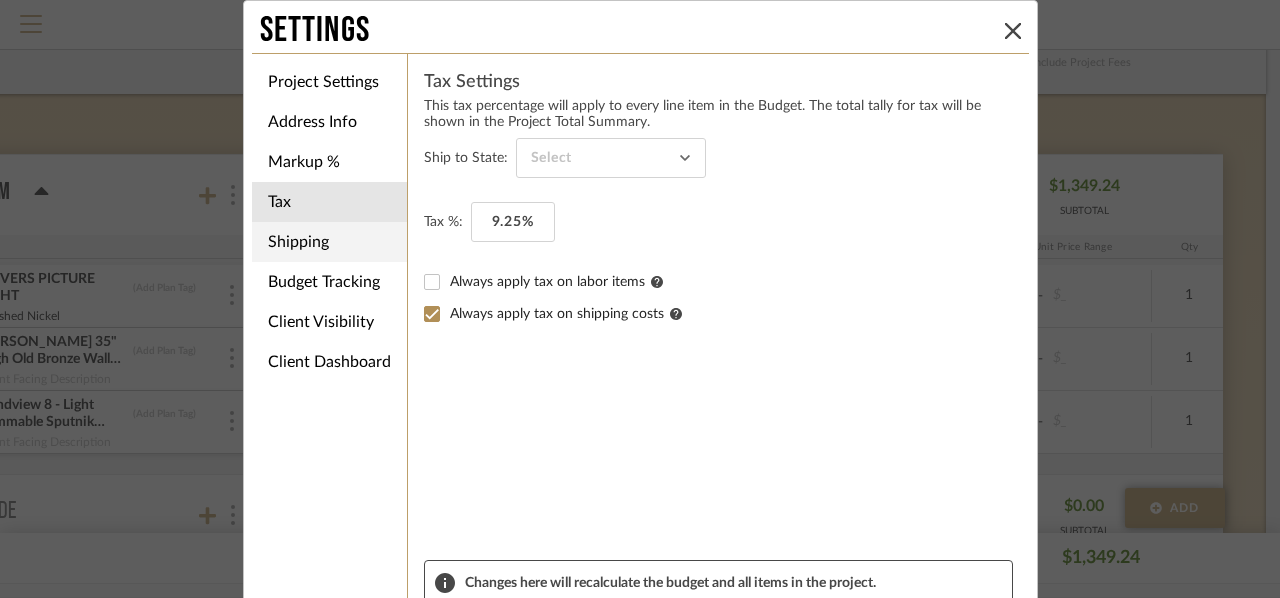type on "California" 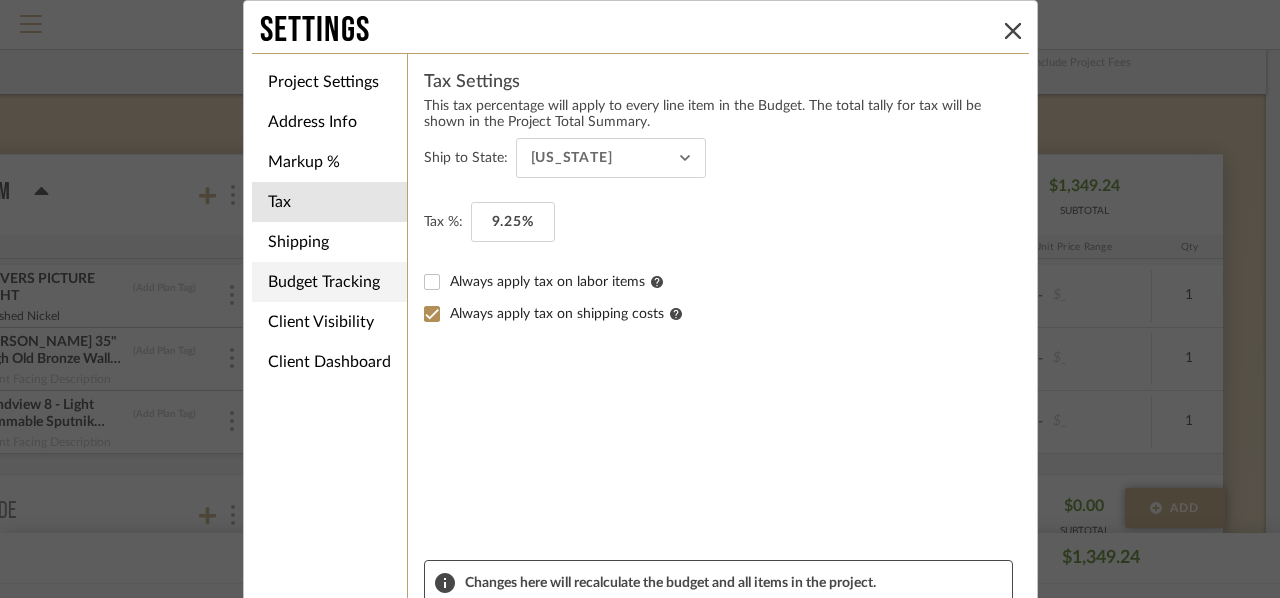 click on "Budget Tracking" at bounding box center (329, 282) 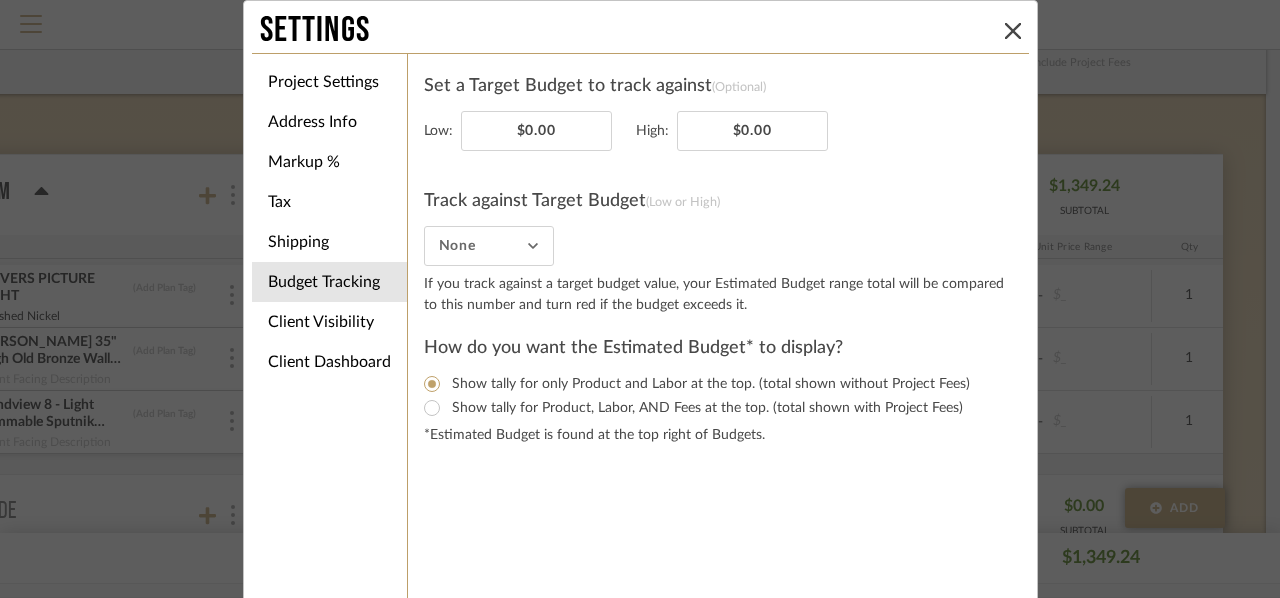 scroll, scrollTop: 88, scrollLeft: 0, axis: vertical 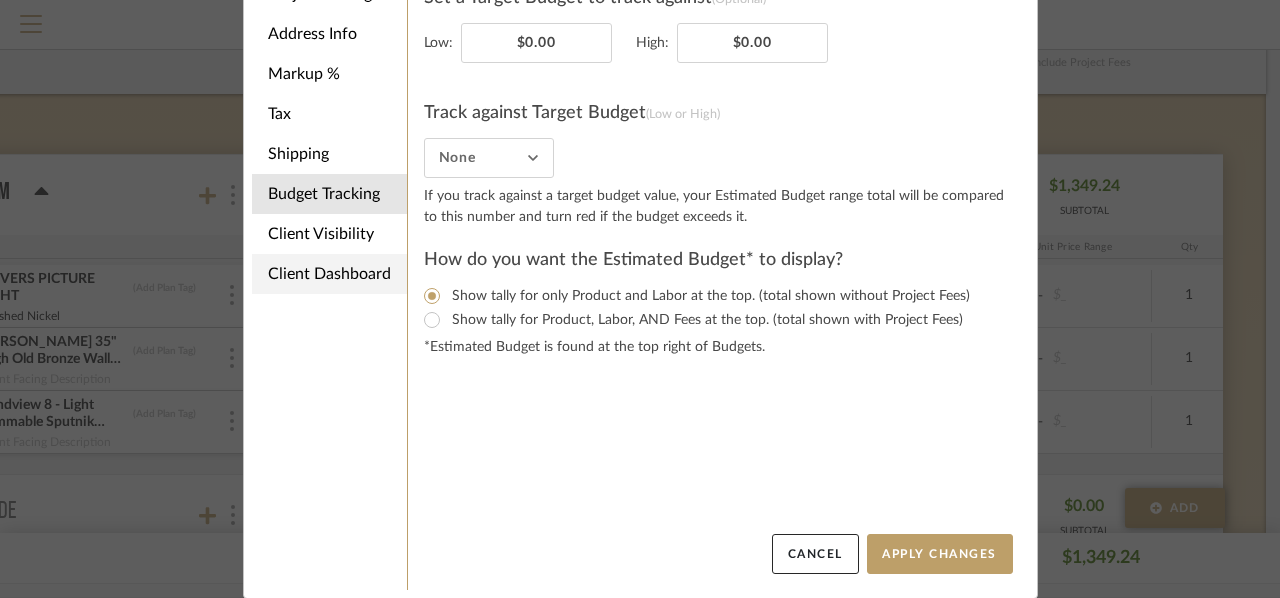 click on "Client Dashboard" at bounding box center [329, 274] 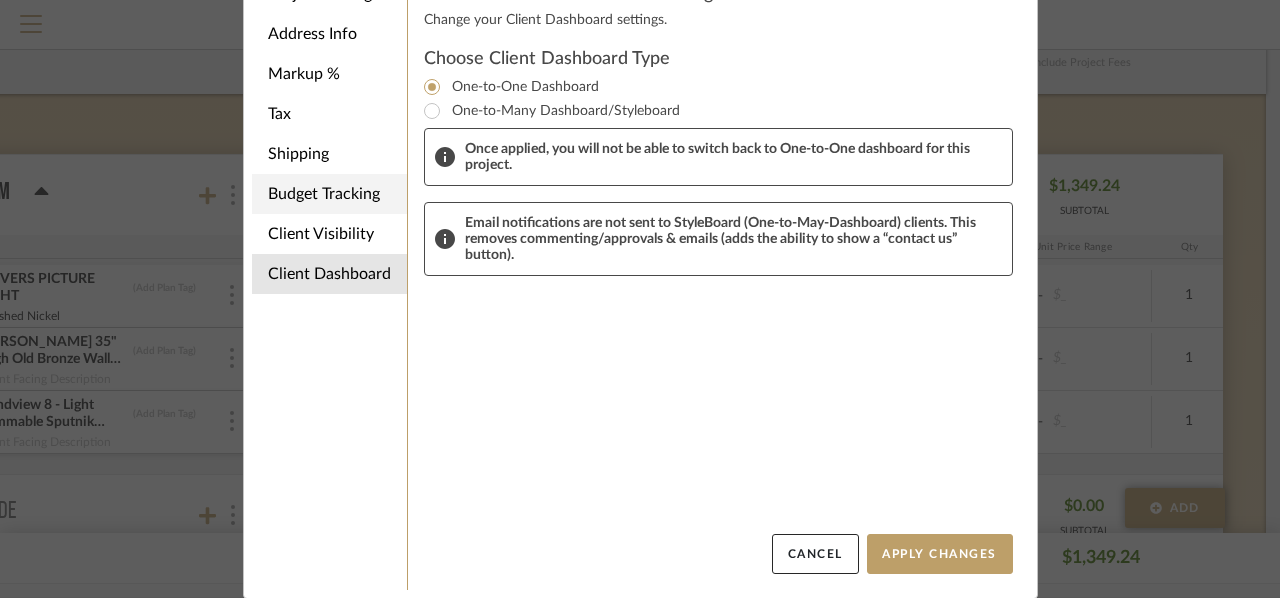 scroll, scrollTop: 0, scrollLeft: 0, axis: both 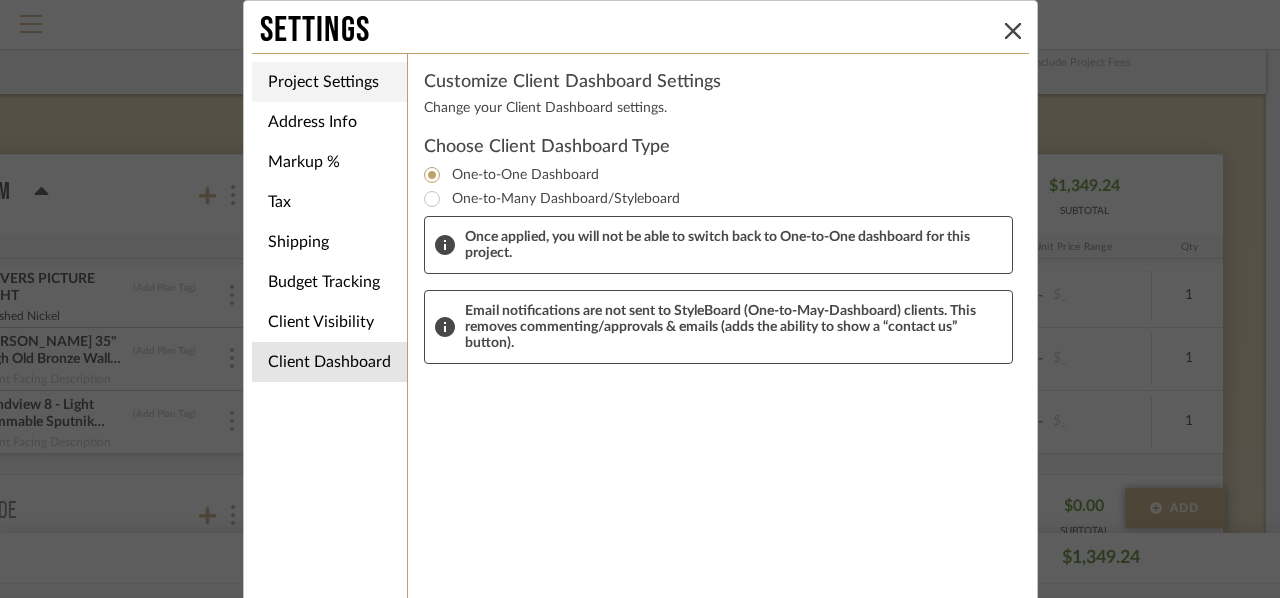 click on "Project Settings" at bounding box center (329, 82) 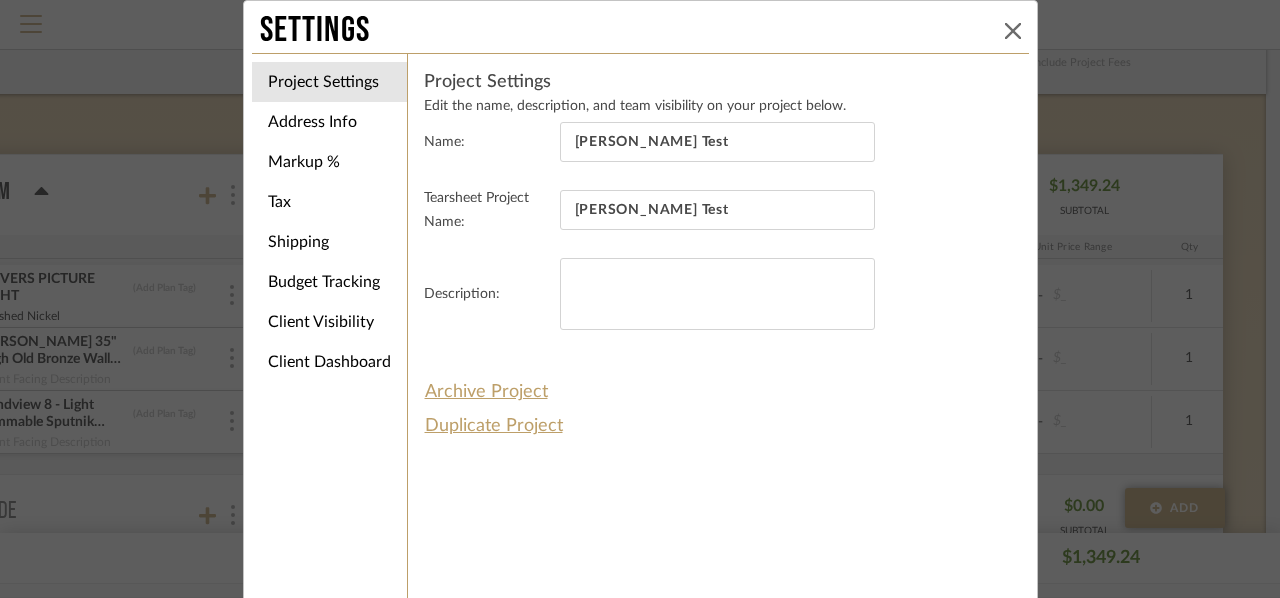 click 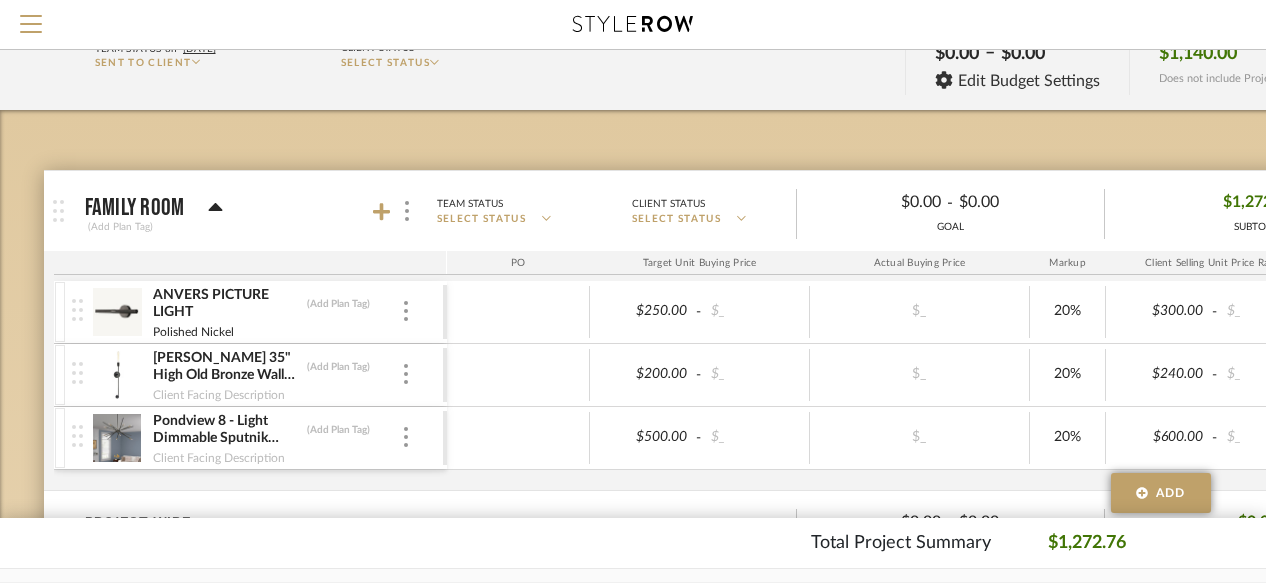 scroll, scrollTop: 0, scrollLeft: 0, axis: both 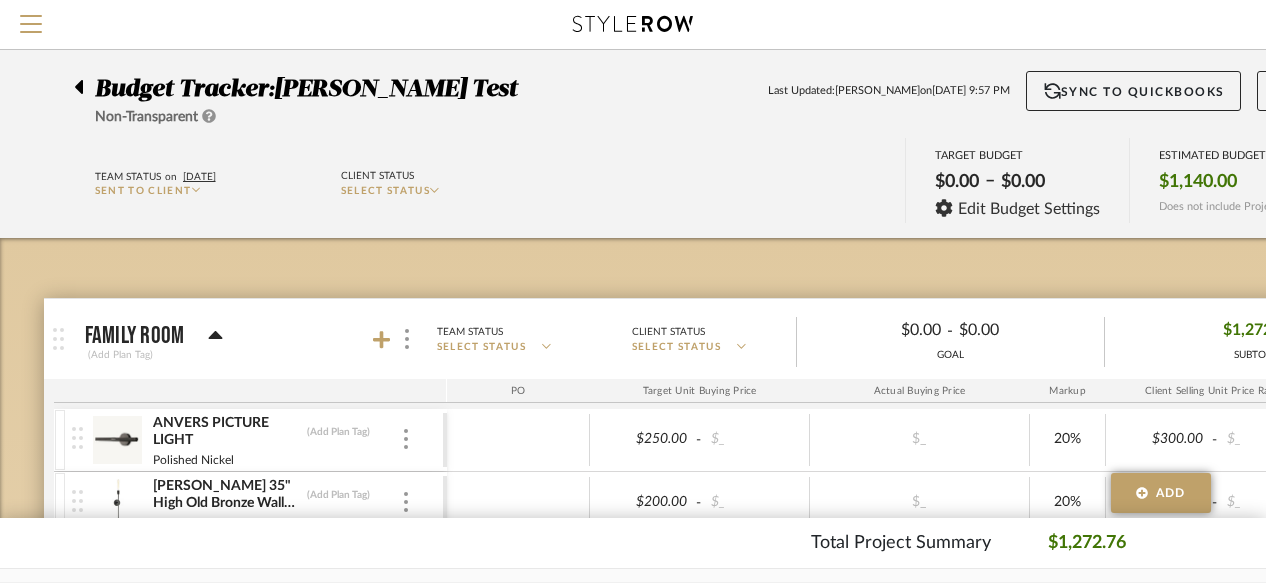 click on "Sent to Client" 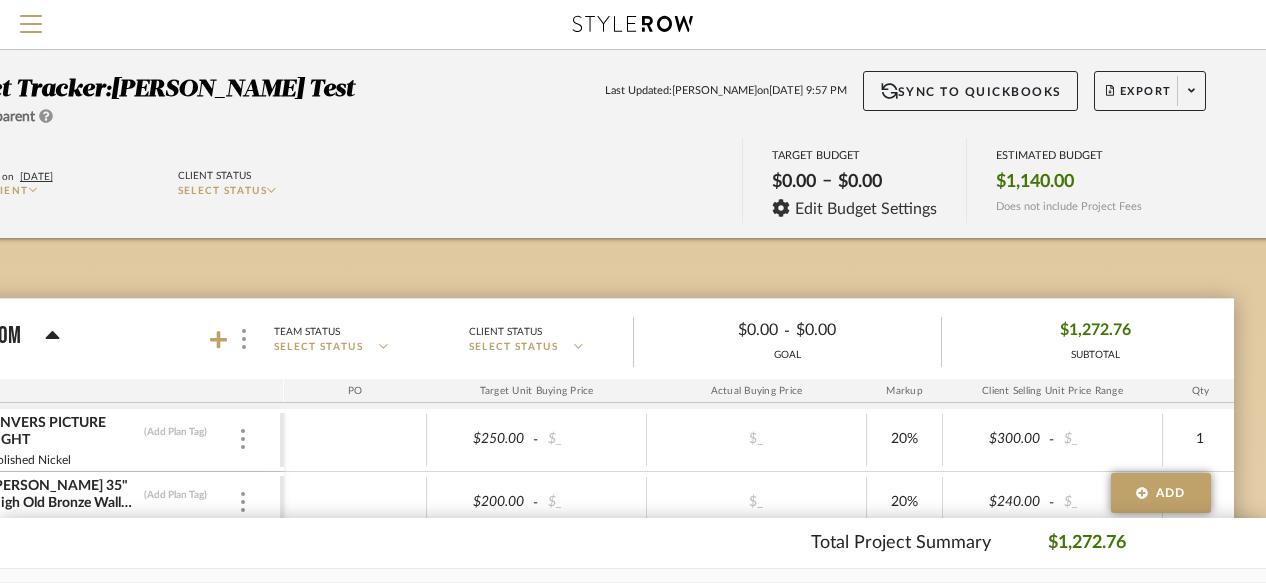 scroll, scrollTop: 0, scrollLeft: 174, axis: horizontal 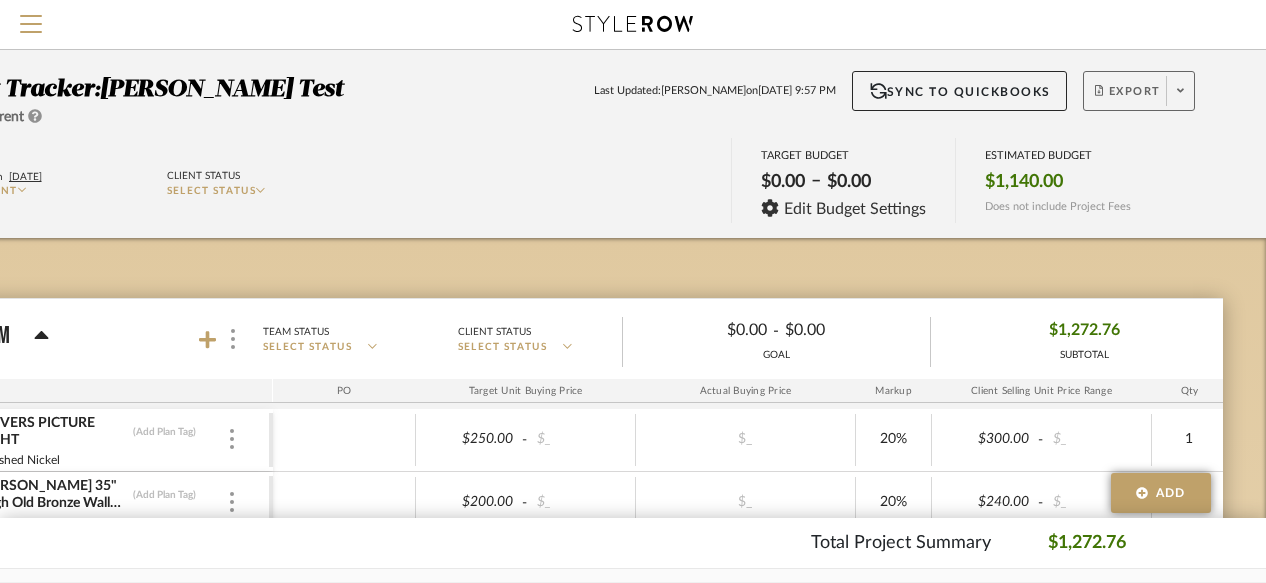 click 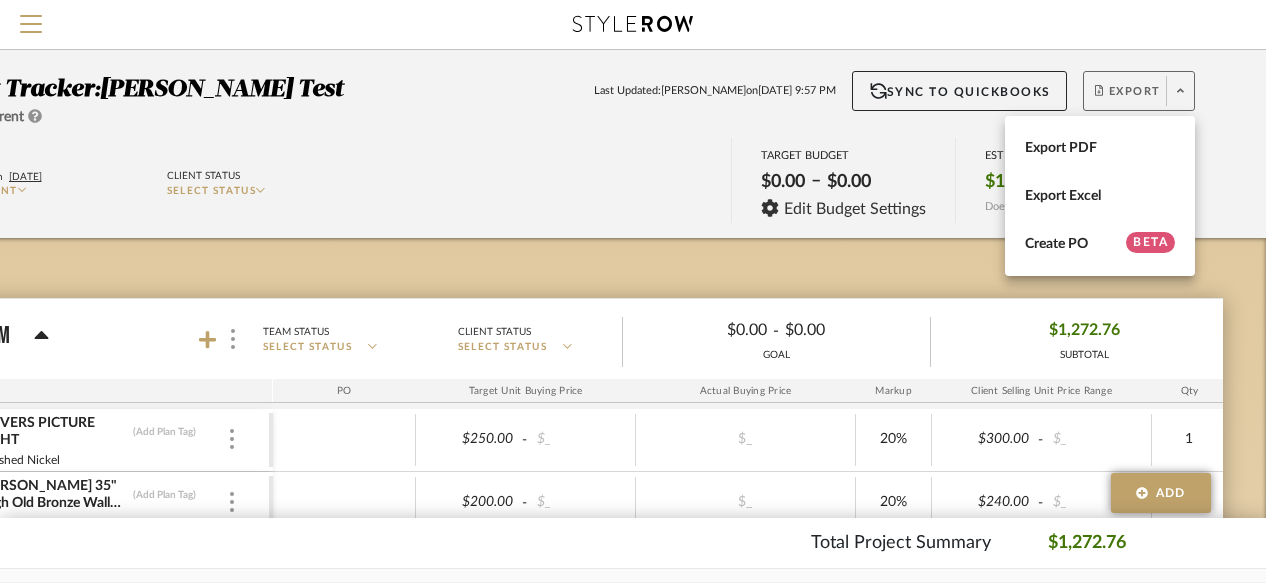 click at bounding box center (633, 291) 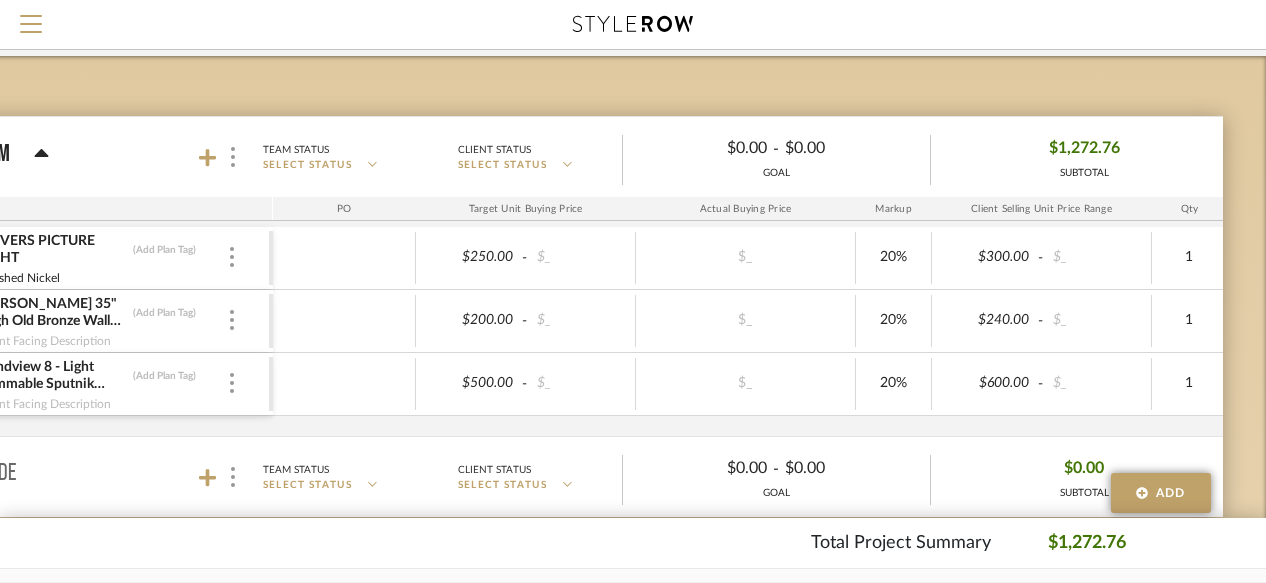 scroll, scrollTop: 184, scrollLeft: 174, axis: both 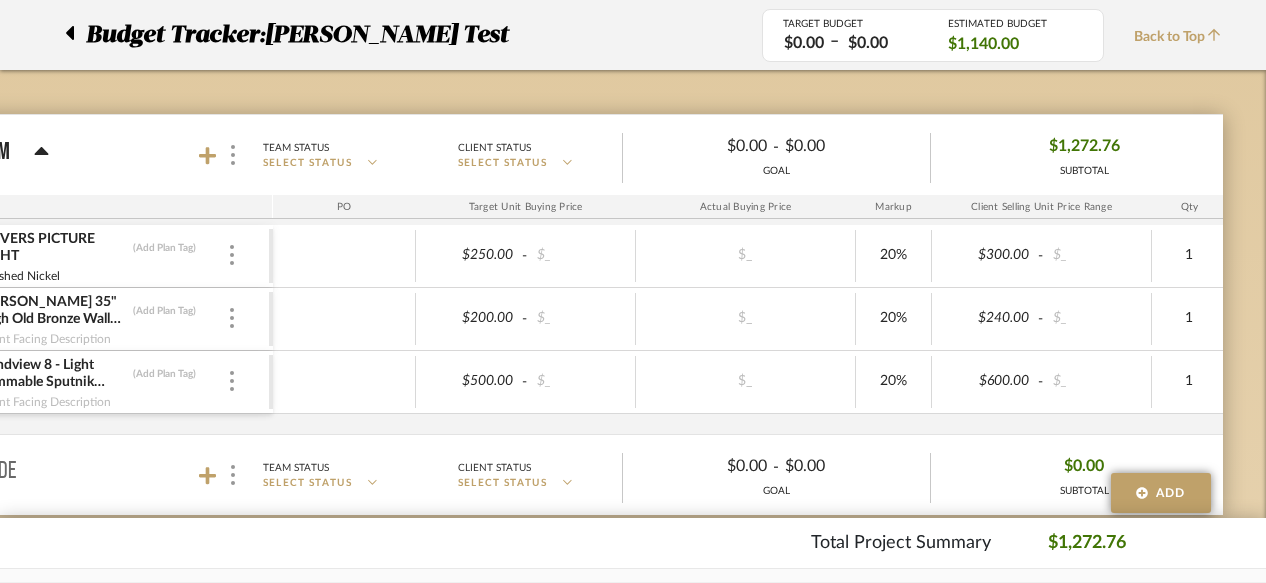 click 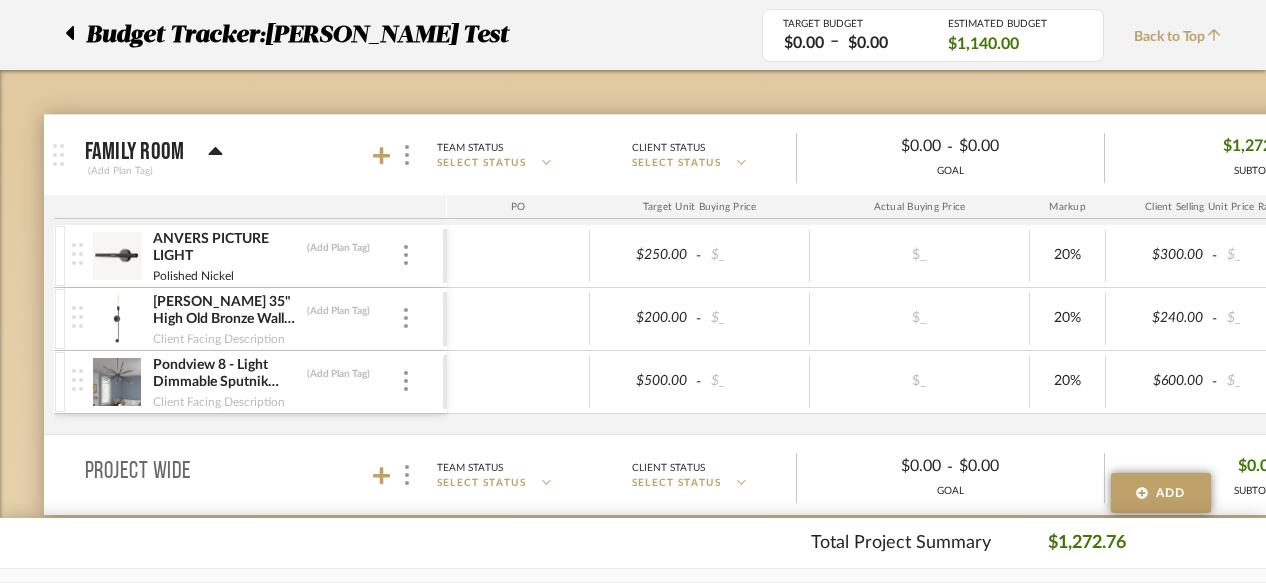 click 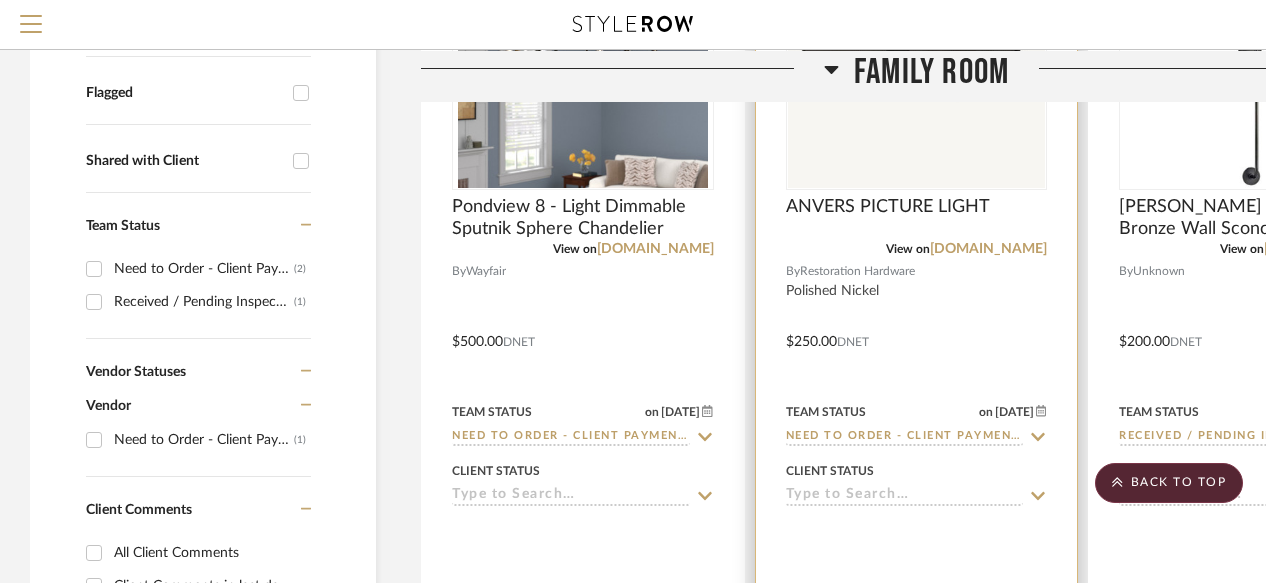 scroll, scrollTop: 638, scrollLeft: 8, axis: both 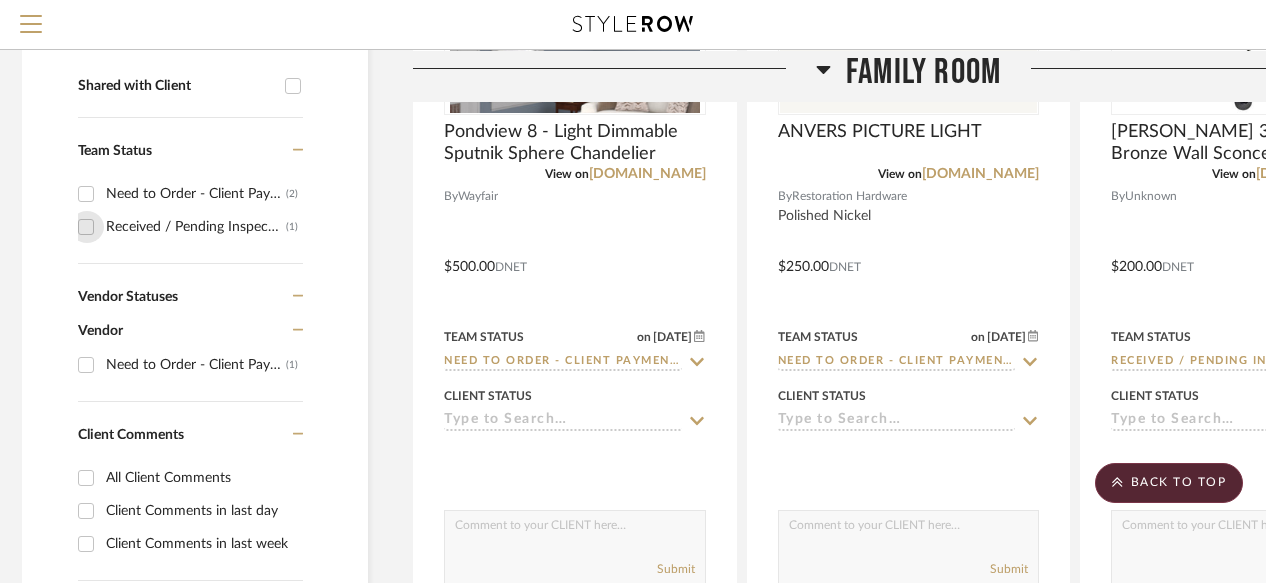 click on "Received / Pending Inspection  (1)" at bounding box center (86, 227) 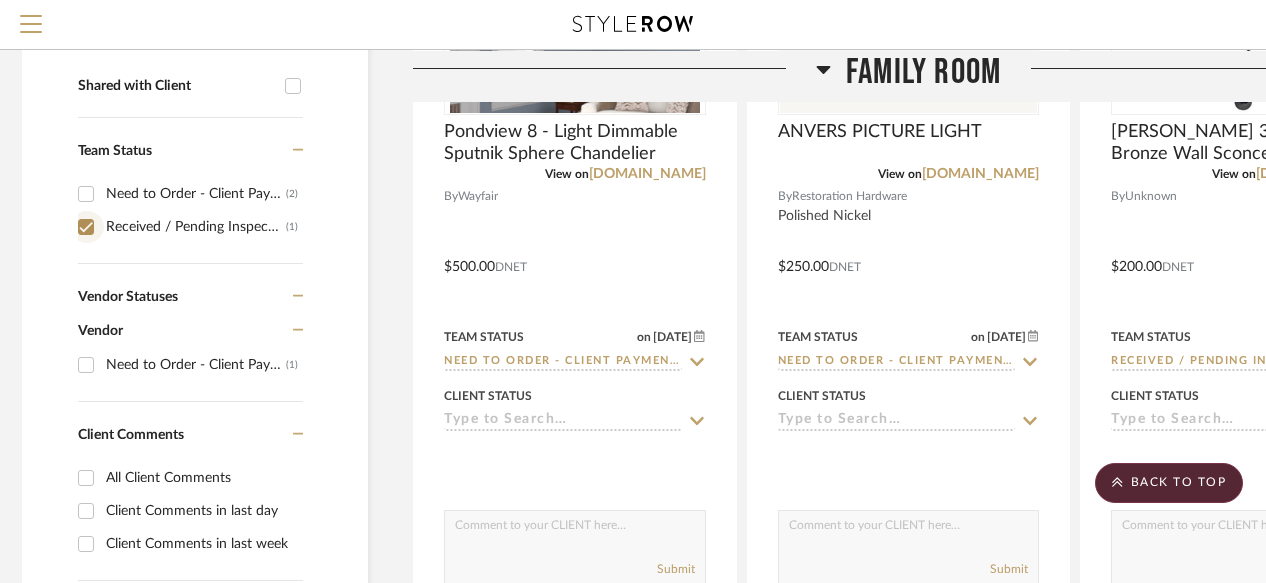 checkbox on "true" 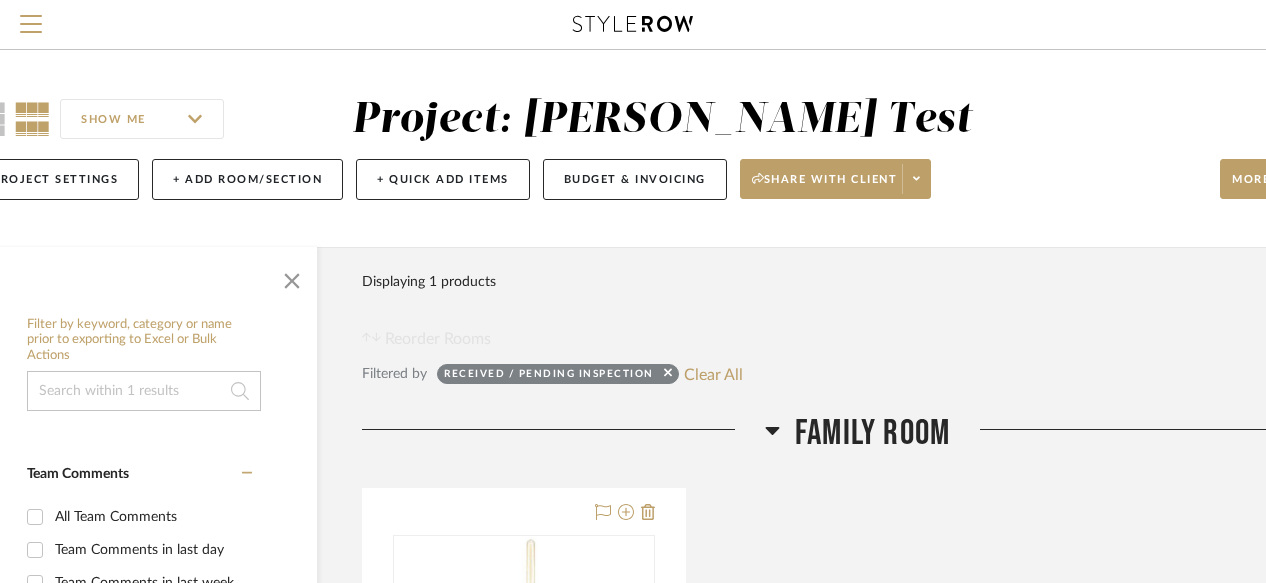scroll, scrollTop: 0, scrollLeft: 0, axis: both 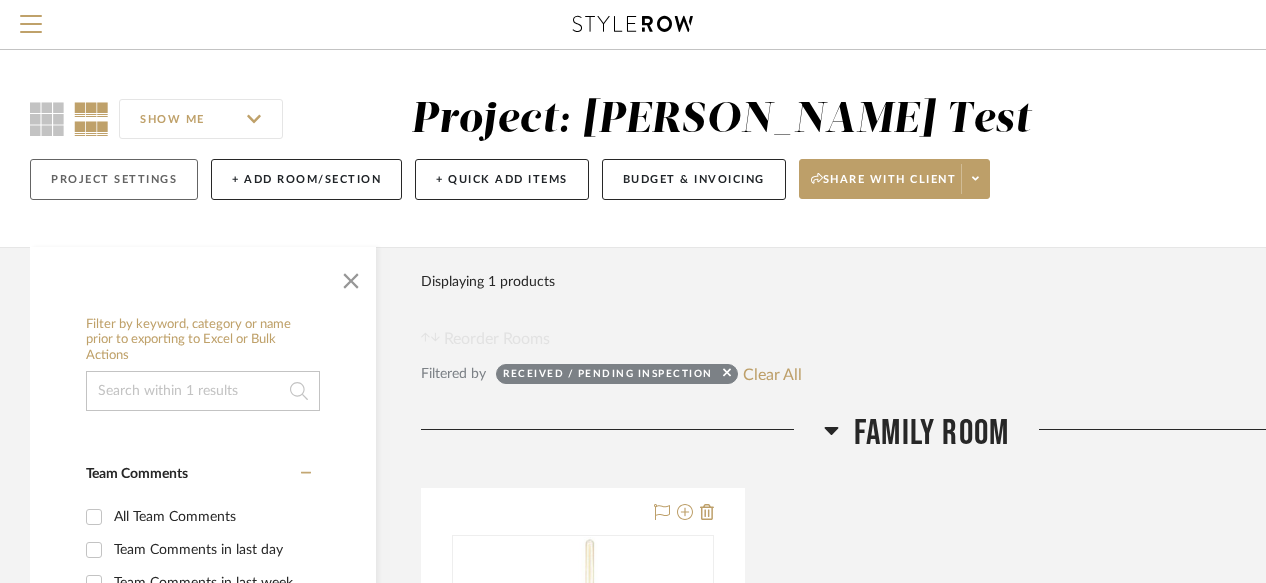 click on "Project Settings" 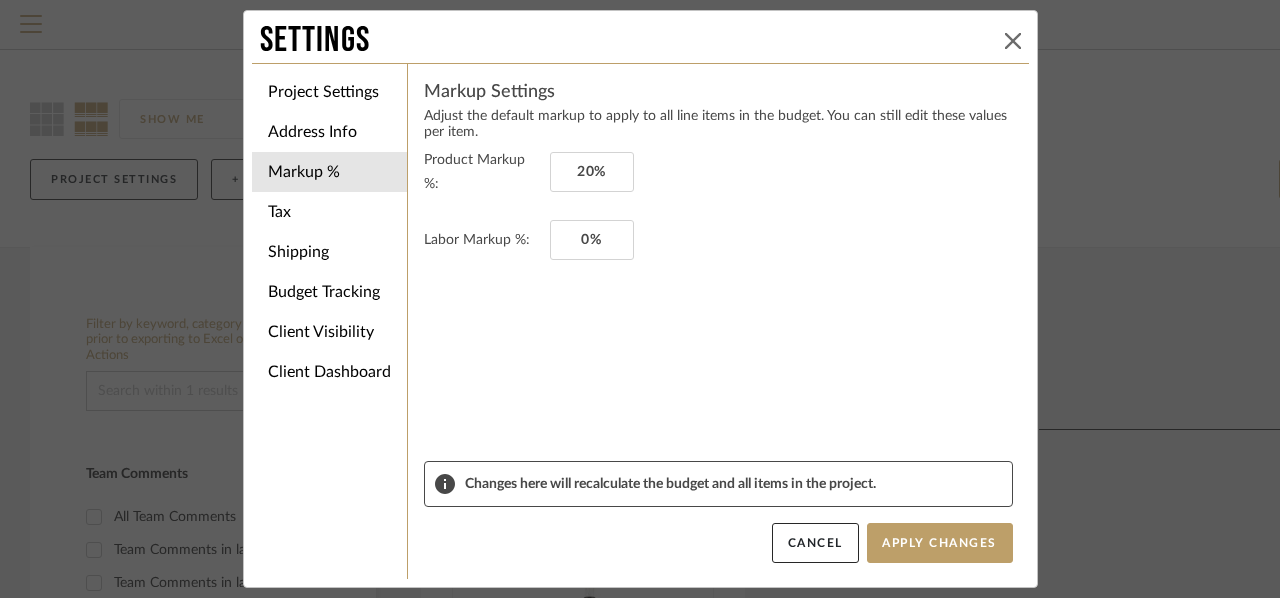 click at bounding box center [1013, 41] 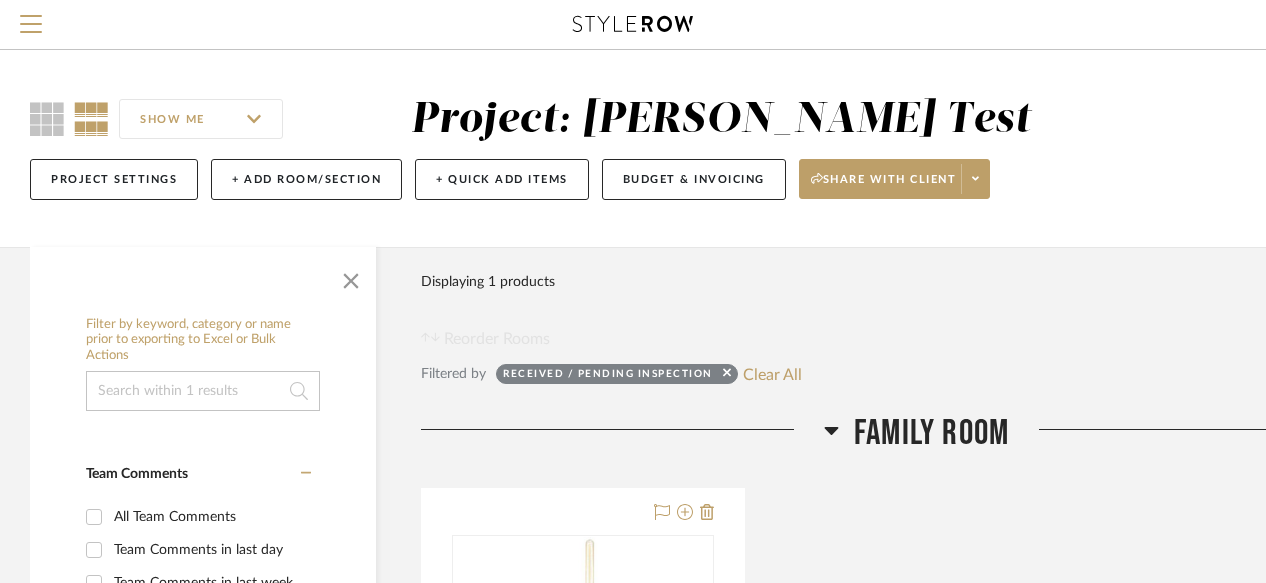 scroll, scrollTop: 0, scrollLeft: 174, axis: horizontal 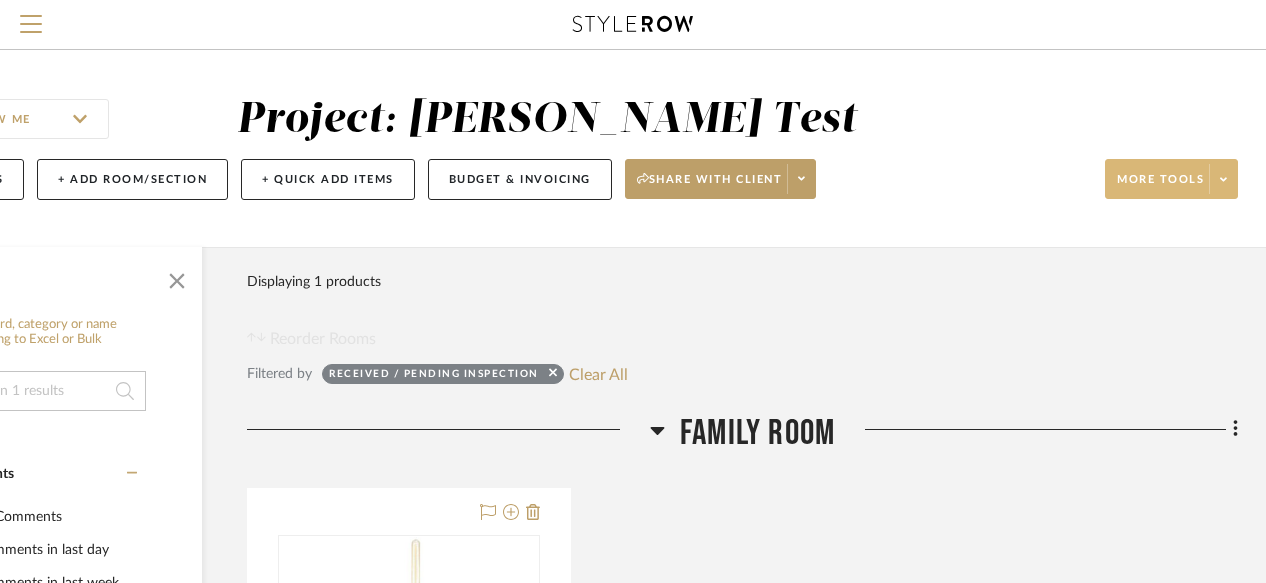 click 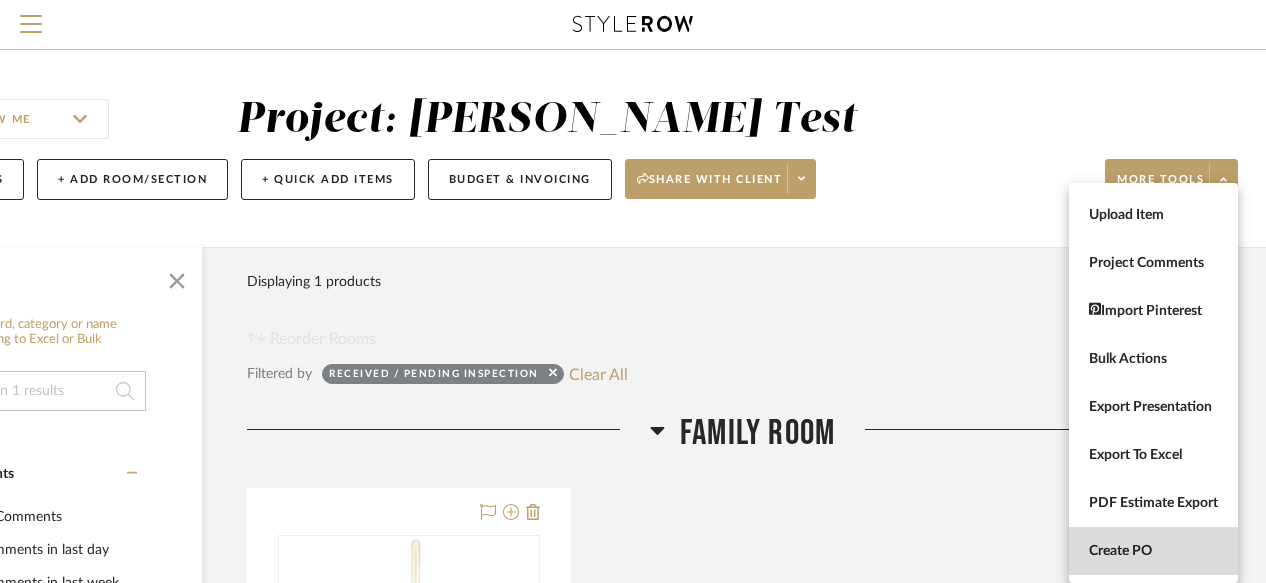 click on "Create PO" at bounding box center [1153, 551] 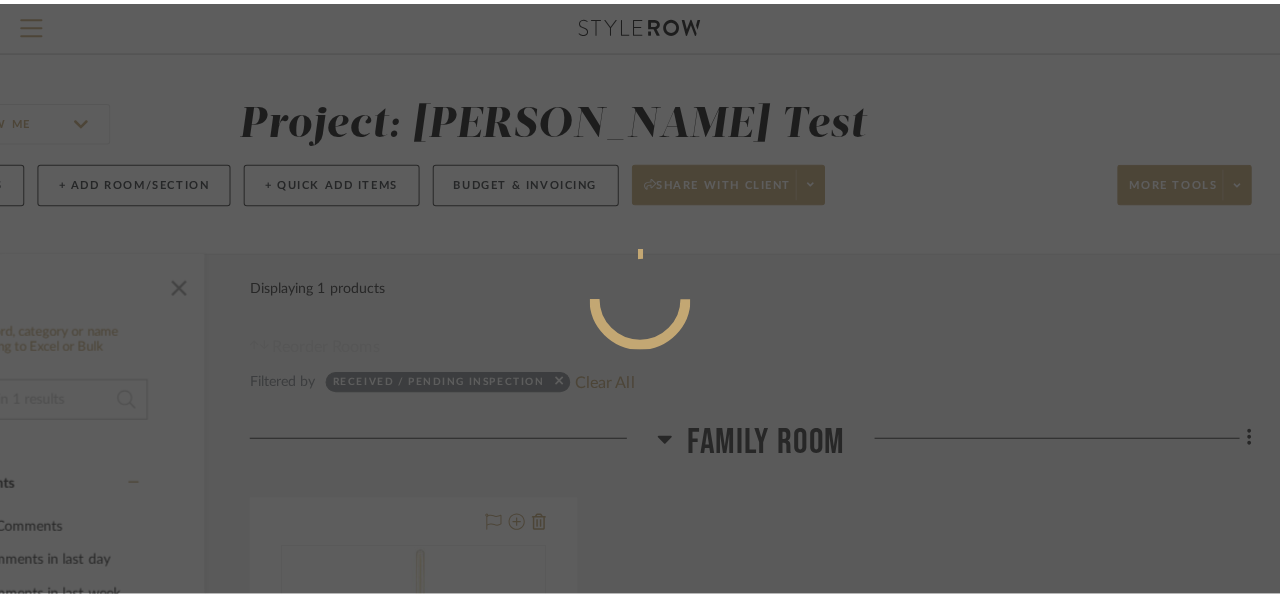 scroll, scrollTop: 0, scrollLeft: 0, axis: both 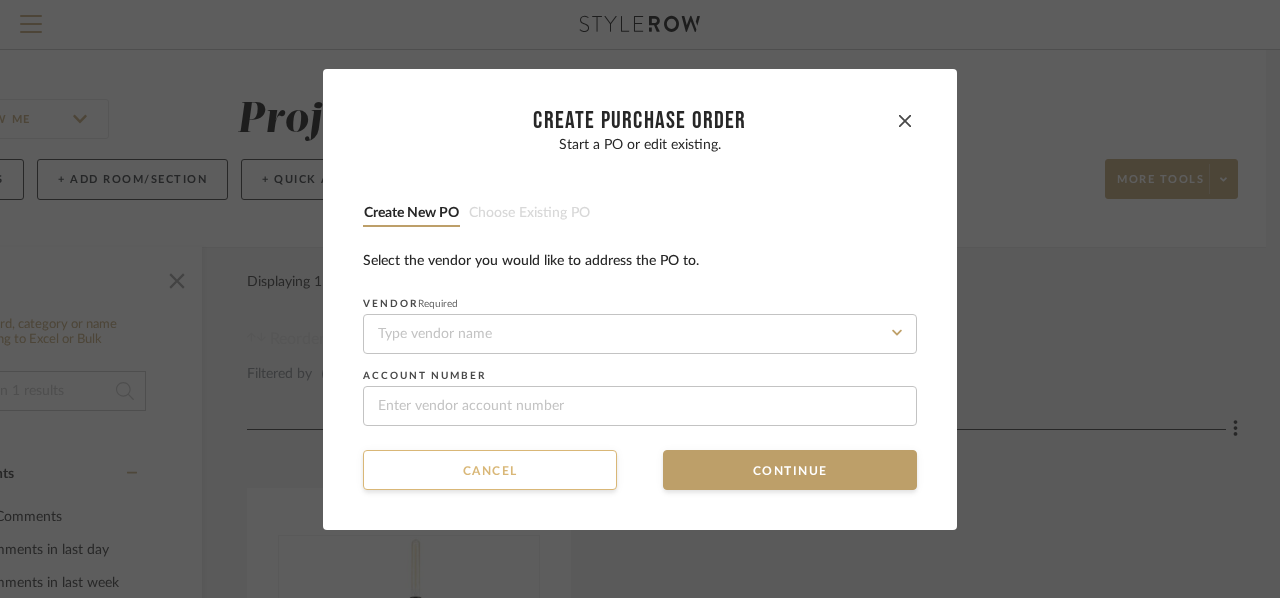 click on "Cancel" at bounding box center (490, 470) 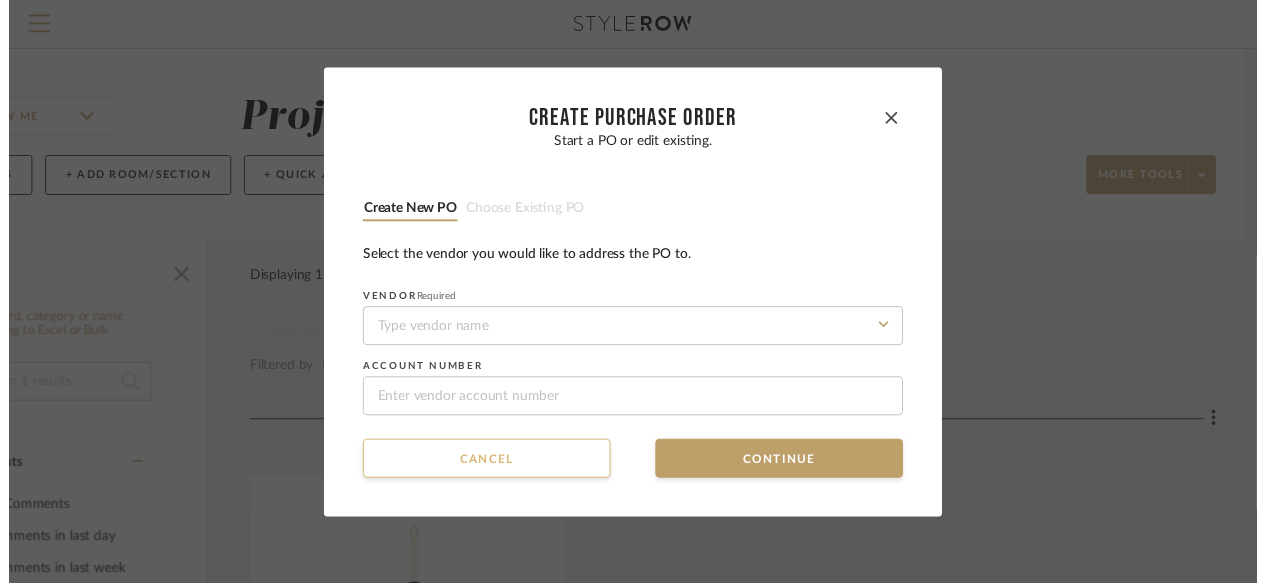 scroll, scrollTop: 0, scrollLeft: 174, axis: horizontal 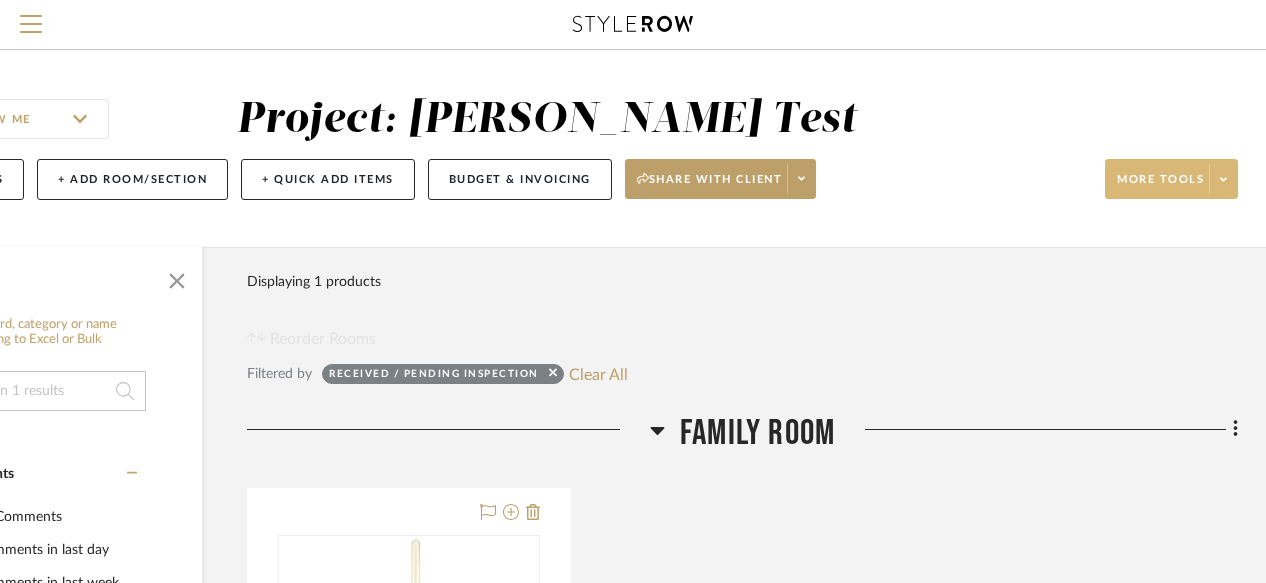 click on "More tools" 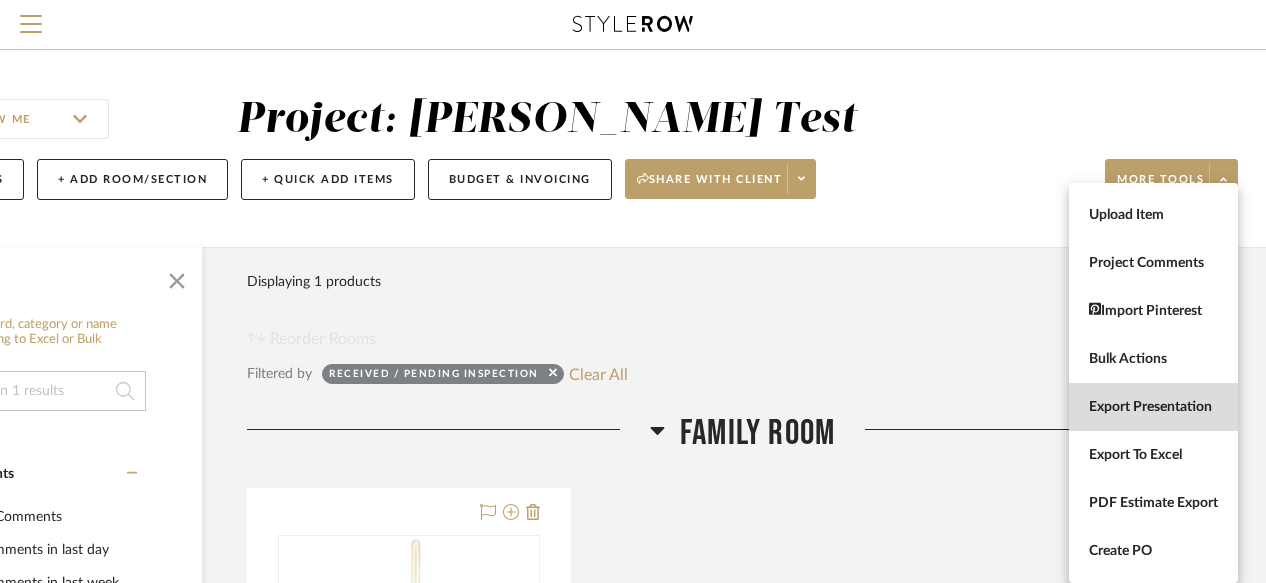 click on "Export Presentation" at bounding box center (1153, 407) 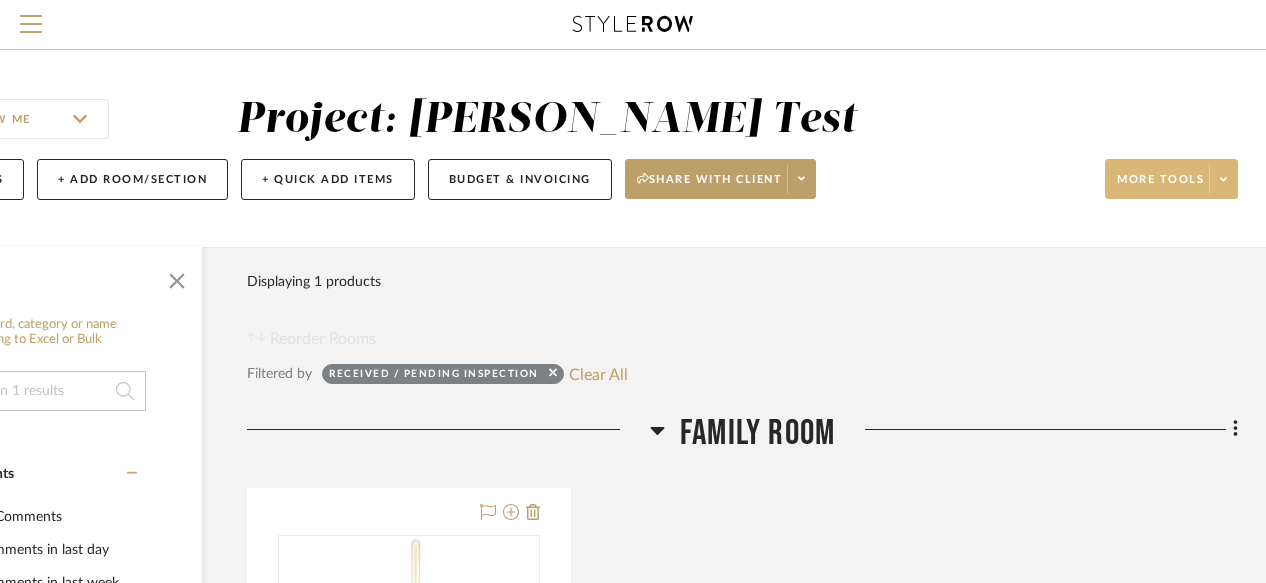 click on "More tools" 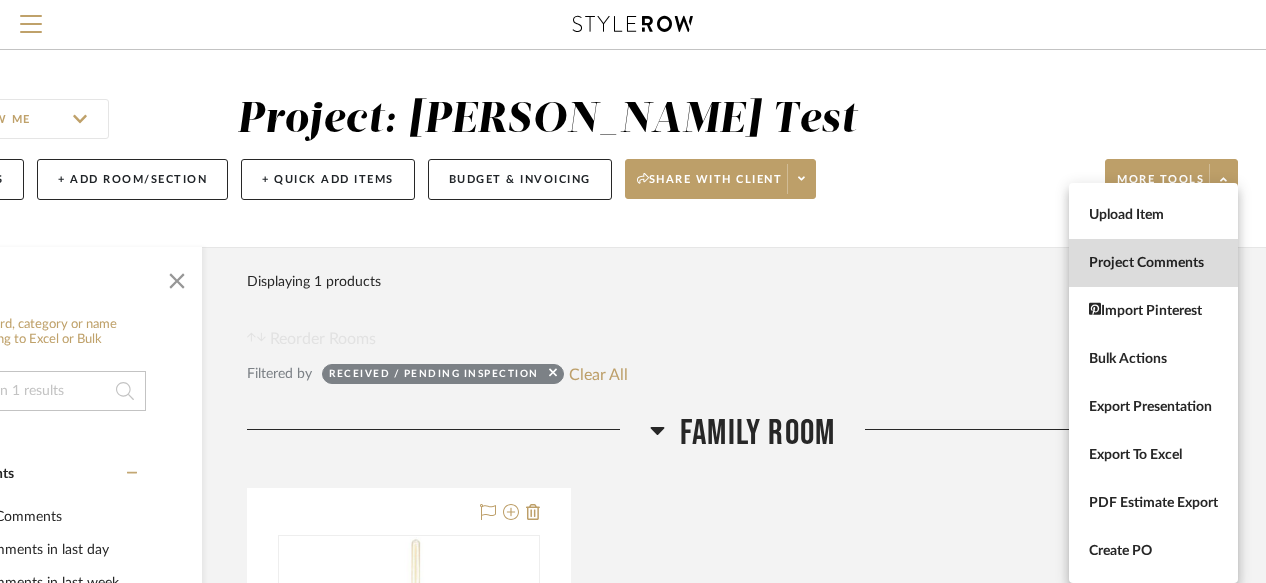 click on "Project Comments" at bounding box center (1153, 263) 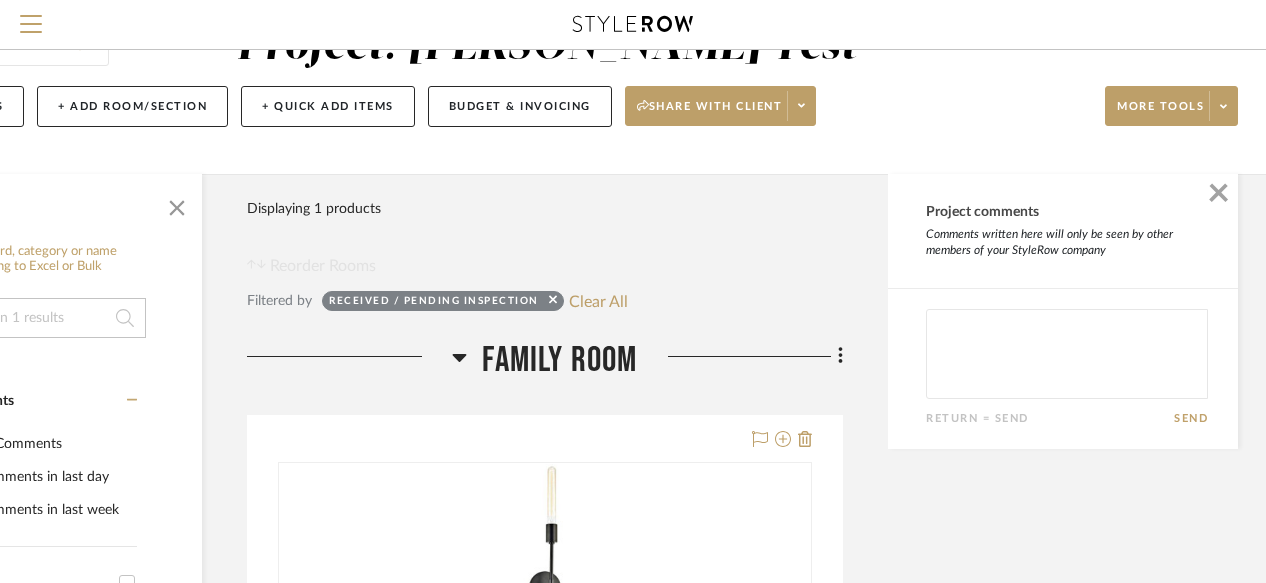 scroll, scrollTop: 72, scrollLeft: 174, axis: both 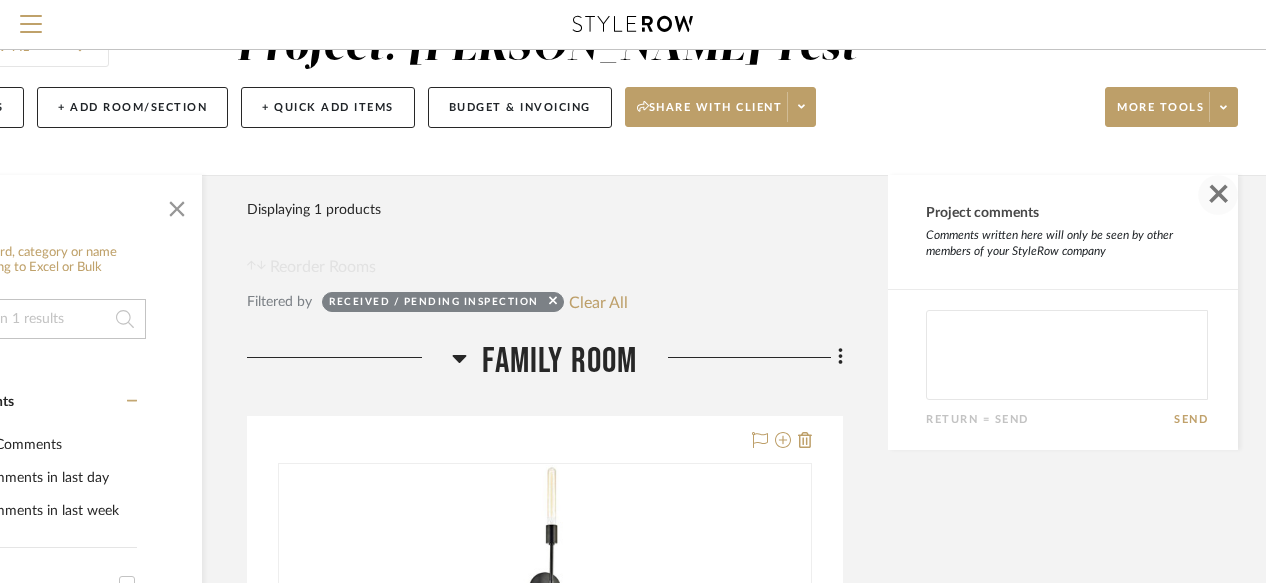 click 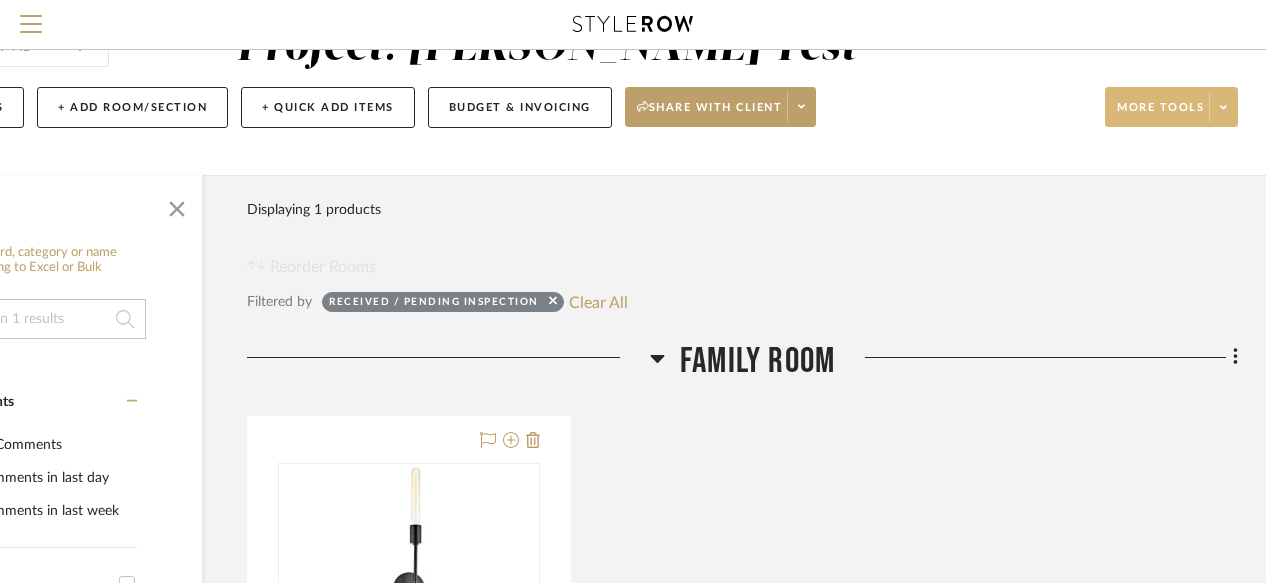 click 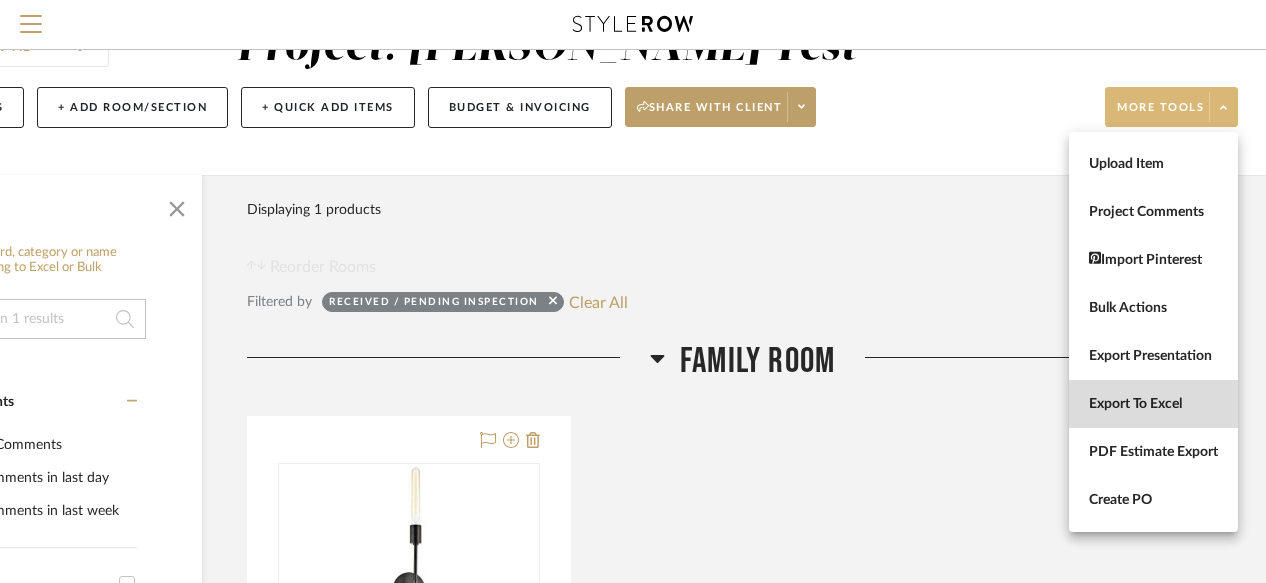 click on "Export To Excel" at bounding box center [1153, 404] 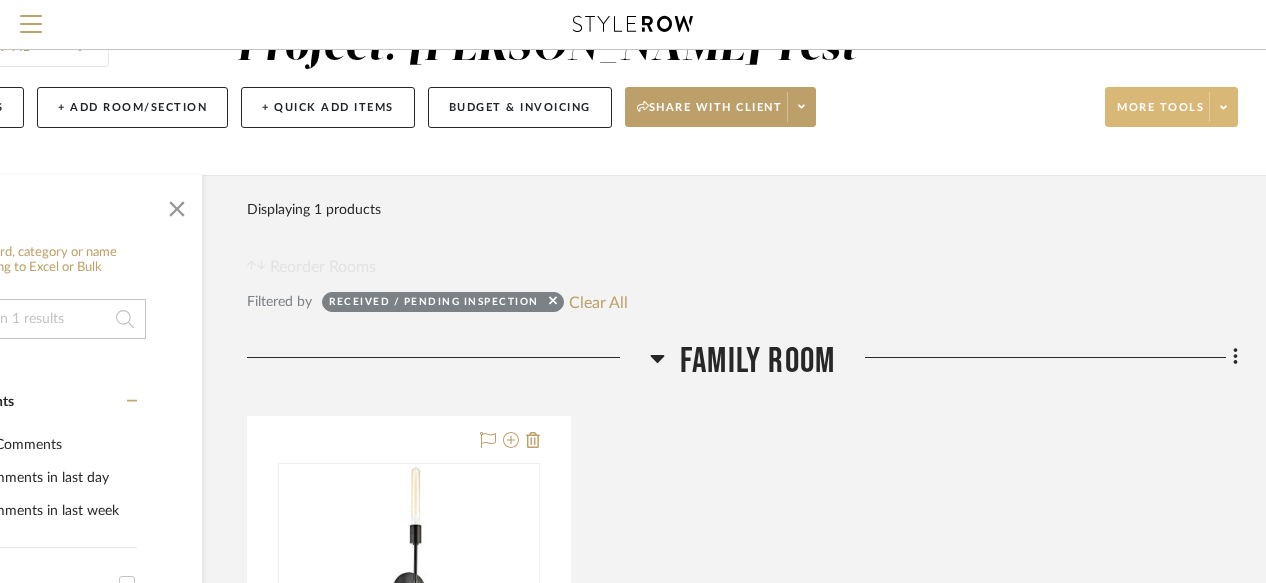scroll, scrollTop: 0, scrollLeft: 174, axis: horizontal 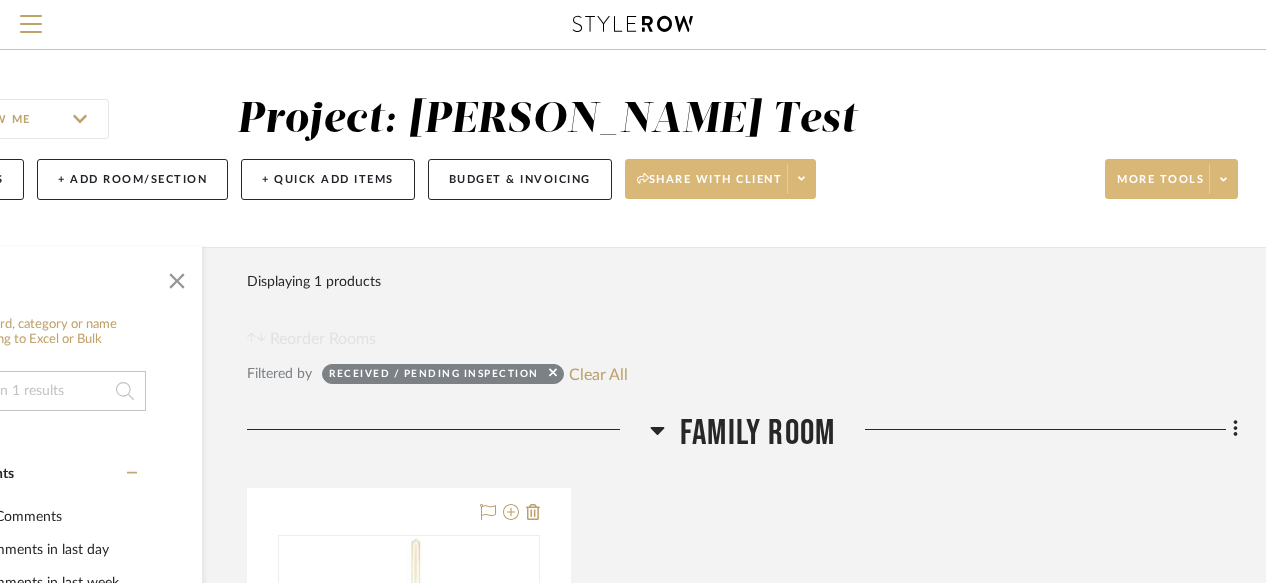 click 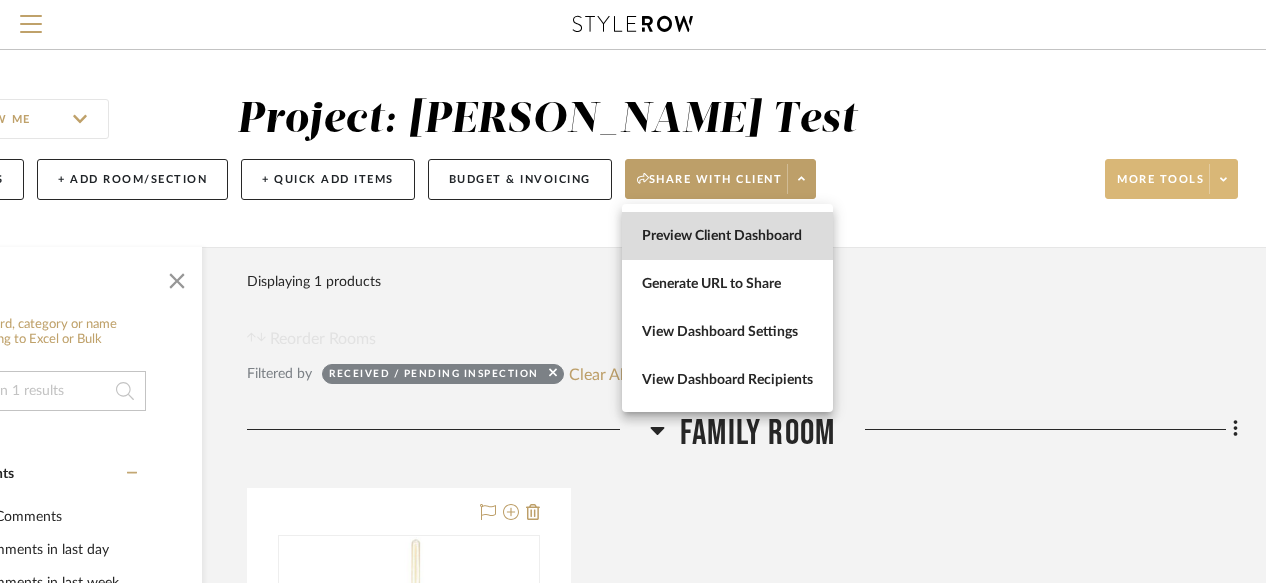 click on "Preview Client Dashboard" at bounding box center [727, 236] 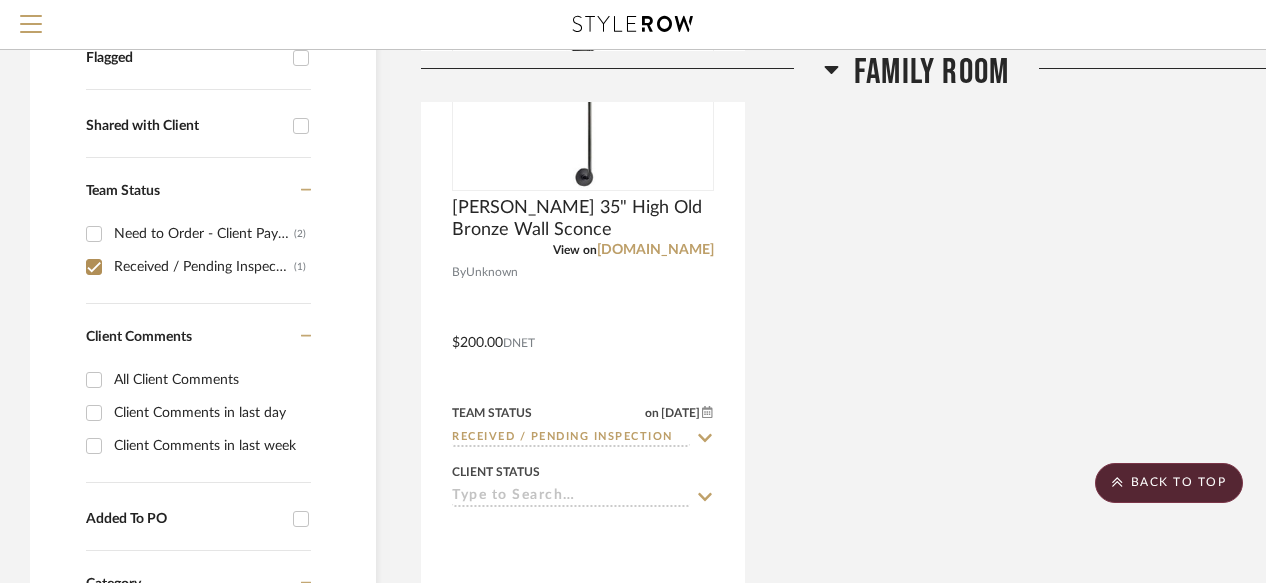 scroll, scrollTop: 604, scrollLeft: 0, axis: vertical 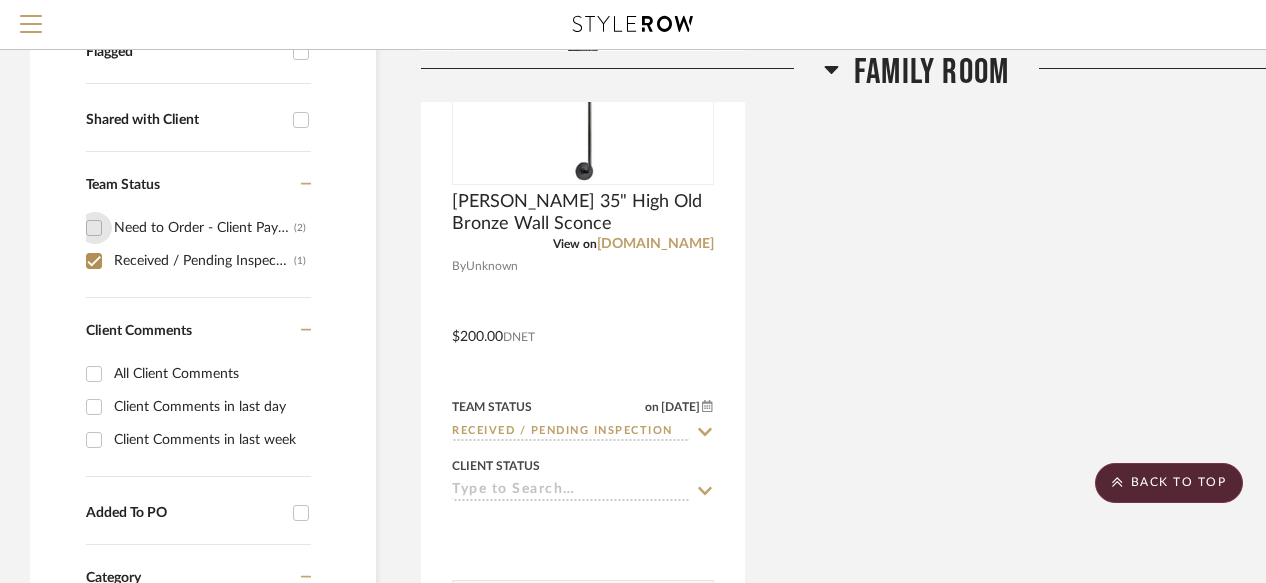 click on "Need to Order - Client Payment Received  (2)" at bounding box center [94, 228] 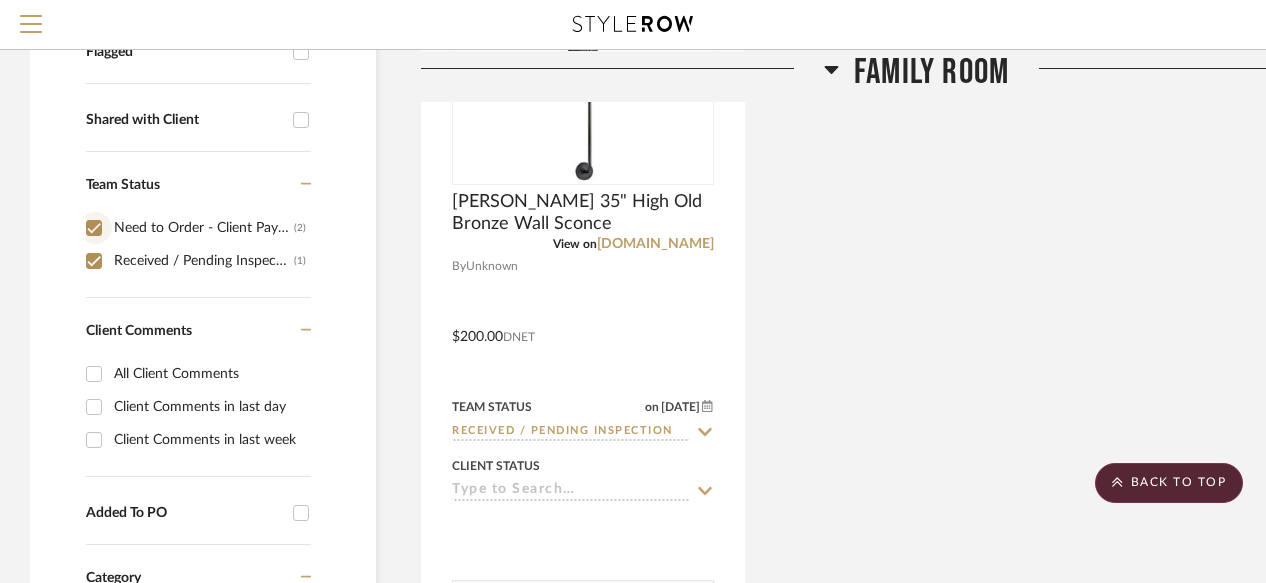 checkbox on "true" 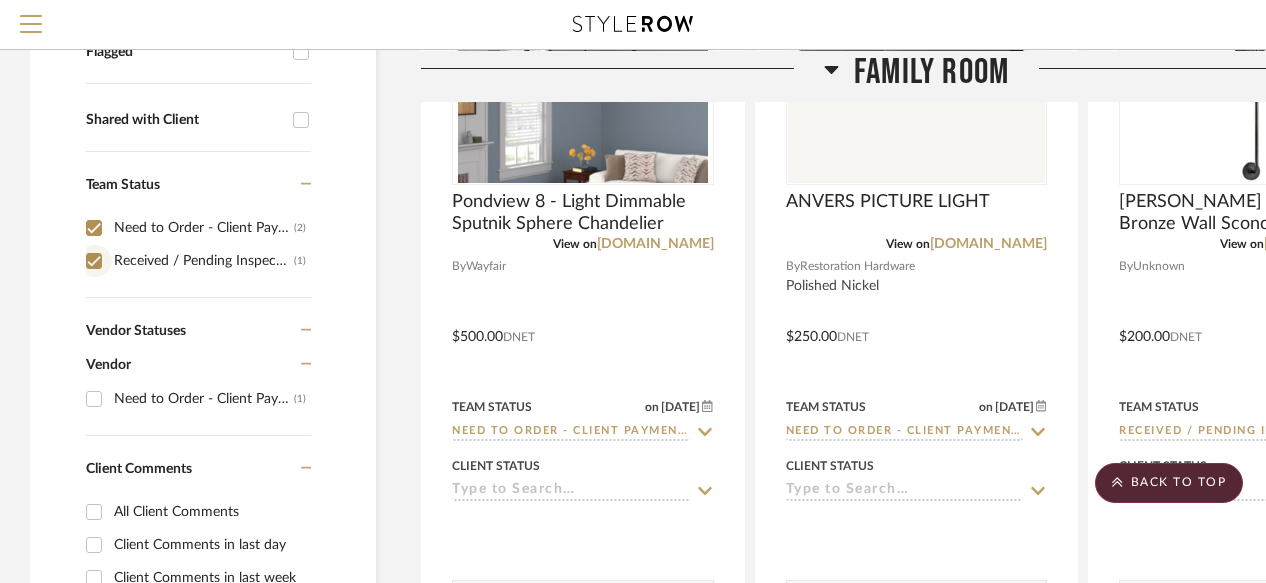 click on "Received / Pending Inspection  (1)" at bounding box center (94, 261) 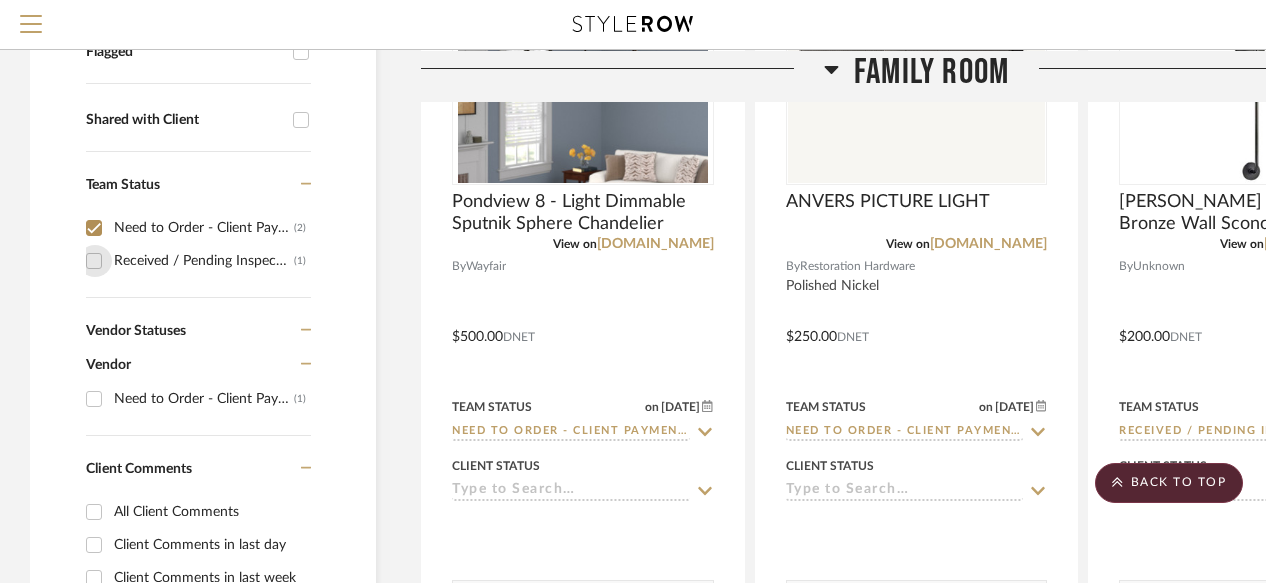 checkbox on "false" 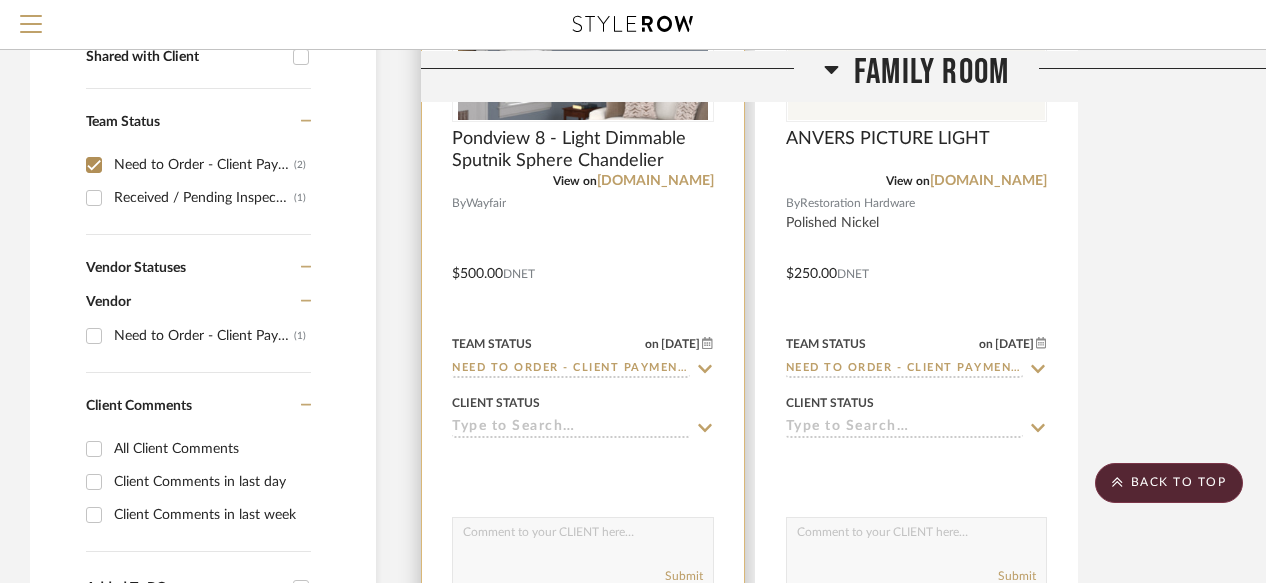scroll, scrollTop: 679, scrollLeft: 0, axis: vertical 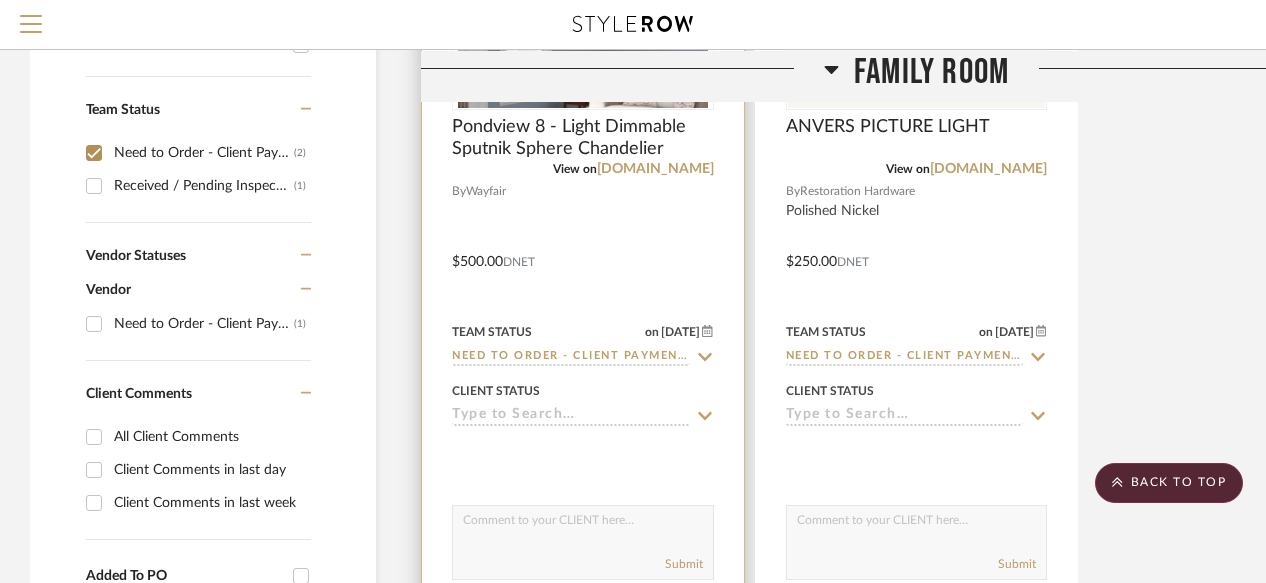 click on "Need to Order - Client Payment Received" 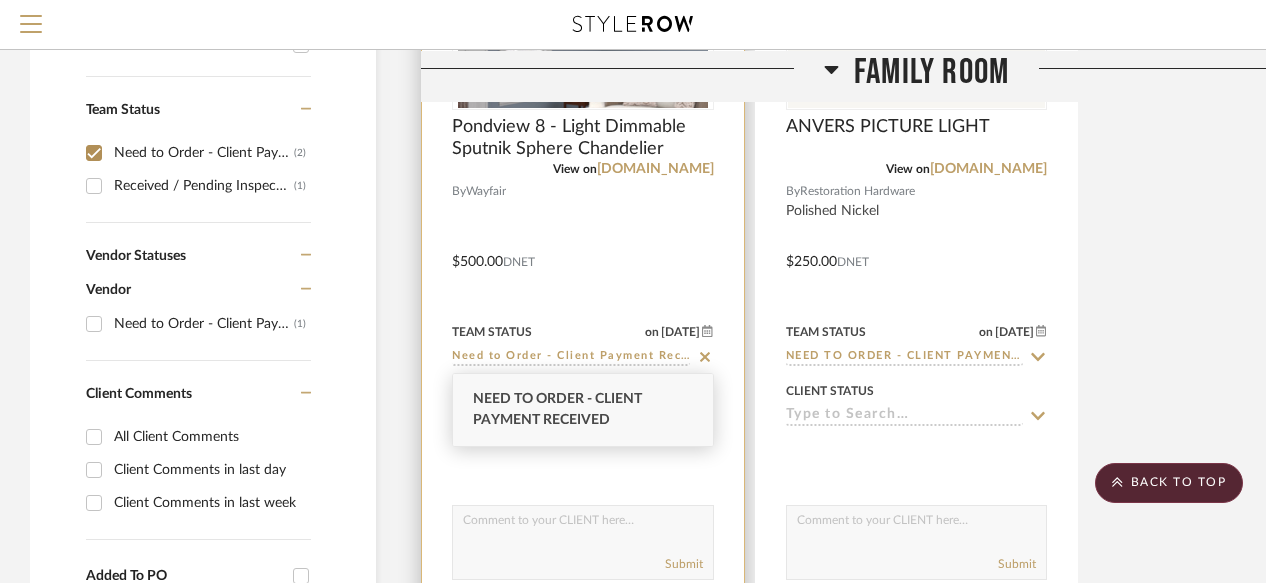 click 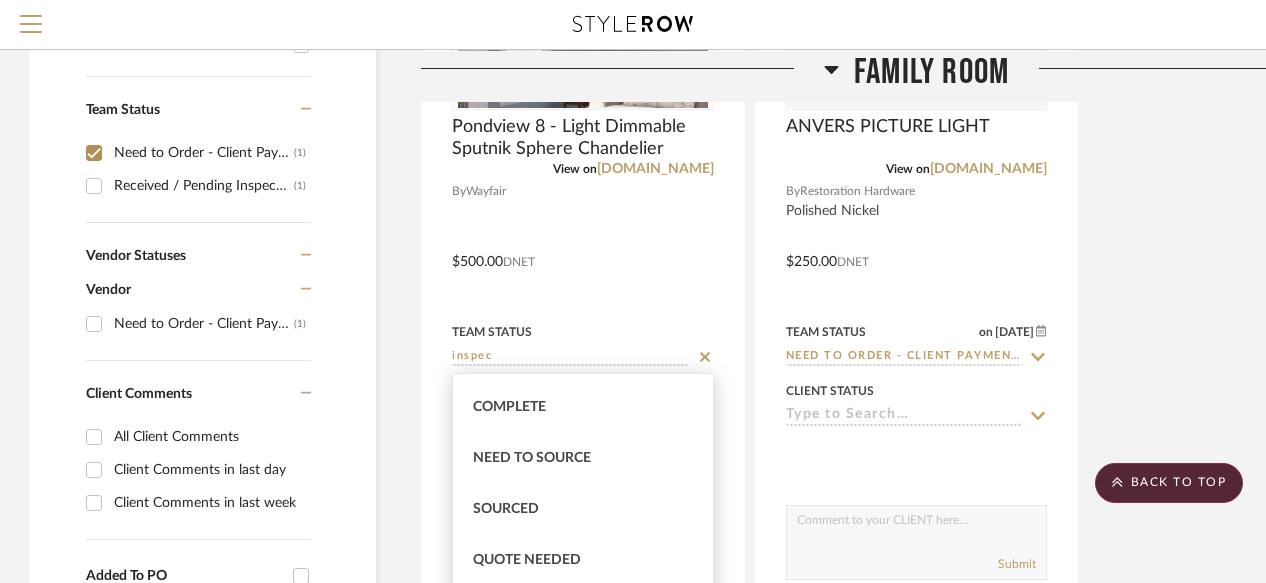 scroll, scrollTop: 0, scrollLeft: 0, axis: both 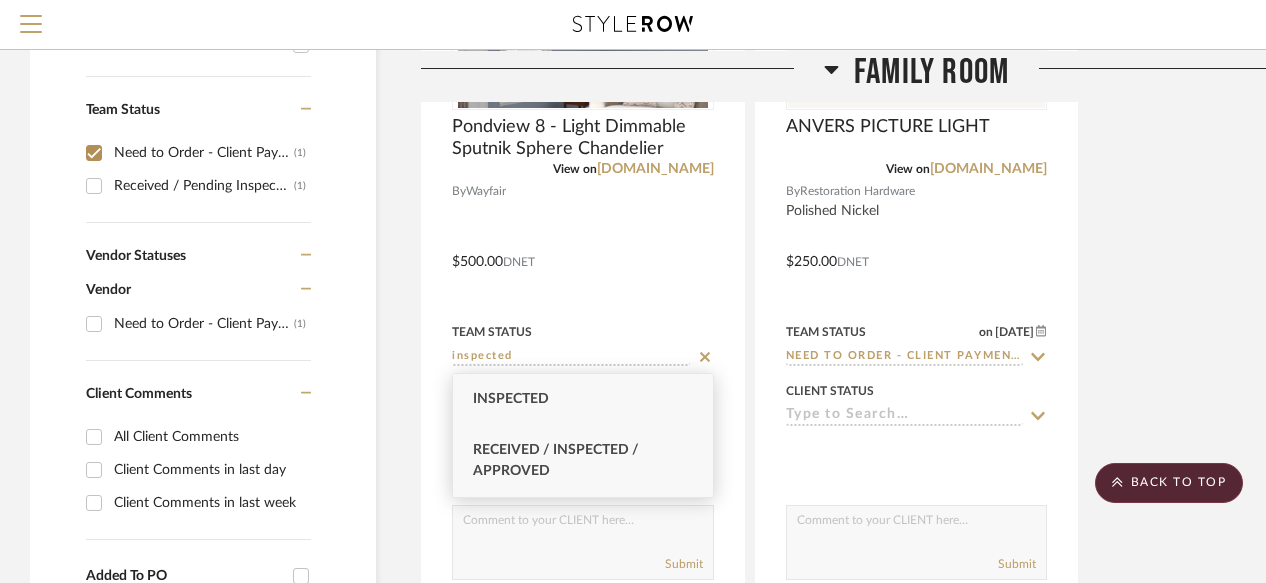 click on "Received / Inspected / Approved" at bounding box center (556, 460) 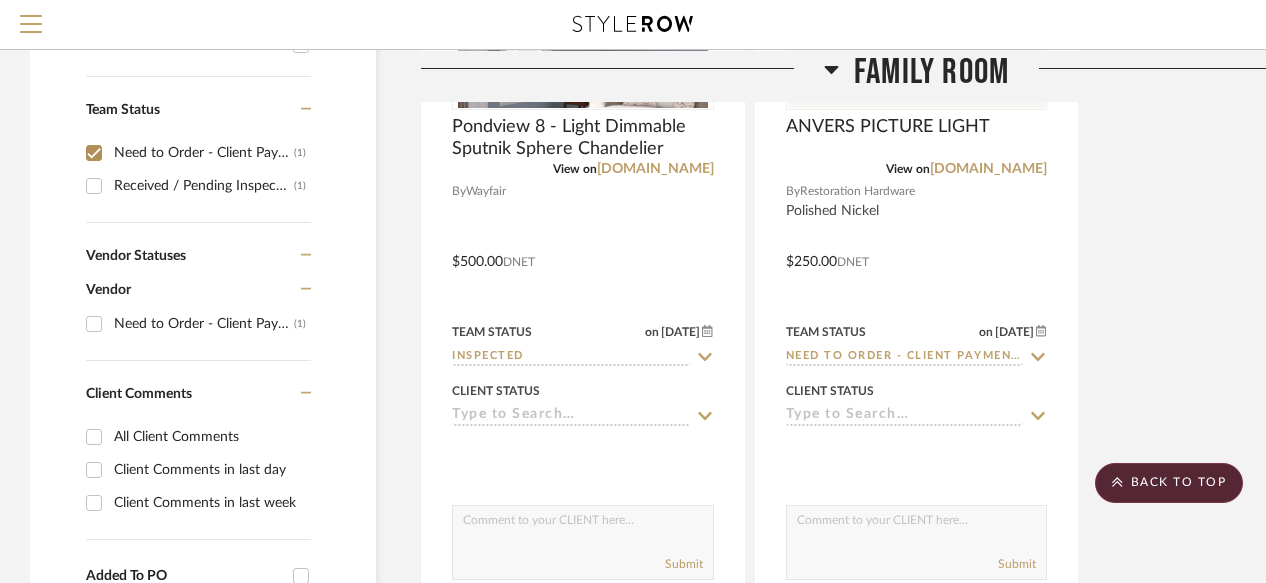 type on "Received / Inspected / Approved" 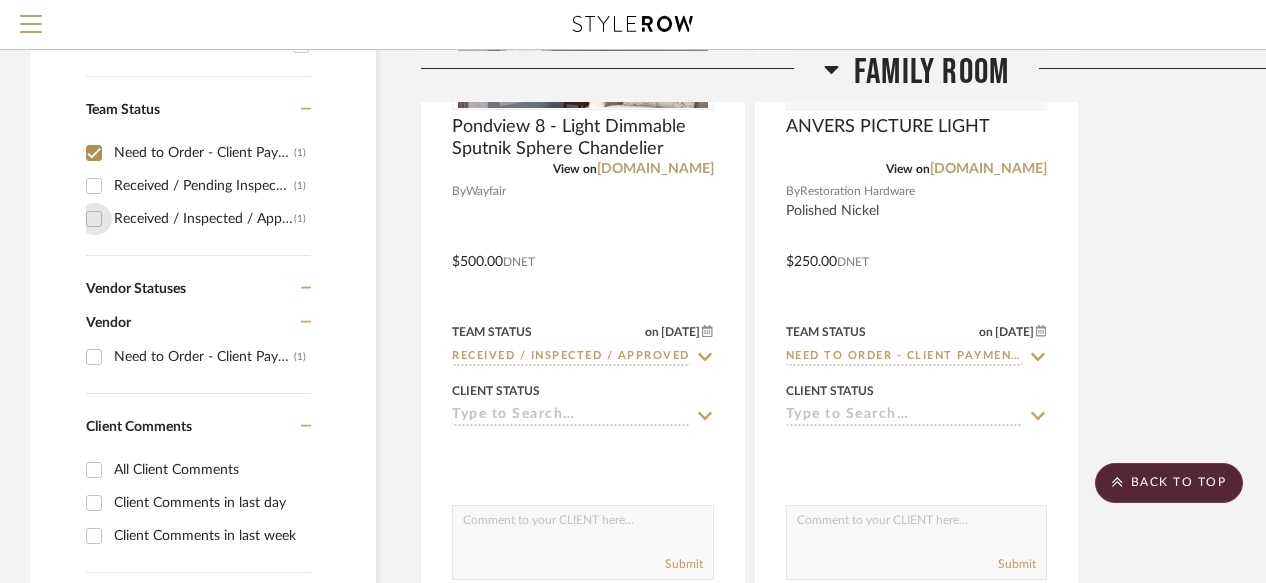 click on "Received / Inspected / Approved  (1)" at bounding box center (94, 219) 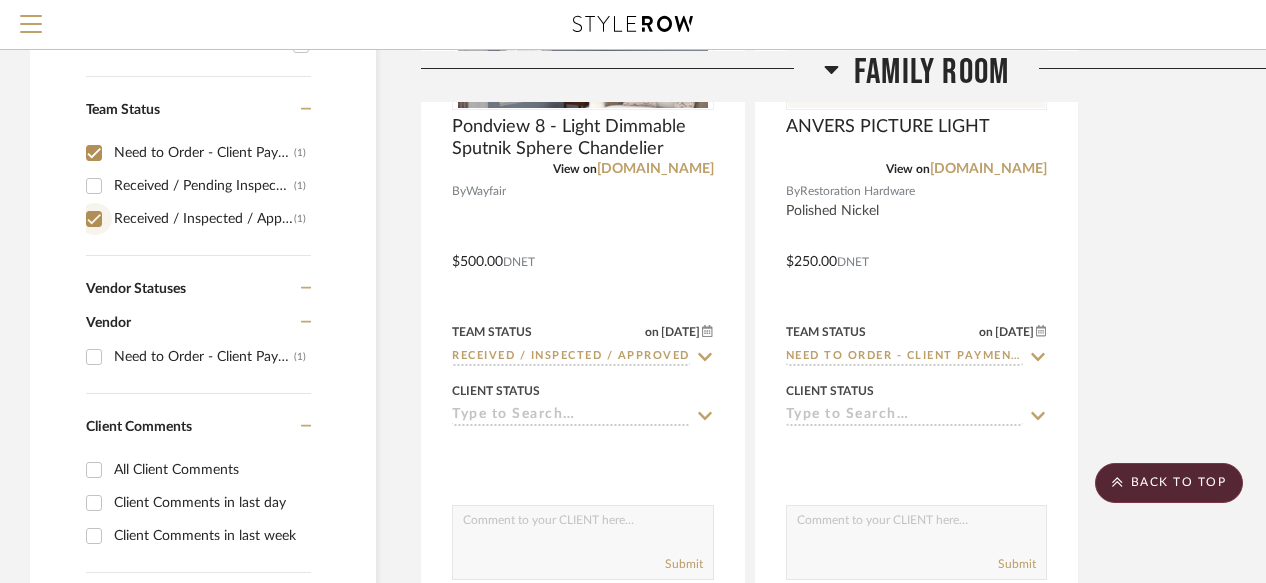 checkbox on "true" 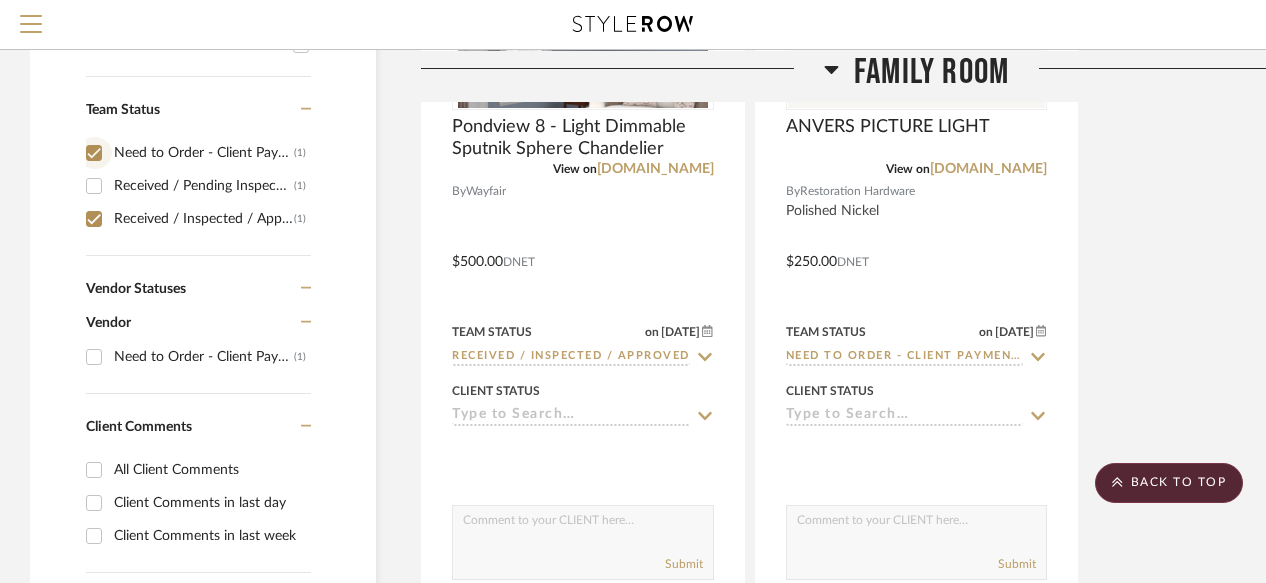 click on "Need to Order - Client Payment Received  (1)" at bounding box center (94, 153) 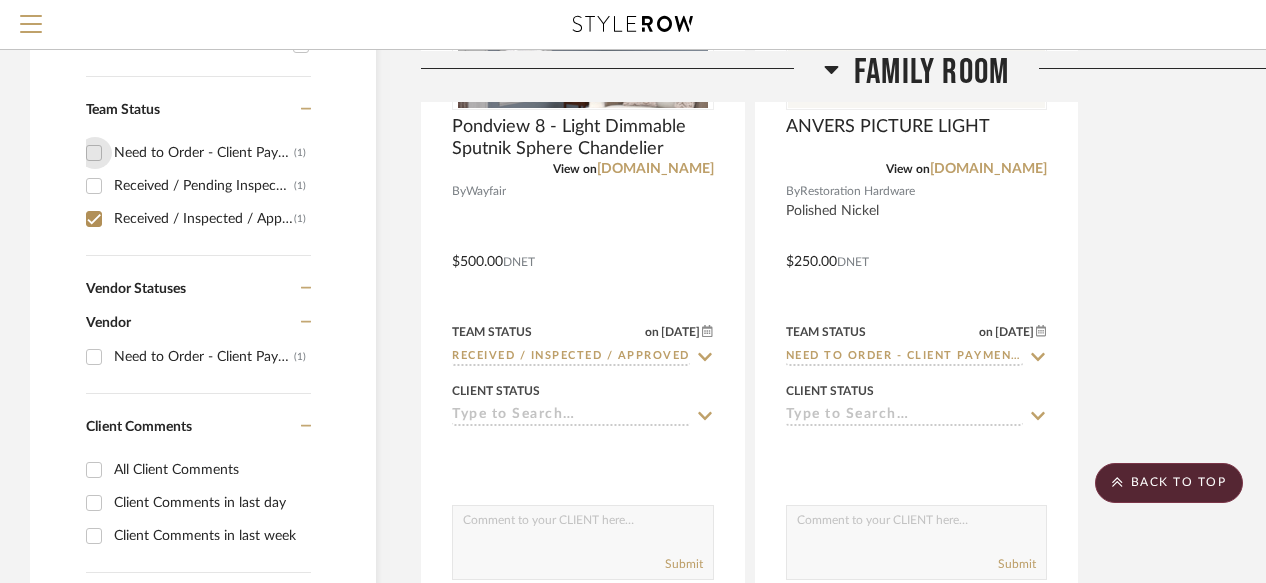 checkbox on "false" 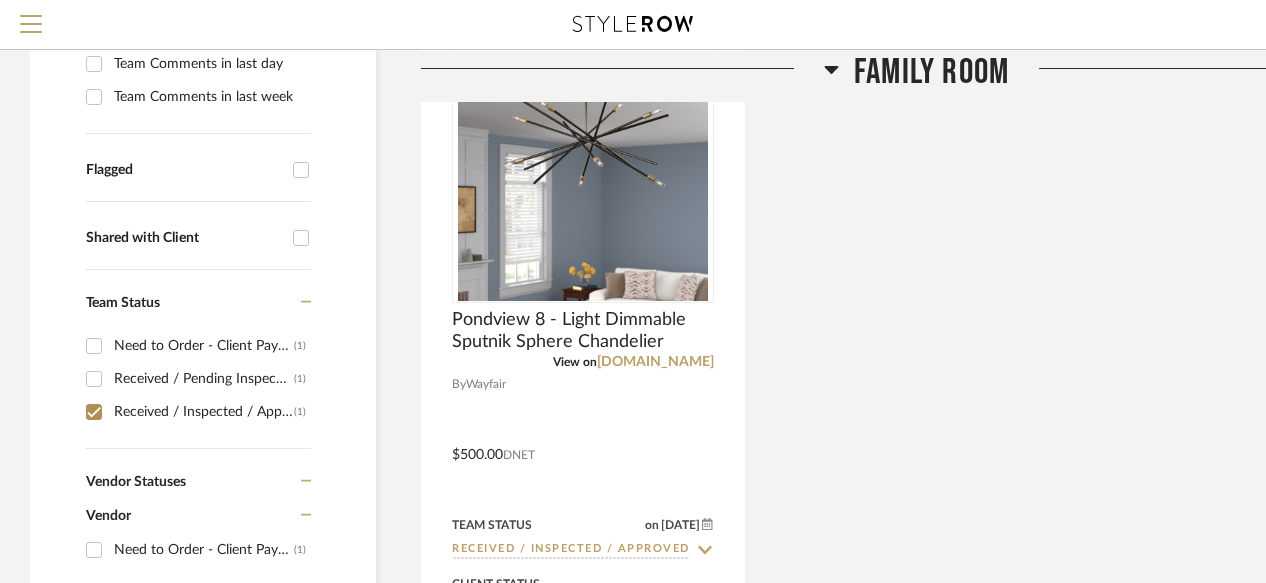 scroll, scrollTop: 489, scrollLeft: 0, axis: vertical 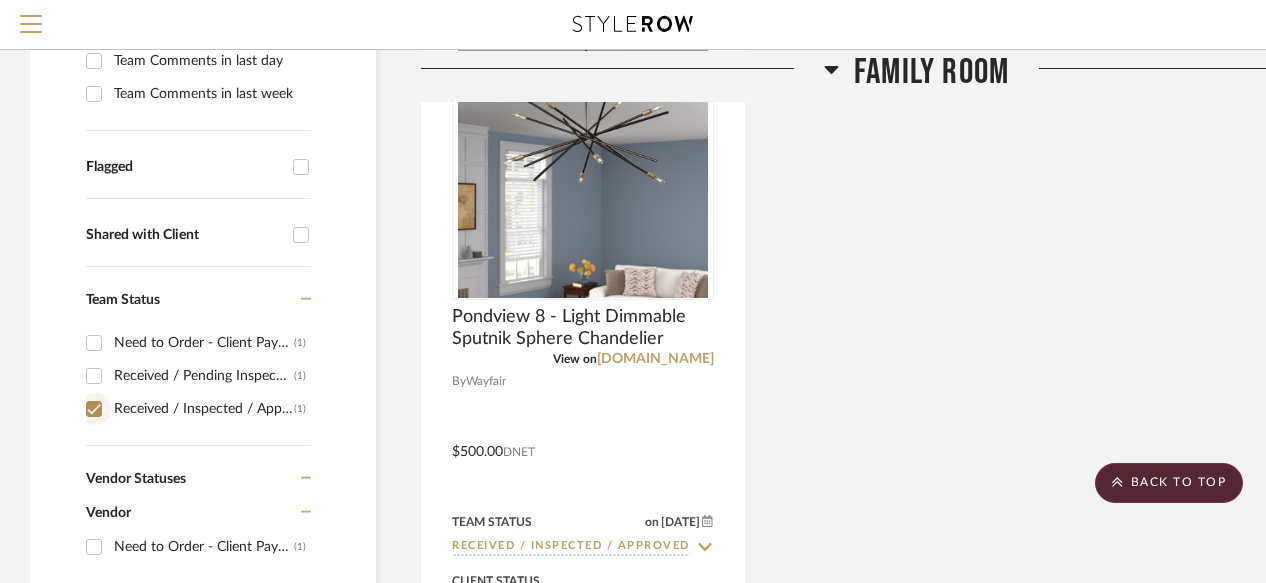 click on "Received / Inspected / Approved  (1)" at bounding box center [94, 409] 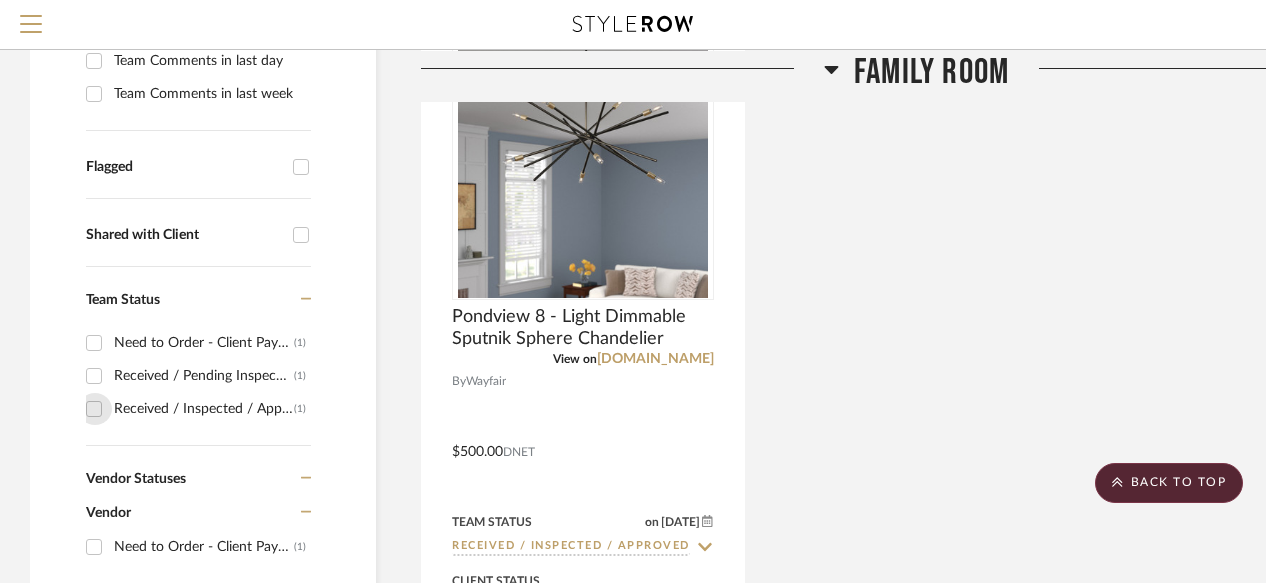 checkbox on "false" 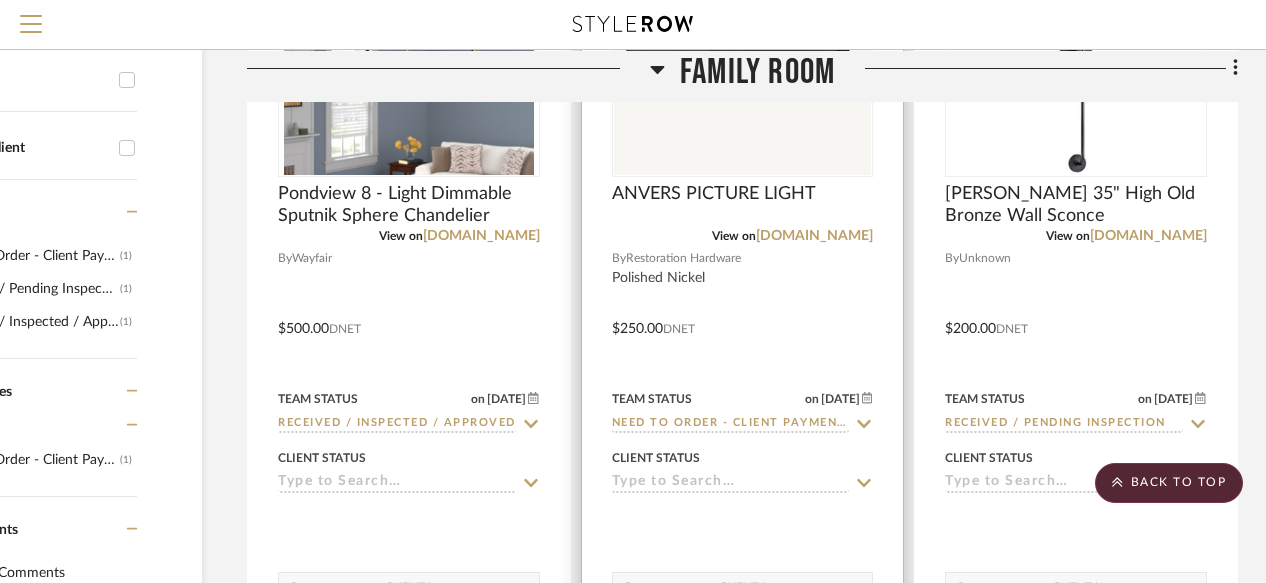 scroll, scrollTop: 575, scrollLeft: 174, axis: both 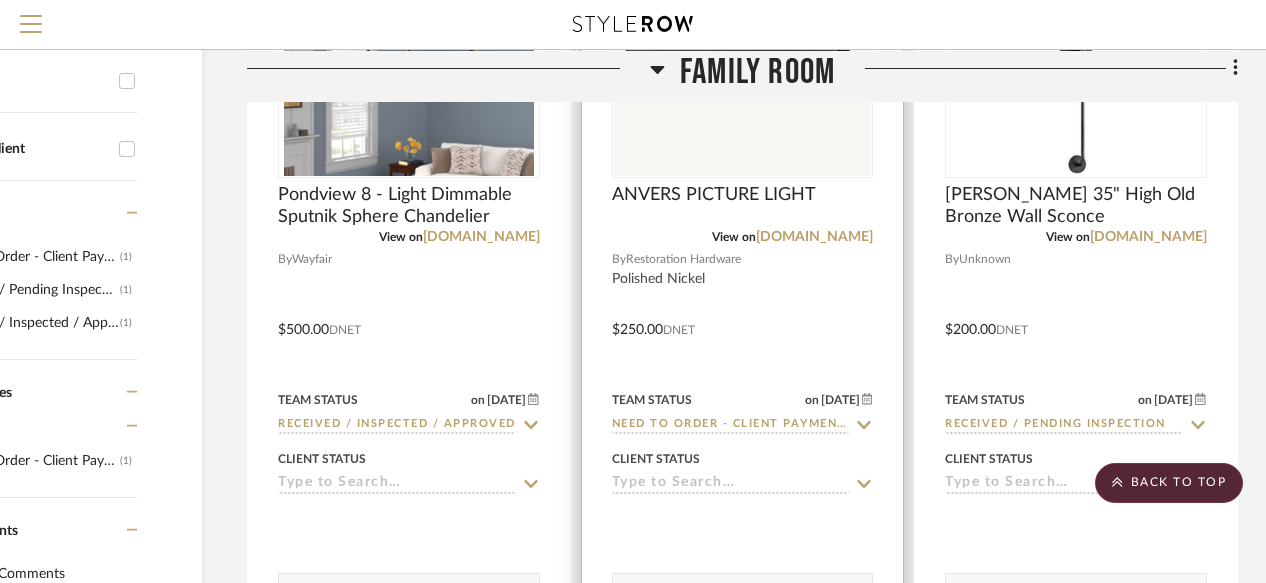 click 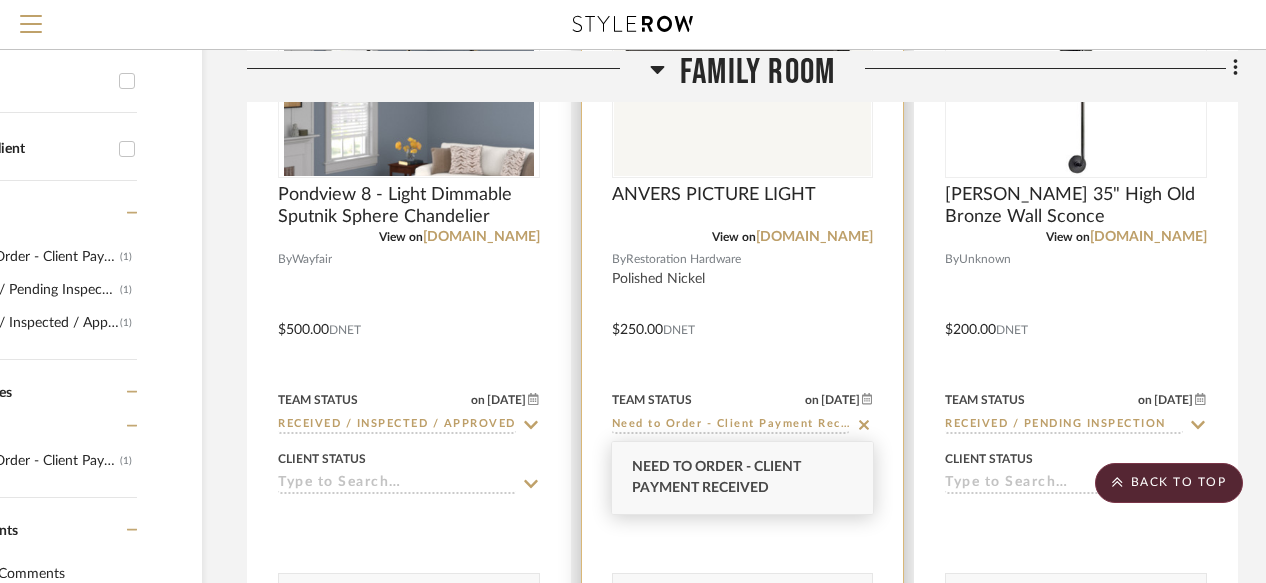 click 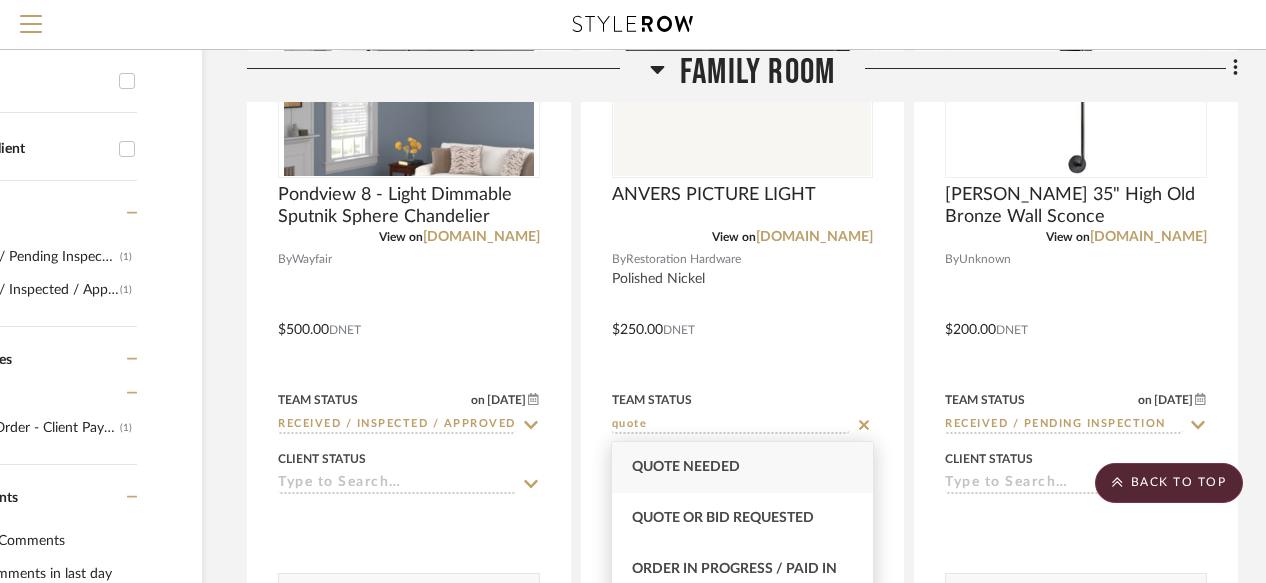 scroll, scrollTop: 0, scrollLeft: 0, axis: both 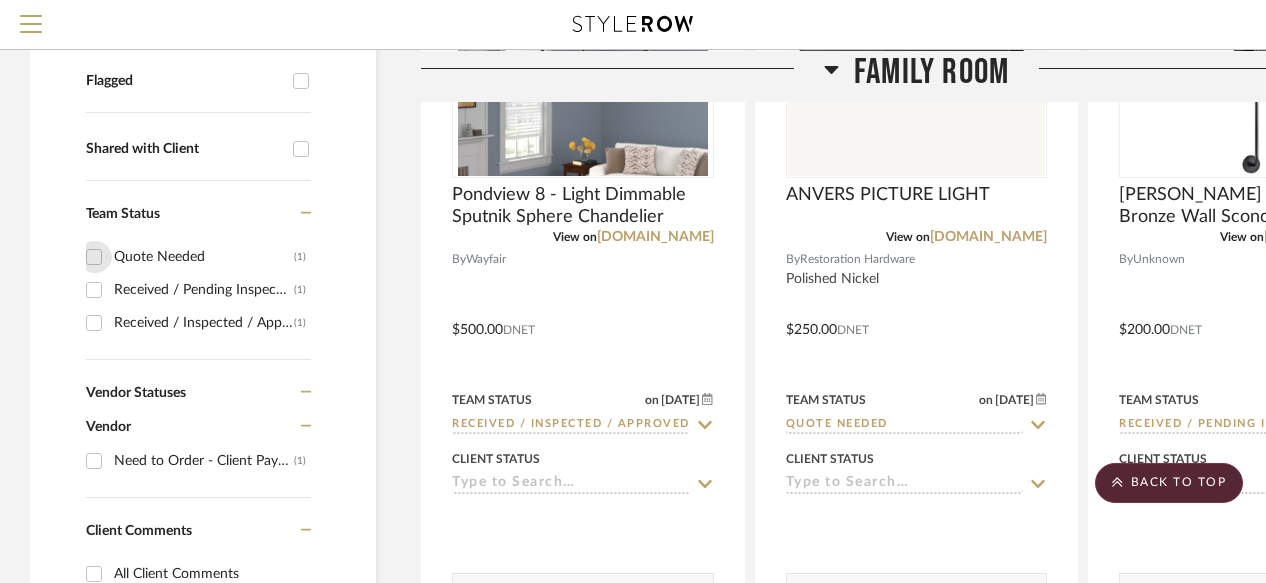 click on "Quote Needed  (1)" at bounding box center [94, 257] 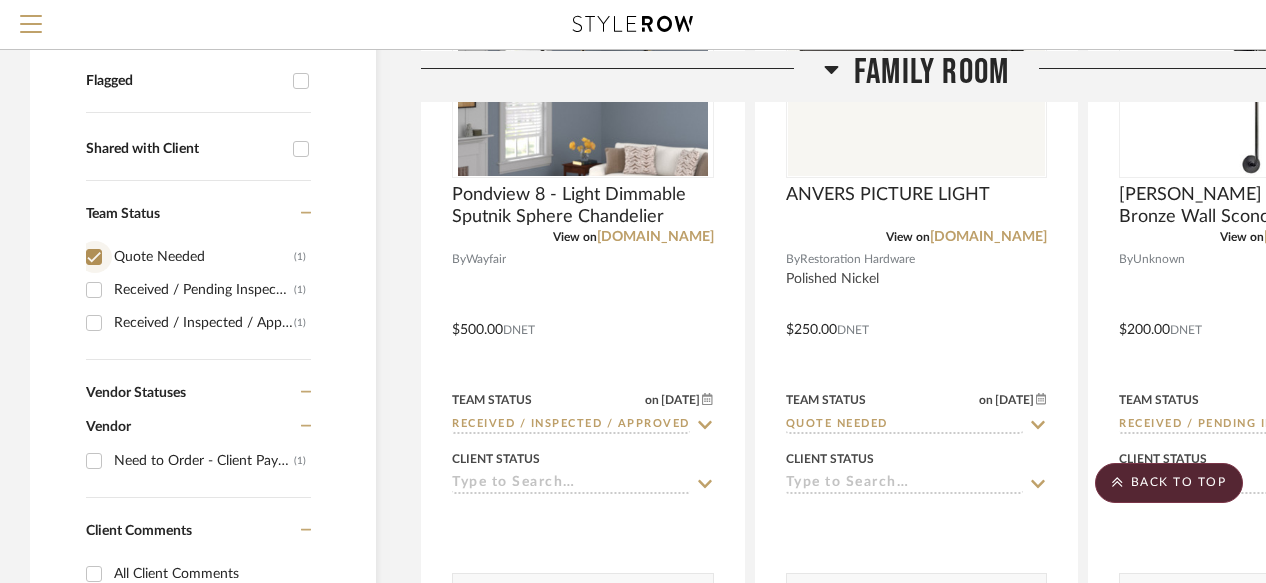 checkbox on "true" 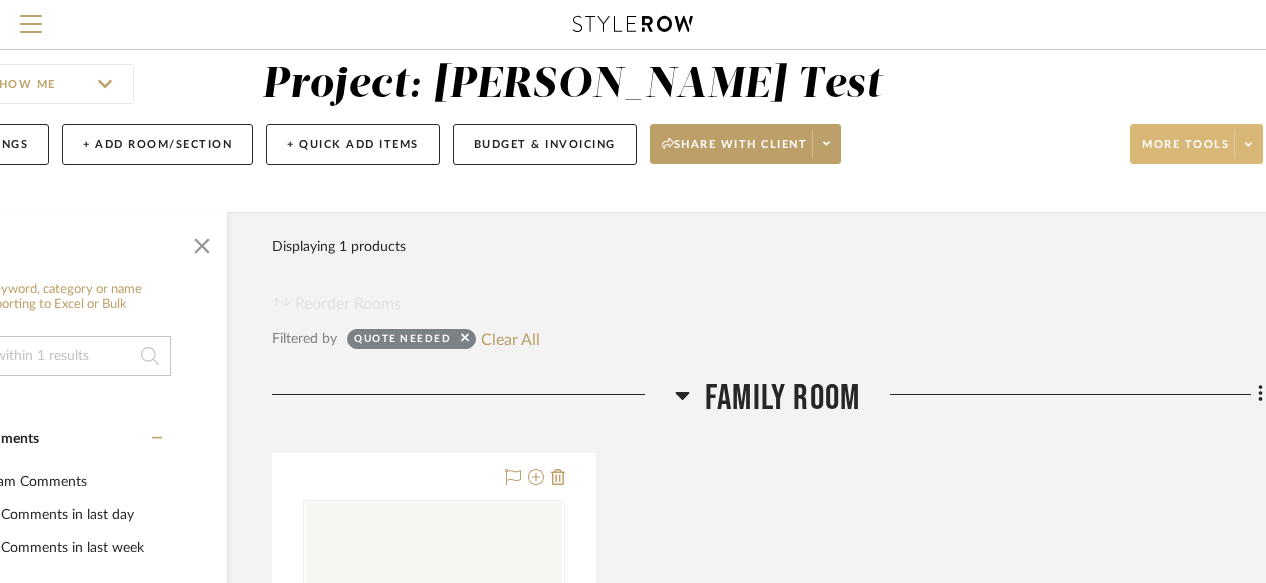 scroll, scrollTop: 35, scrollLeft: 148, axis: both 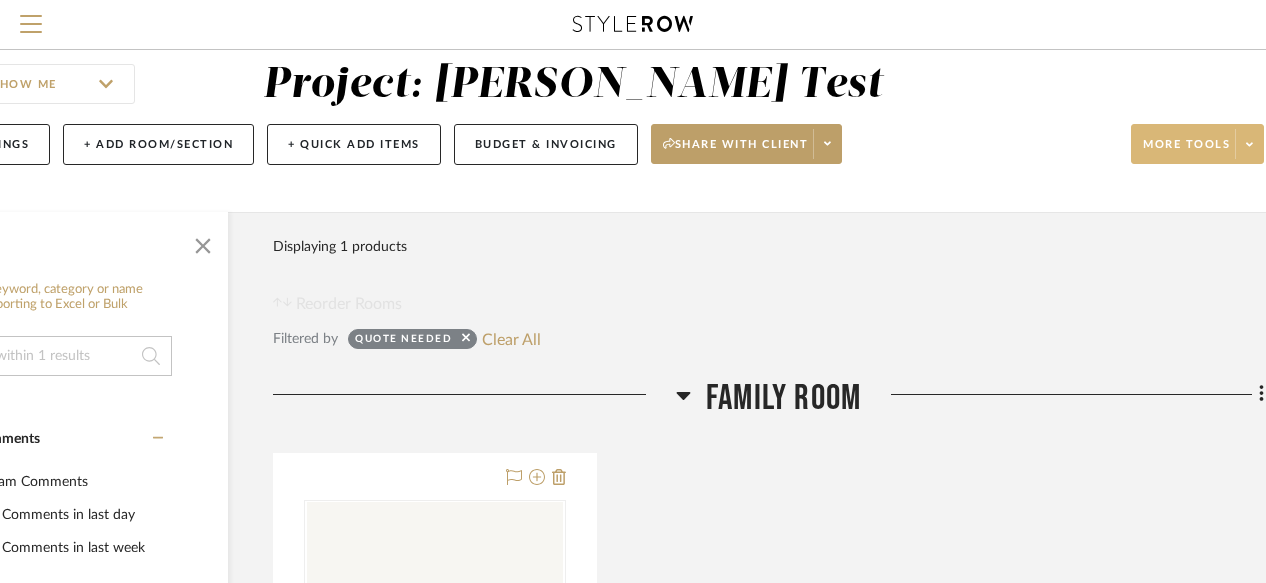 click 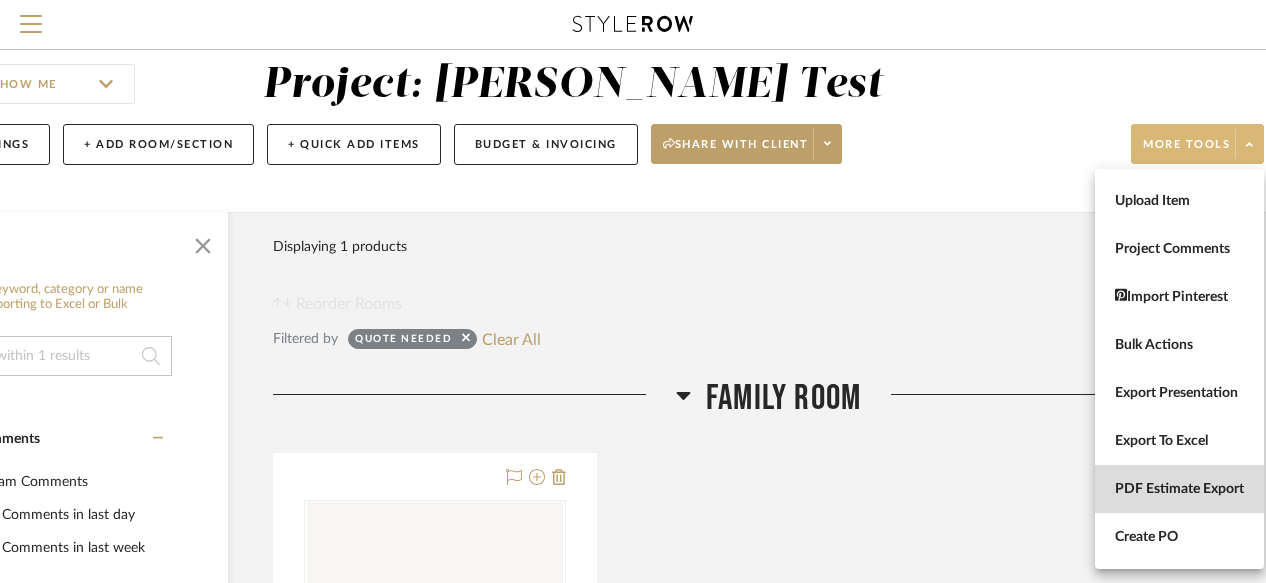 click on "PDF Estimate Export" at bounding box center [1179, 489] 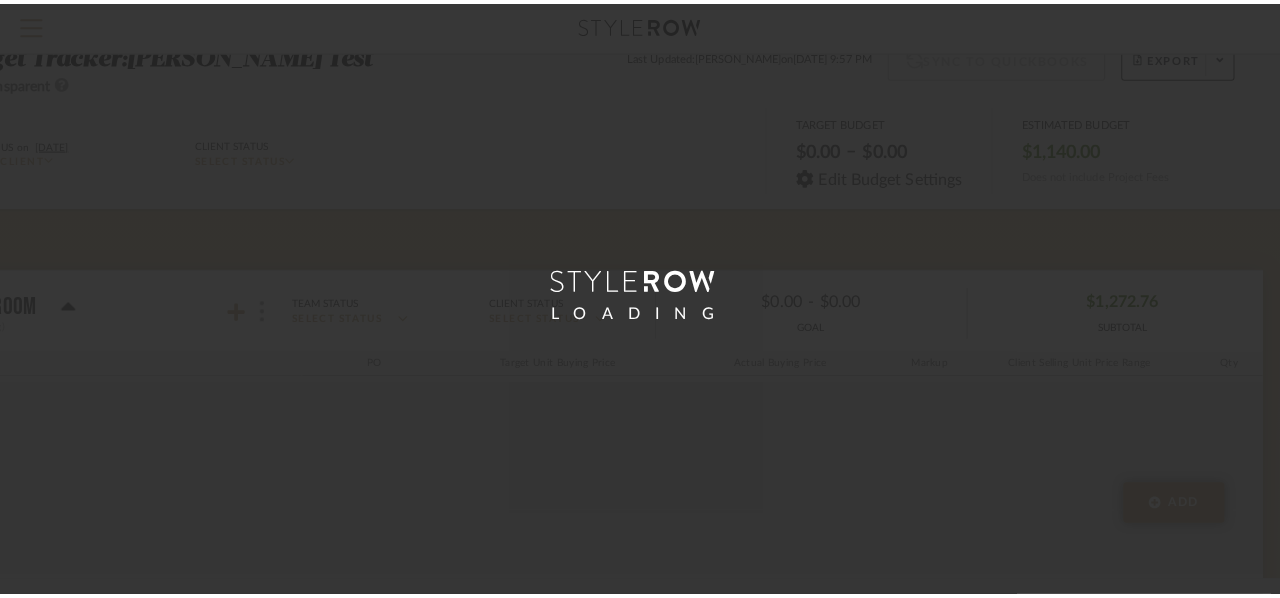 scroll, scrollTop: 0, scrollLeft: 0, axis: both 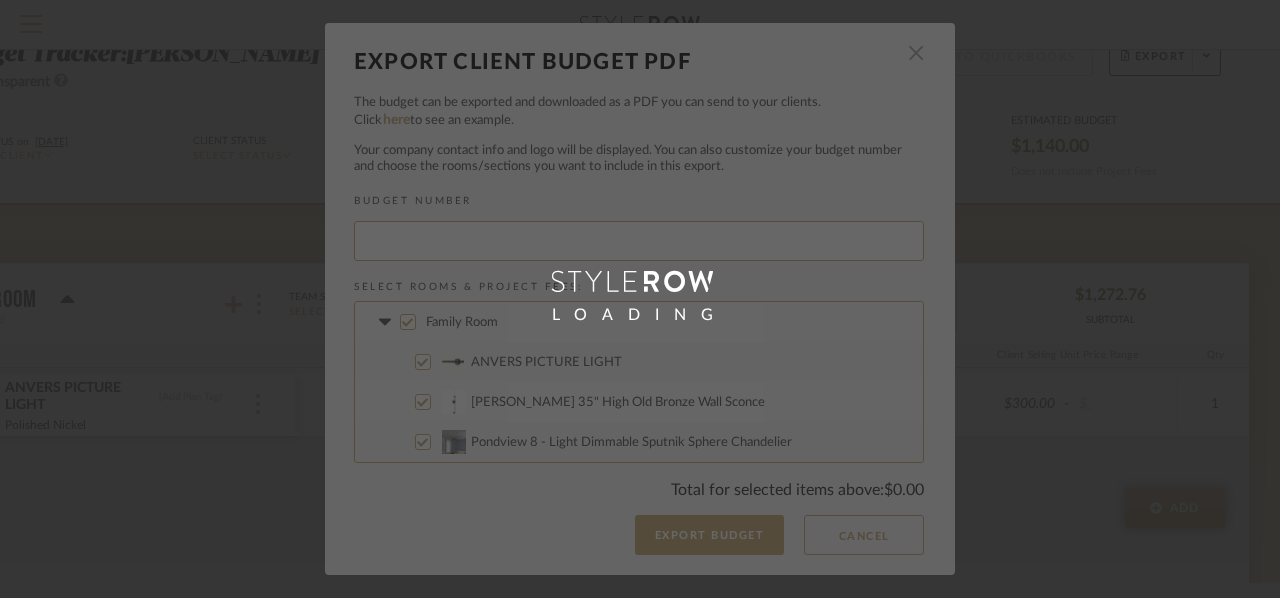 type on "PARSON-003" 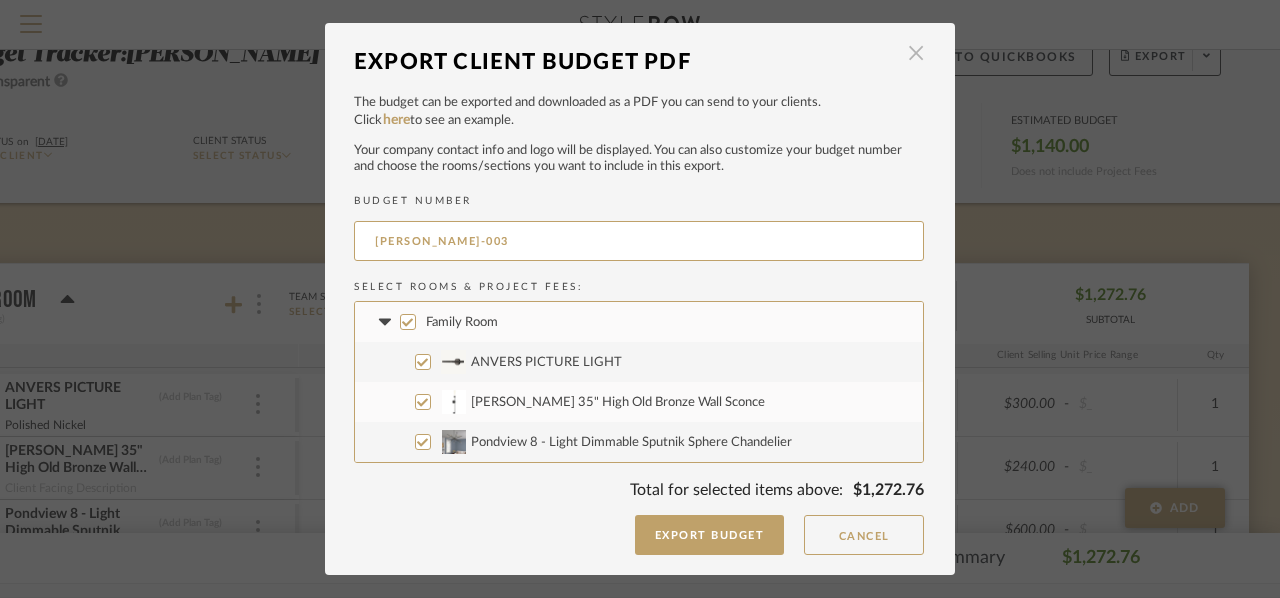 click at bounding box center (916, 54) 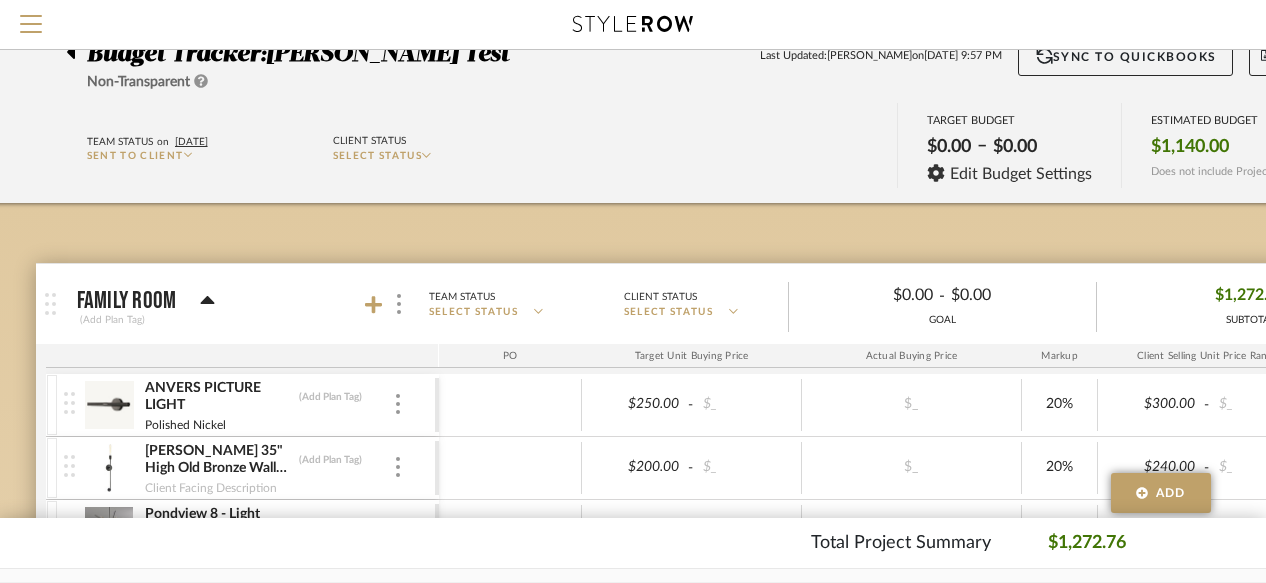 scroll, scrollTop: 35, scrollLeft: 0, axis: vertical 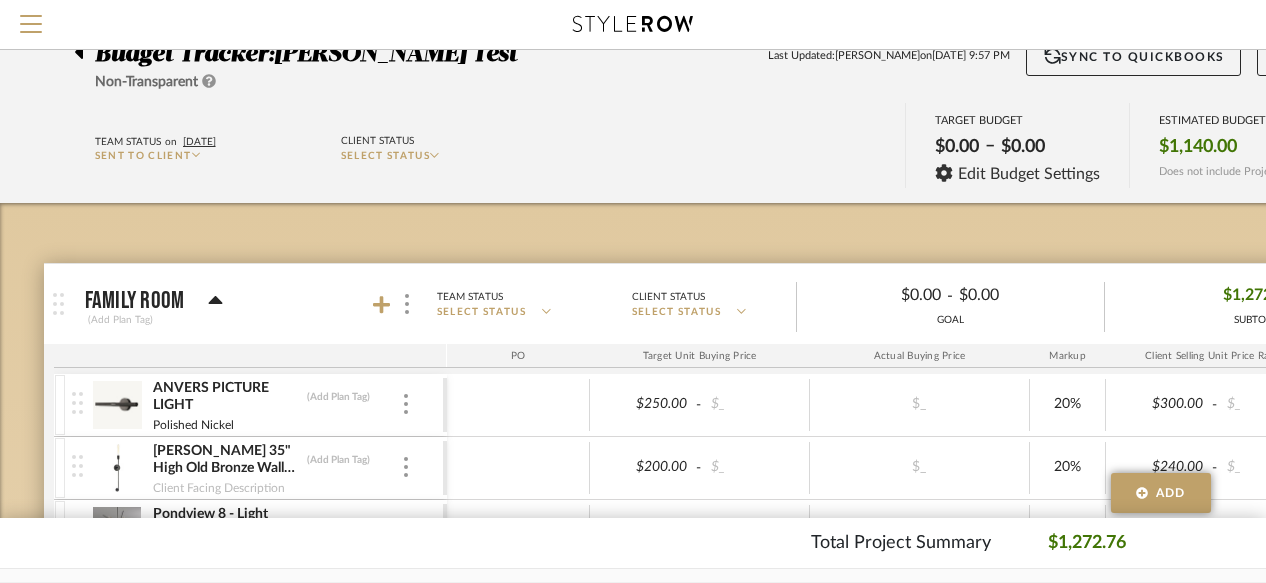 click on "SELECT STATUS" 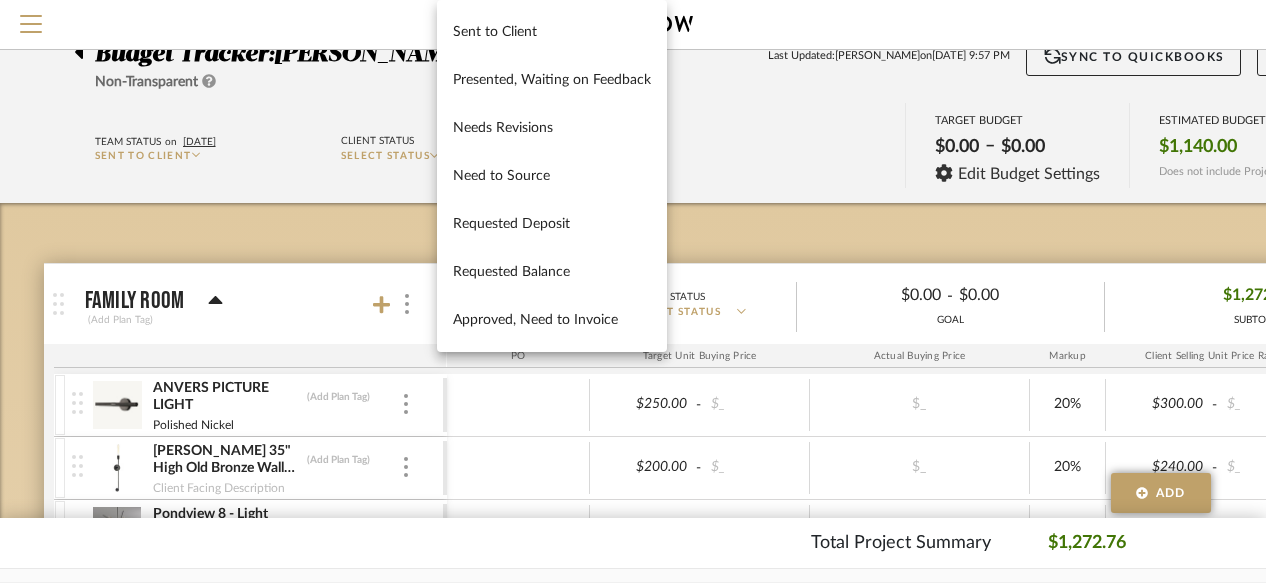 click at bounding box center [633, 291] 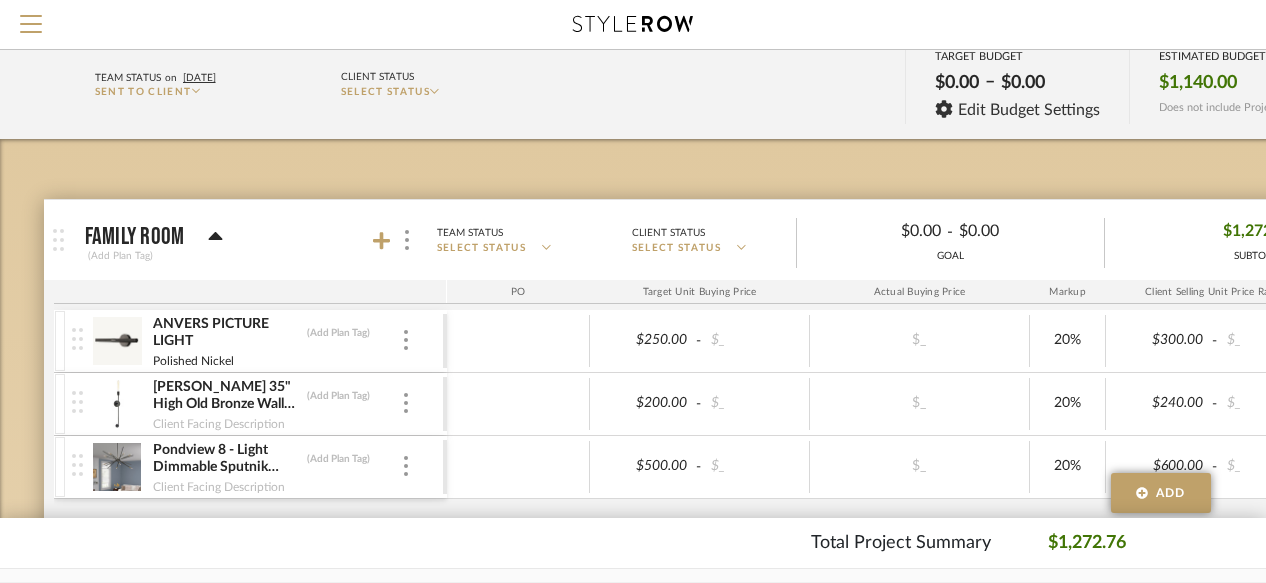 scroll, scrollTop: 141, scrollLeft: 0, axis: vertical 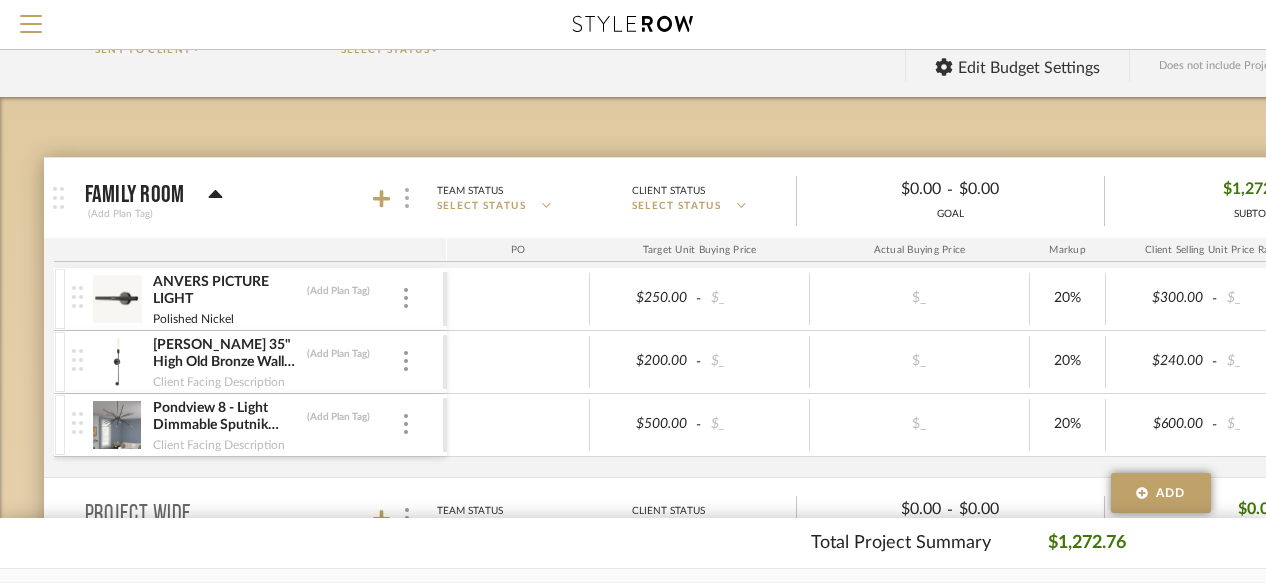 click 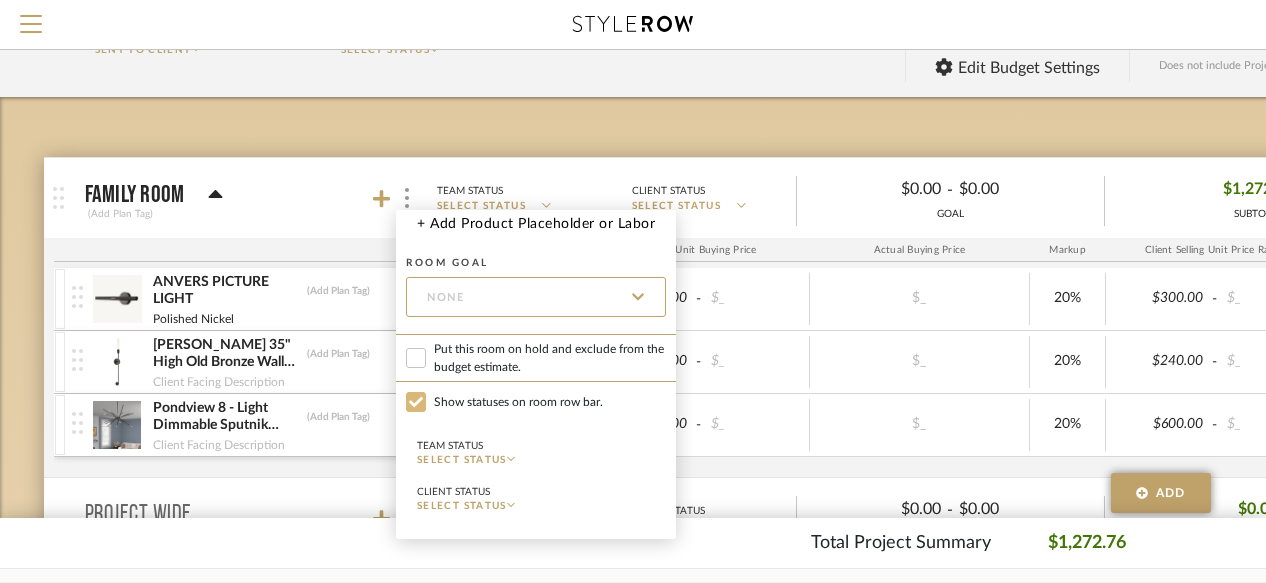 click on "Show statuses on room row bar." at bounding box center (416, 402) 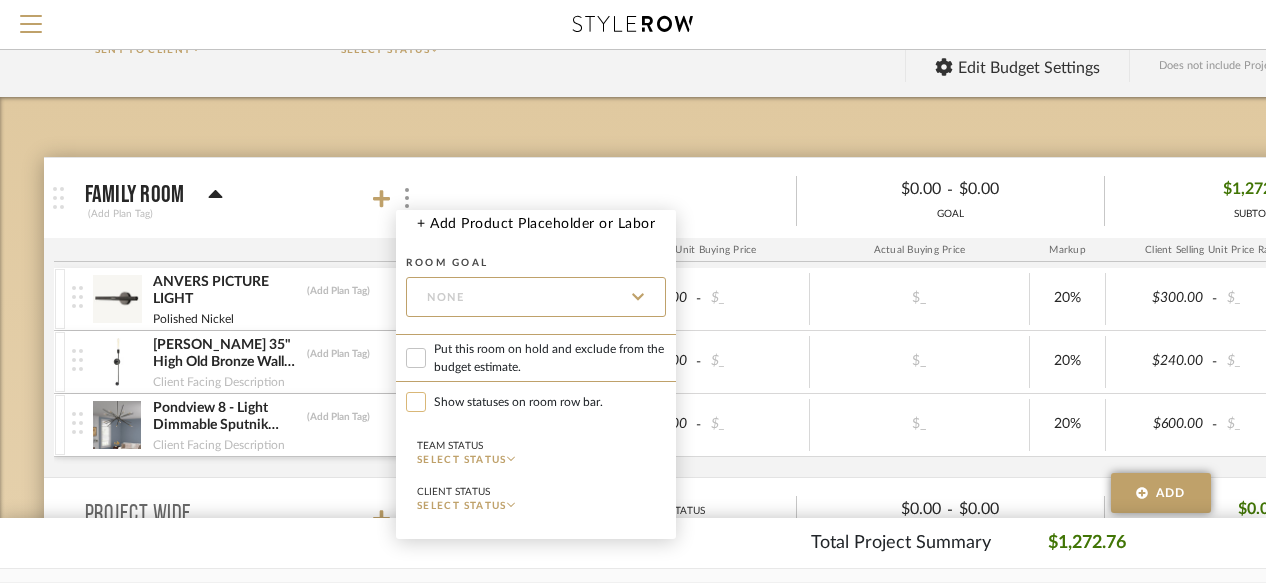 checkbox on "false" 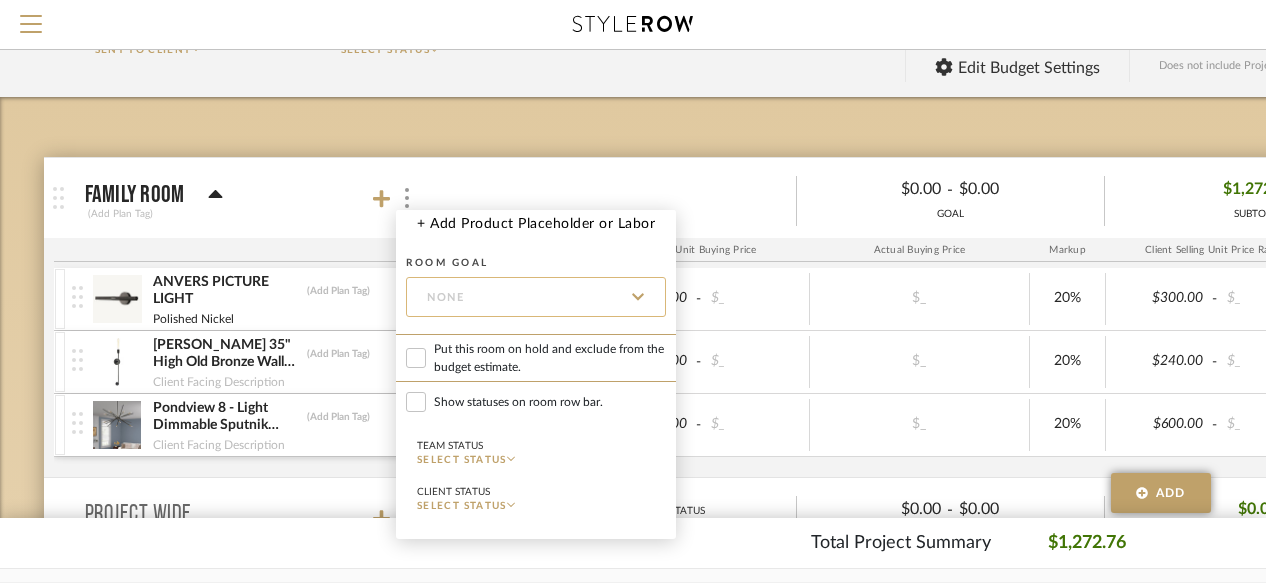 click on "None" at bounding box center (536, 297) 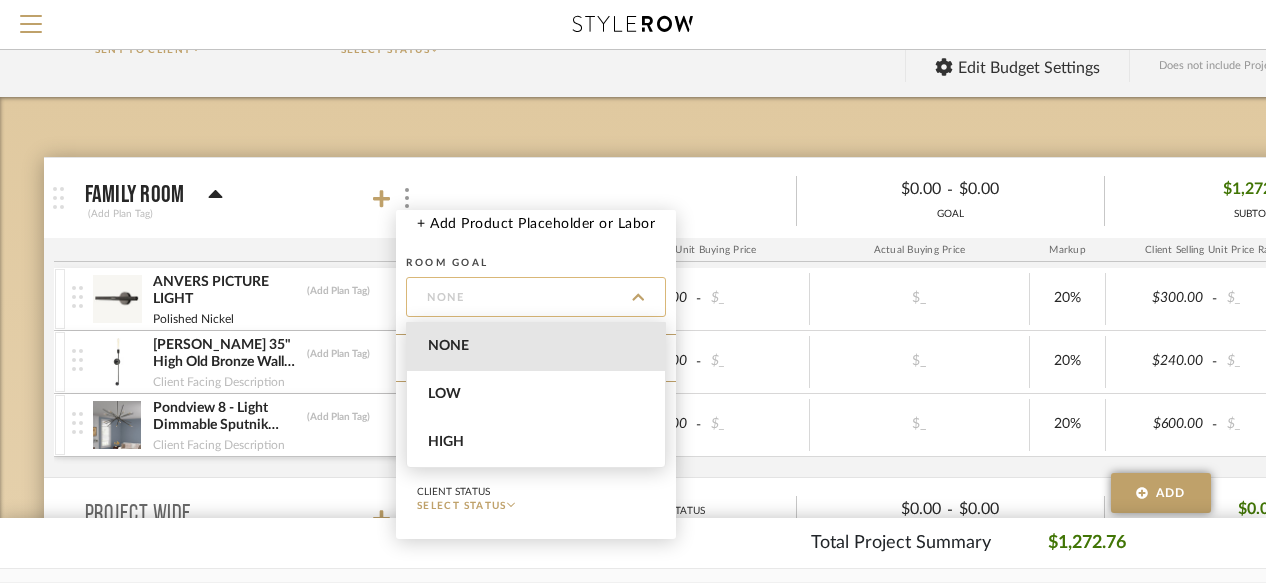 click on "None" at bounding box center [536, 297] 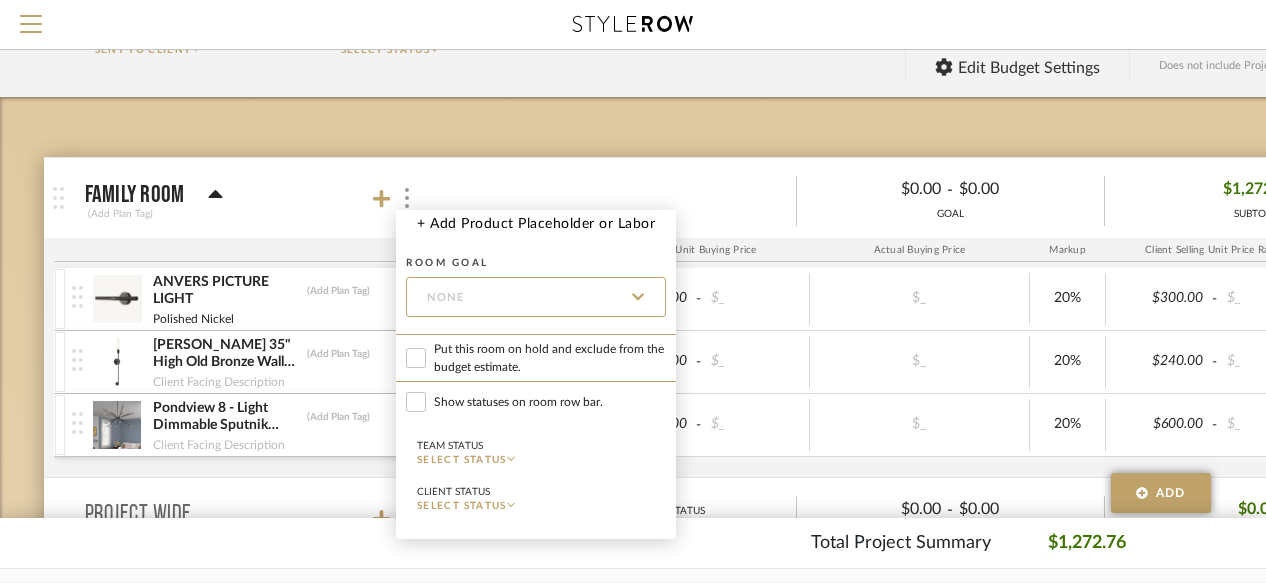 click at bounding box center [633, 291] 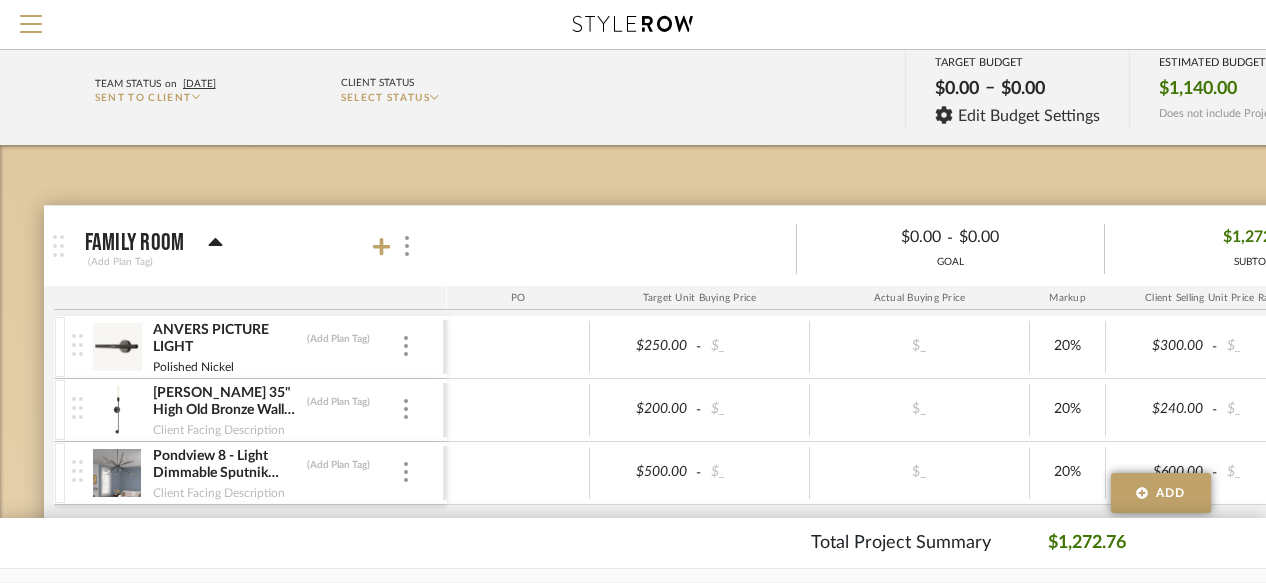 scroll, scrollTop: 90, scrollLeft: 0, axis: vertical 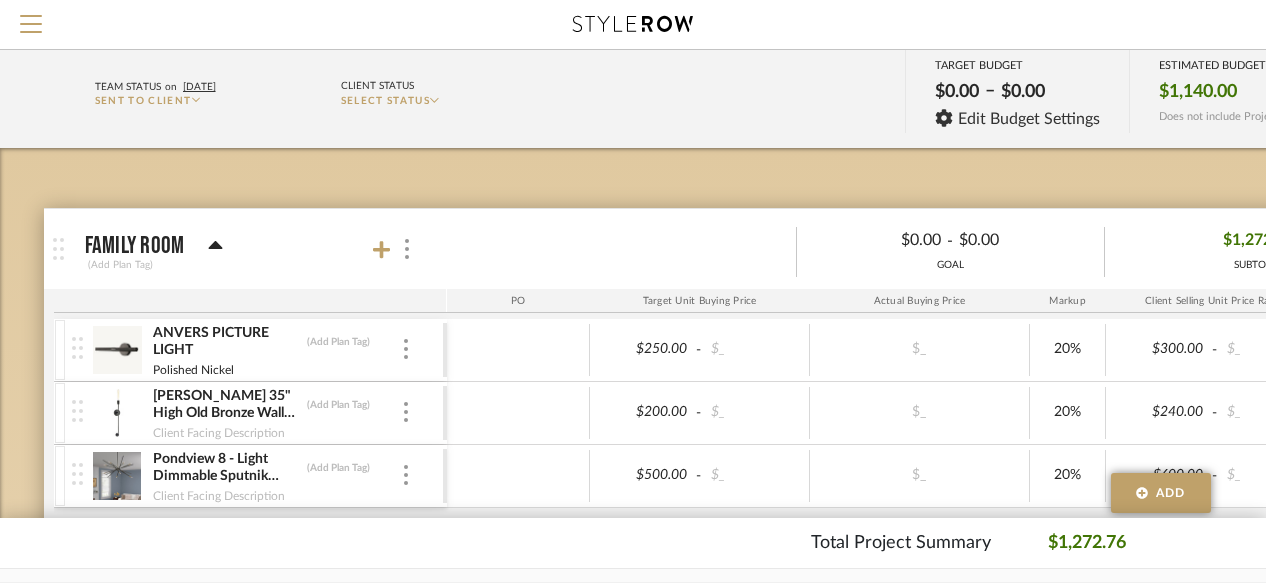click on "on 7/27/2025" 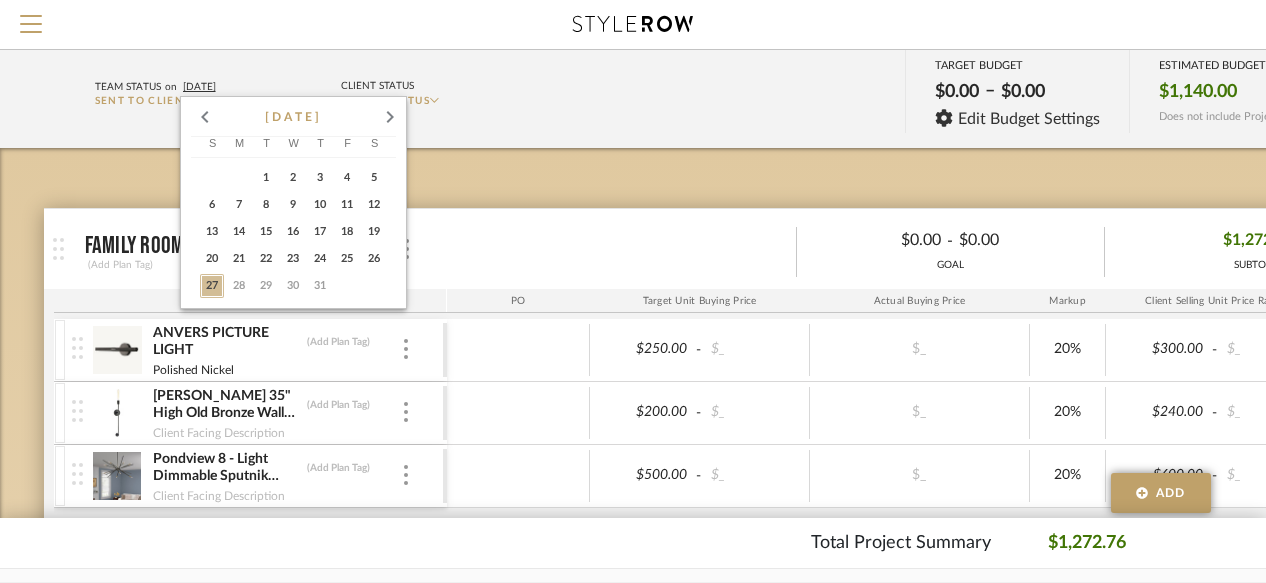 drag, startPoint x: 140, startPoint y: 121, endPoint x: 152, endPoint y: 99, distance: 25.059929 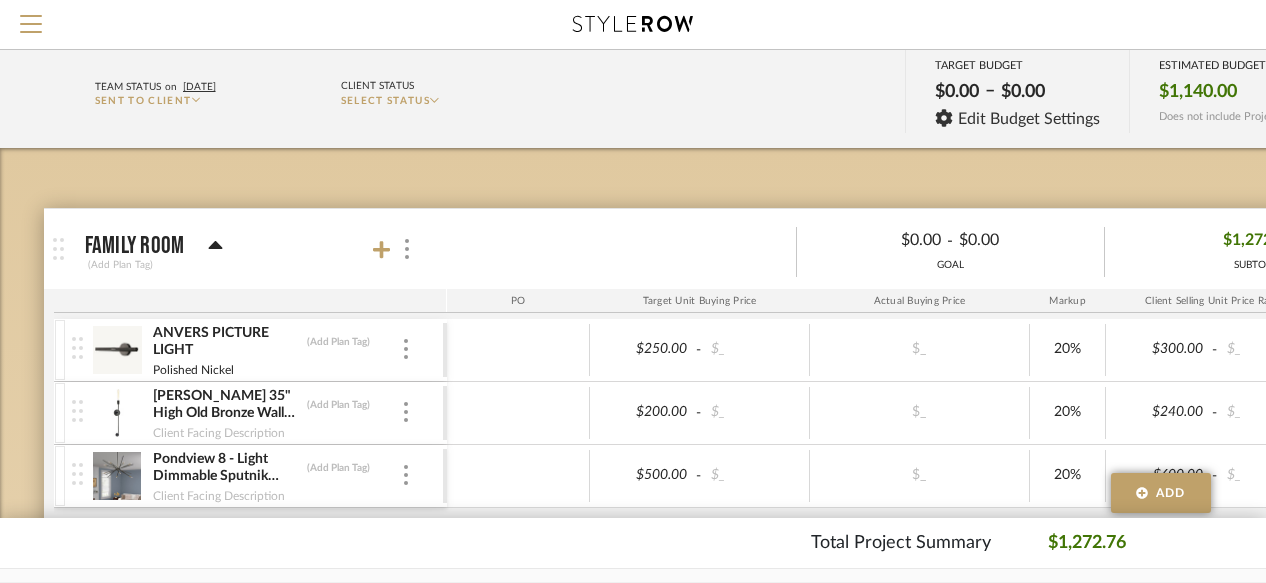 click on "Sent to Client" 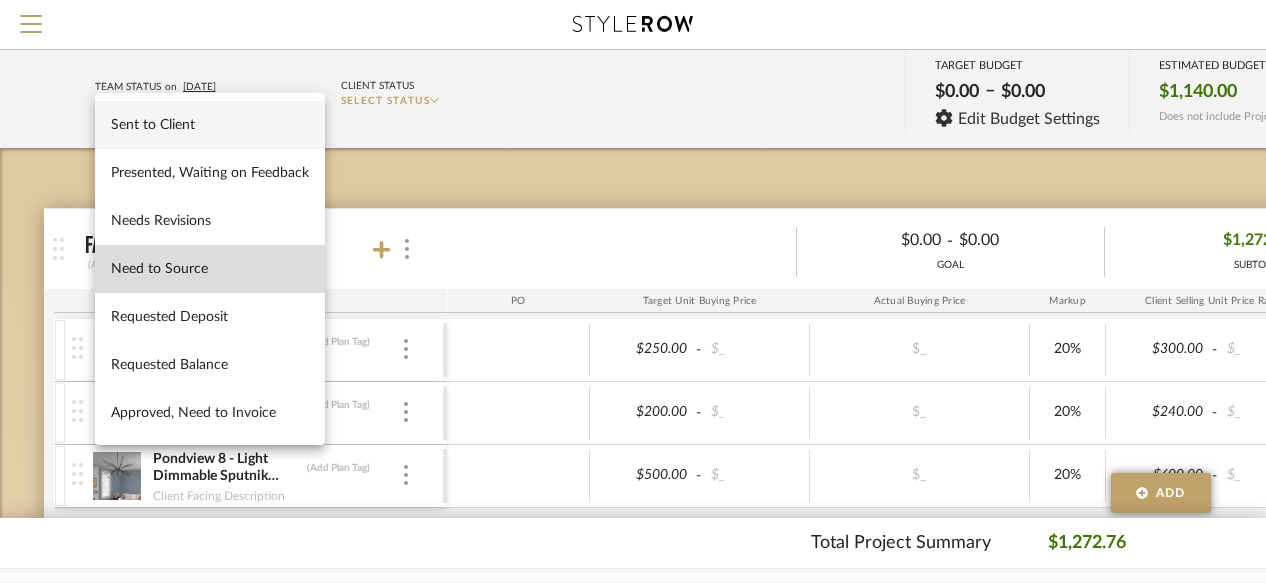click on "Need to Source" at bounding box center (210, 269) 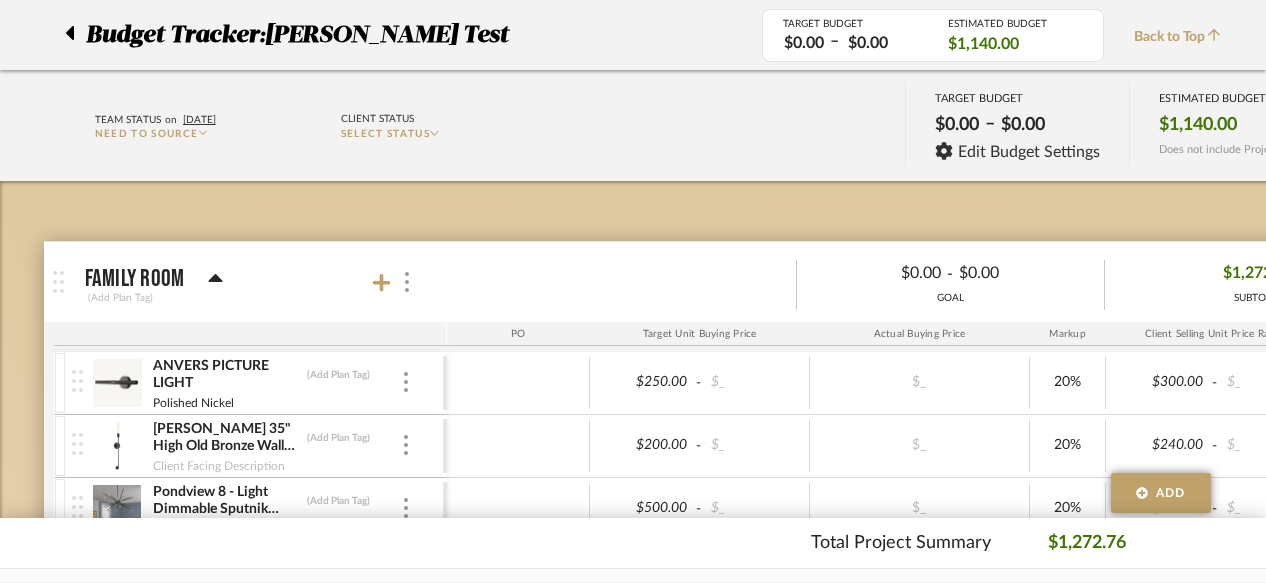 scroll, scrollTop: 55, scrollLeft: 0, axis: vertical 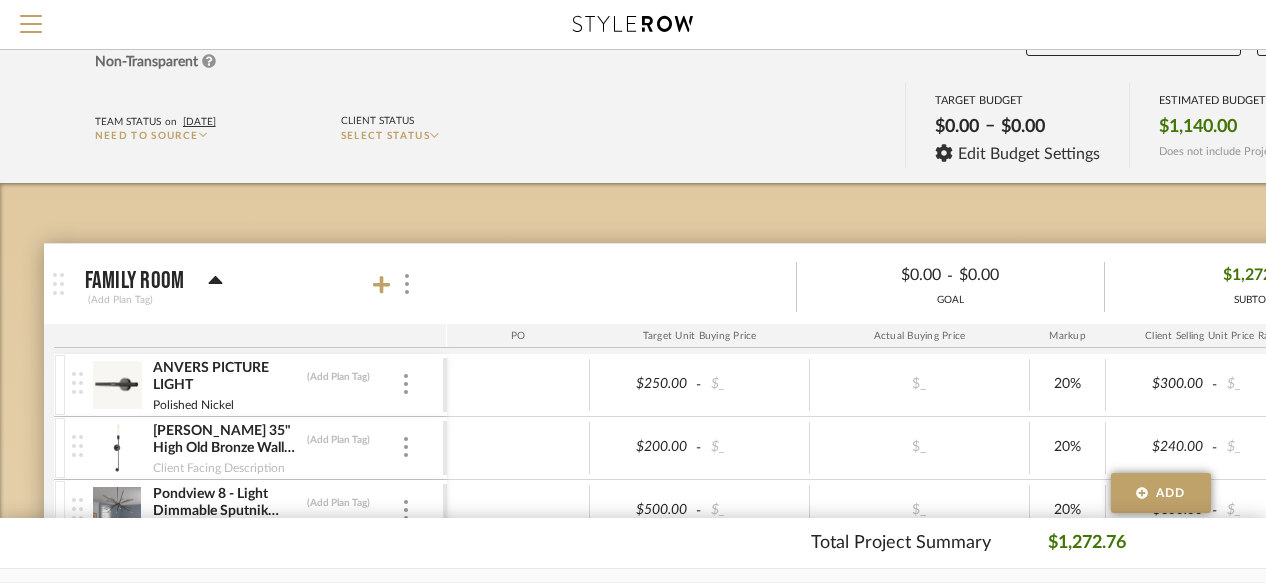 click at bounding box center (382, 284) 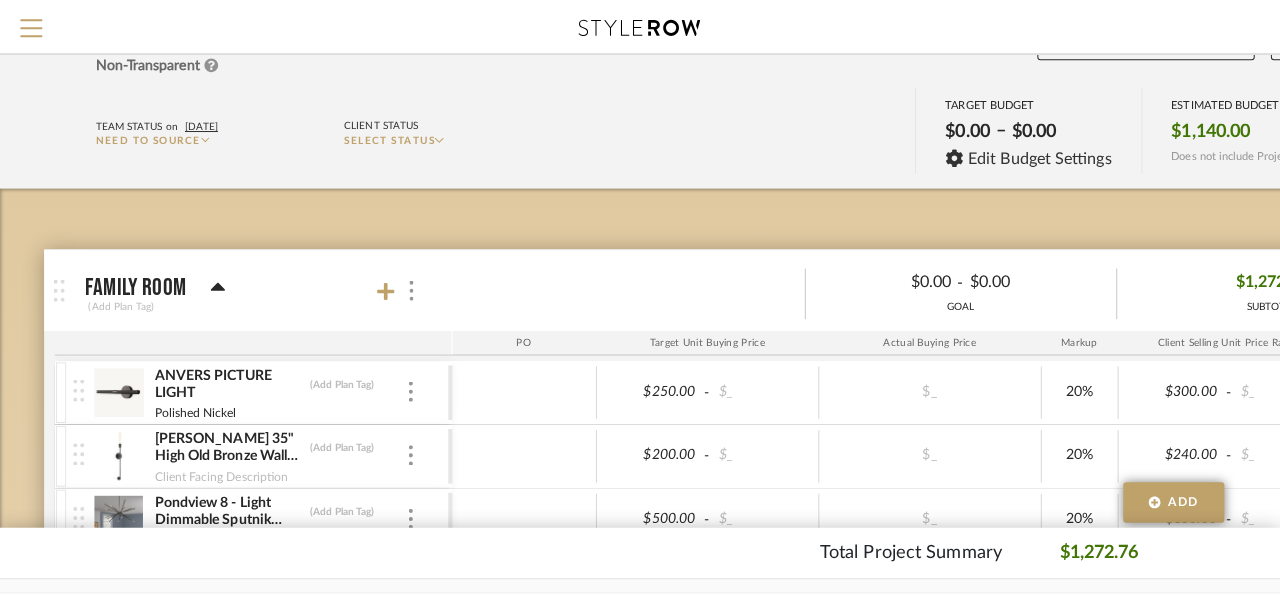 scroll, scrollTop: 0, scrollLeft: 0, axis: both 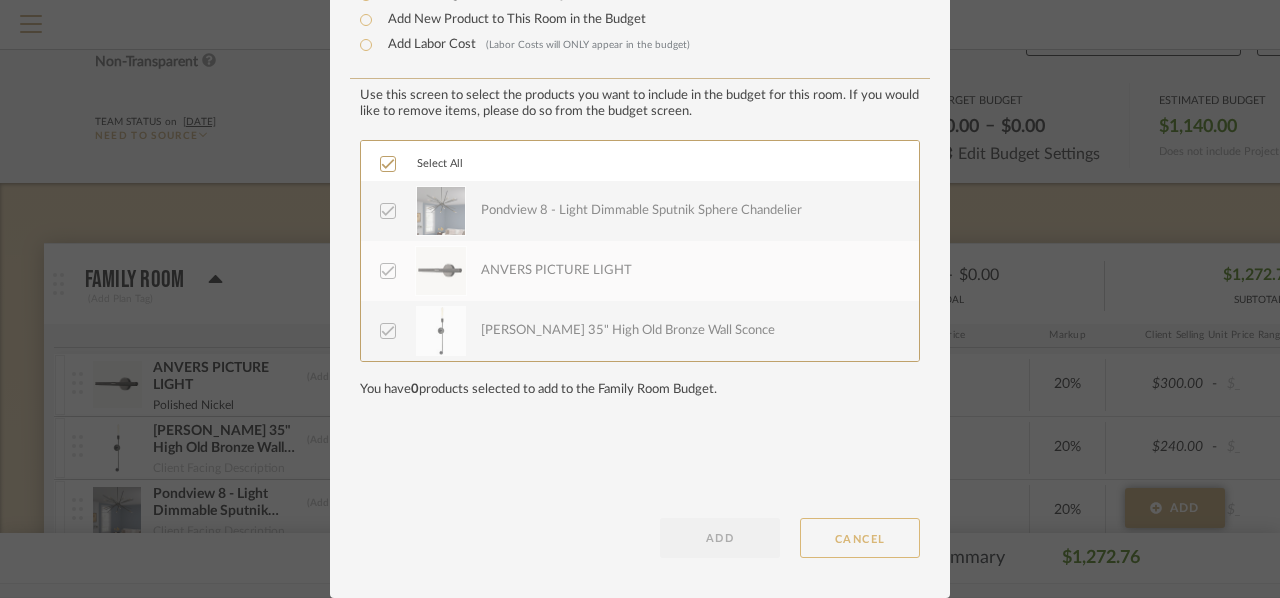 click on "CANCEL" at bounding box center (860, 538) 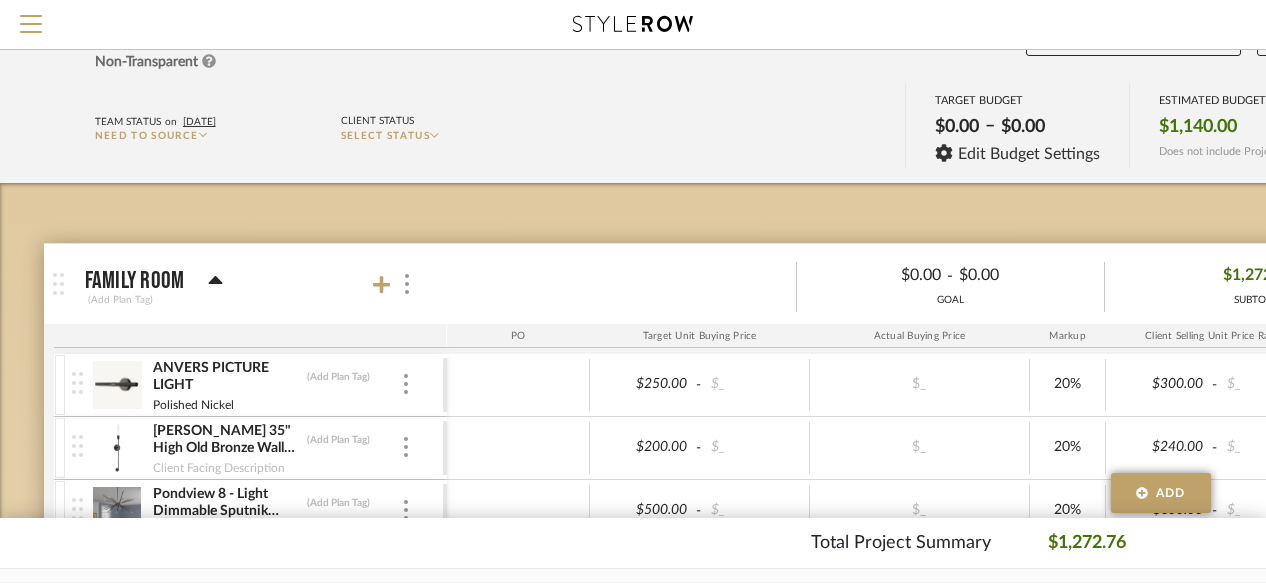 scroll, scrollTop: 151, scrollLeft: 0, axis: vertical 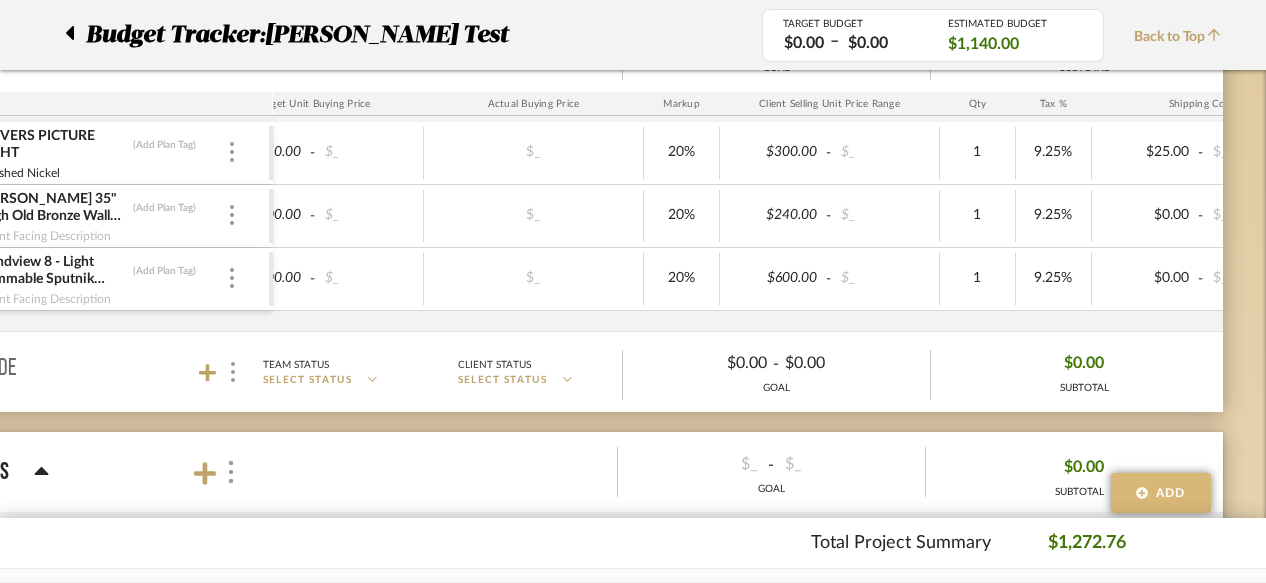 click on "Add" 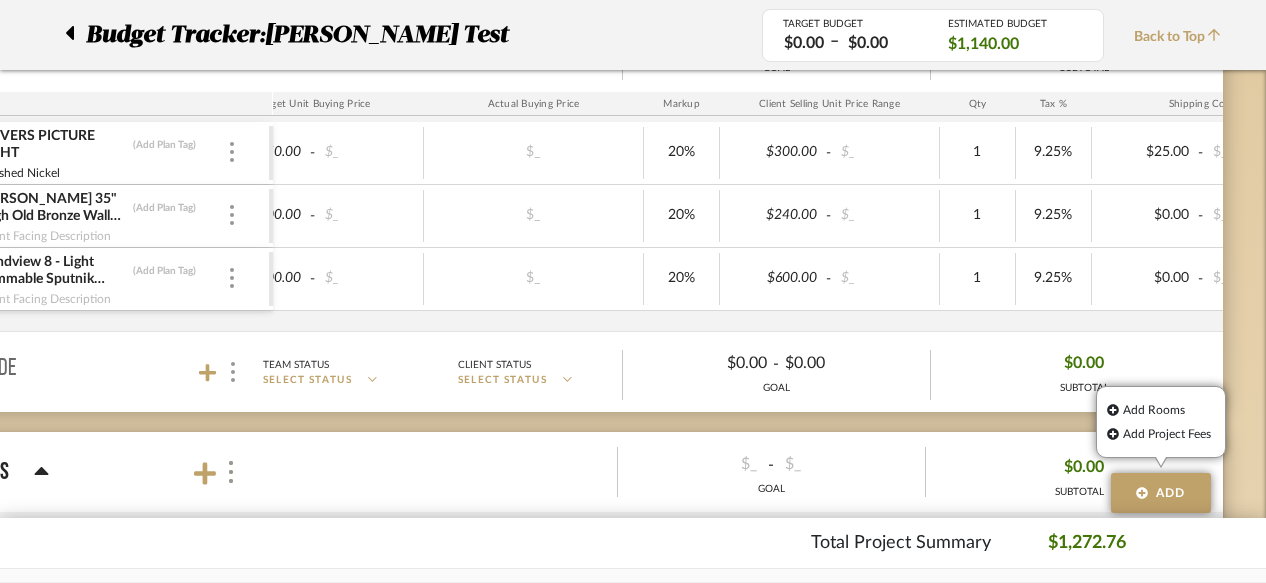 click on "Budget Tracker:  Parsons Test  Non-Transparent  Last Updated:  Gemma Jackson  on  Jul 27th, 10:05 PM  Sync to QuickBooks   Export  Team Status on 7/27/2025 Need to Source  Client Status SELECT STATUS  TARGET BUDGET  $0.00   –   $0.00  Edit Budget Settings ESTIMATED BUDGET  $1,140.00  Does not include Project Fees Budget Tracker:   Parsons Test  TARGET BUDGET  $0.00   –   $0.00  ESTIMATED BUDGET  $1,140.00  Back to Top   Family Room   (Add Plan Tag)  Team Status SELECT STATUS  Client Status SELECT STATUS   $0.00  -  $0.00  GOAL $1,272.76 SUBTOTAL  PO  Target Unit Buying Price Actual Buying Price Markup Client Selling Unit Price Range Qty Tax % Shipping Cost Ship. Markup % Shipping Misc.  Client Extended Price   ANVERS PICTURE LIGHT   (Add Plan Tag)   Polished Nickel   $250.00  -  $_   $_   20%   $300.00  -  $_   1   9.25%   $25.00  -  $_   0%  Taxable  $355.06   Mitzi Dylan 35" High Old Bronze Wall Sconce   (Add Plan Tag)   Client Facing Description   $200.00  -  $_   $_   20%   $240.00  -  1" 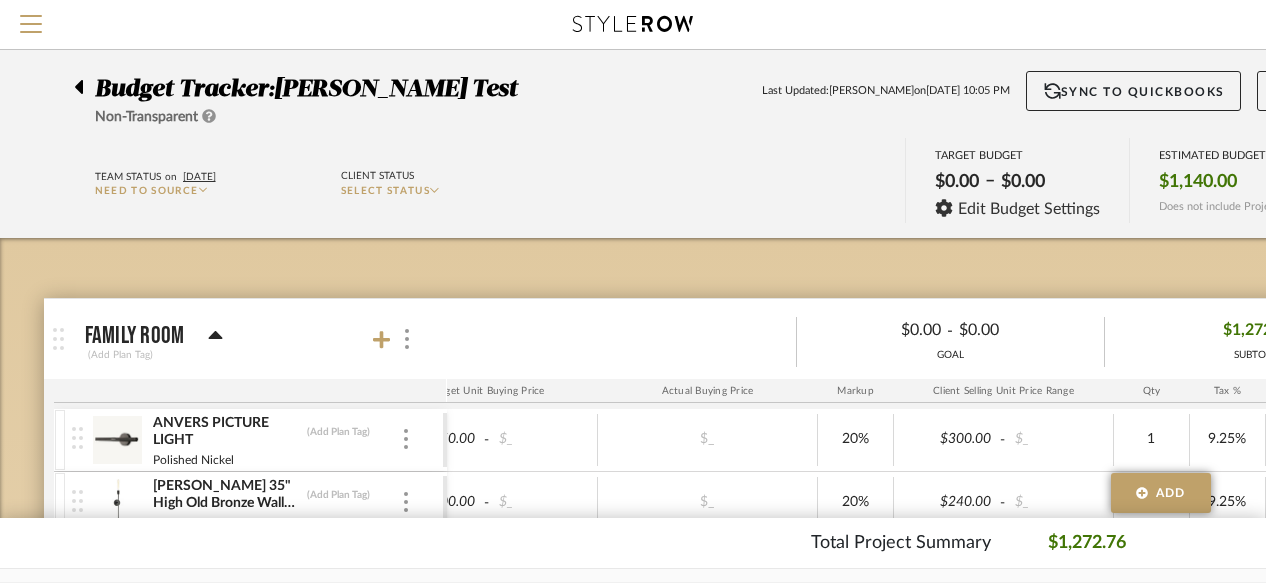 scroll, scrollTop: 0, scrollLeft: 174, axis: horizontal 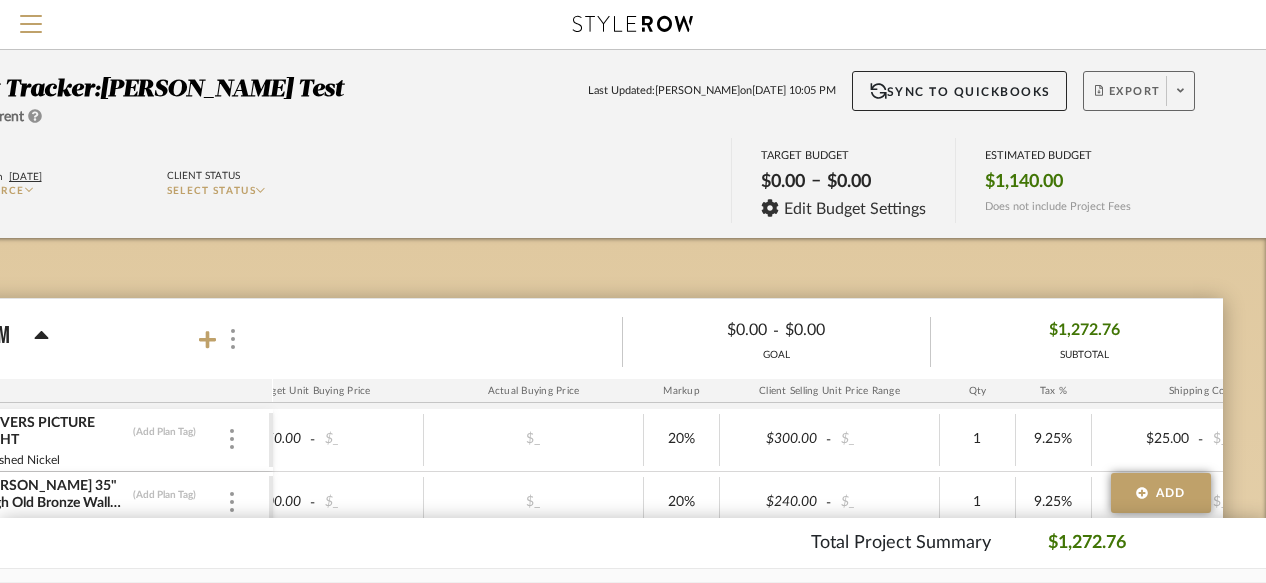 click 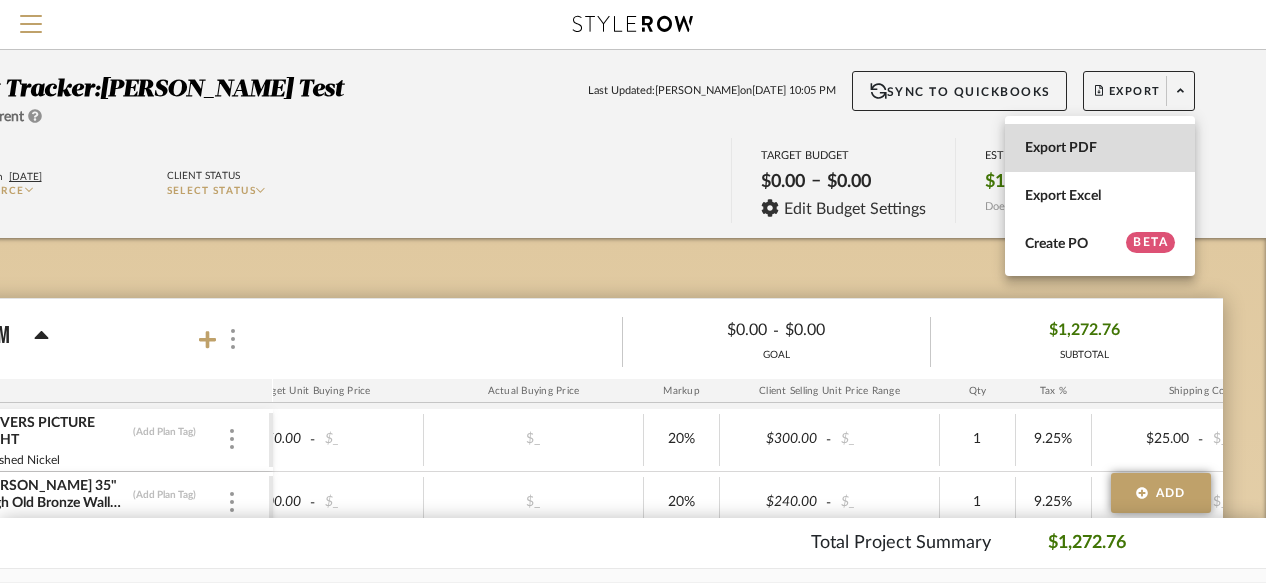 click on "Export PDF" at bounding box center [1100, 148] 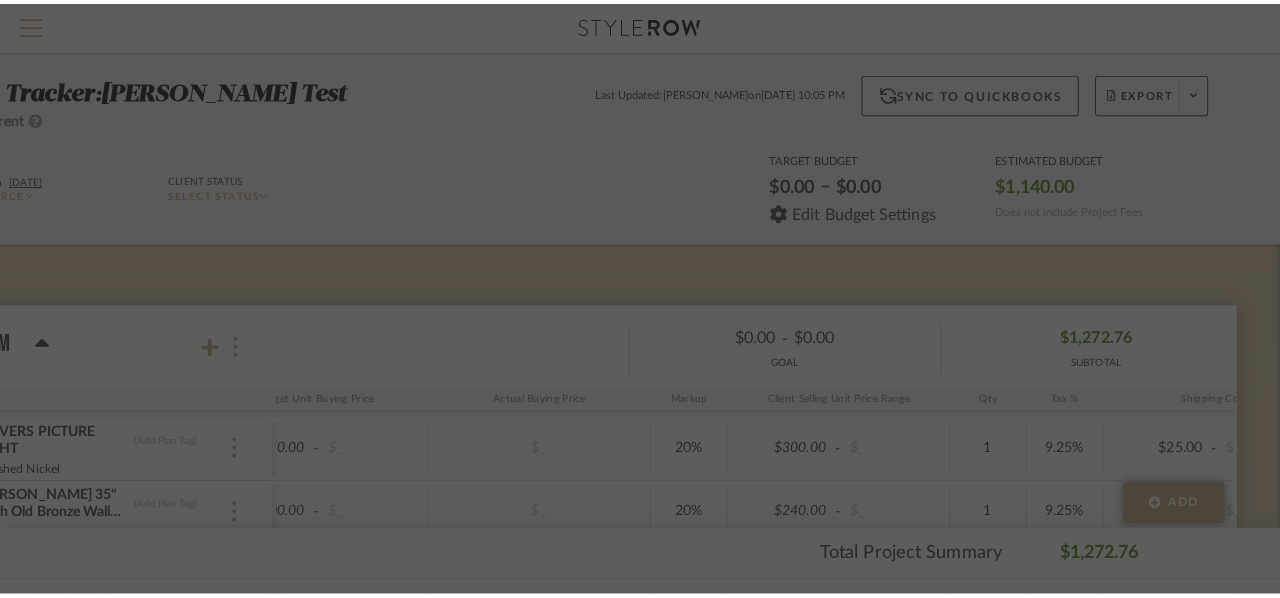 scroll, scrollTop: 0, scrollLeft: 0, axis: both 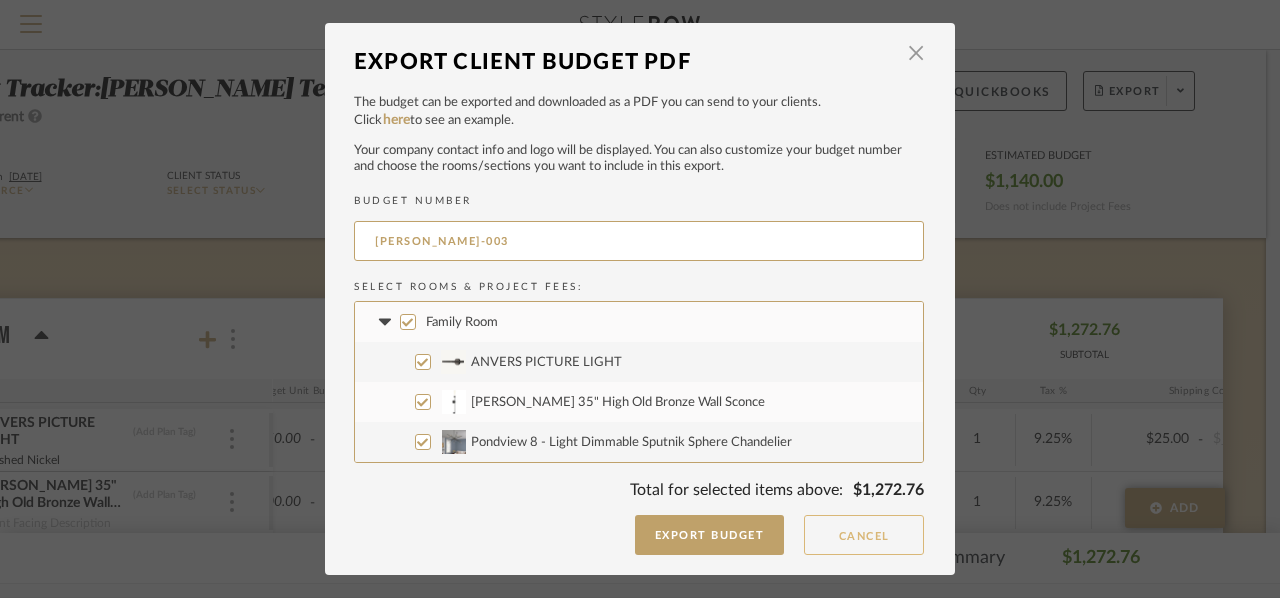 click on "Cancel" at bounding box center (864, 535) 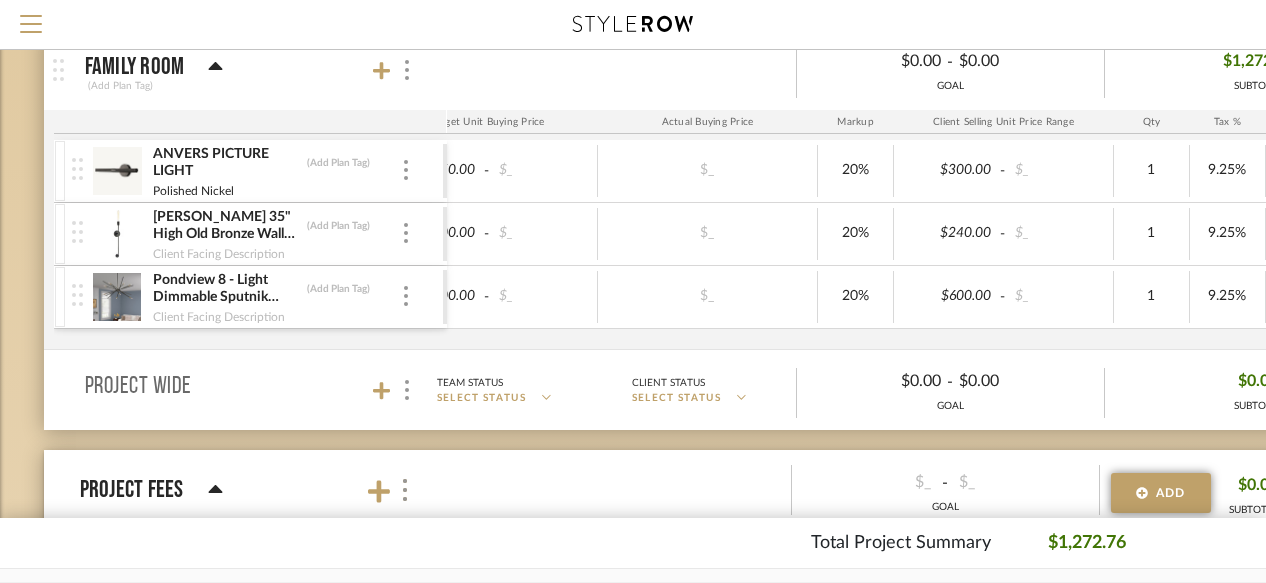 scroll, scrollTop: 270, scrollLeft: 0, axis: vertical 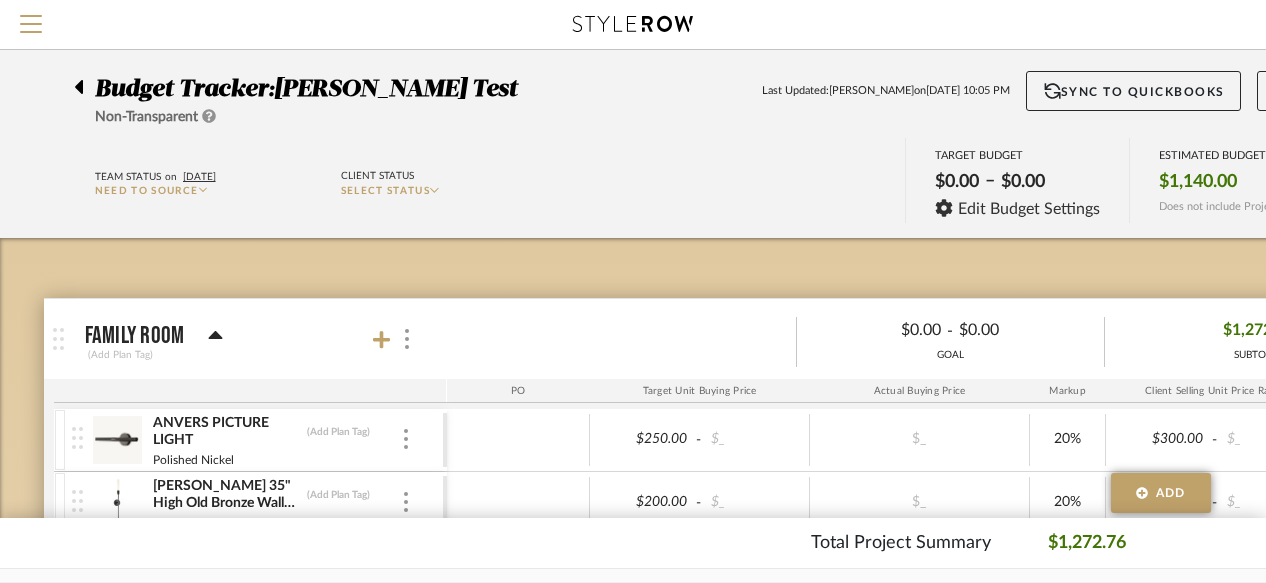 click on "ANVERS PICTURE LIGHT   (Add Plan Tag)   Polished Nickel" at bounding box center (276, 440) 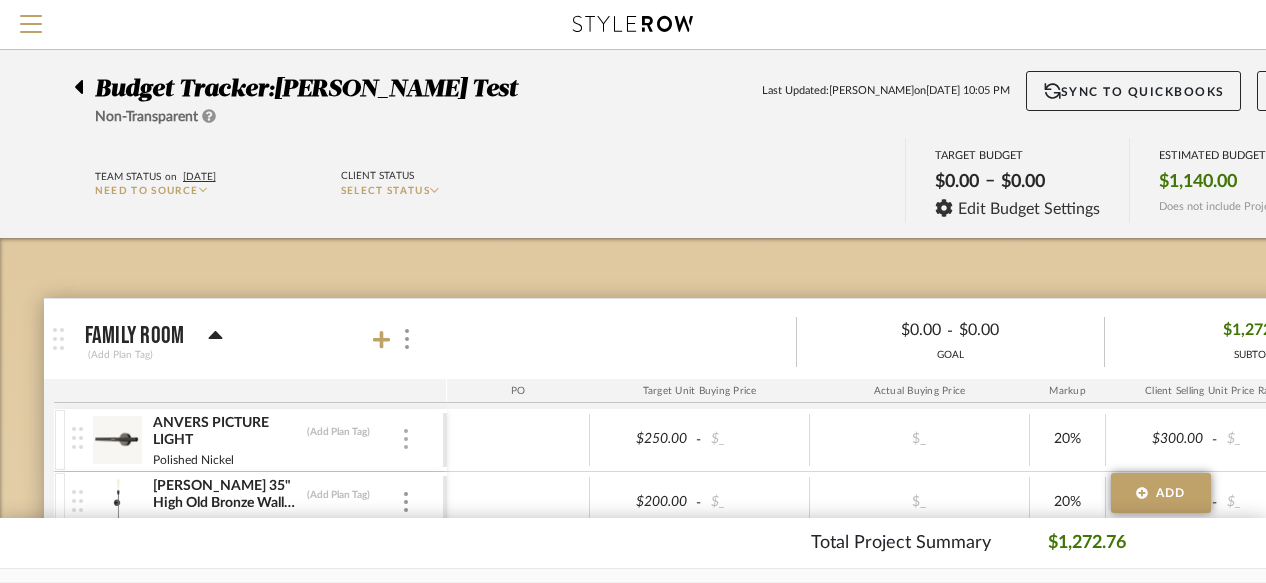 click at bounding box center [406, 440] 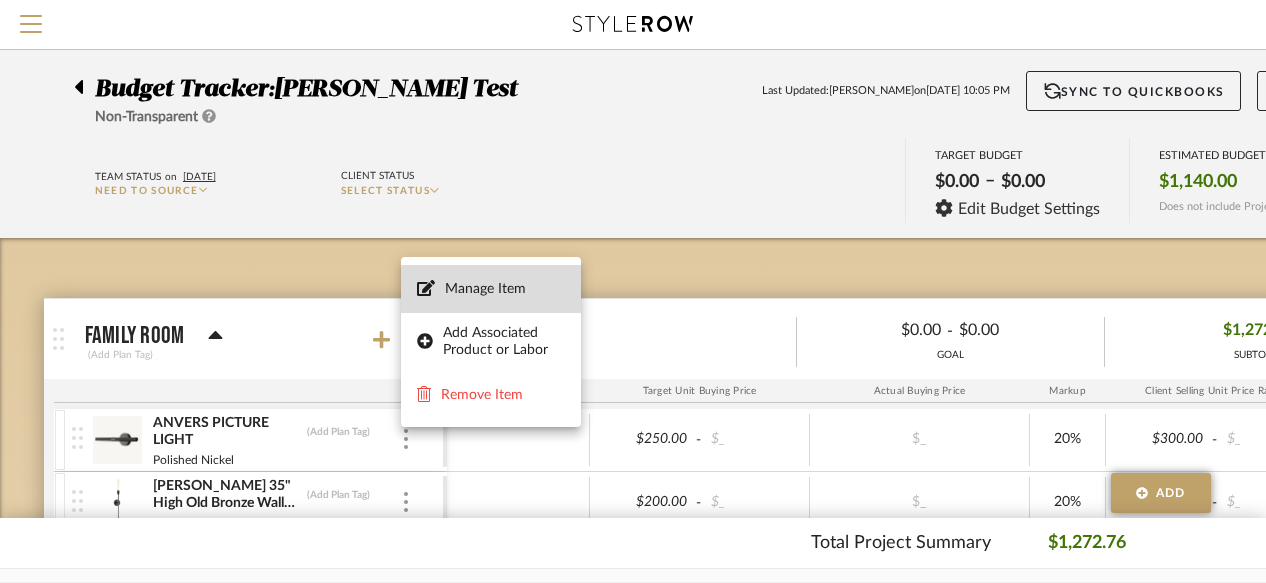 click on "Manage Item" at bounding box center (505, 289) 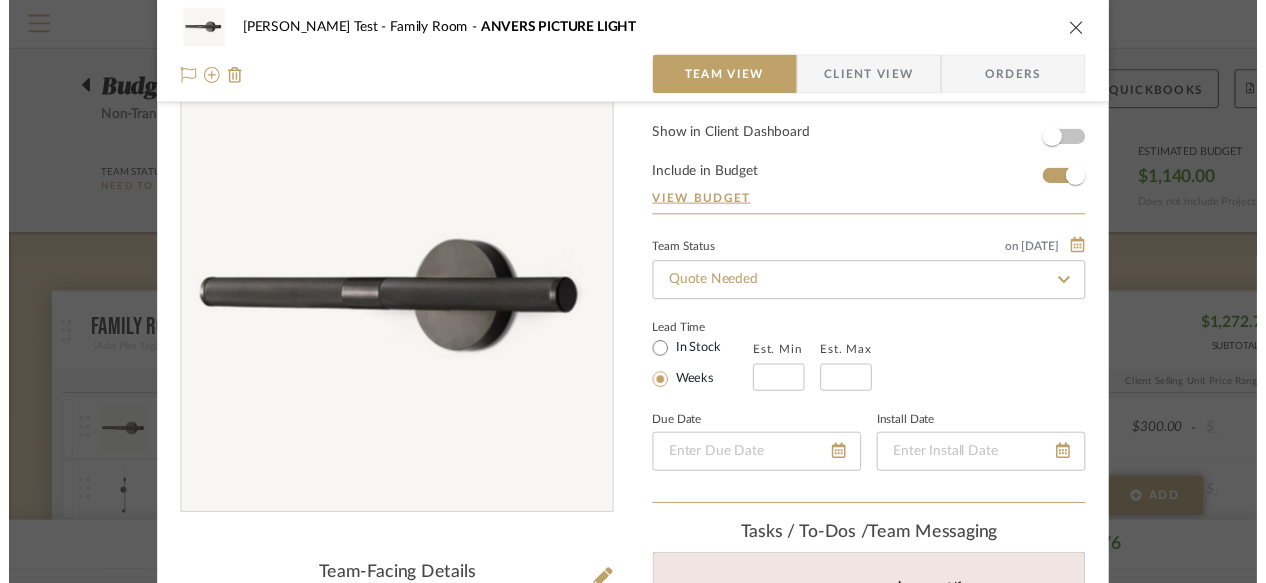 scroll, scrollTop: 39, scrollLeft: 0, axis: vertical 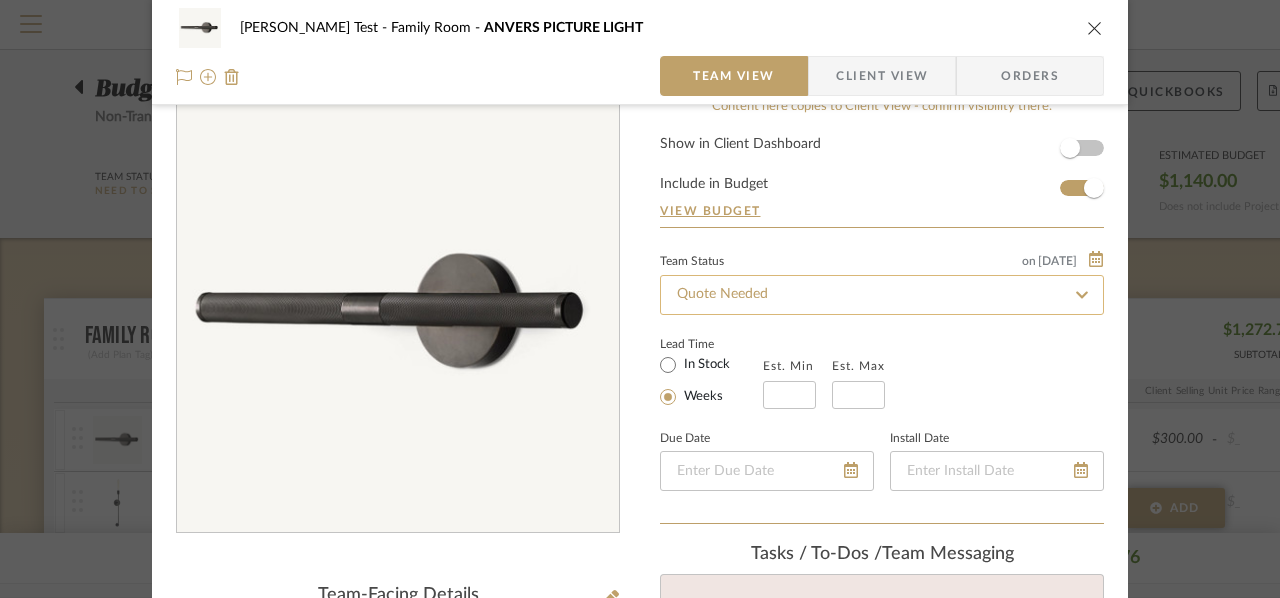 click on "Quote Needed" 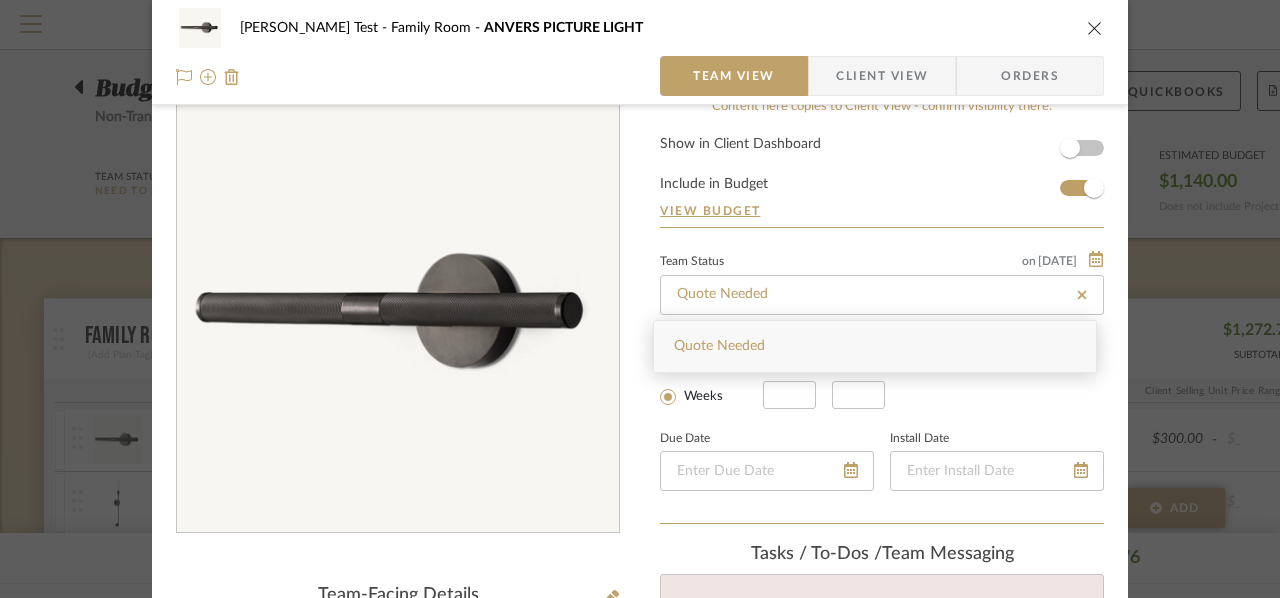 click on "Show in Client Dashboard   Include in Budget   View Budget" at bounding box center [882, 182] 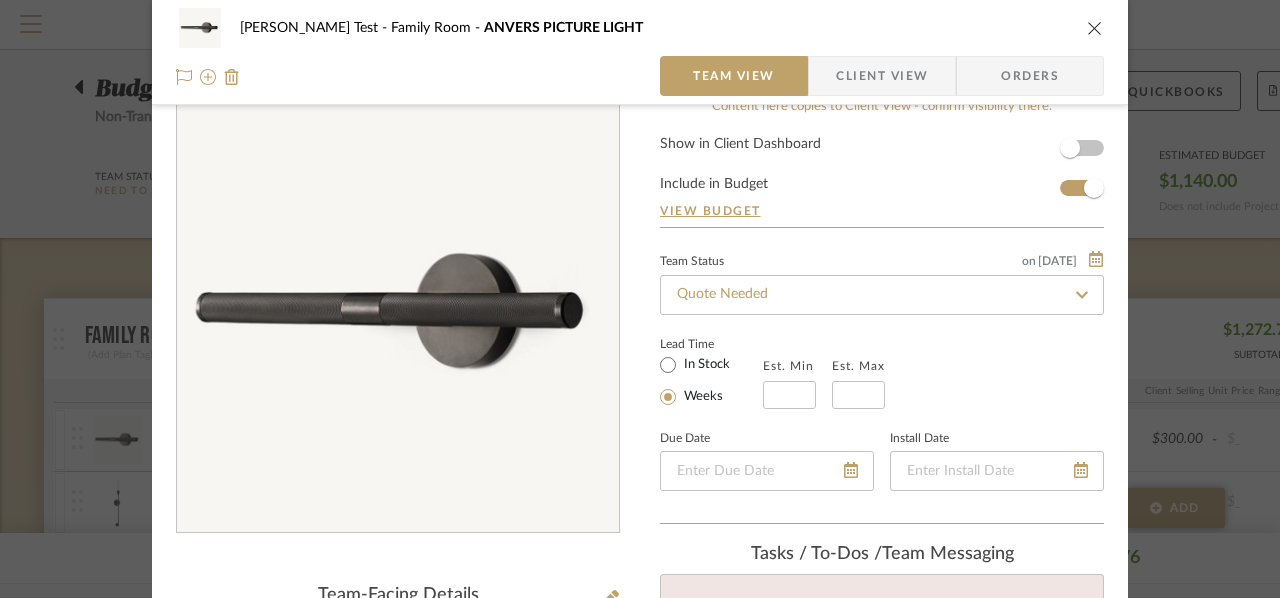 click at bounding box center [1095, 28] 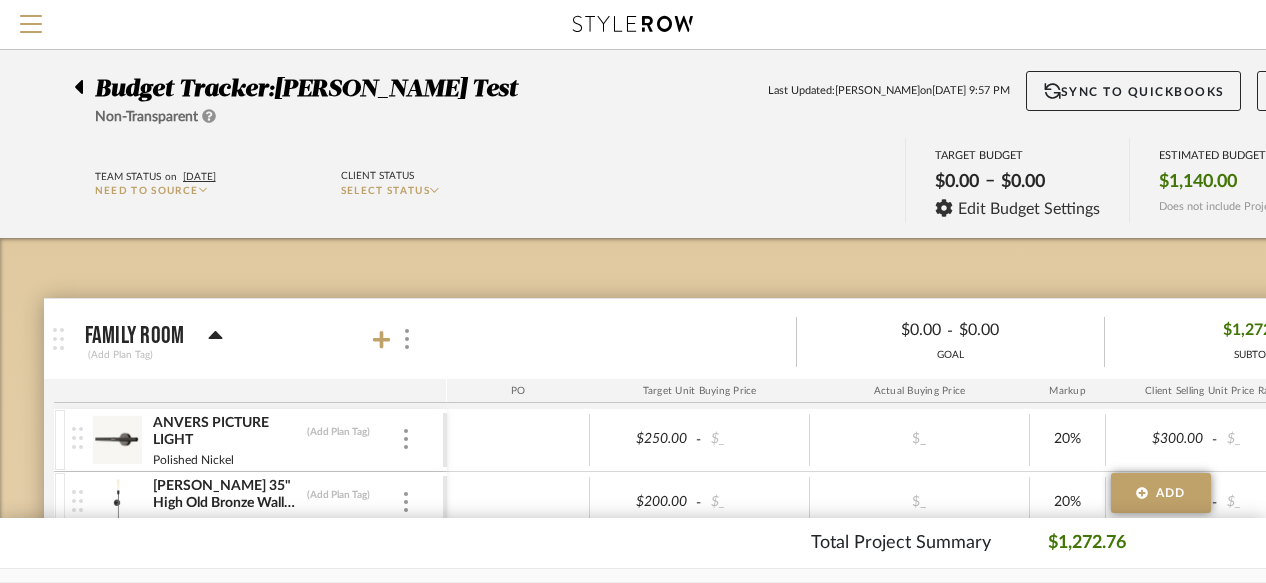 click 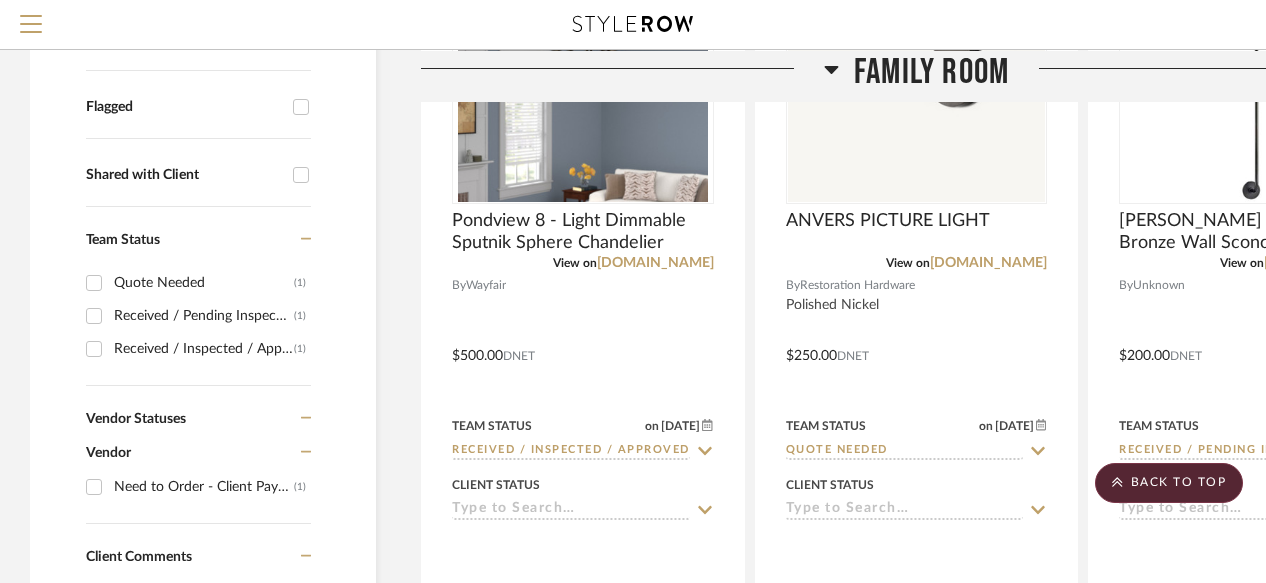 scroll, scrollTop: 552, scrollLeft: 0, axis: vertical 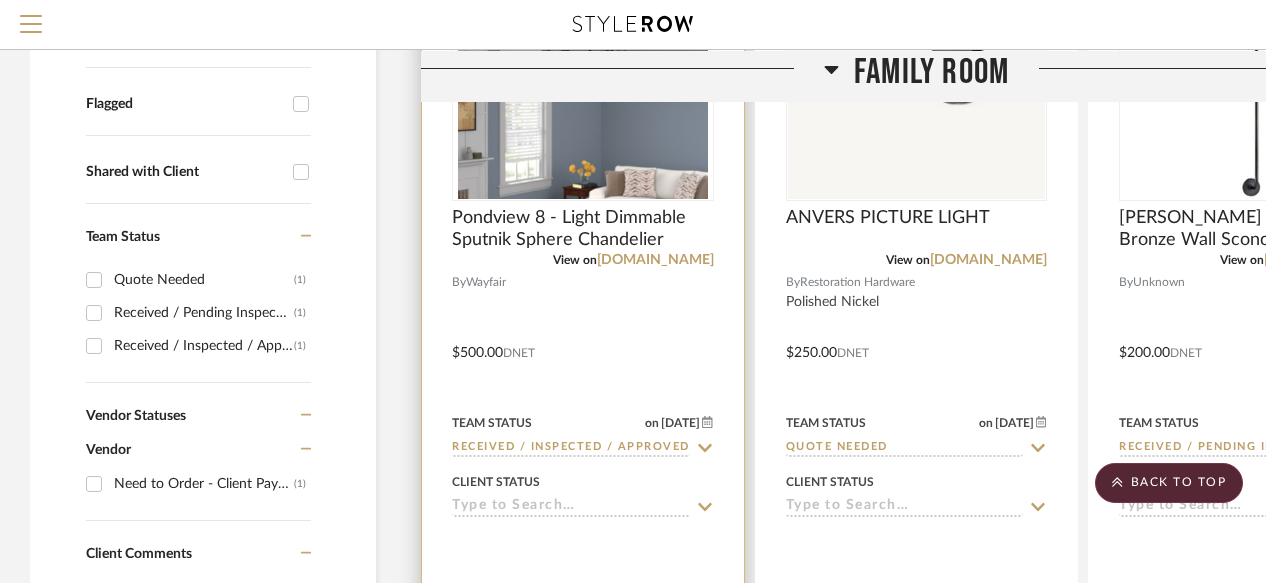 click at bounding box center (583, 338) 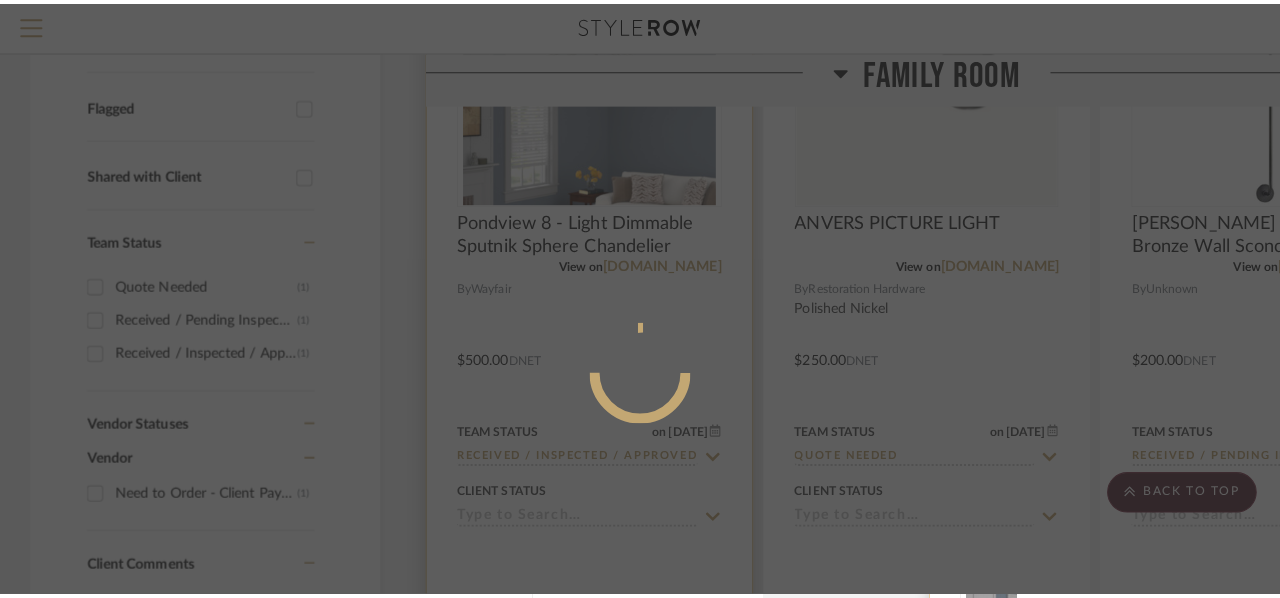 scroll, scrollTop: 0, scrollLeft: 0, axis: both 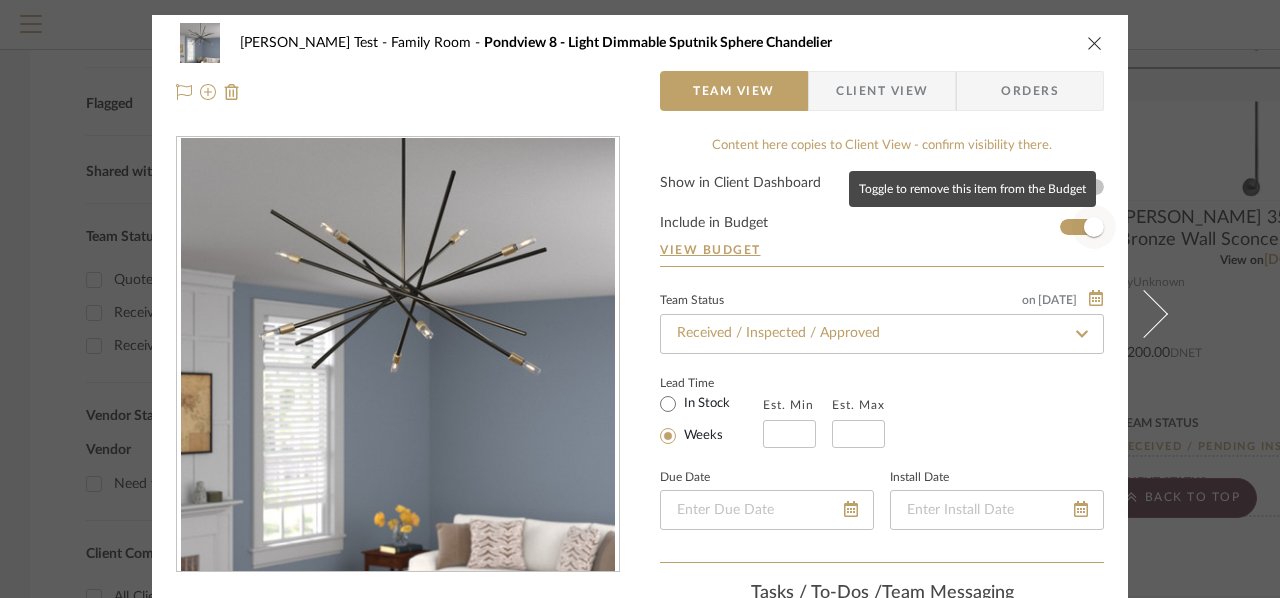 click at bounding box center [1094, 227] 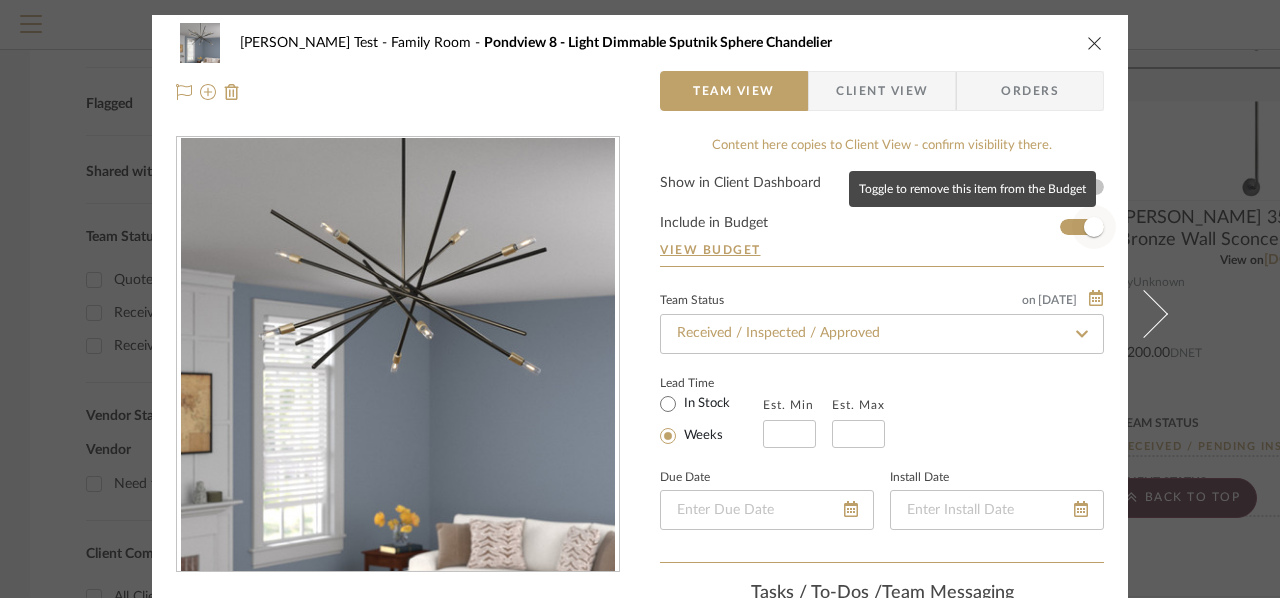 type 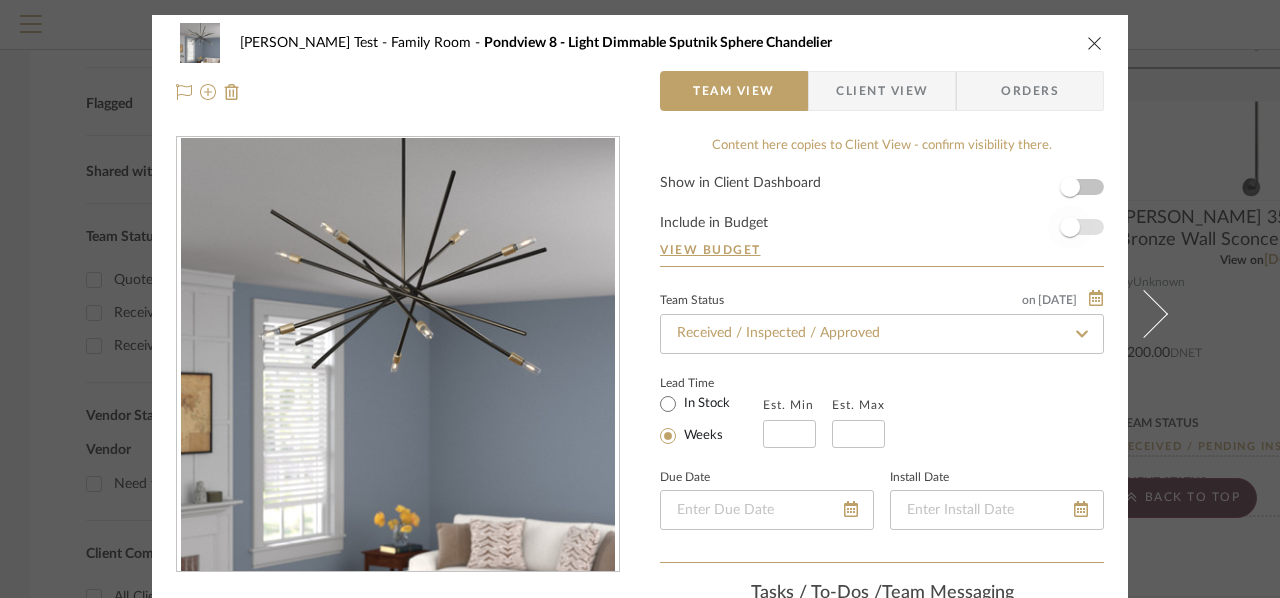 type 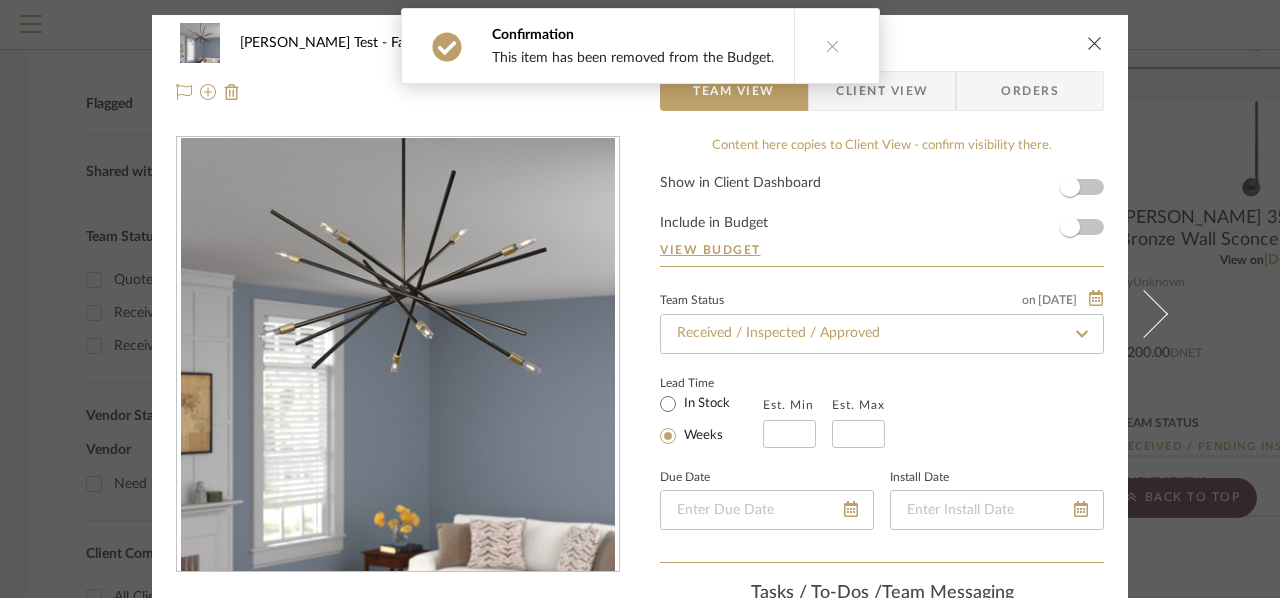 click at bounding box center [1095, 43] 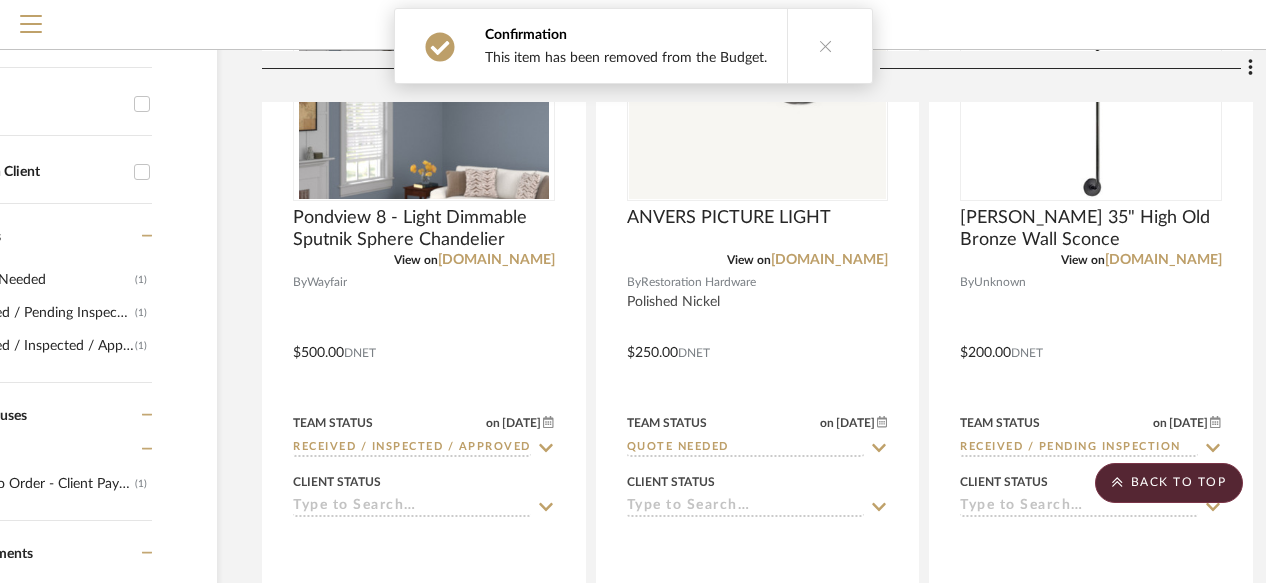 scroll, scrollTop: 552, scrollLeft: 174, axis: both 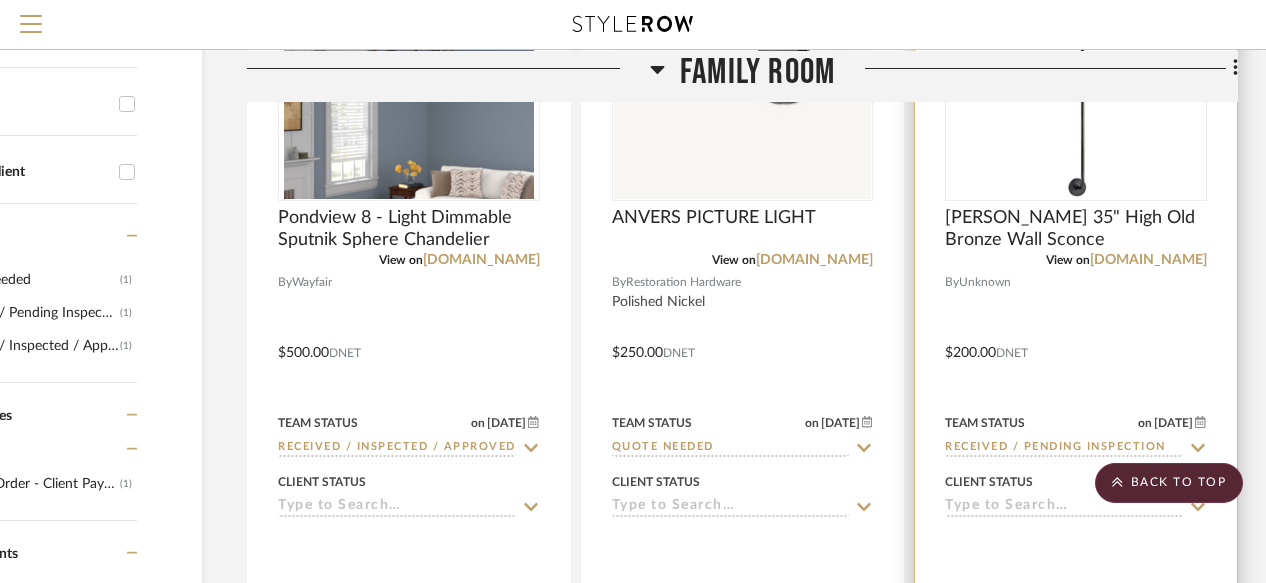 click at bounding box center [1076, 338] 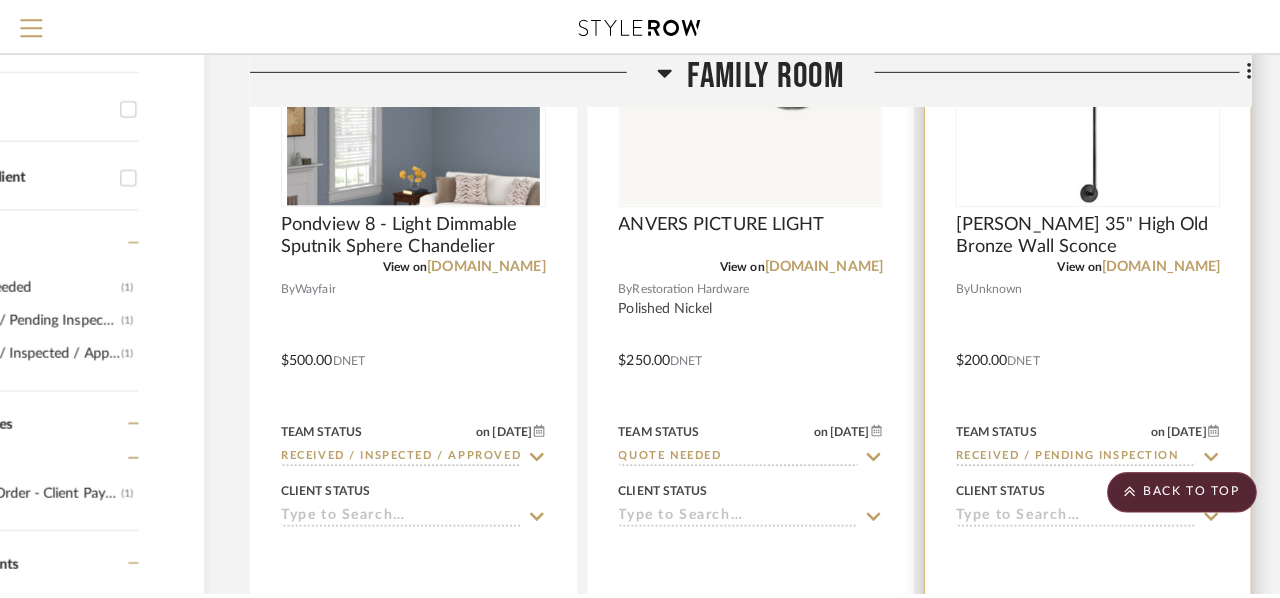 scroll, scrollTop: 0, scrollLeft: 0, axis: both 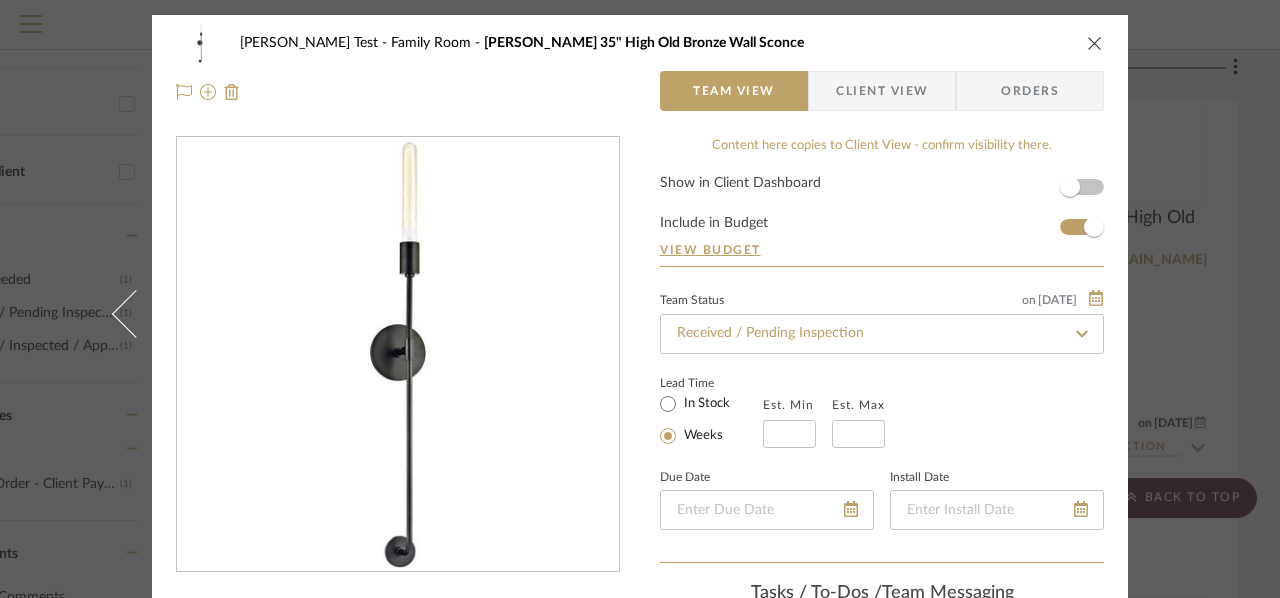 click on "Show in Client Dashboard   Include in Budget   View Budget" at bounding box center [882, 221] 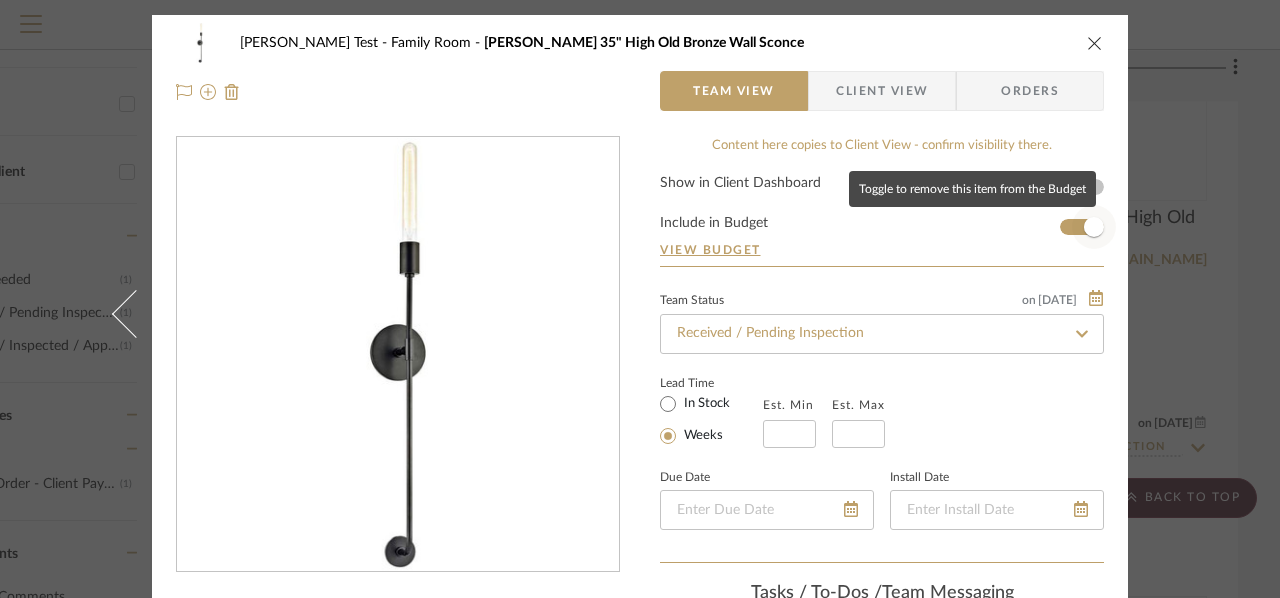 click at bounding box center [1094, 227] 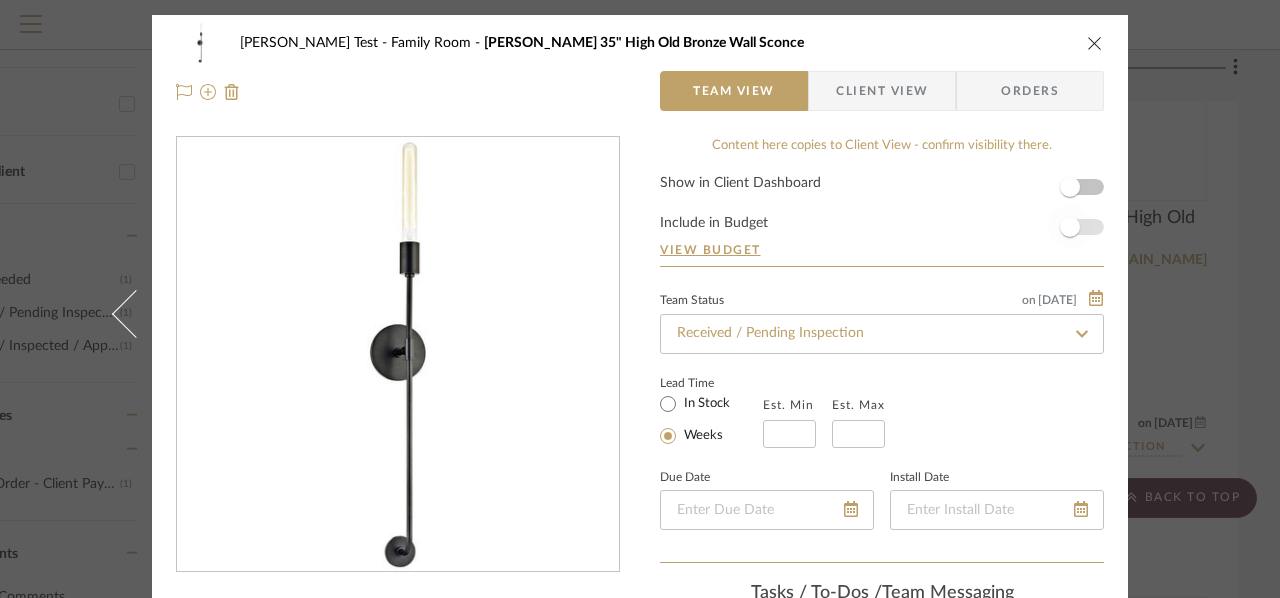 type 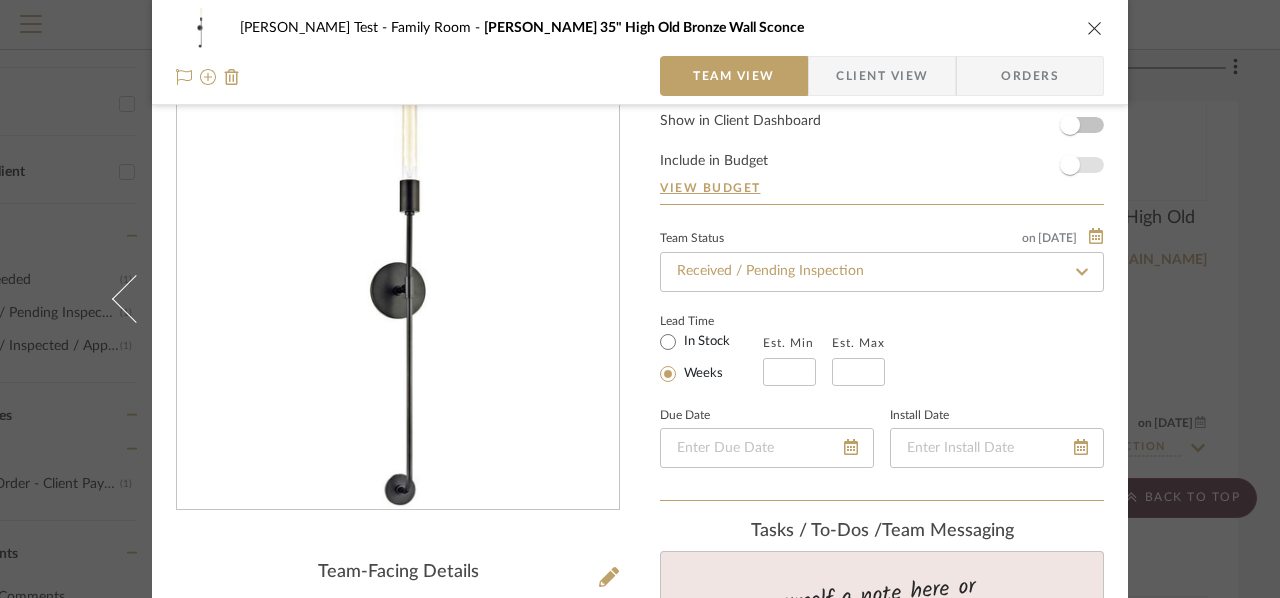 scroll, scrollTop: 0, scrollLeft: 0, axis: both 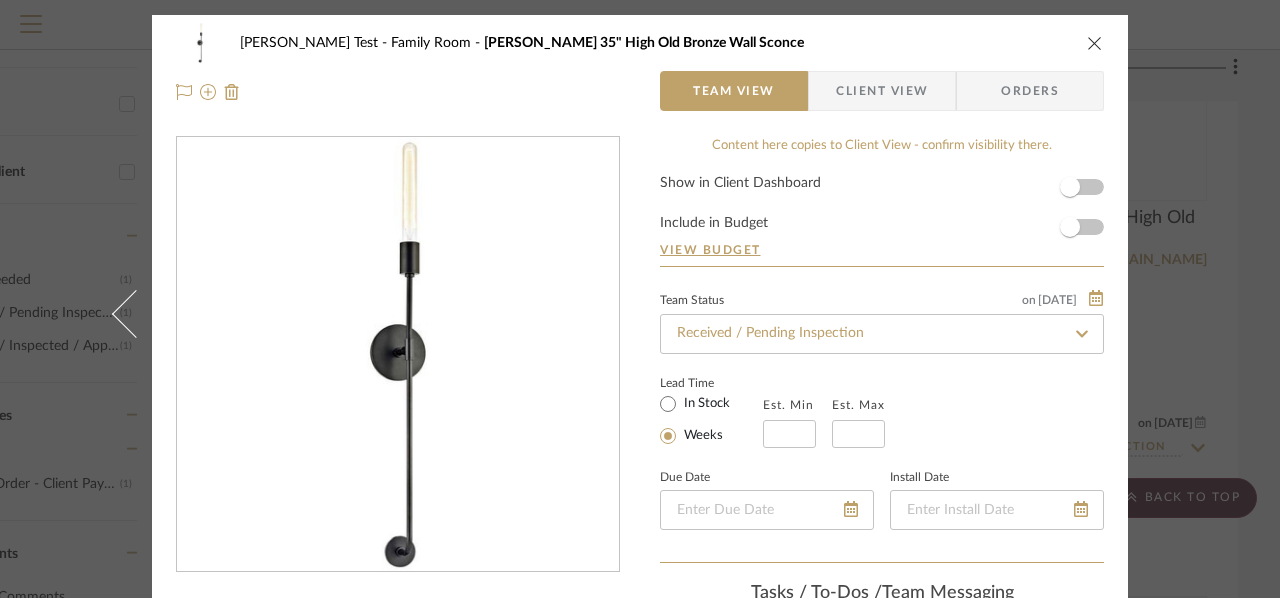 click on "Orders" at bounding box center [1030, 91] 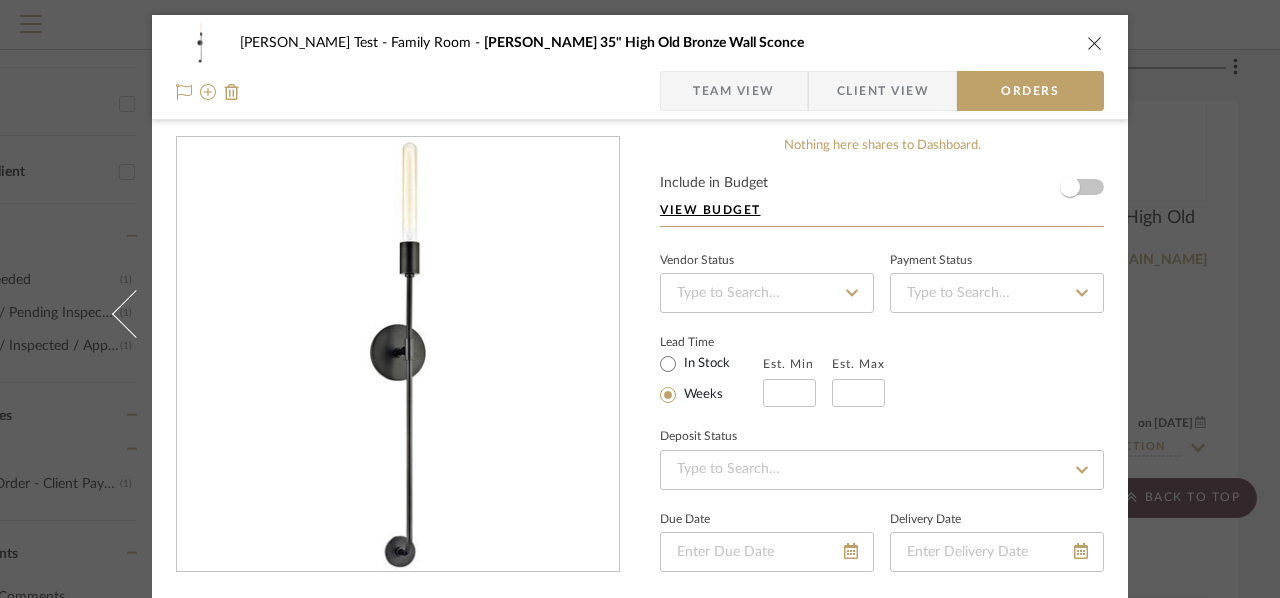 scroll, scrollTop: 81, scrollLeft: 0, axis: vertical 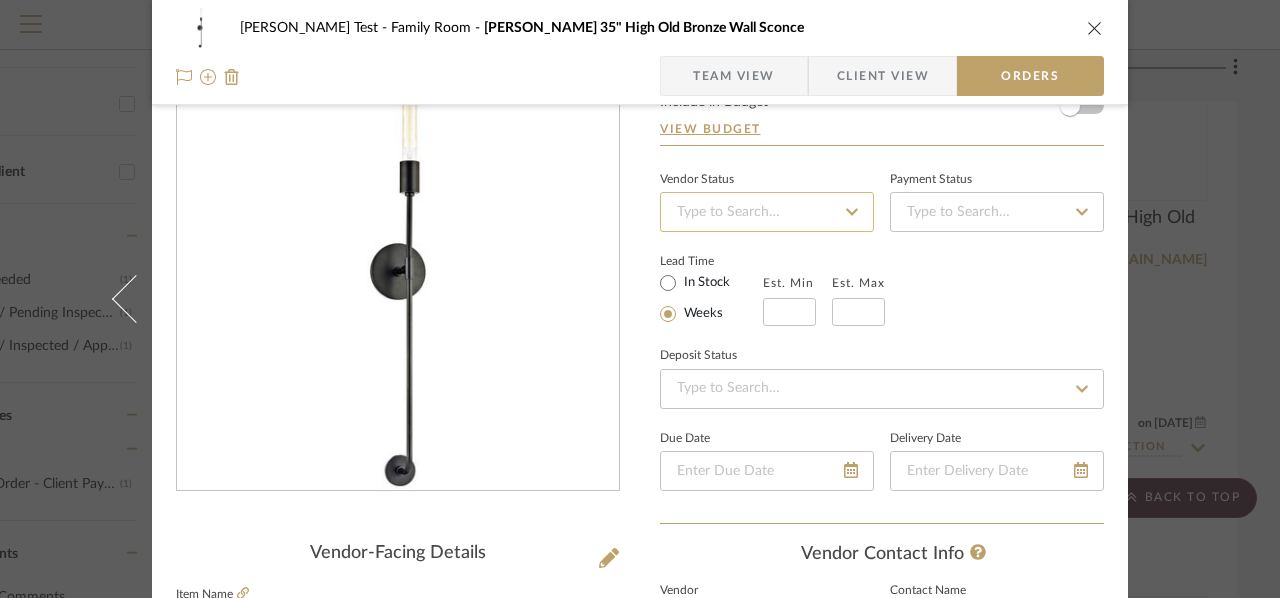 click 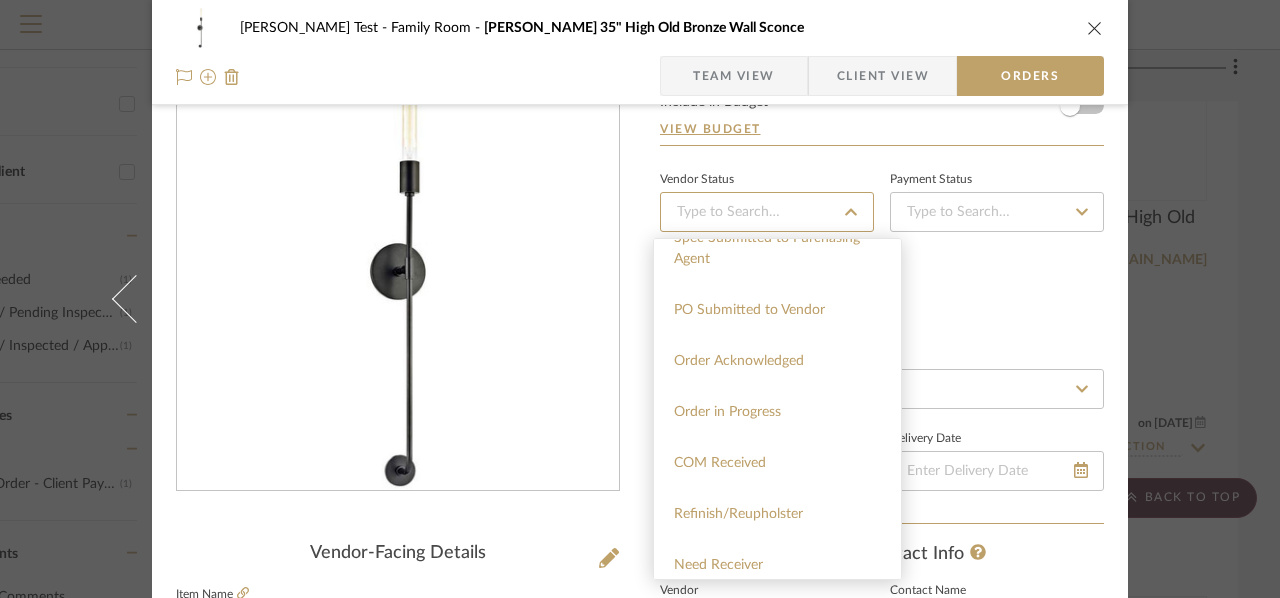 scroll, scrollTop: 303, scrollLeft: 0, axis: vertical 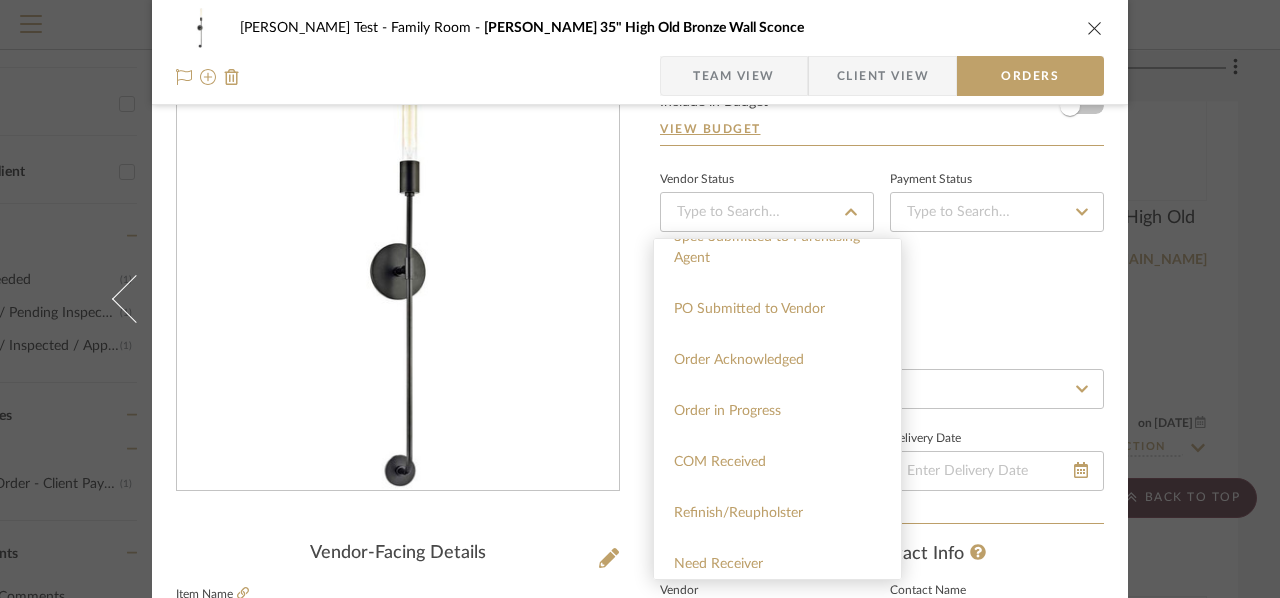 click on "Deposit Status" 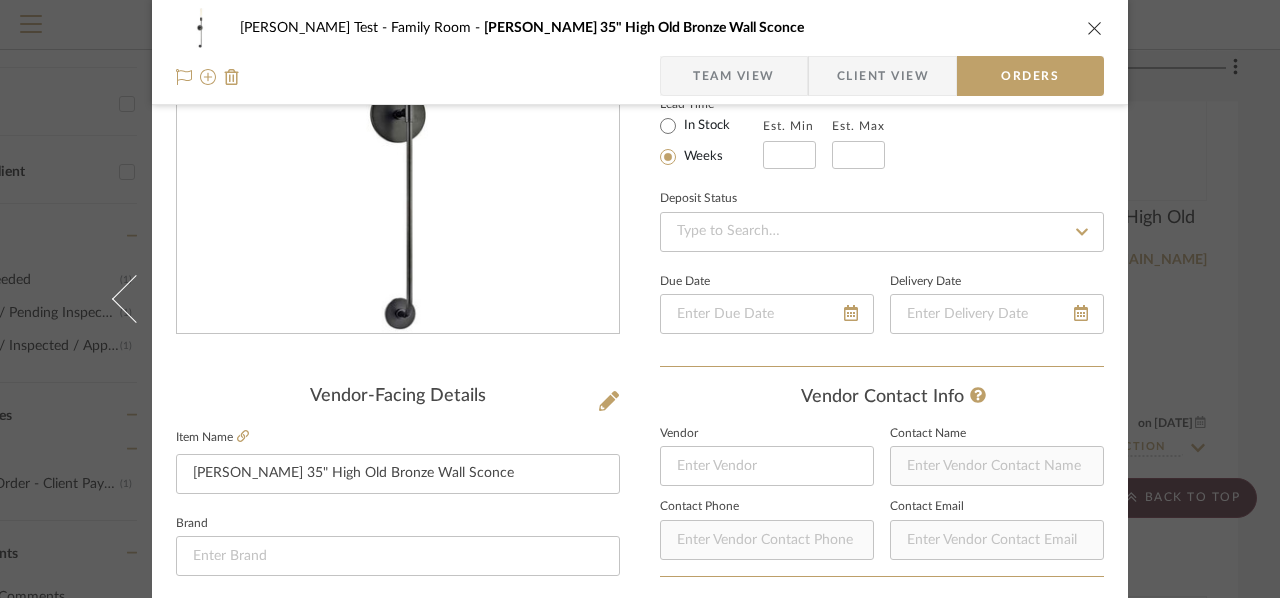 scroll, scrollTop: 242, scrollLeft: 0, axis: vertical 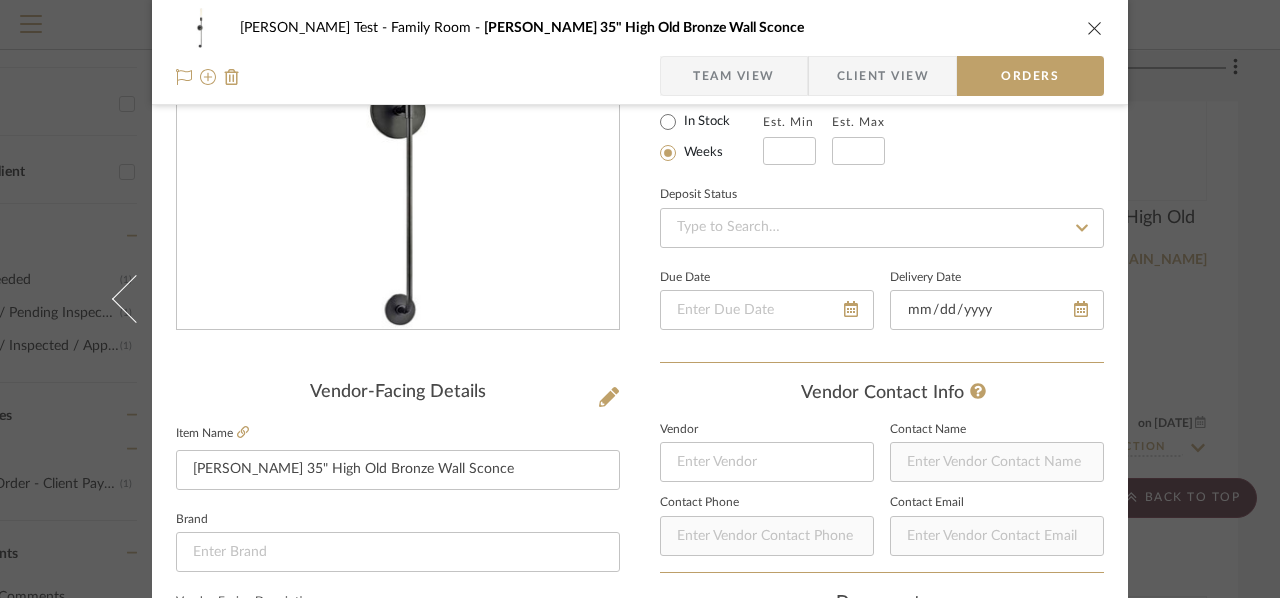 type 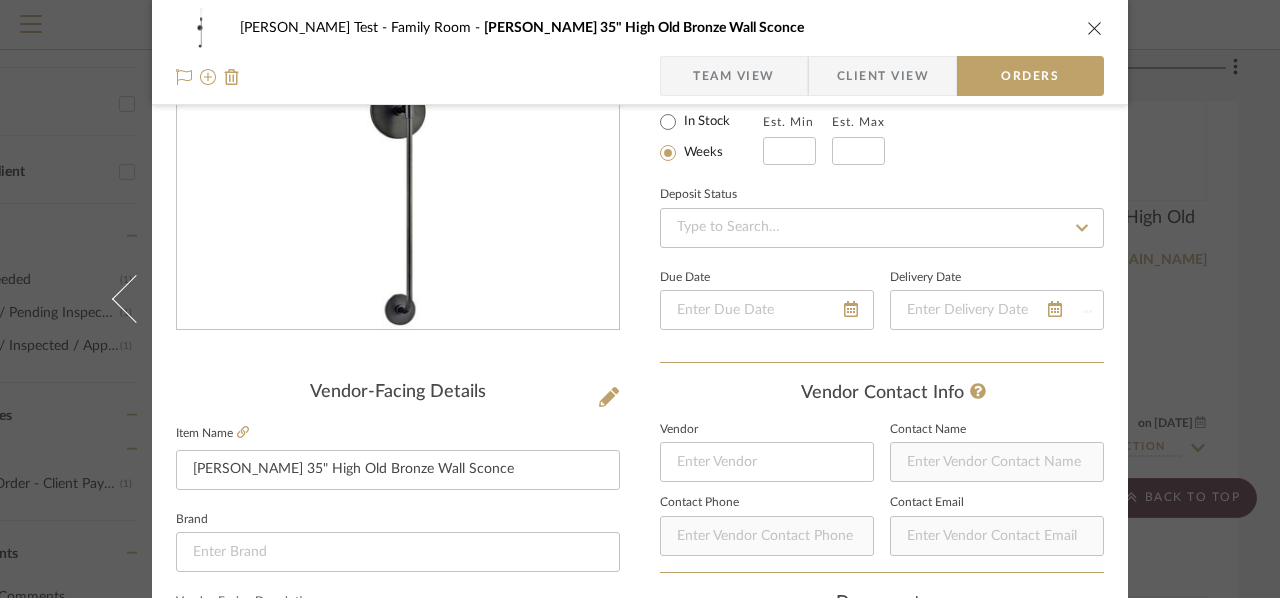 type 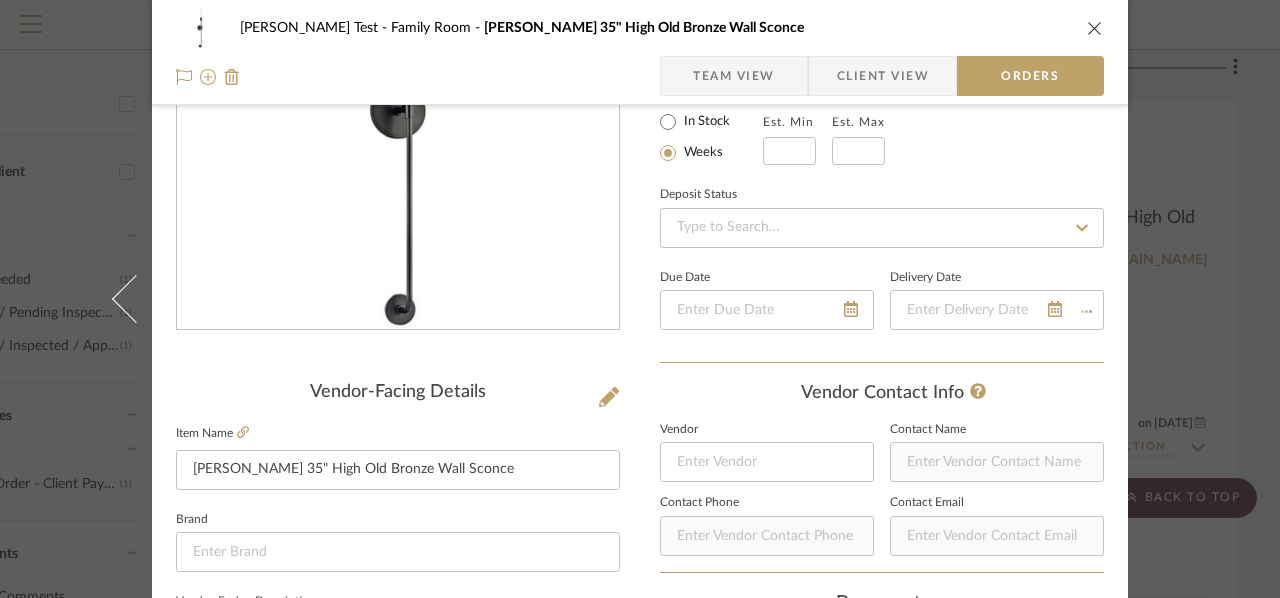 type 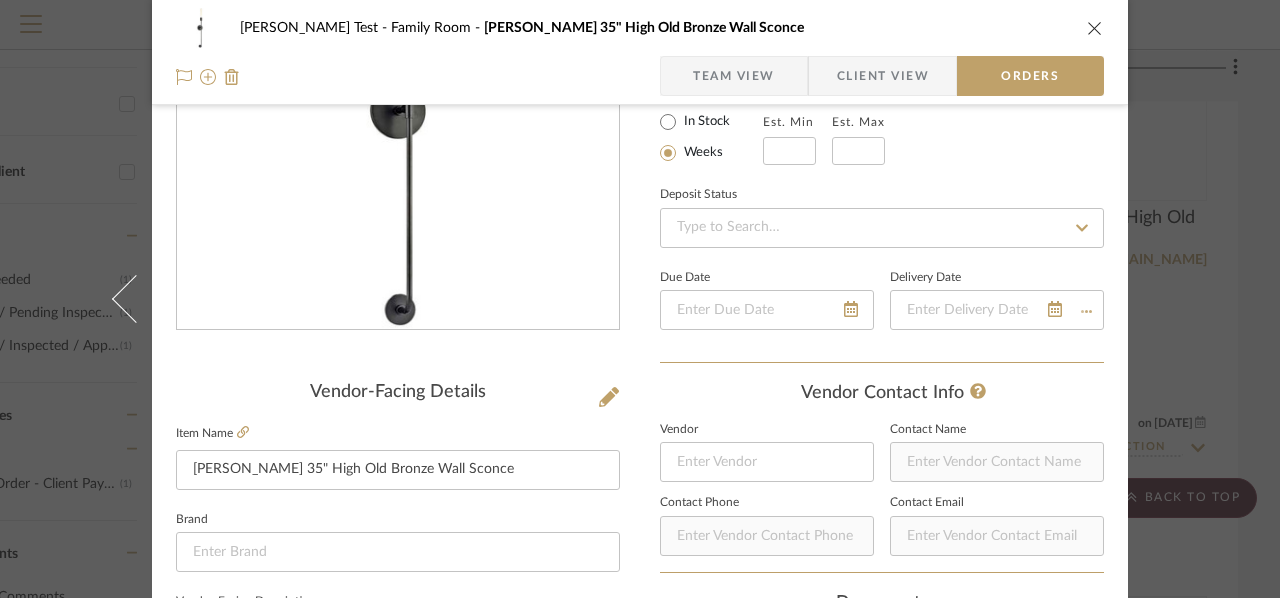 type 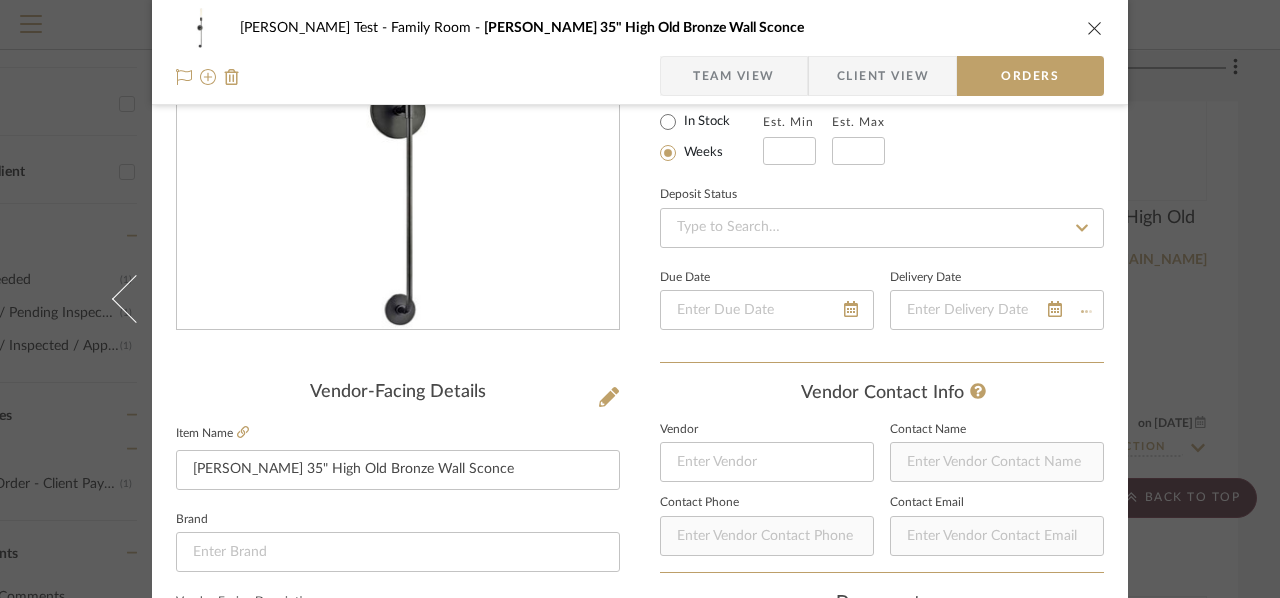 type 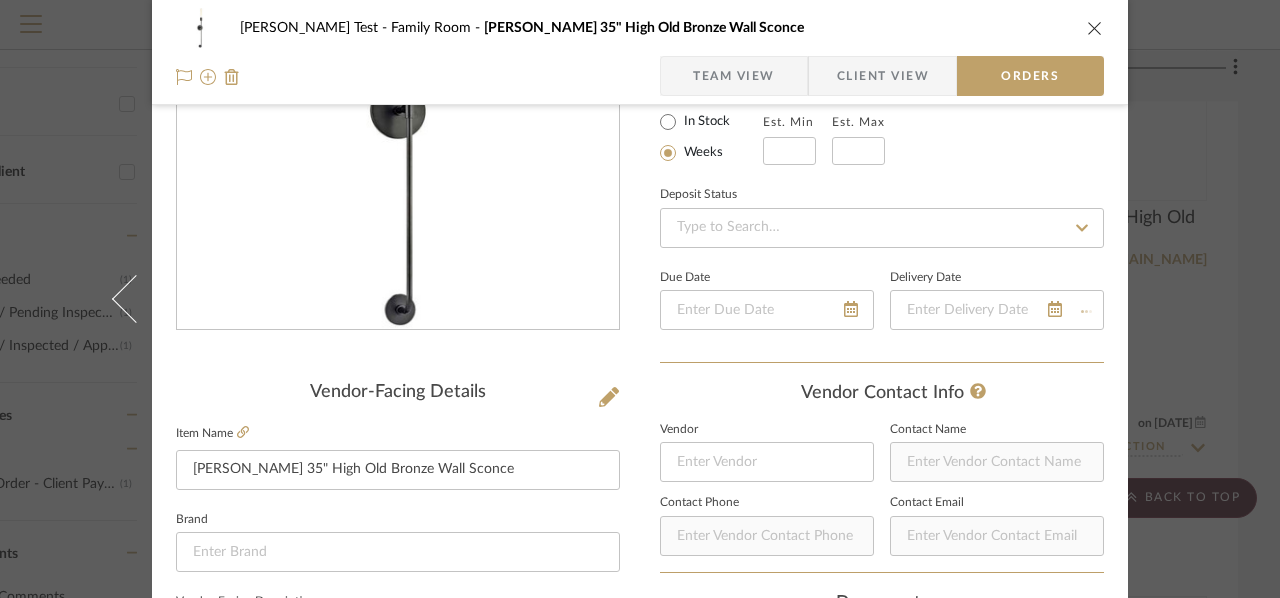 type 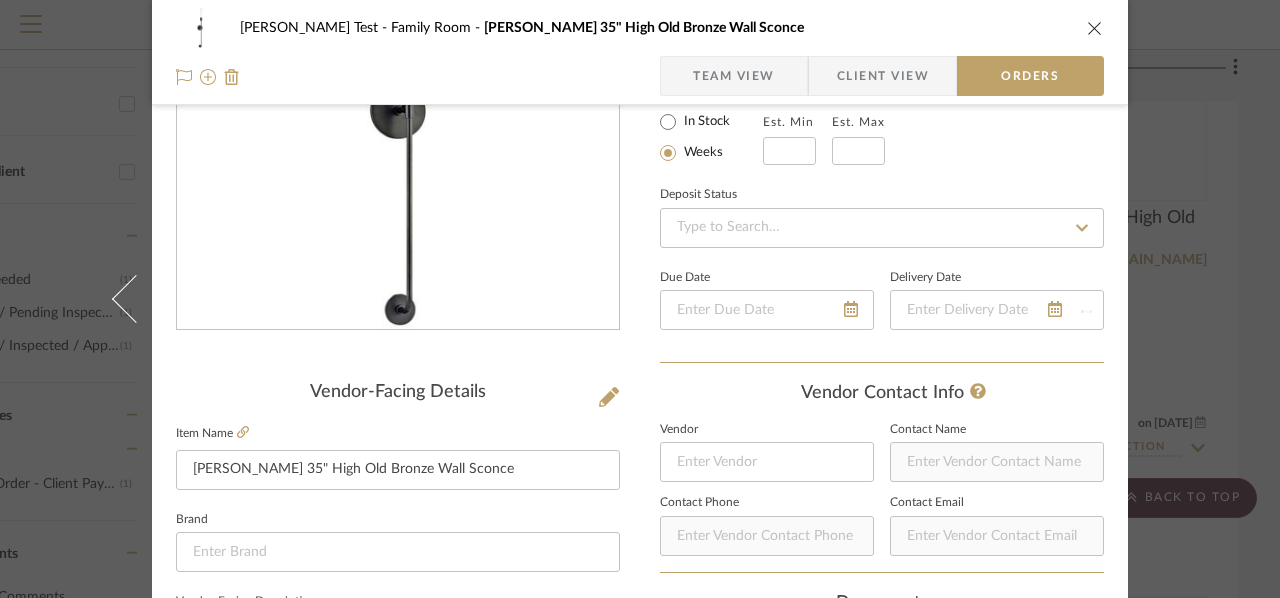 type 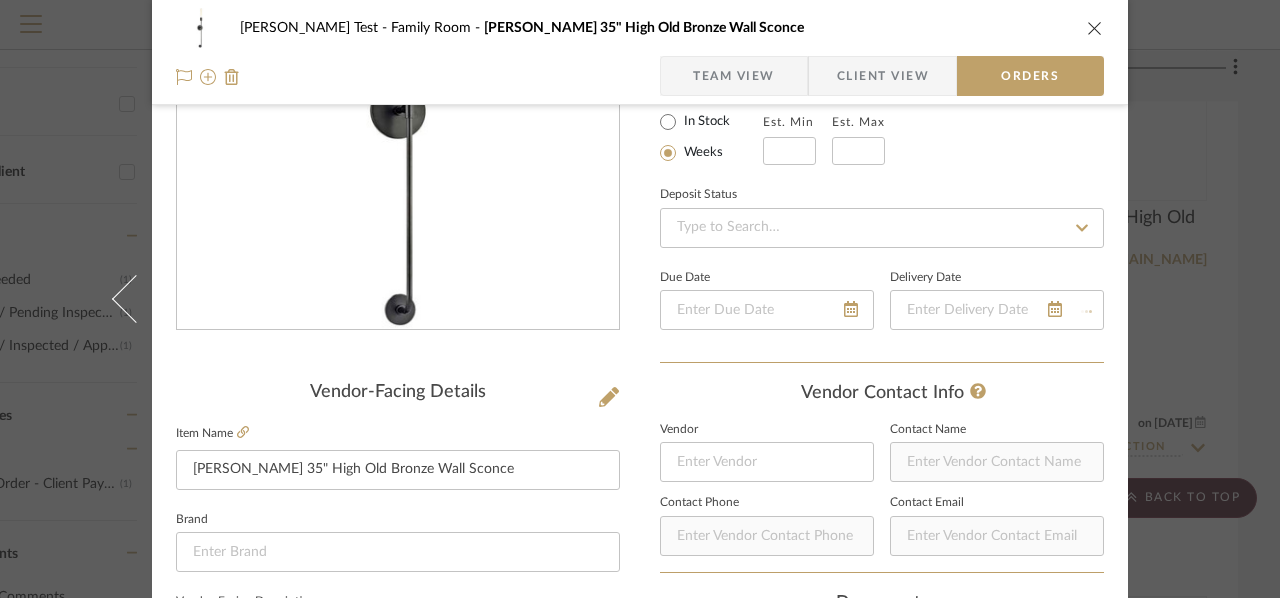 type 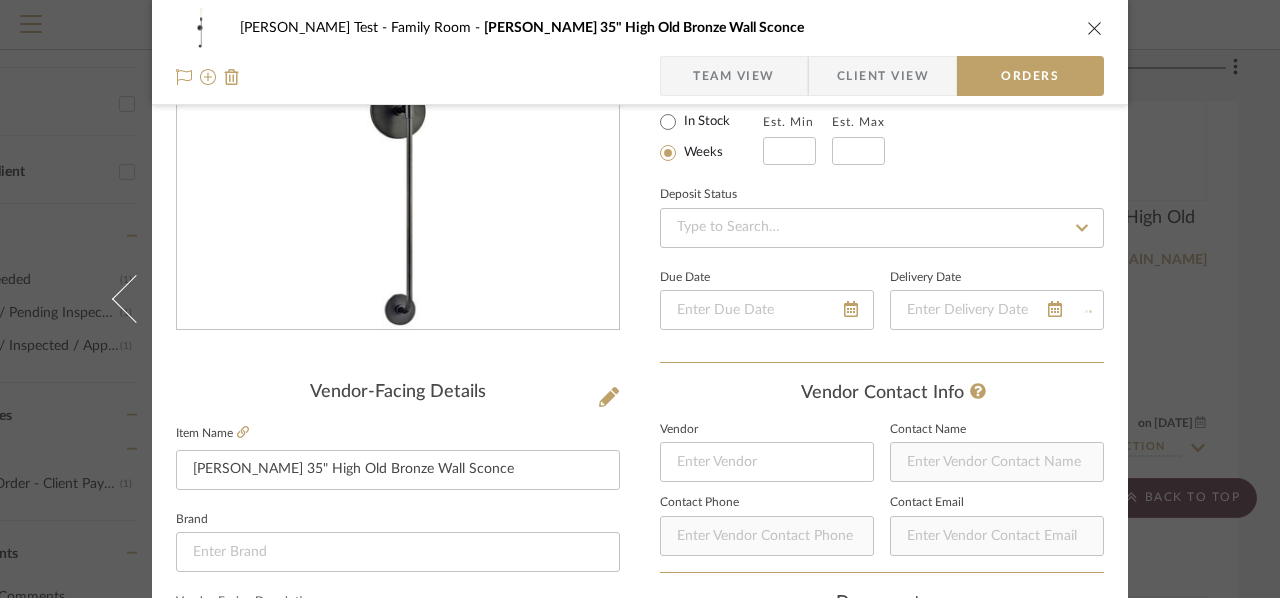 click on "Nothing here shares to Dashboard.  Include in Budget   View Budget  Vendor Status Payment Status  Lead Time  In Stock Weeks  Est. Min   Est. Max  Deposit Status  Due Date   Delivery Date  Vendor Contact Info  Vendor   Contact Name   Contact Phone   Contact Email   Documents  Choose a file  or drag it here. Sidemark C&C Designs / Parsons Test / Family Room" at bounding box center (882, 839) 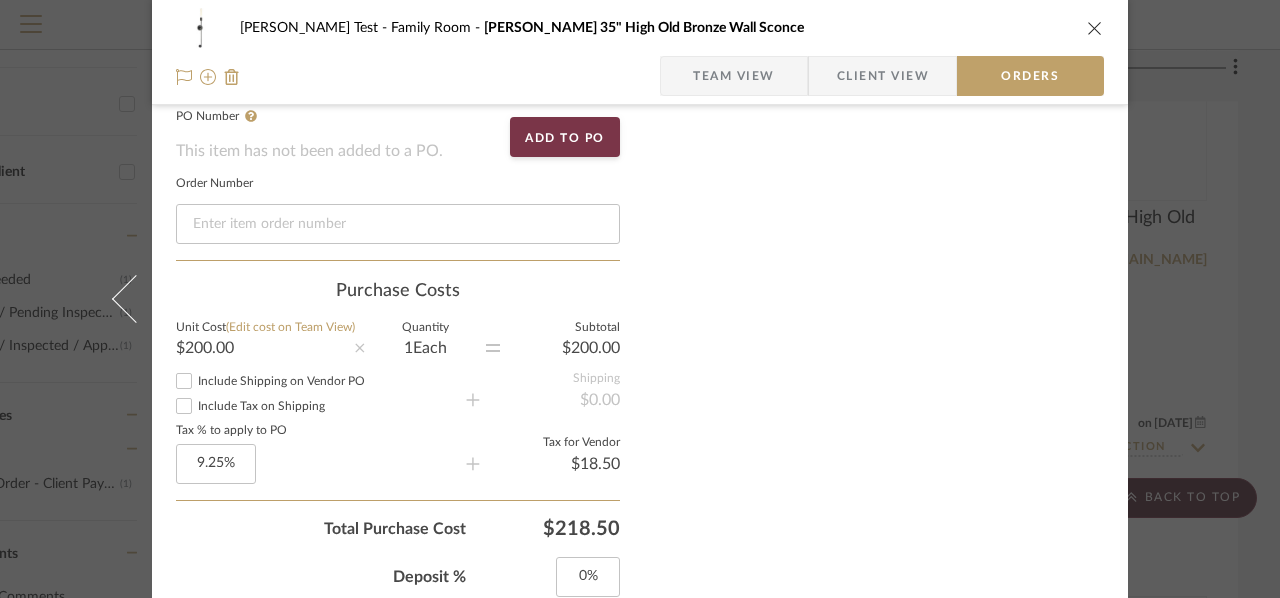 scroll, scrollTop: 1297, scrollLeft: 0, axis: vertical 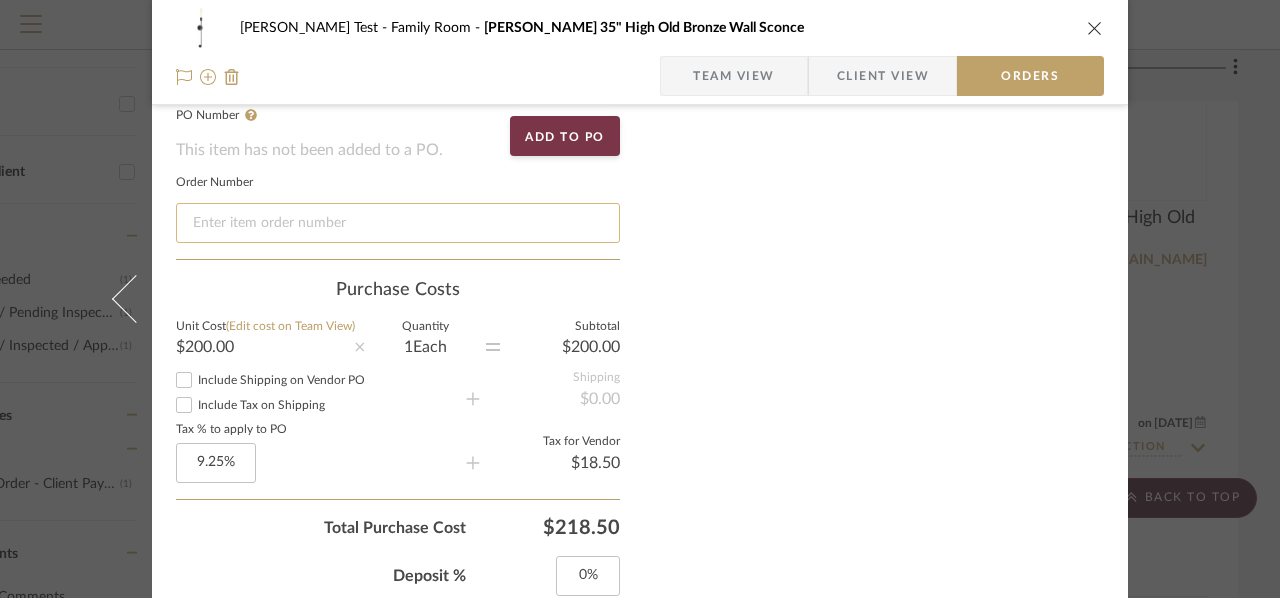 click 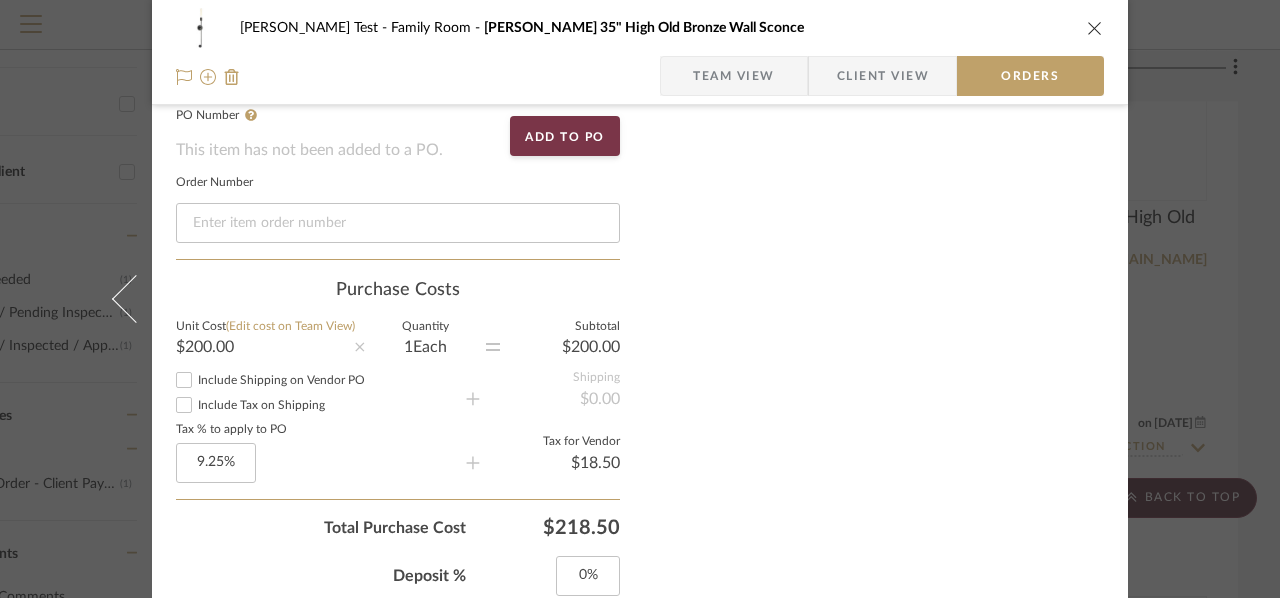 click on "Nothing here shares to Dashboard.  Include in Budget   View Budget  Vendor Status Payment Status  Lead Time  In Stock Weeks  Est. Min   Est. Max  Deposit Status  Due Date   Delivery Date  Vendor Contact Info  Vendor   Contact Name   Contact Phone   Contact Email   Documents  Choose a file  or drag it here. Sidemark C&C Designs / Parsons Test / Family Room" at bounding box center [882, -216] 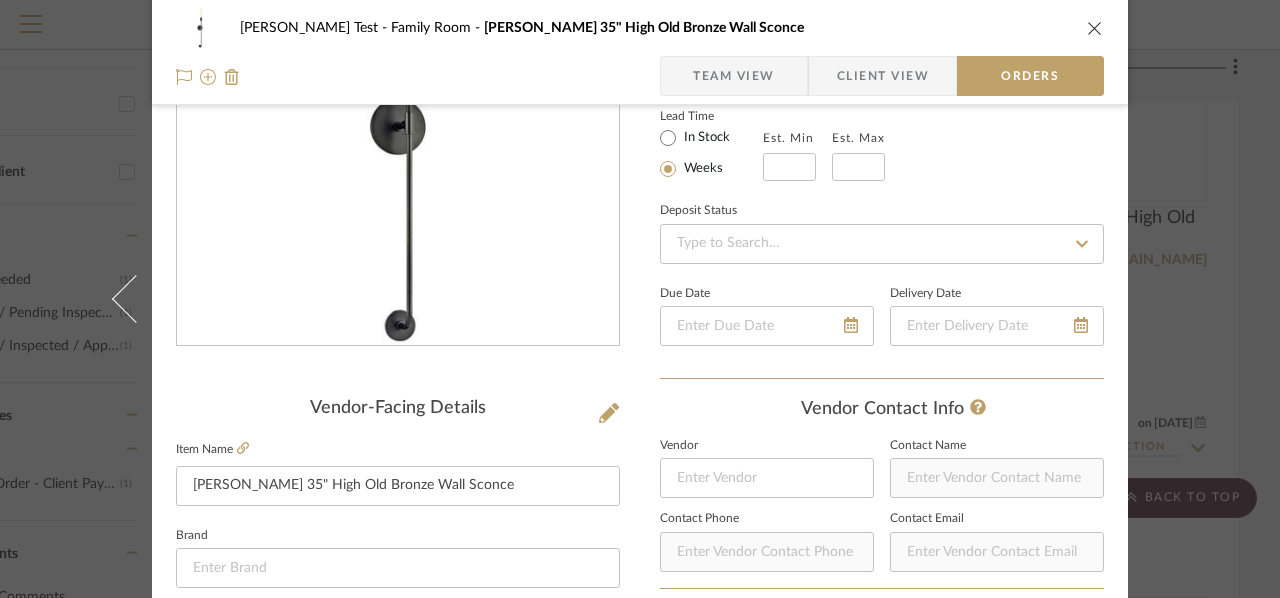 scroll, scrollTop: 0, scrollLeft: 0, axis: both 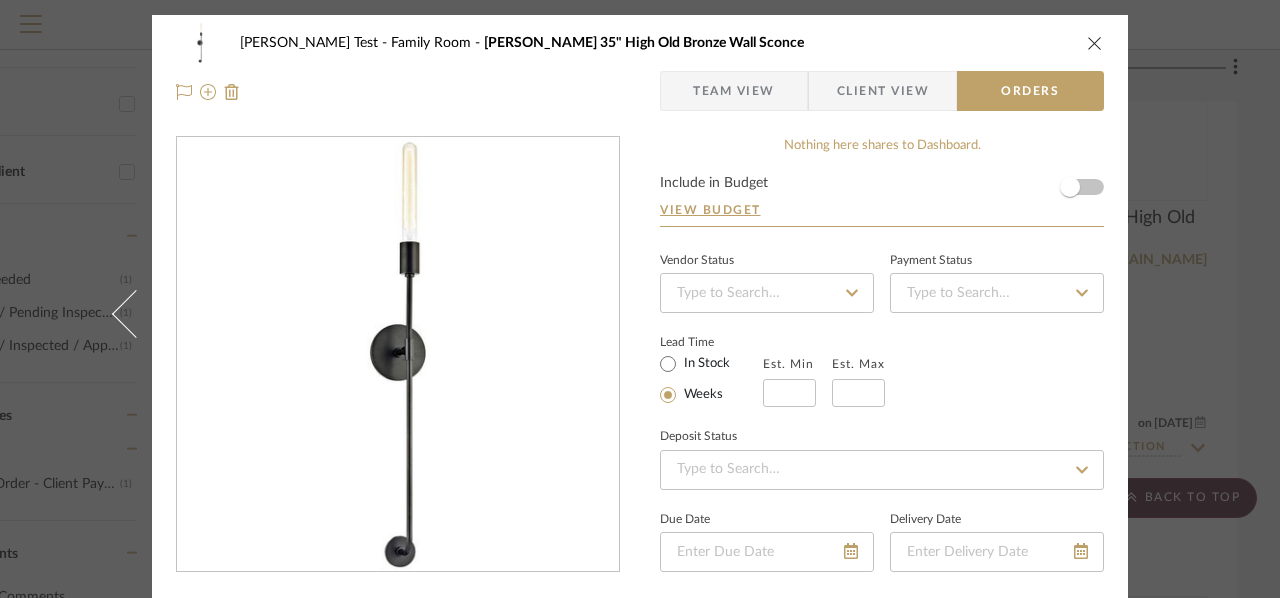 click at bounding box center (1095, 43) 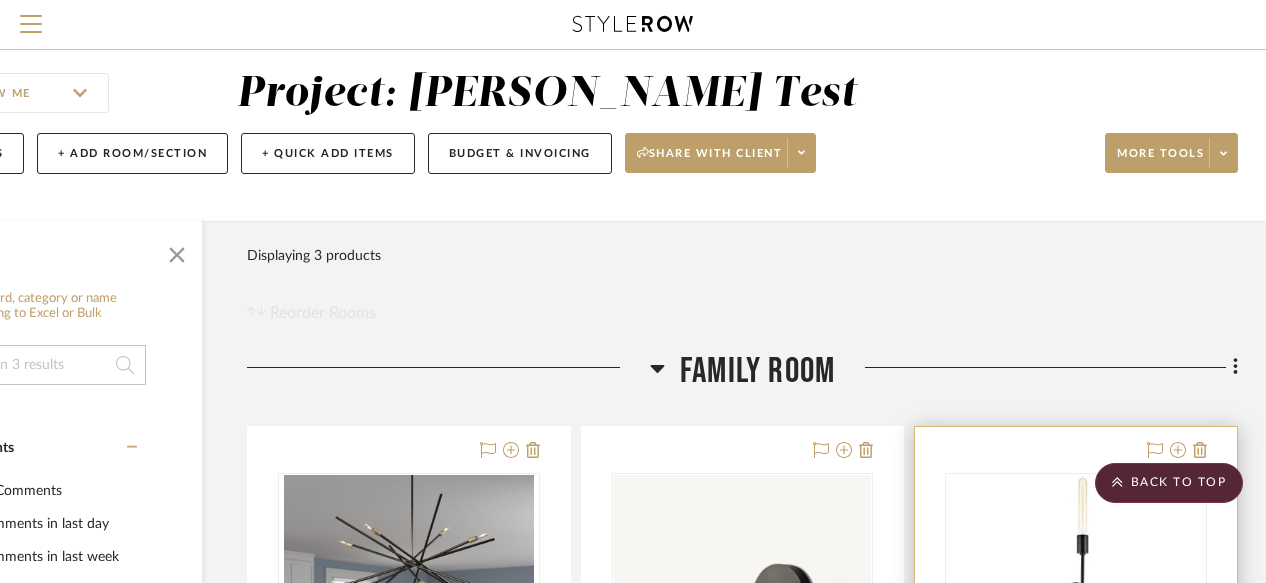 scroll, scrollTop: 0, scrollLeft: 174, axis: horizontal 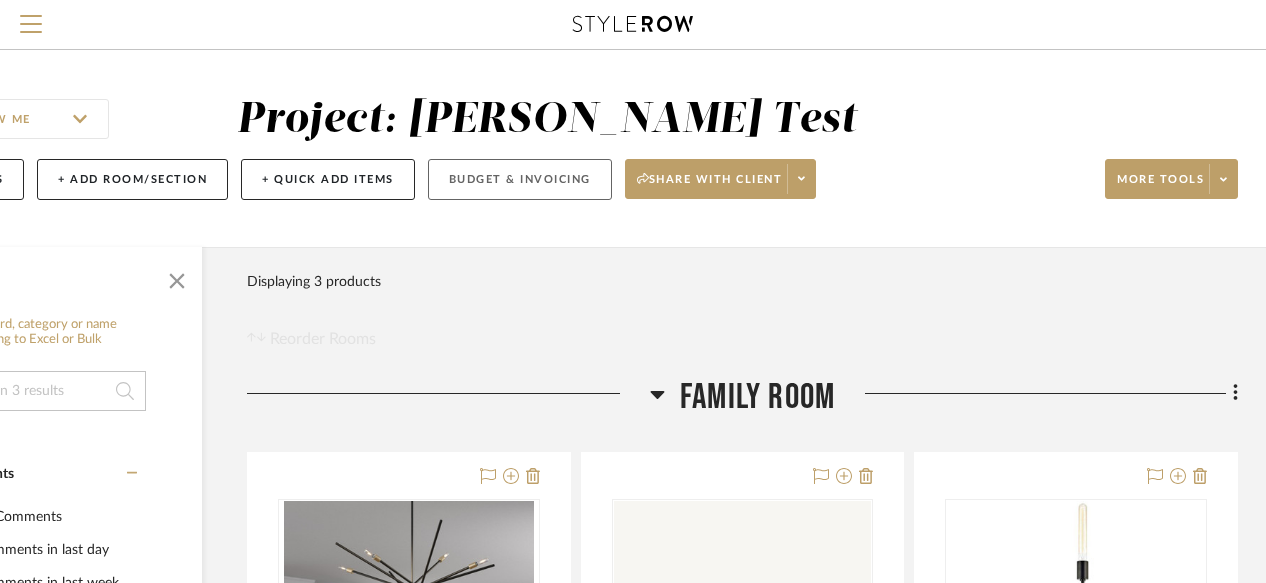 click on "Budget & Invoicing" 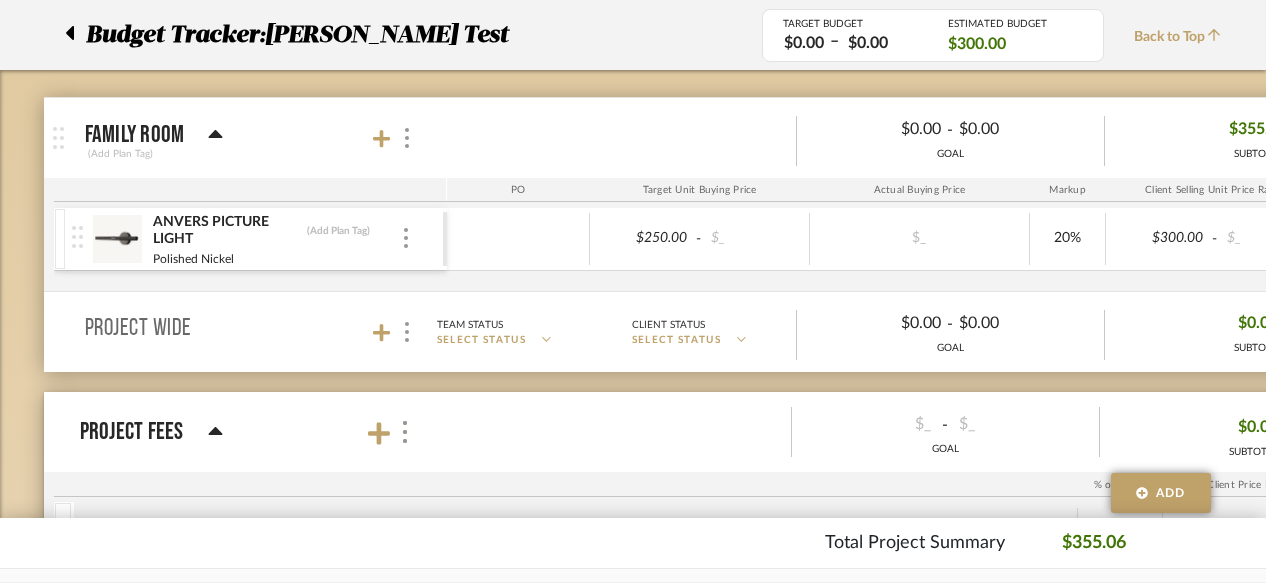 scroll, scrollTop: 0, scrollLeft: 0, axis: both 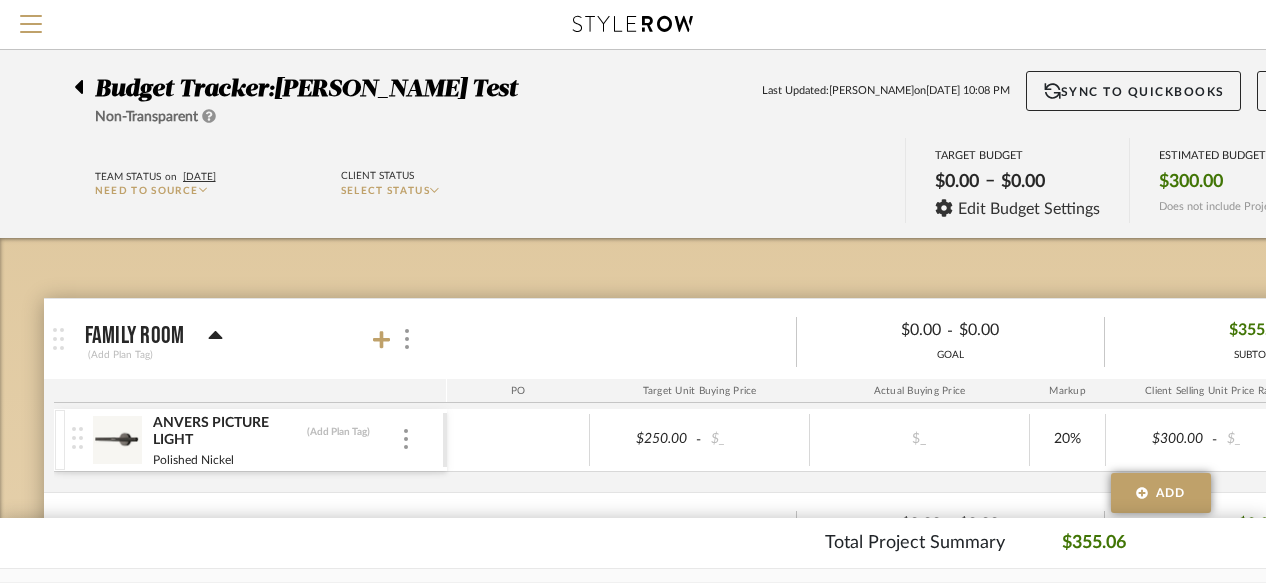 click 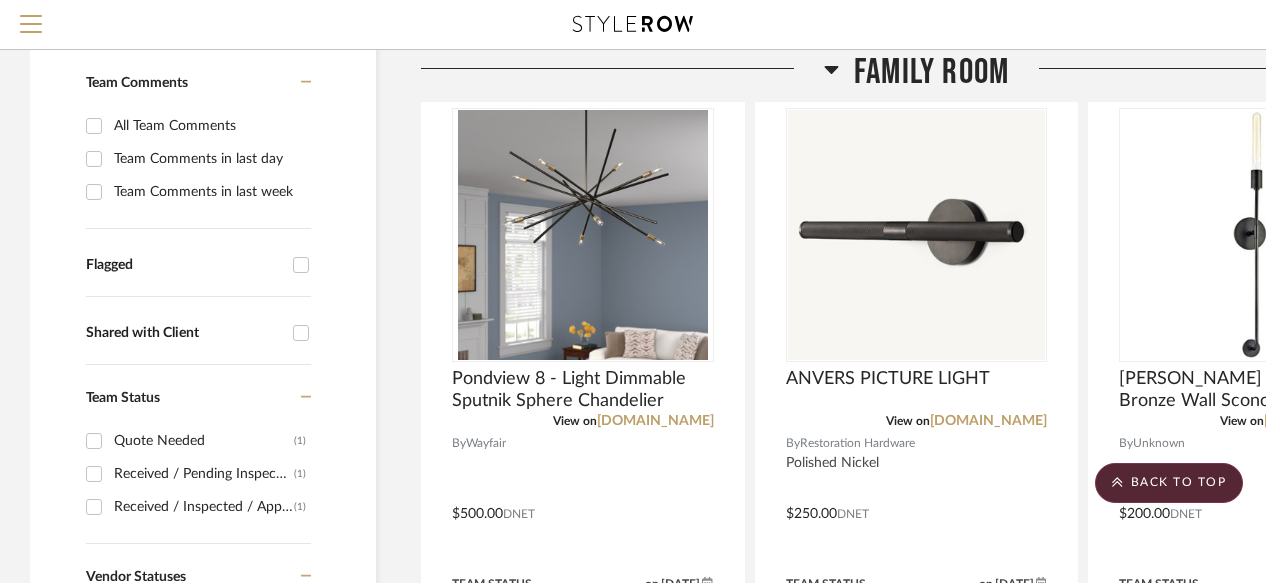 scroll, scrollTop: 494, scrollLeft: 0, axis: vertical 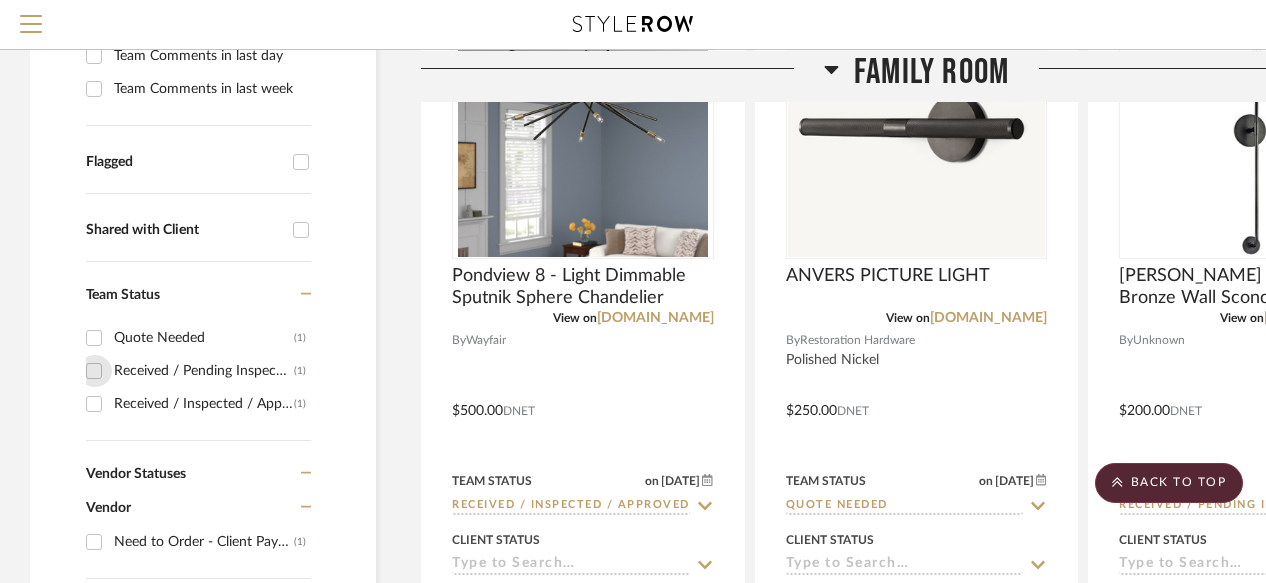 click on "Received / Pending Inspection  (1)" at bounding box center [94, 371] 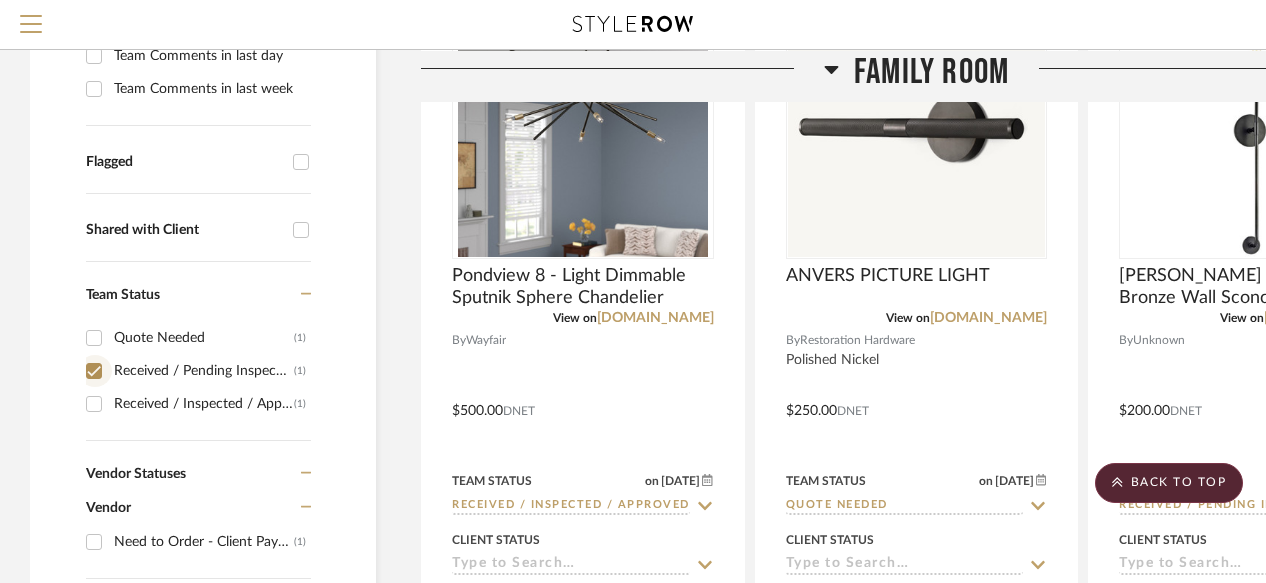 checkbox on "true" 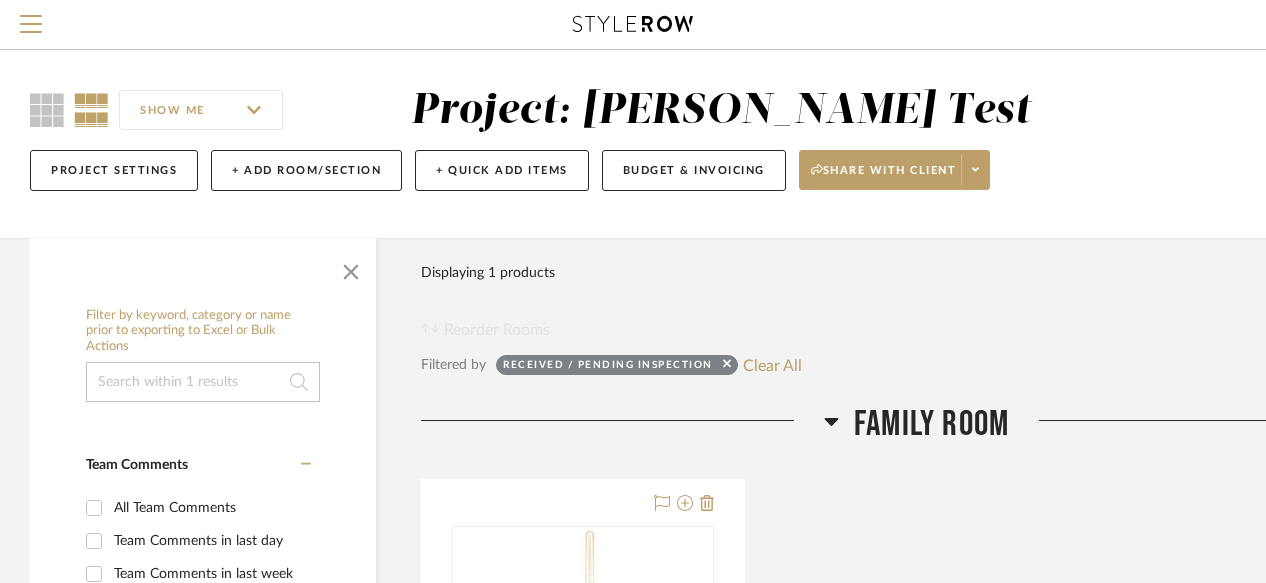 scroll, scrollTop: 9, scrollLeft: 174, axis: both 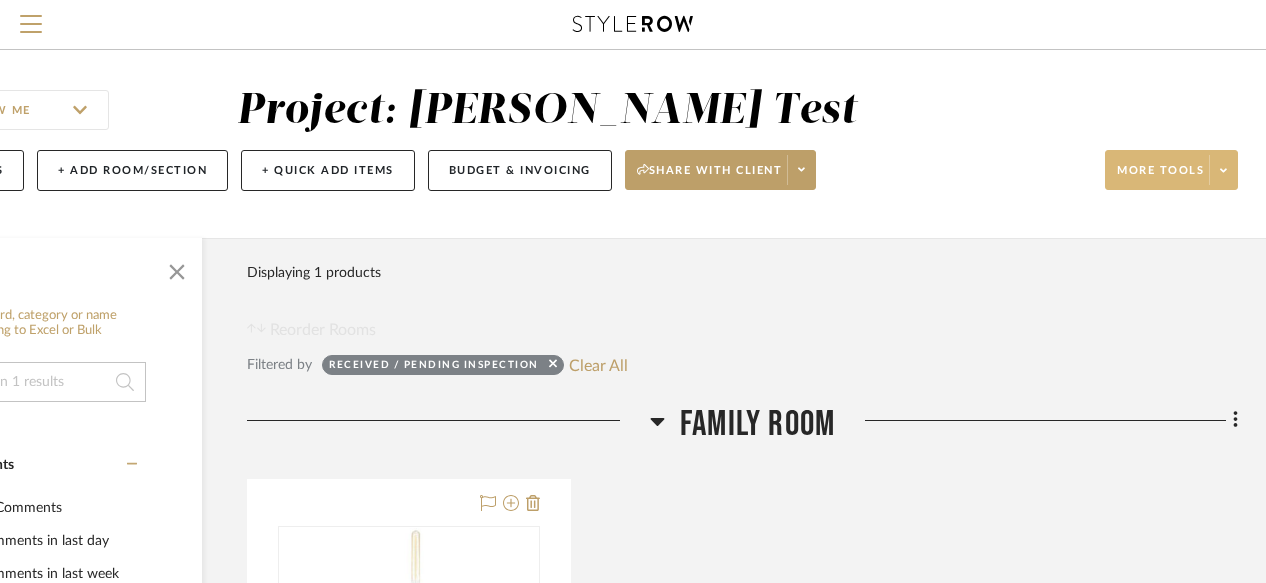 click on "More tools" 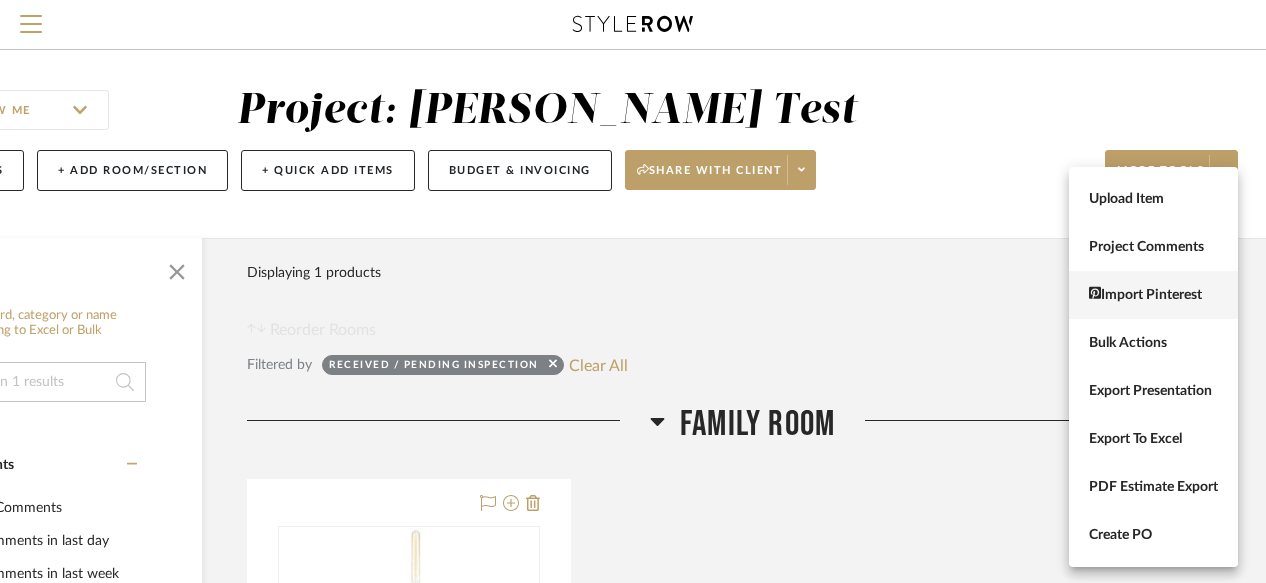 scroll, scrollTop: 65, scrollLeft: 174, axis: both 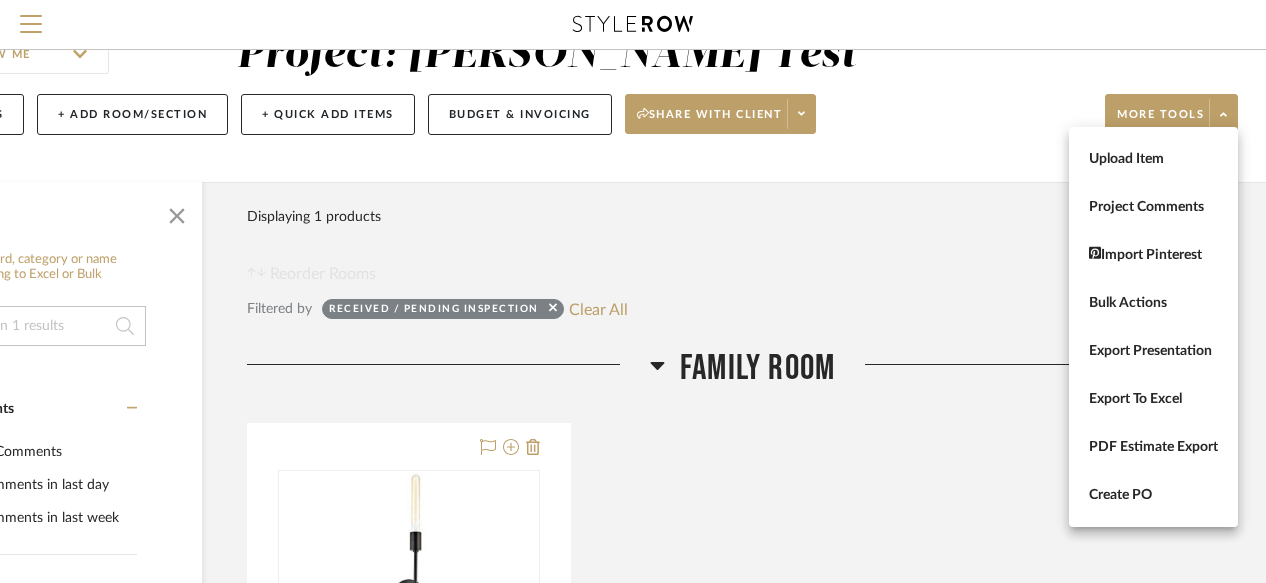 click at bounding box center [633, 291] 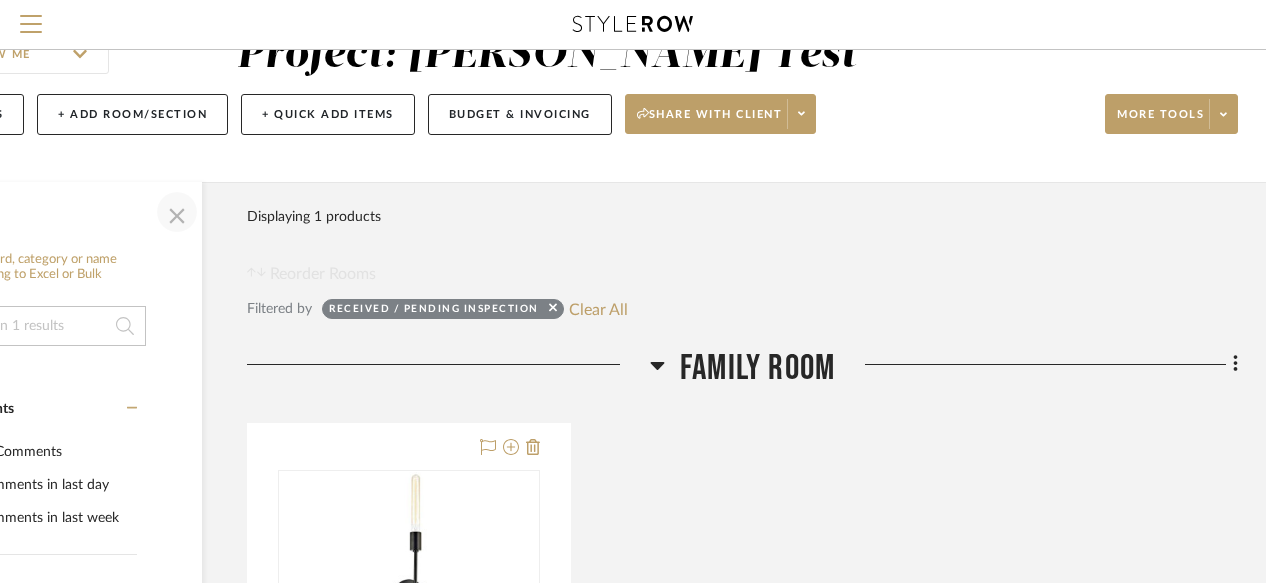 click 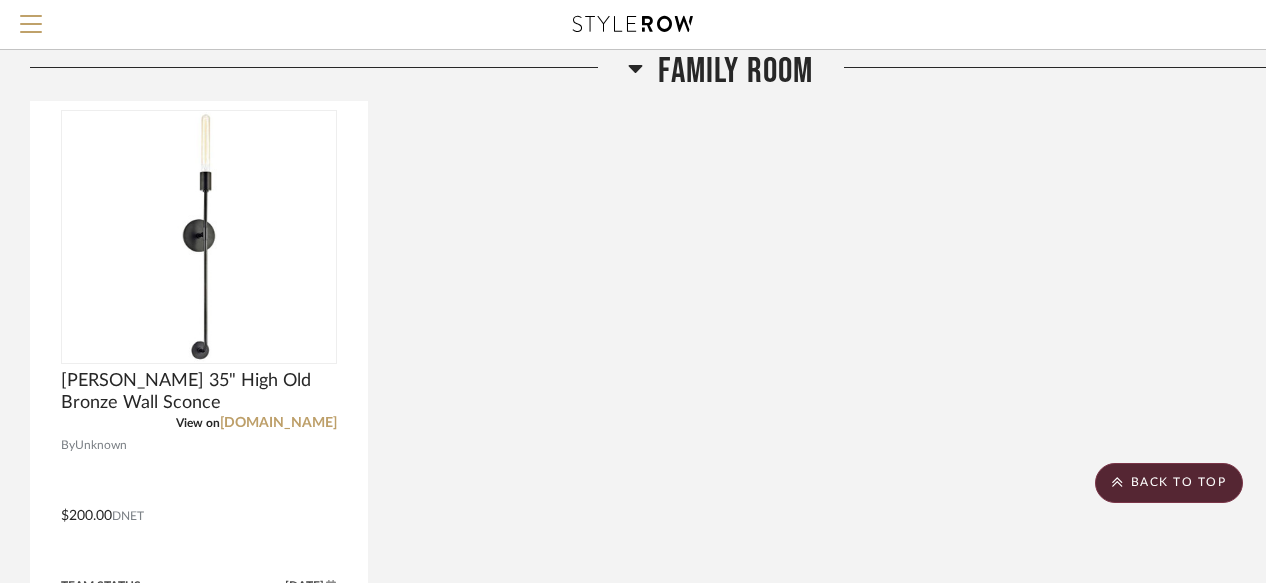 scroll, scrollTop: 426, scrollLeft: 0, axis: vertical 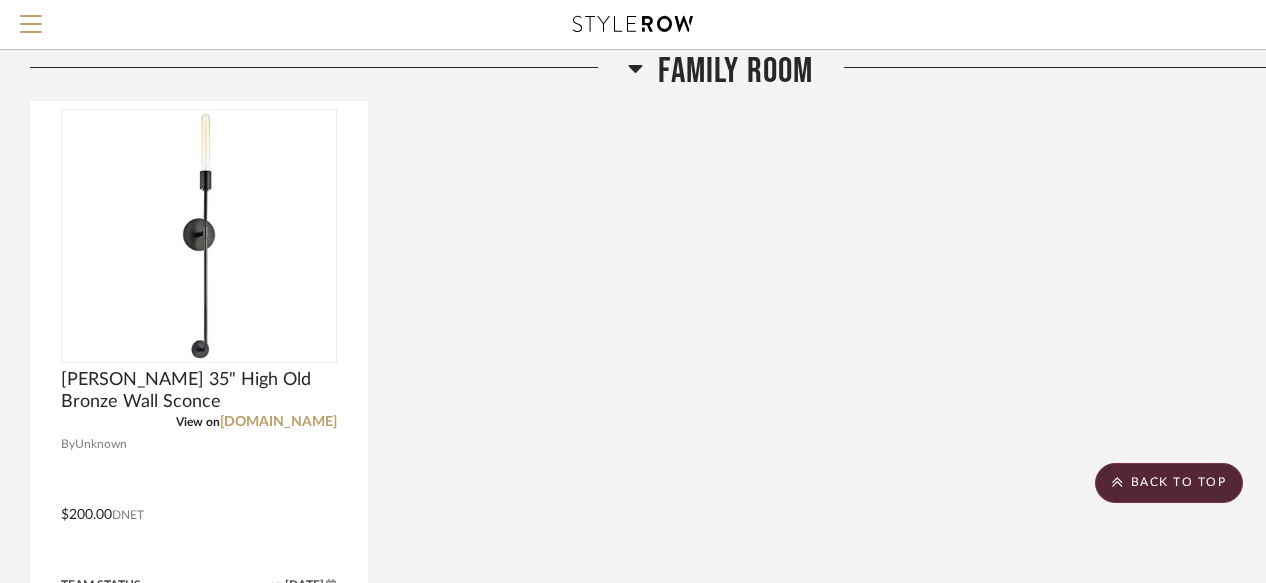 type 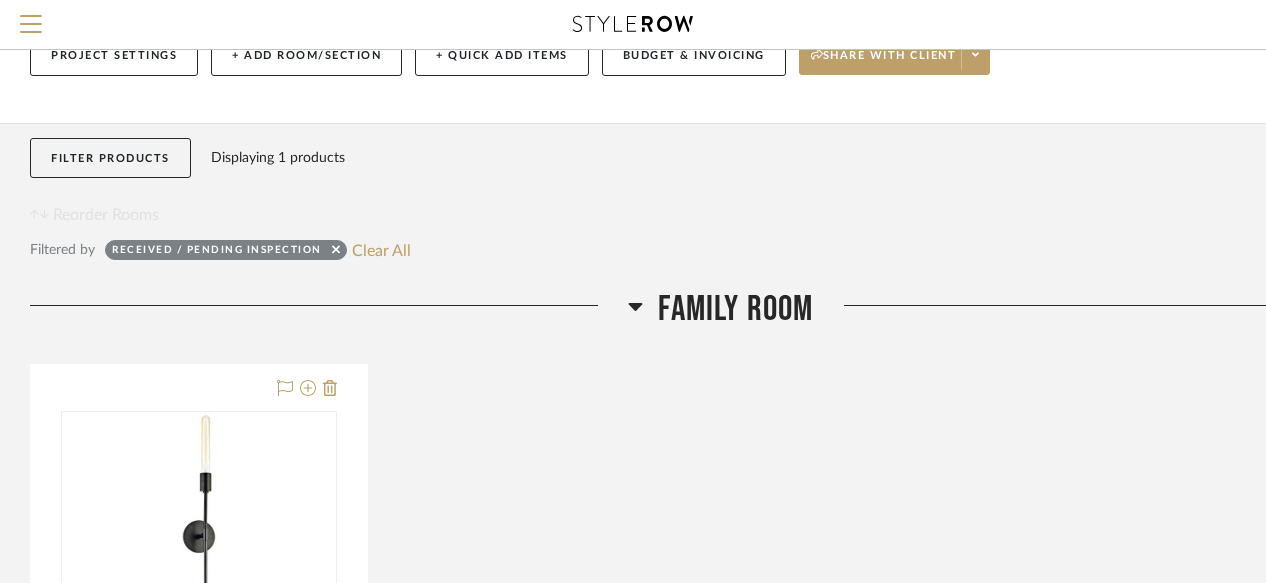 scroll, scrollTop: 122, scrollLeft: 0, axis: vertical 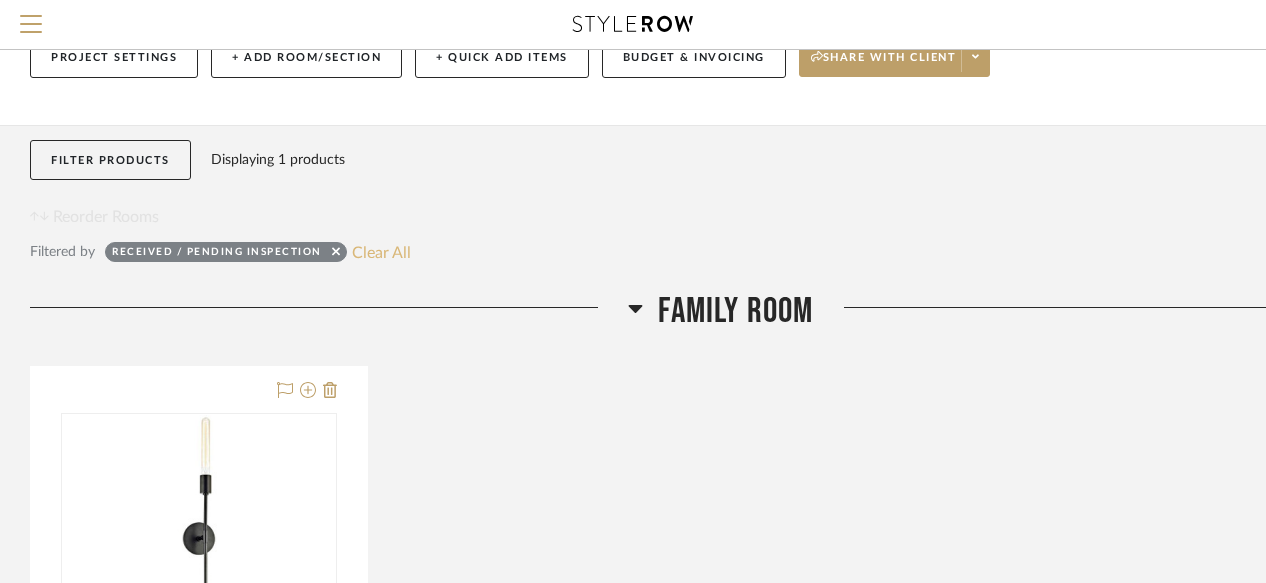 click on "Clear All" 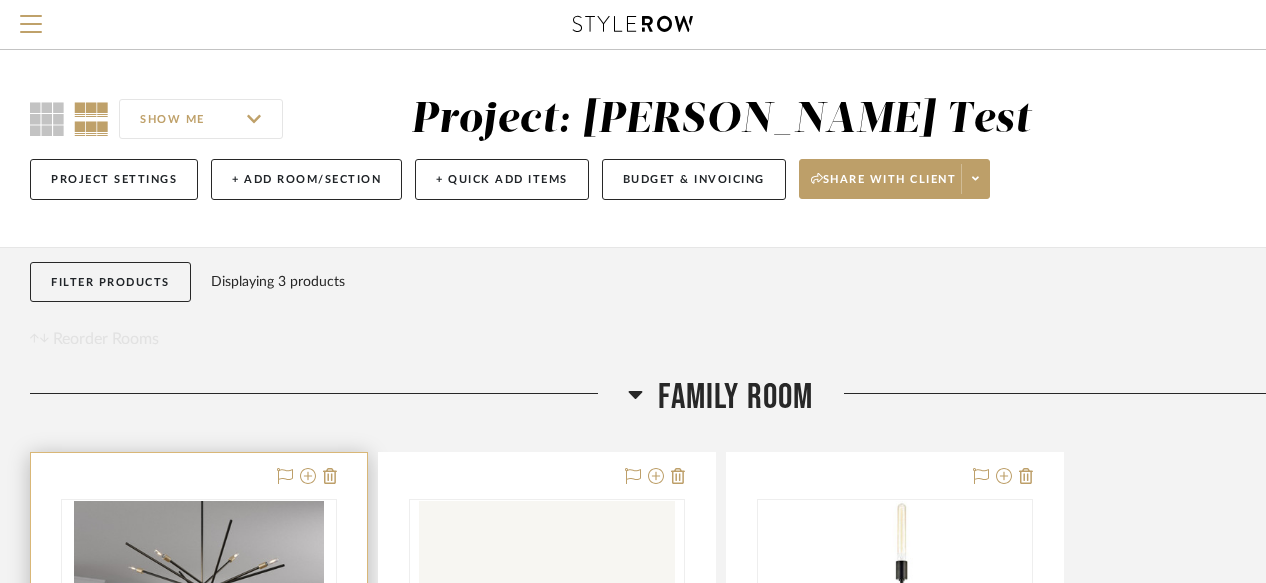 scroll, scrollTop: 1, scrollLeft: 0, axis: vertical 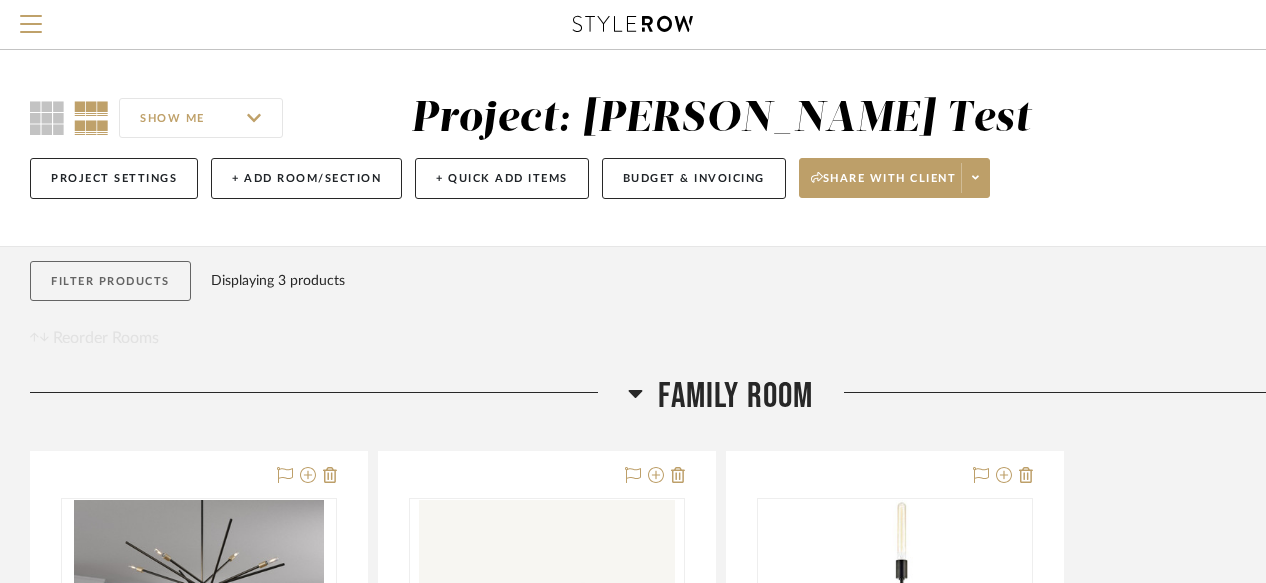 click on "Filter Products" 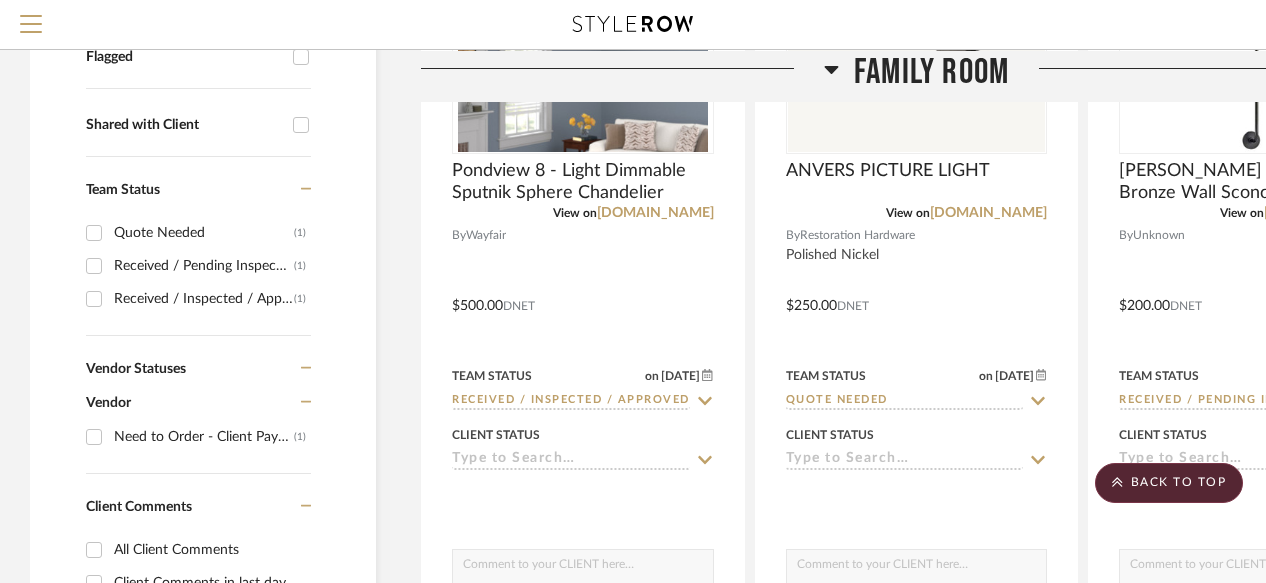 scroll, scrollTop: 669, scrollLeft: 0, axis: vertical 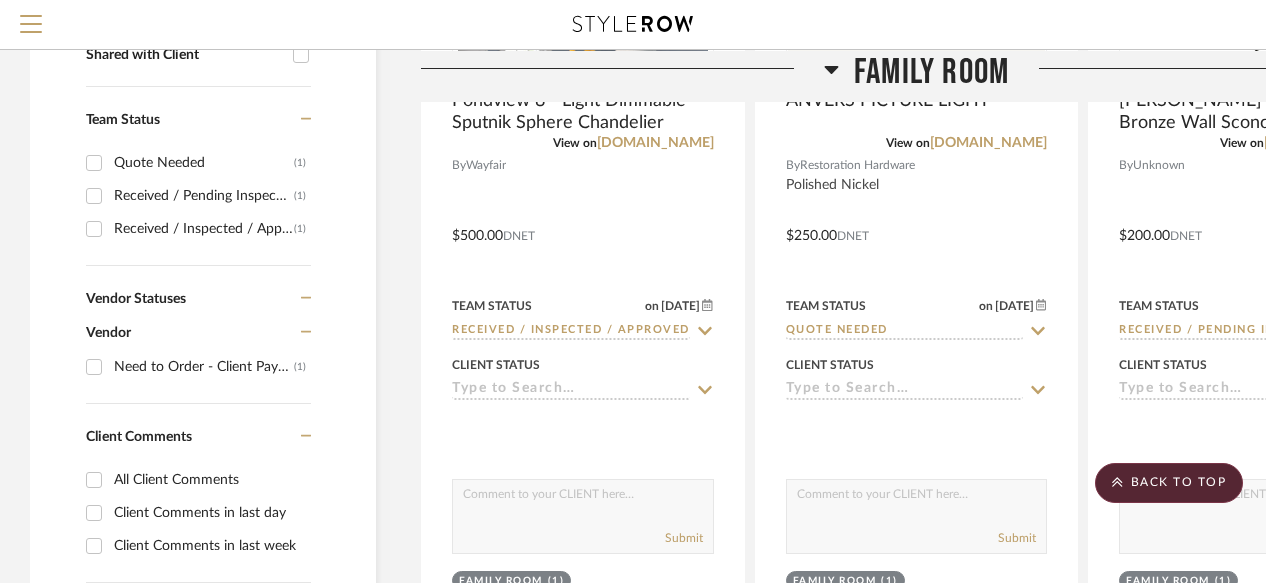 click on "Need to Order - Client Payment Received" at bounding box center (204, 367) 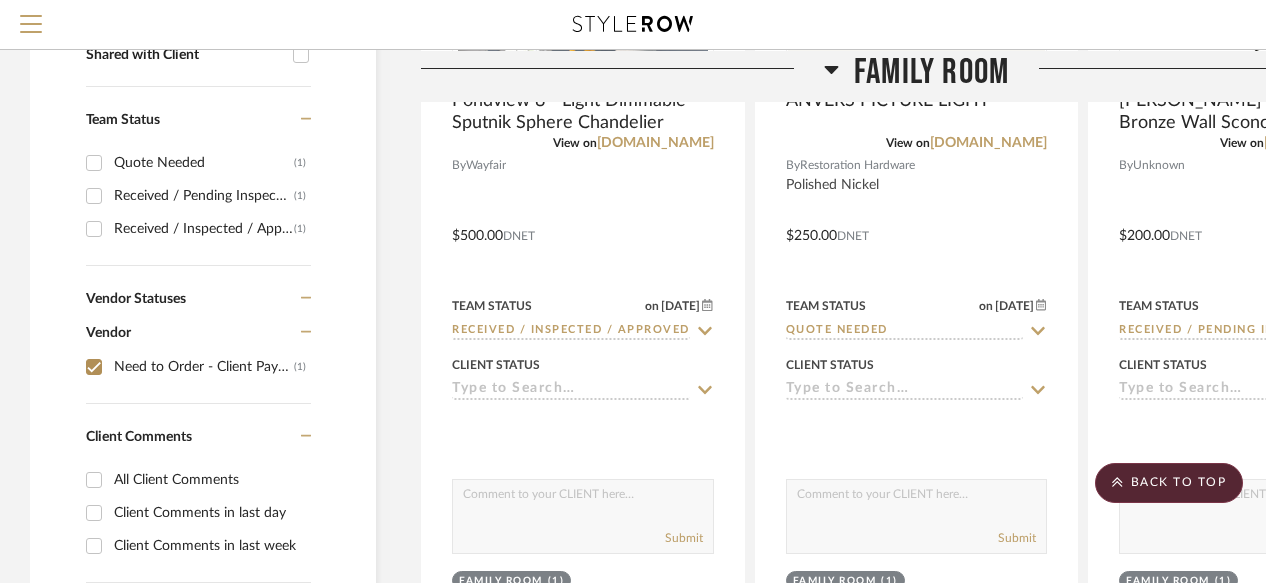 checkbox on "true" 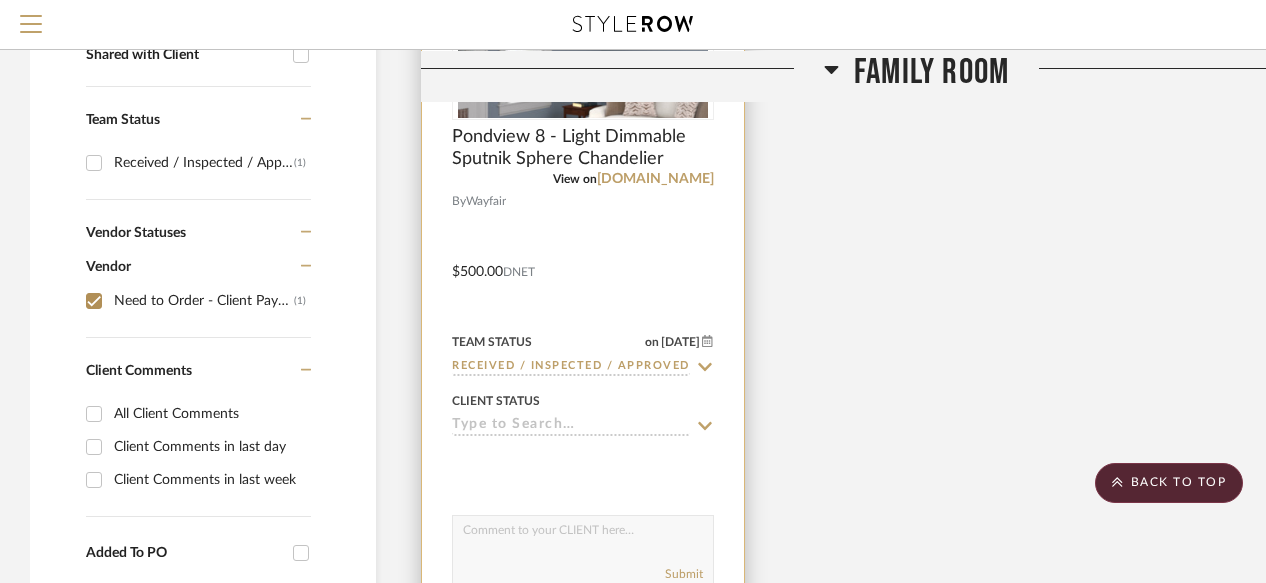 click at bounding box center (583, 257) 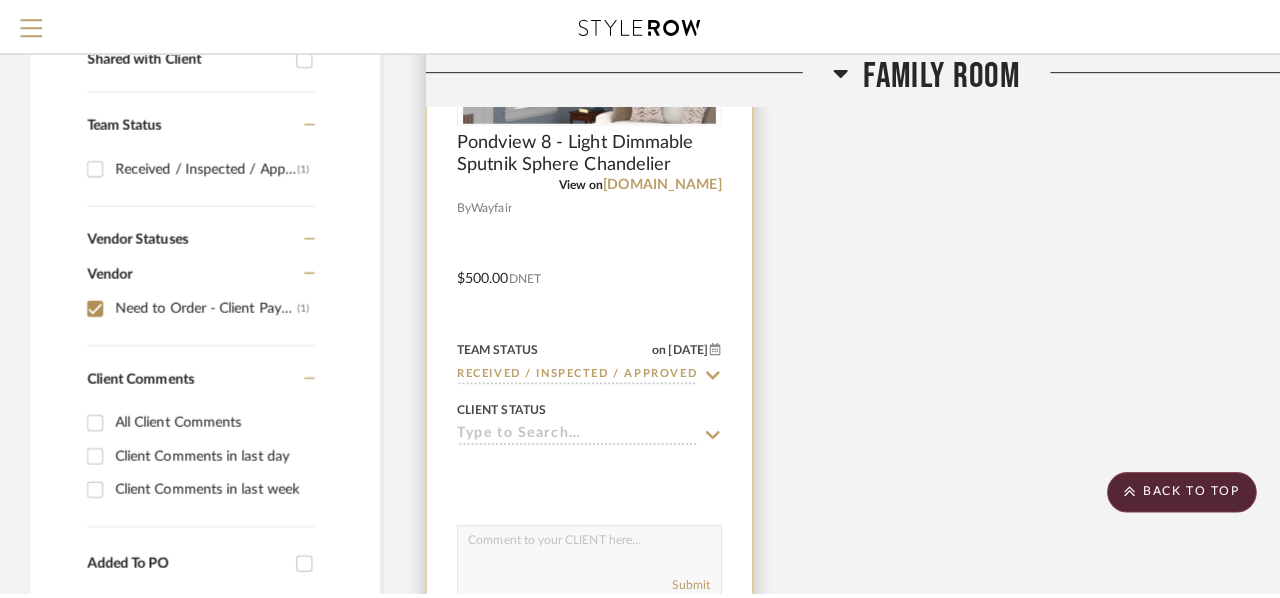scroll, scrollTop: 0, scrollLeft: 0, axis: both 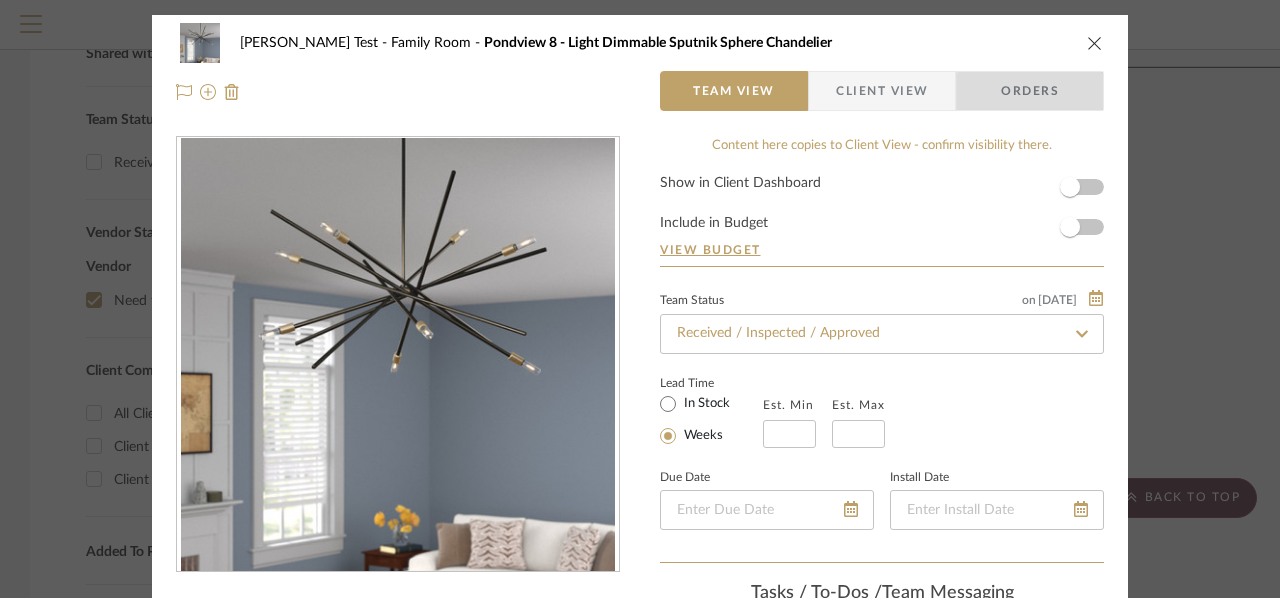 click on "Orders" at bounding box center [1030, 91] 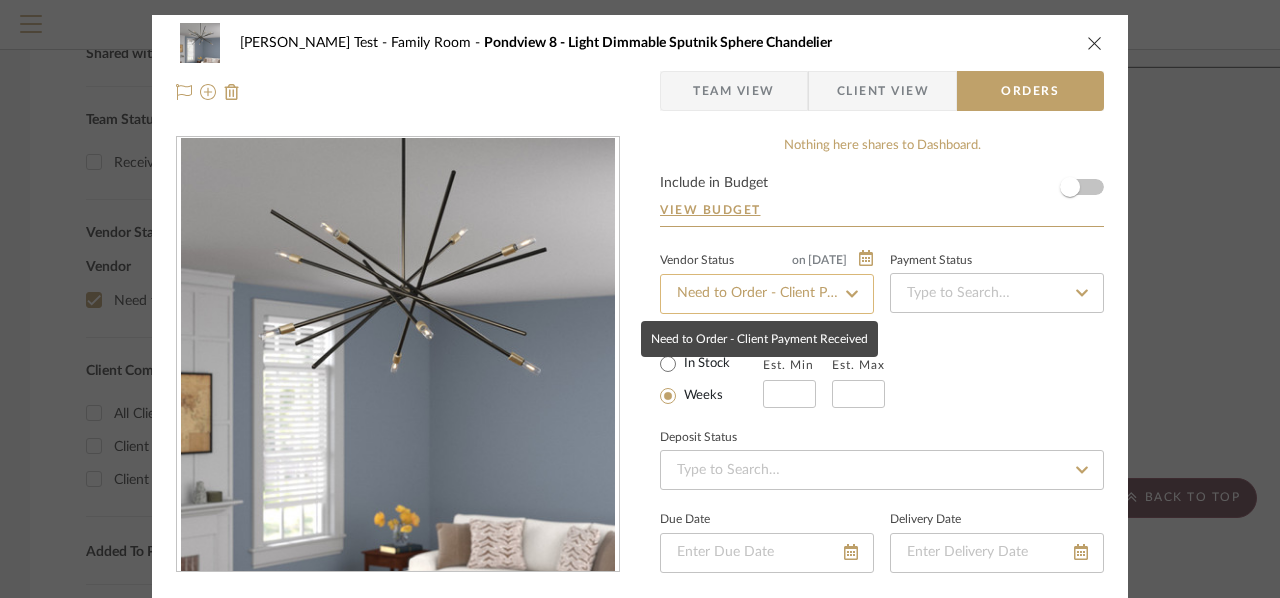 click on "Need to Order - Client Payment Received" 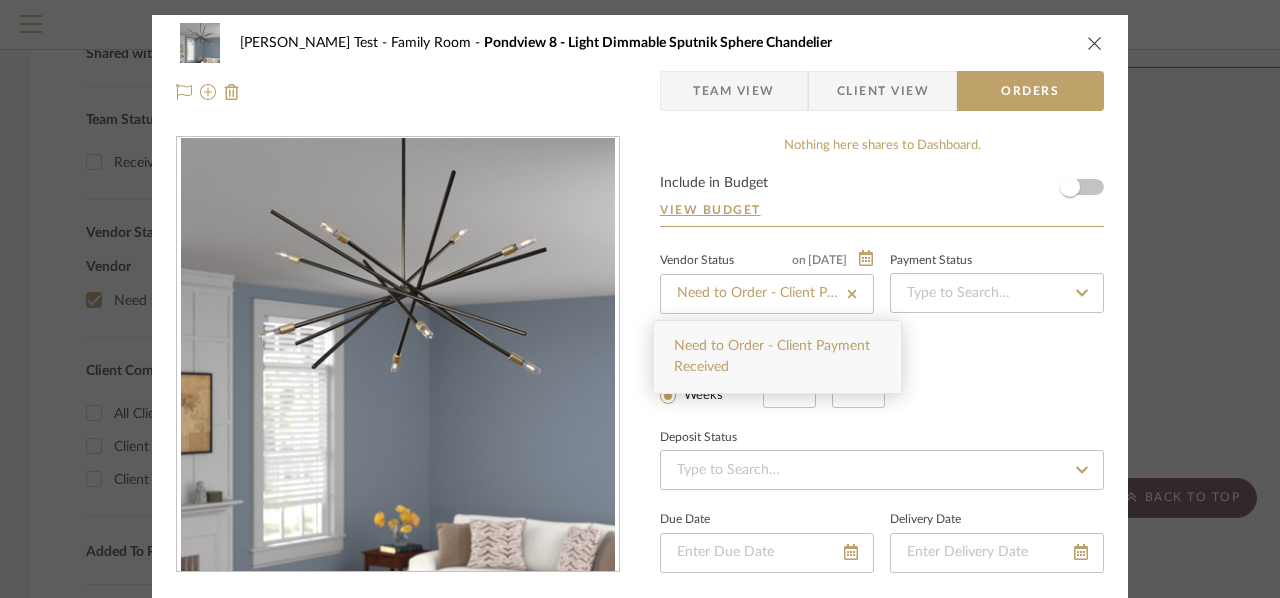 click 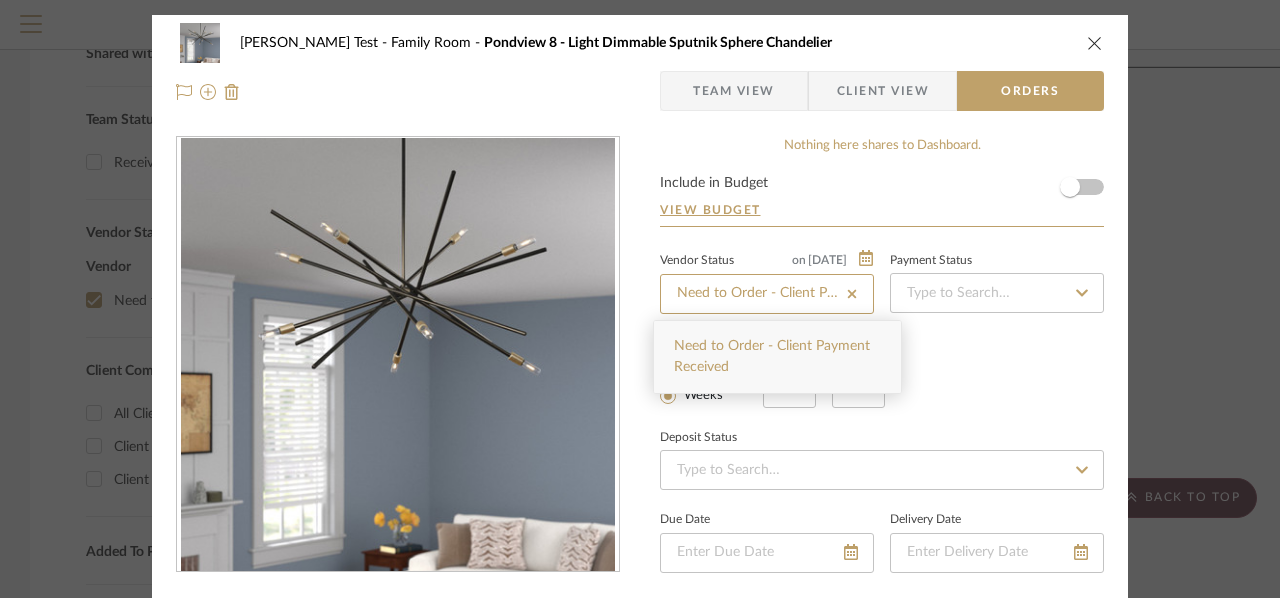 type 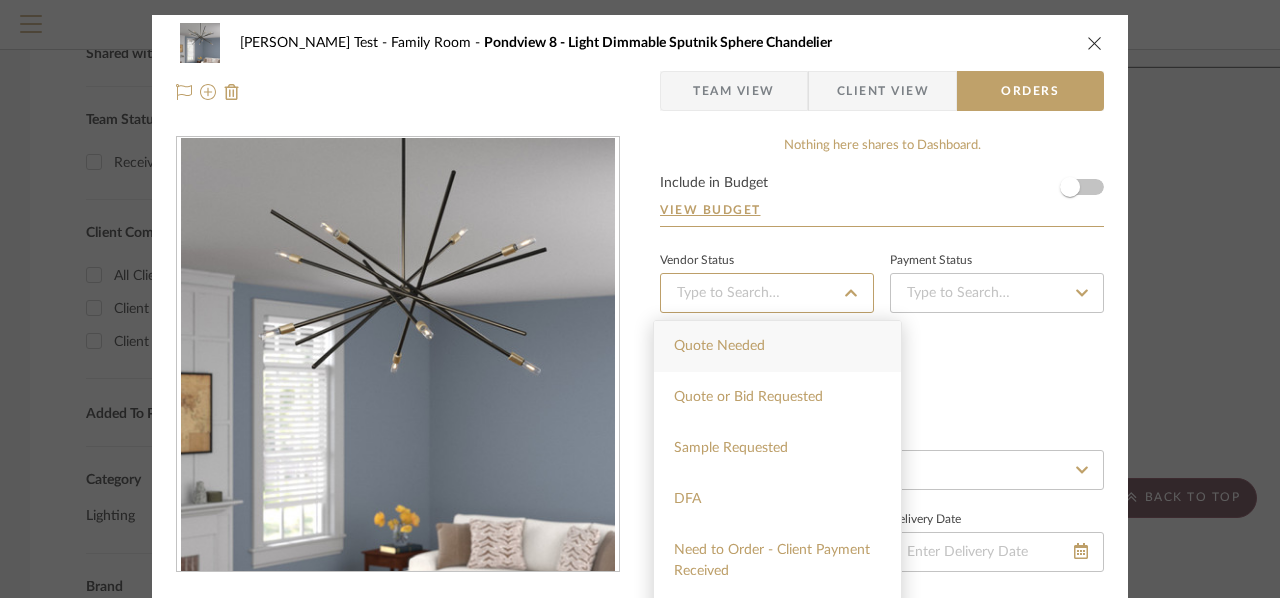 type on "7/27/2025" 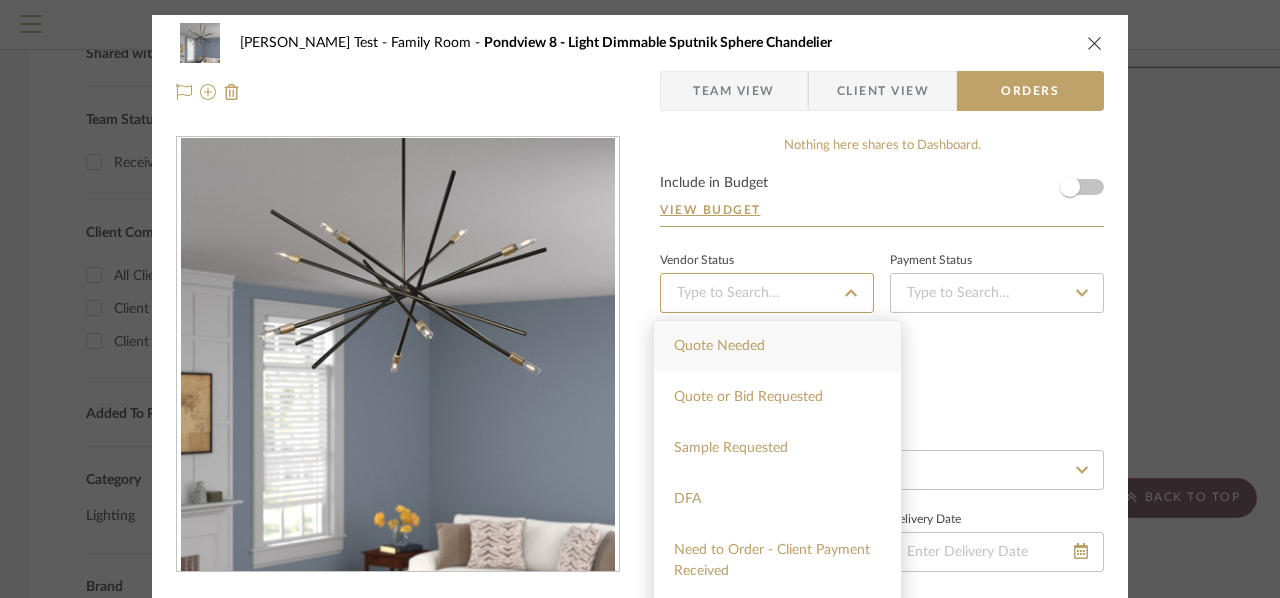 type 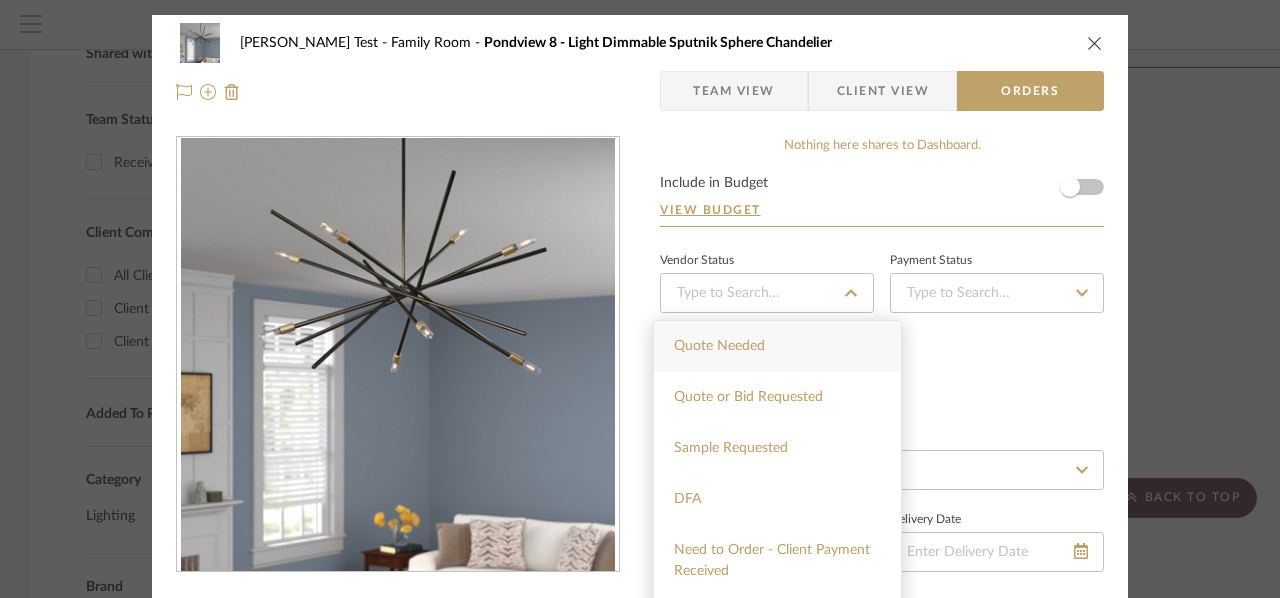 click on "Include in Budget   View Budget" at bounding box center [882, 201] 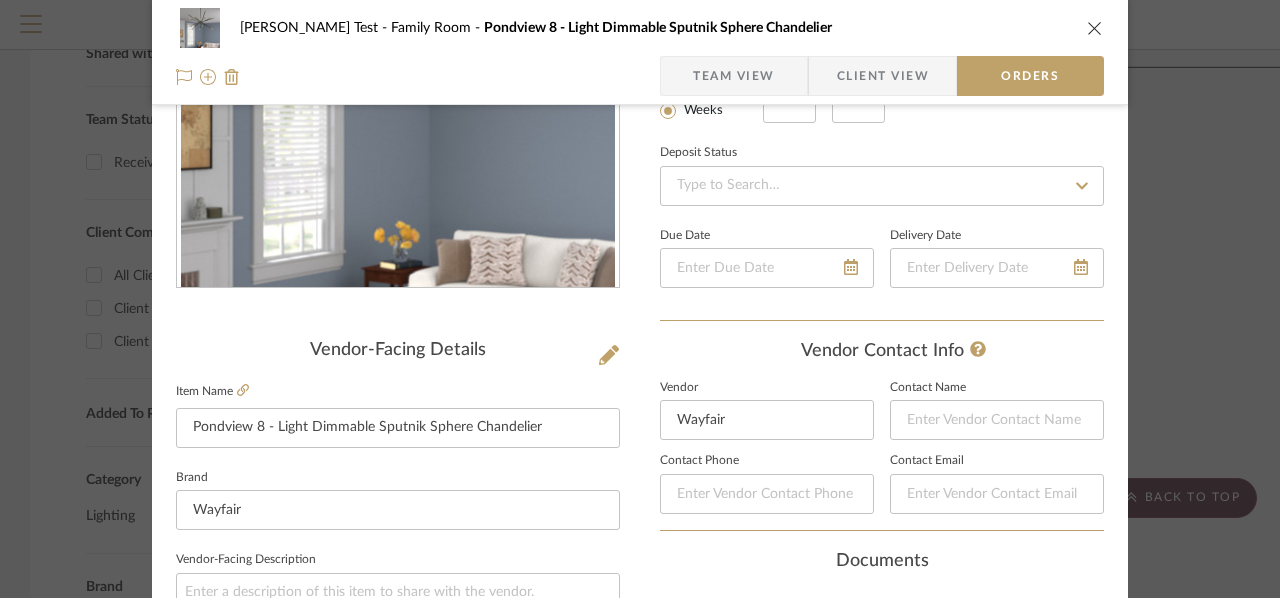 scroll, scrollTop: 0, scrollLeft: 0, axis: both 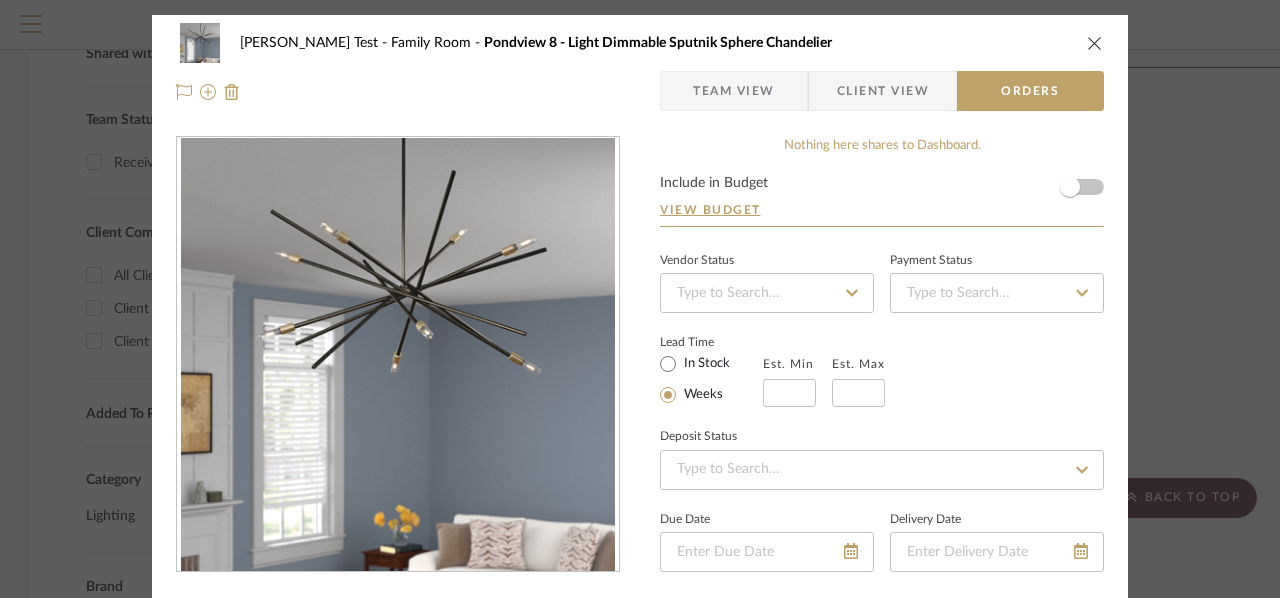 click at bounding box center [1095, 43] 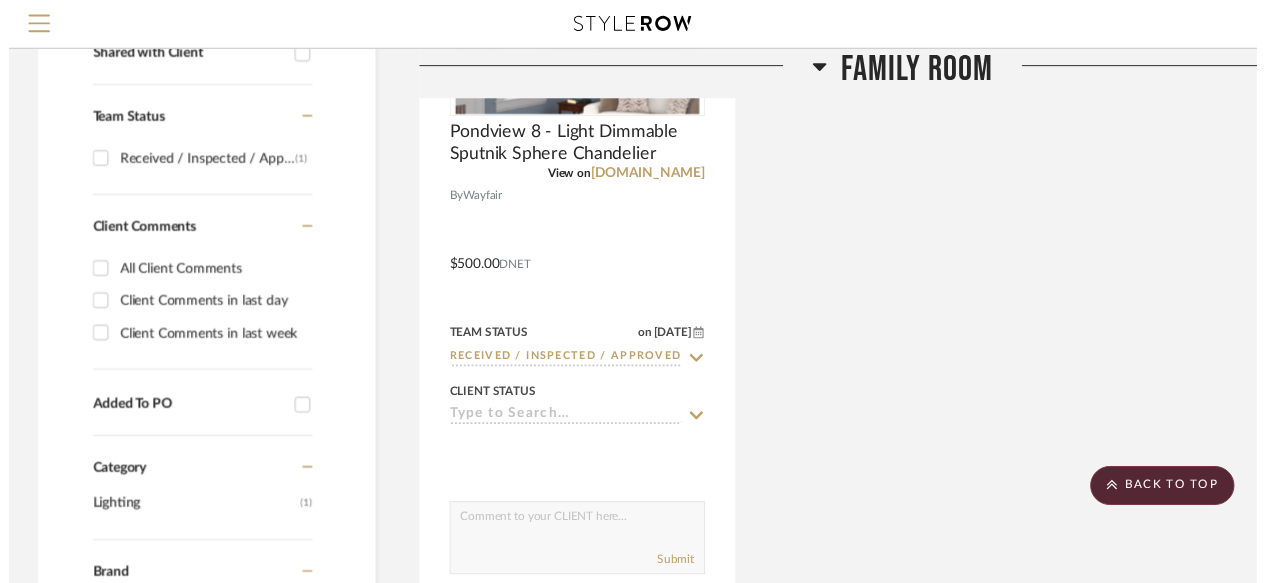 scroll, scrollTop: 669, scrollLeft: 0, axis: vertical 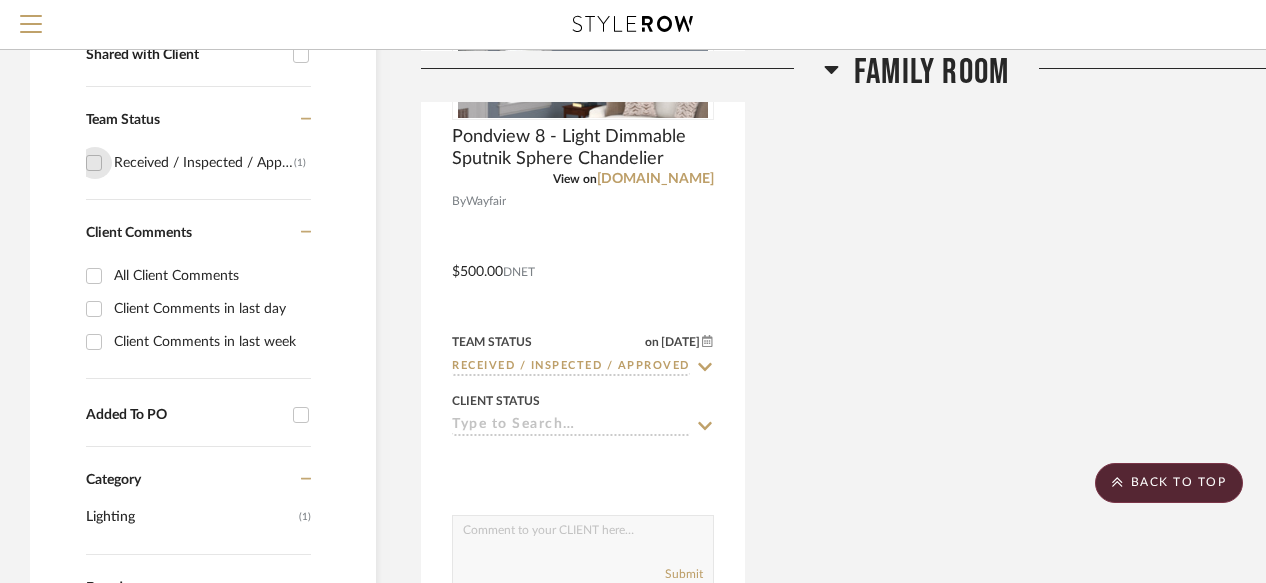 click on "Received / Inspected / Approved  (1)" at bounding box center [94, 163] 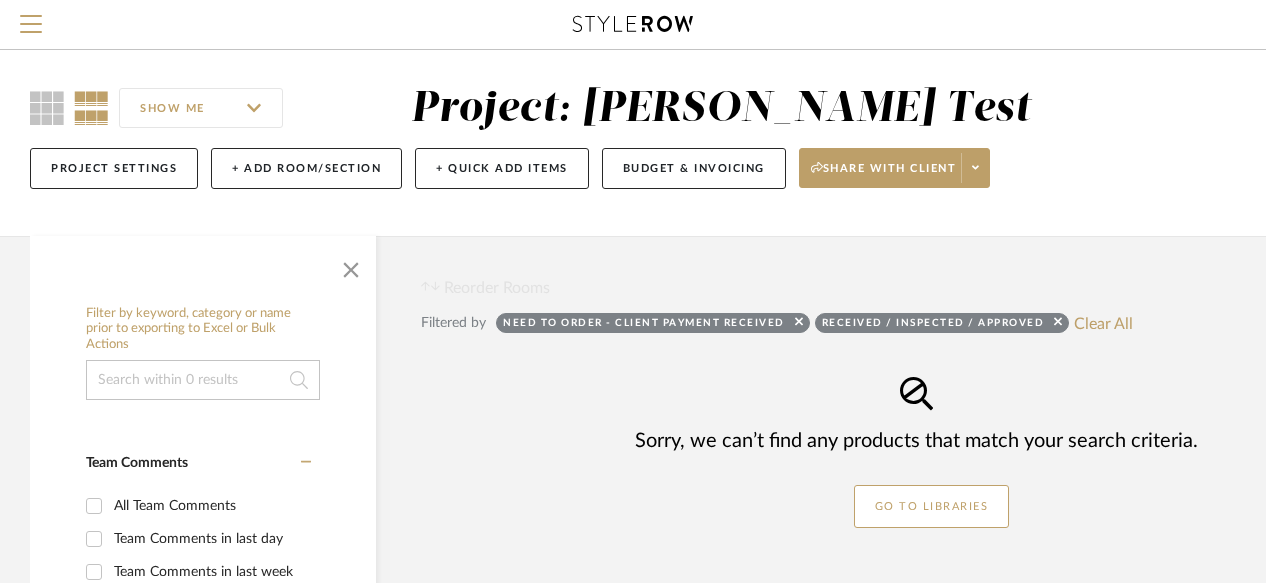 scroll, scrollTop: 10, scrollLeft: 0, axis: vertical 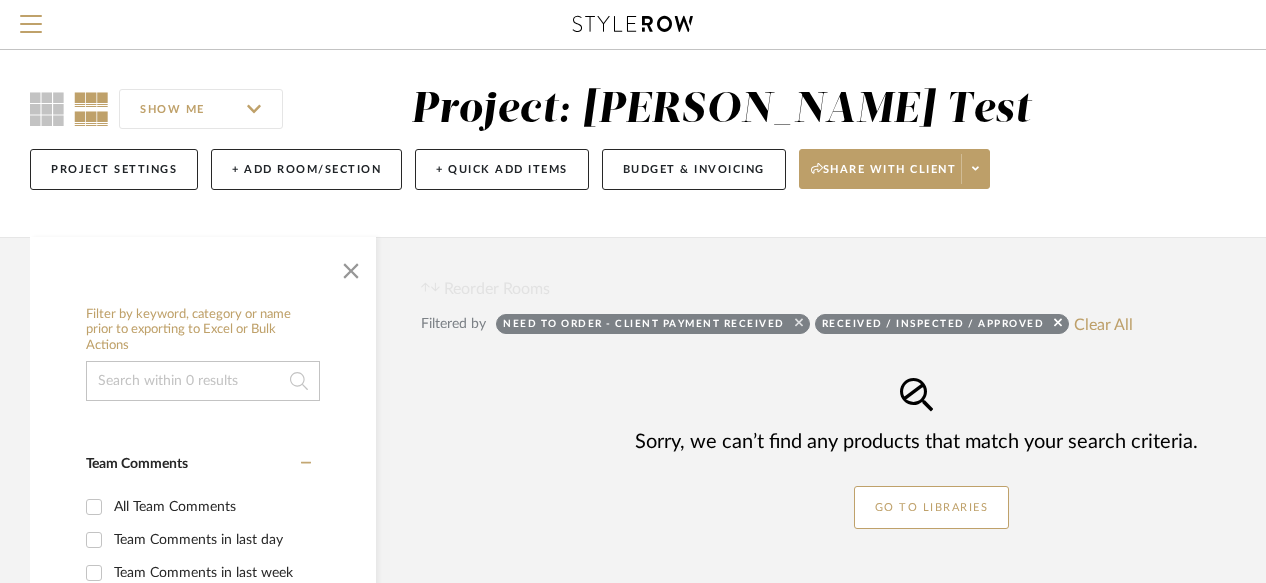 click 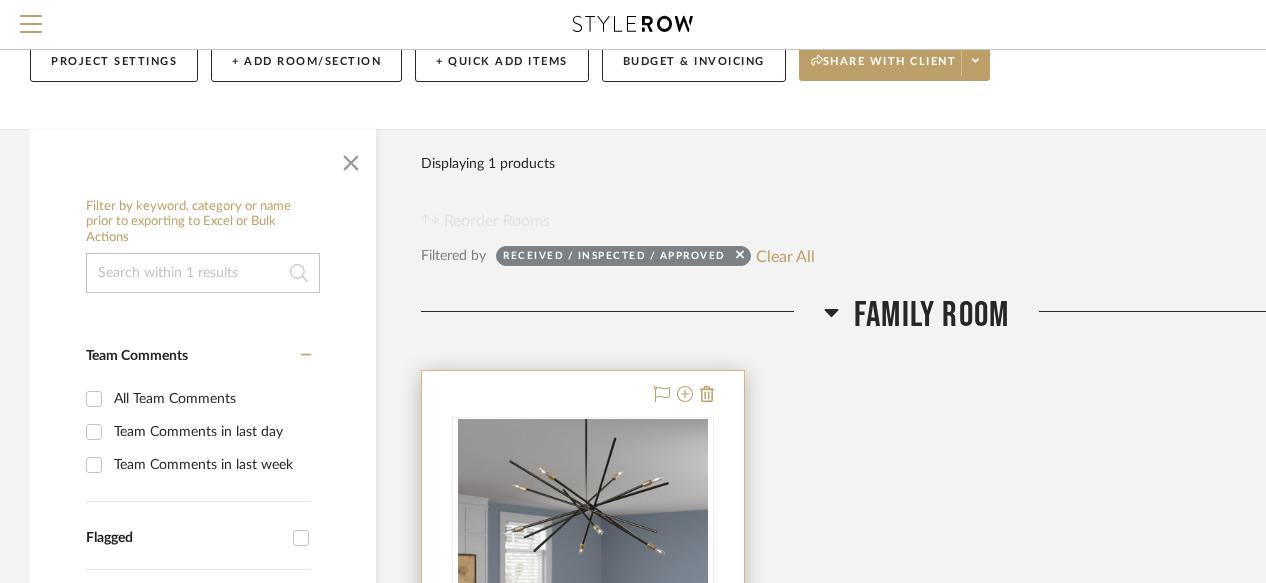 scroll, scrollTop: 112, scrollLeft: 0, axis: vertical 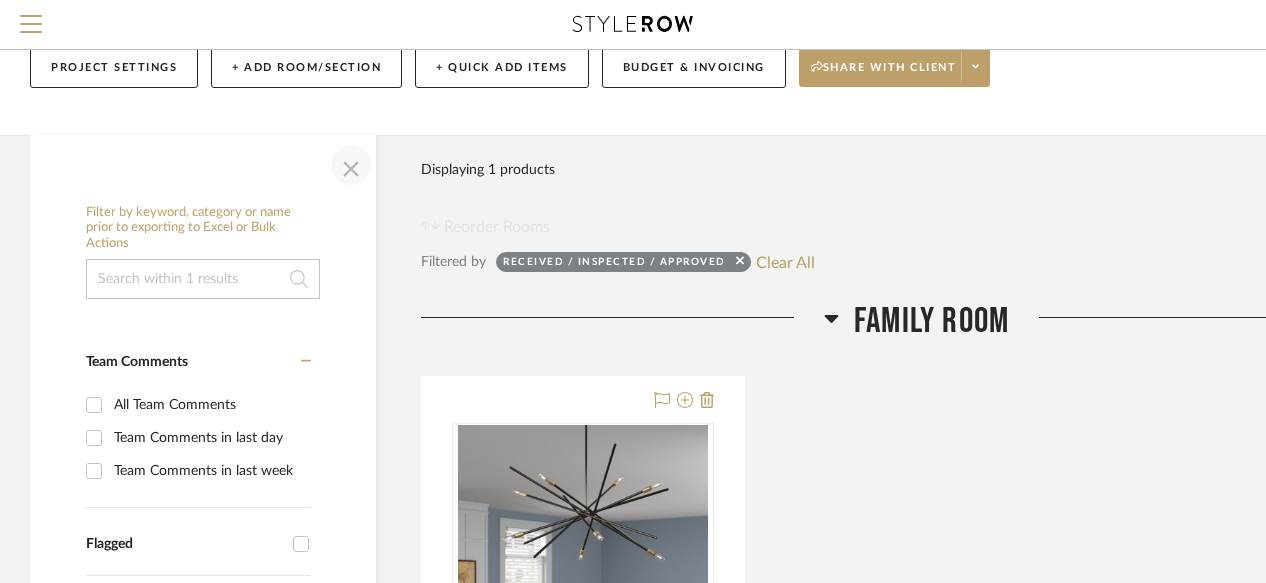 click 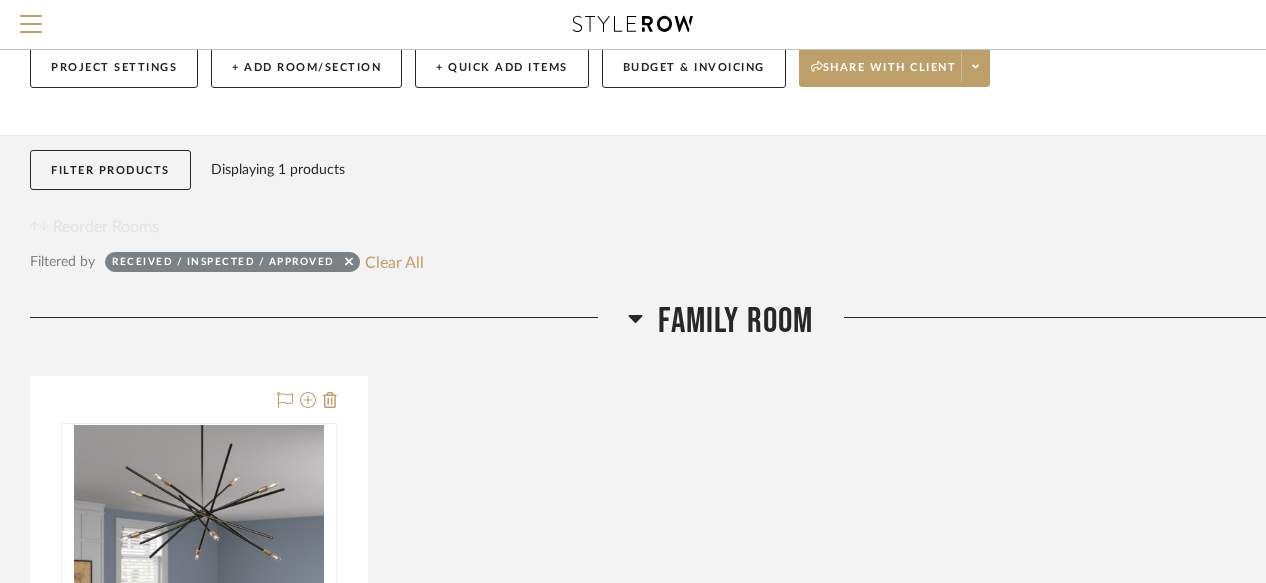scroll, scrollTop: 0, scrollLeft: 0, axis: both 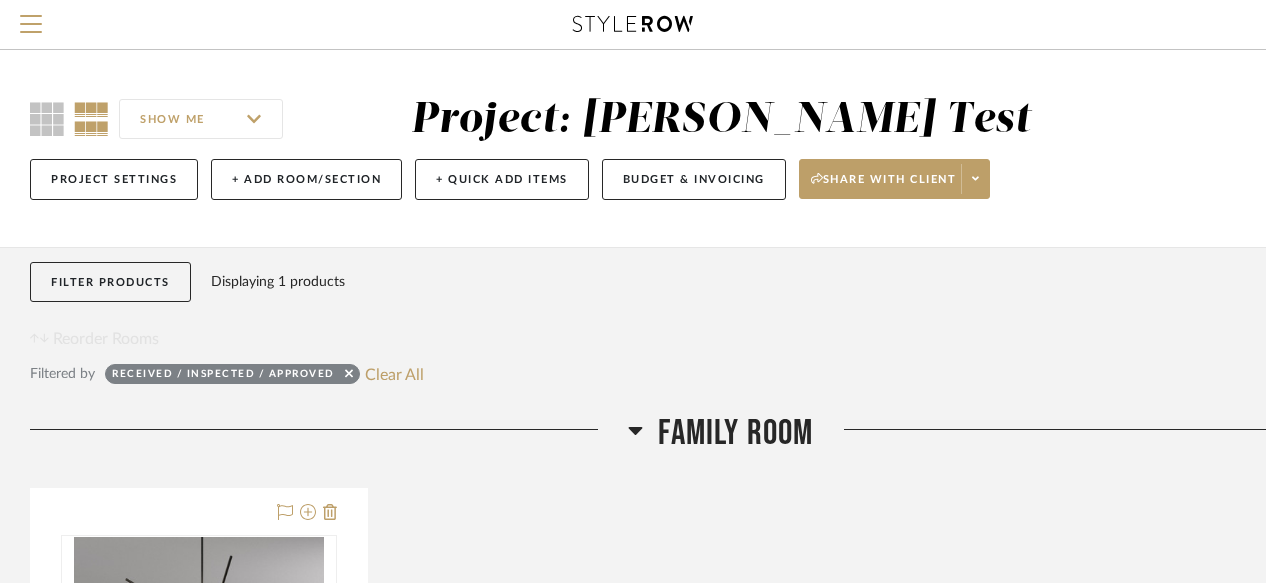 click on "SHOW ME" 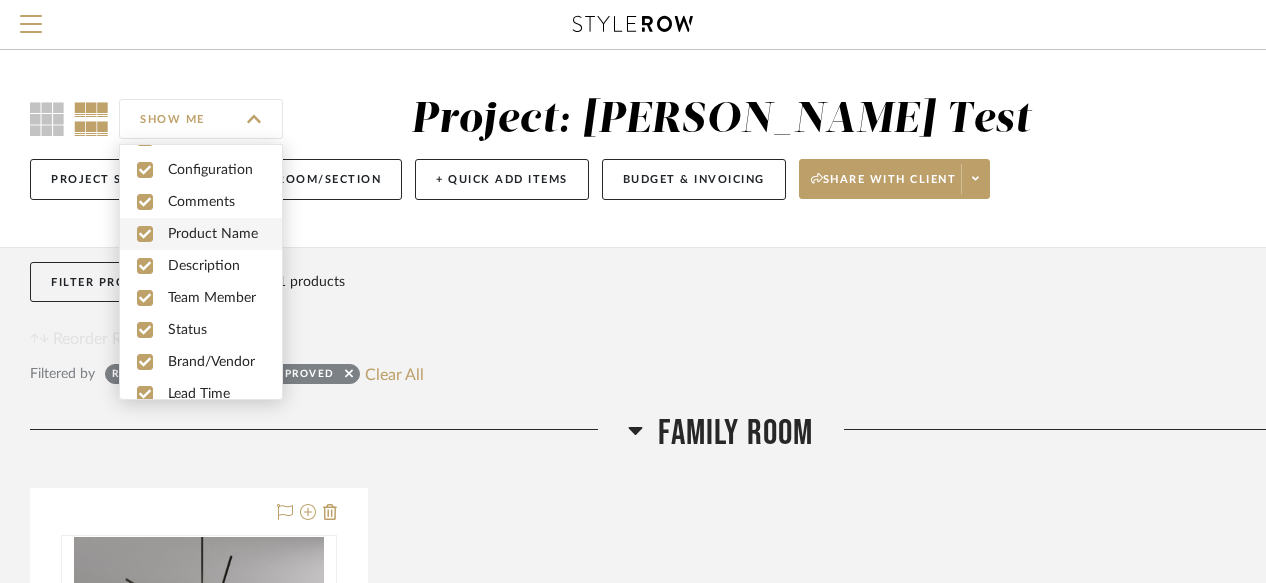 scroll, scrollTop: 53, scrollLeft: 0, axis: vertical 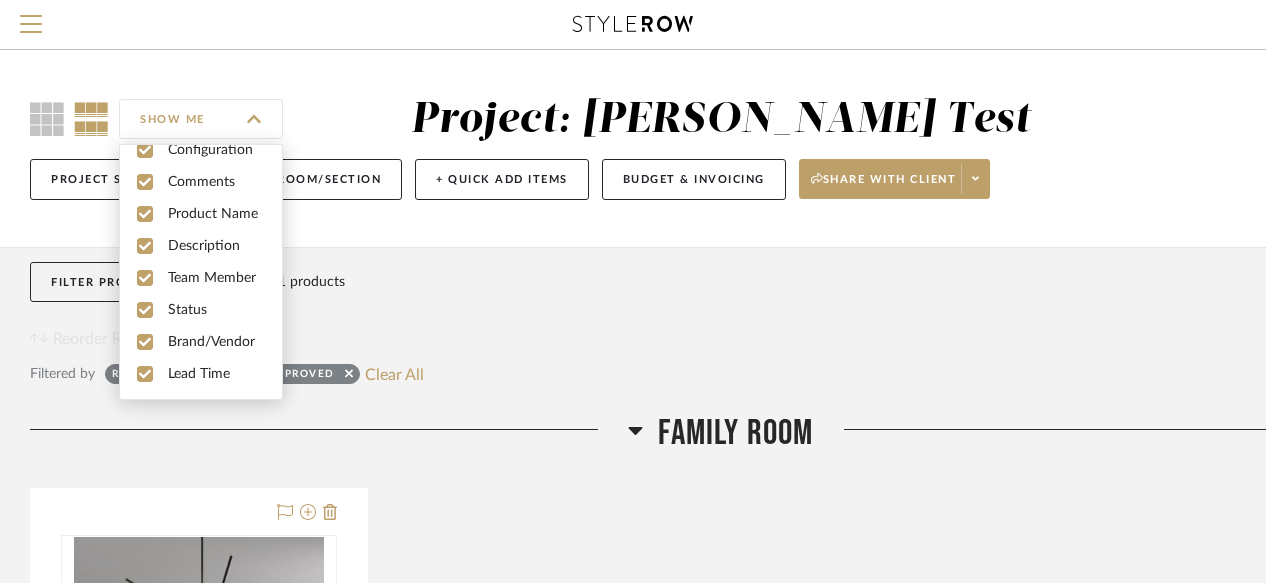 click on "Filter Products   Displaying 1 products  Reorder Rooms" 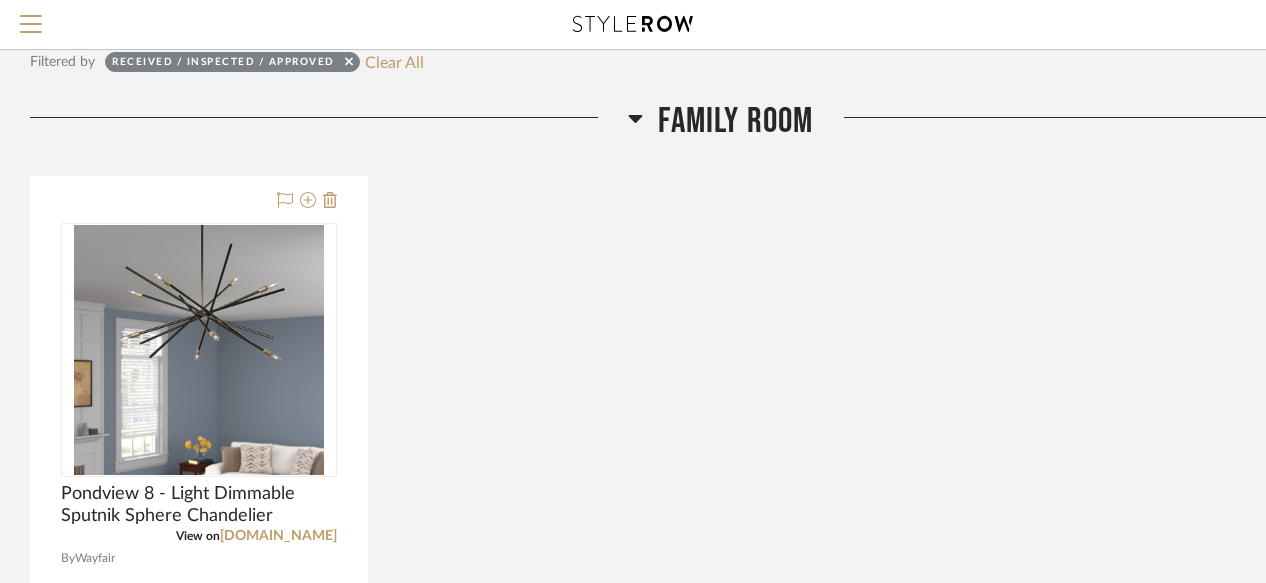 scroll, scrollTop: 334, scrollLeft: 0, axis: vertical 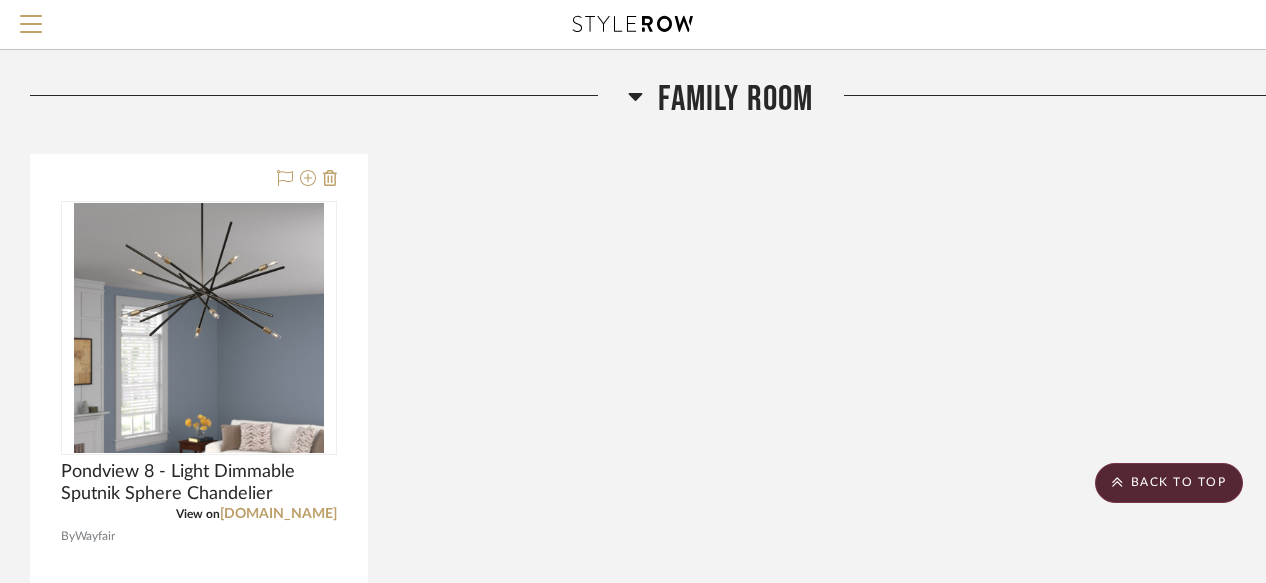 click at bounding box center [633, 24] 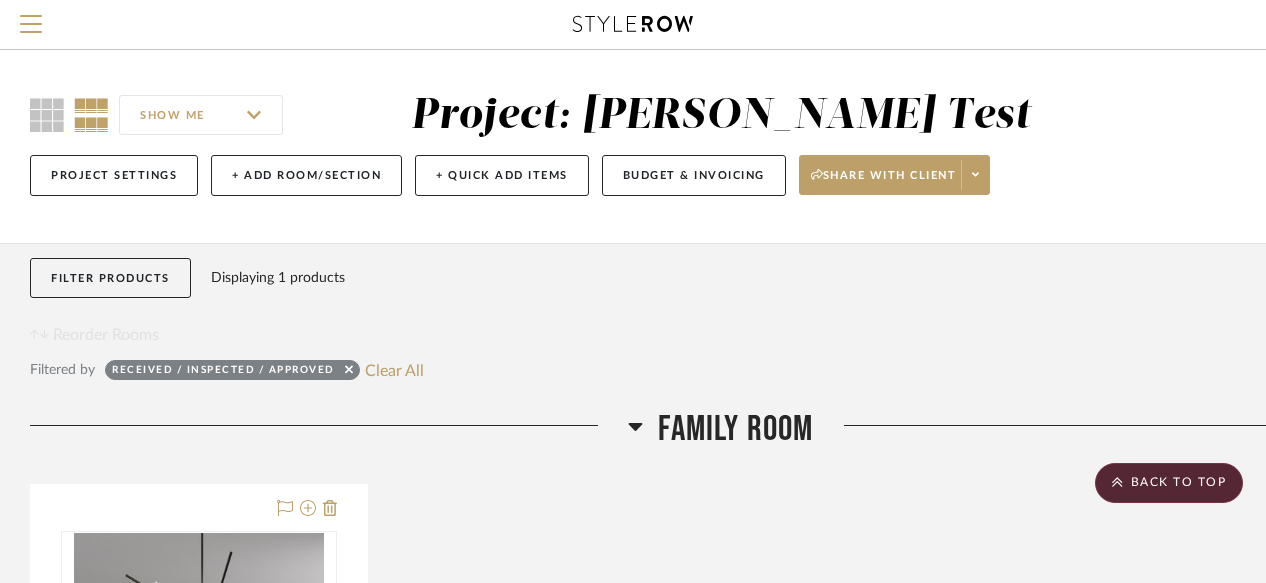 scroll, scrollTop: 0, scrollLeft: 0, axis: both 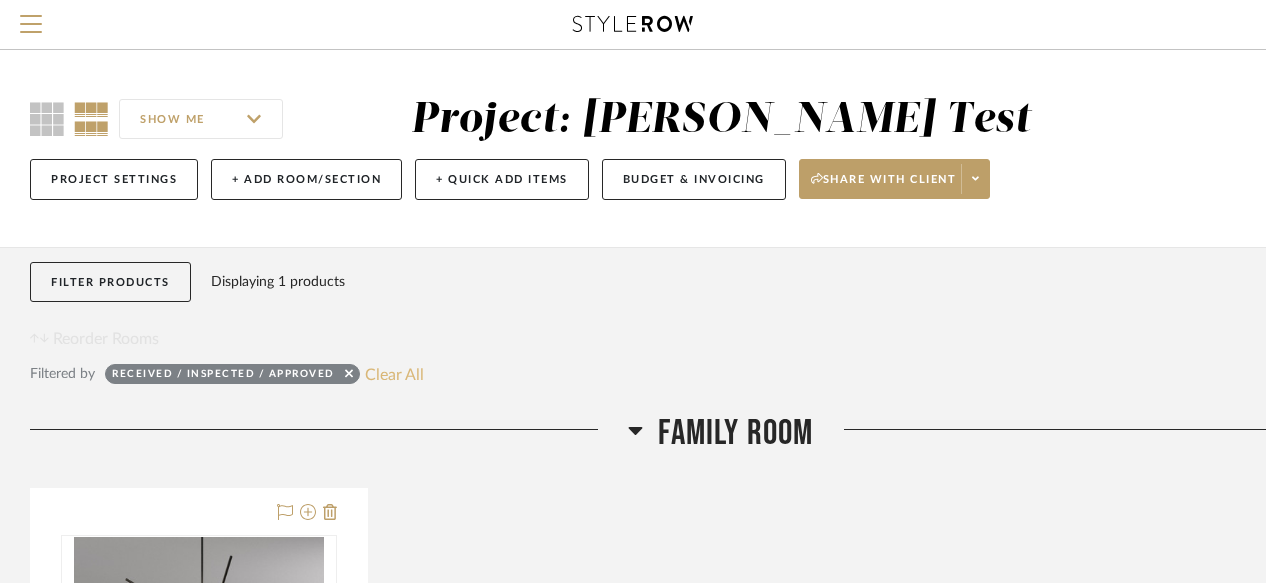 click on "Clear All" 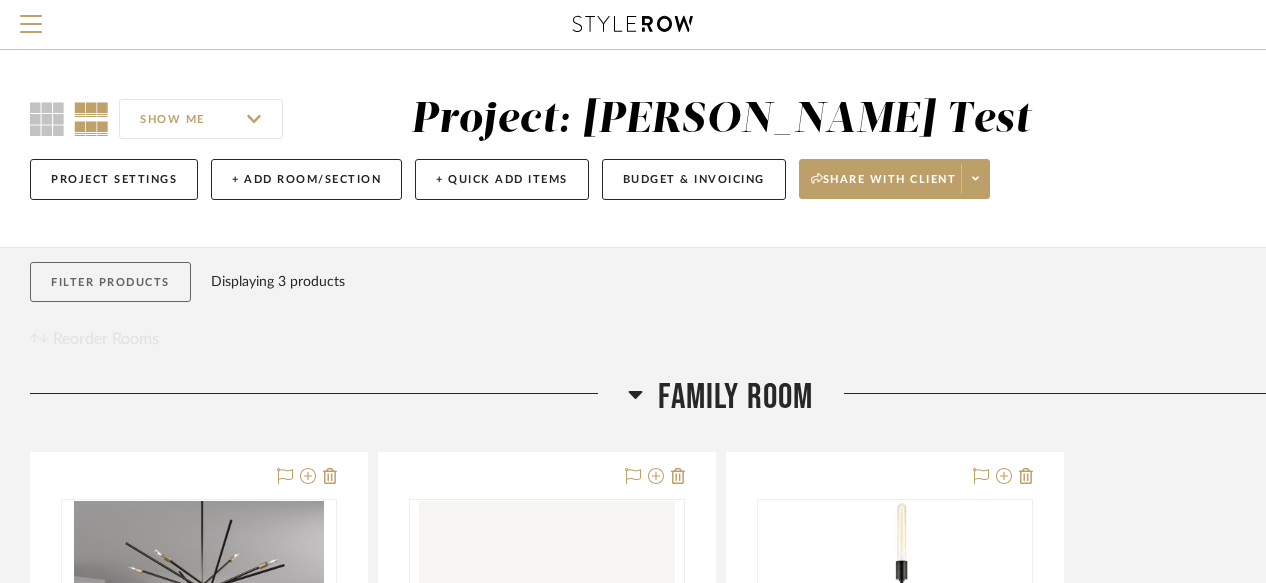 click on "Filter Products" 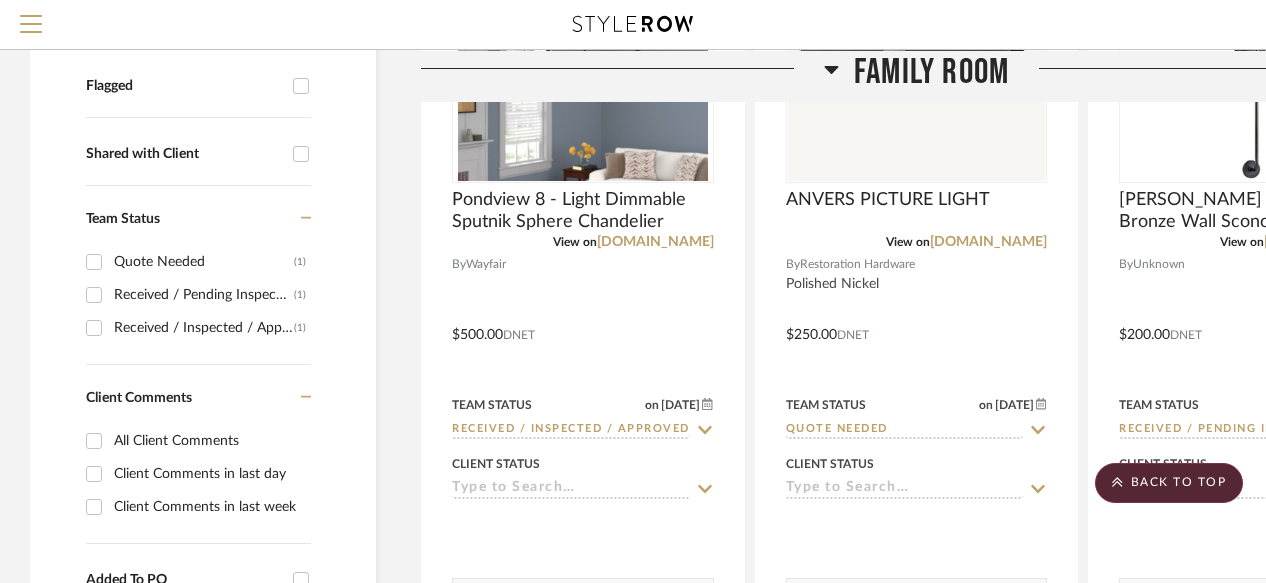 scroll, scrollTop: 610, scrollLeft: 0, axis: vertical 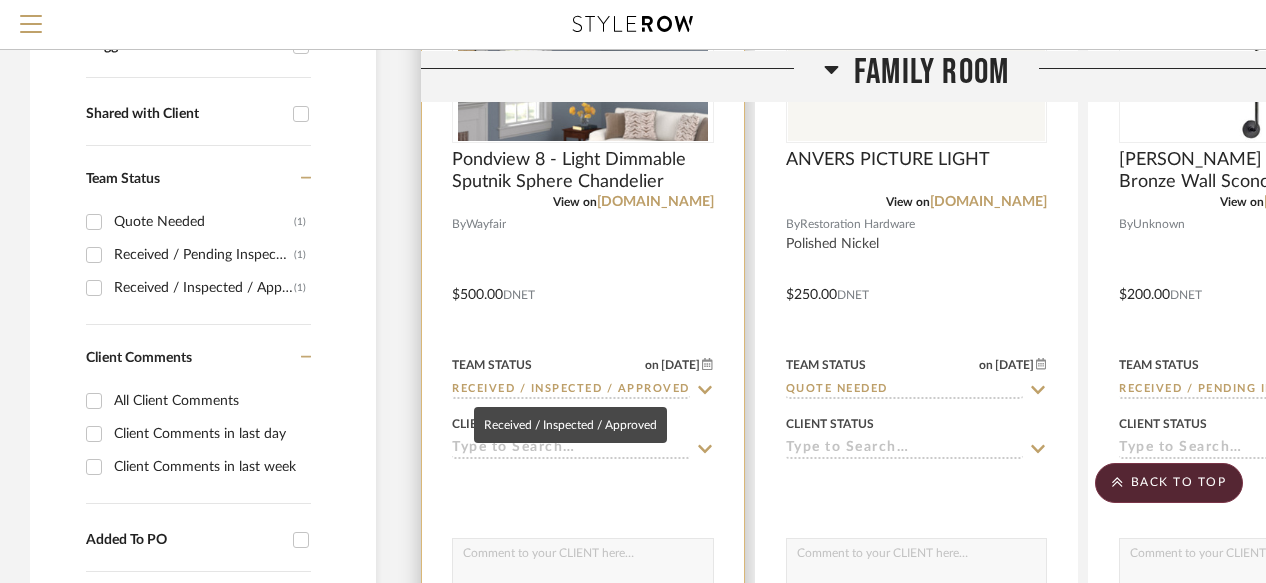 click on "Received / Inspected / Approved" 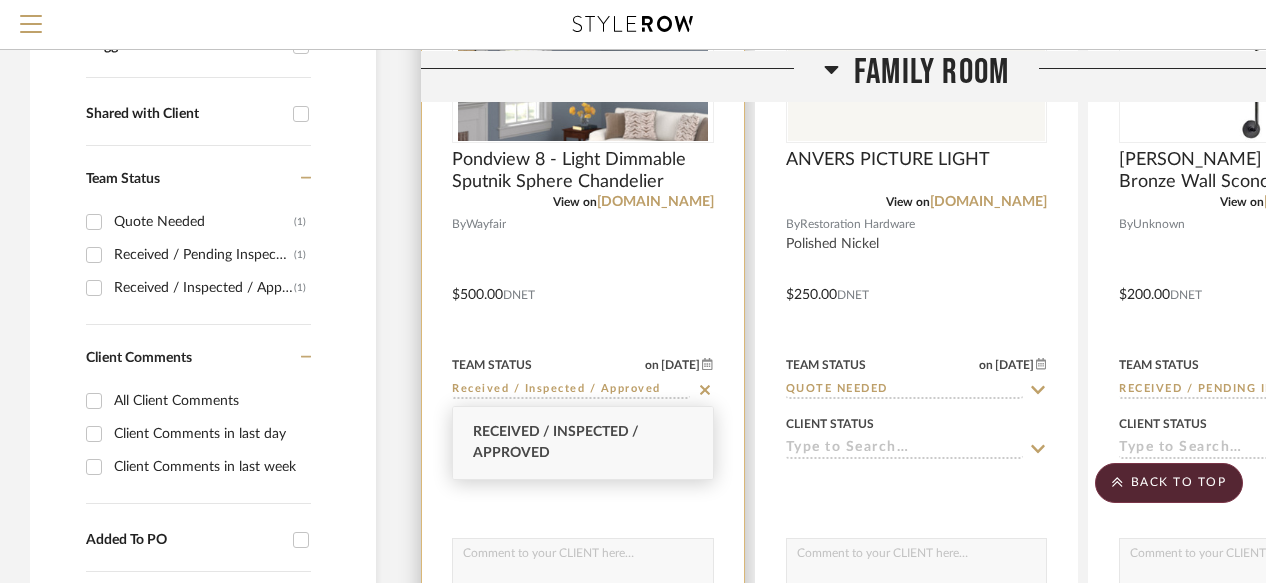 click 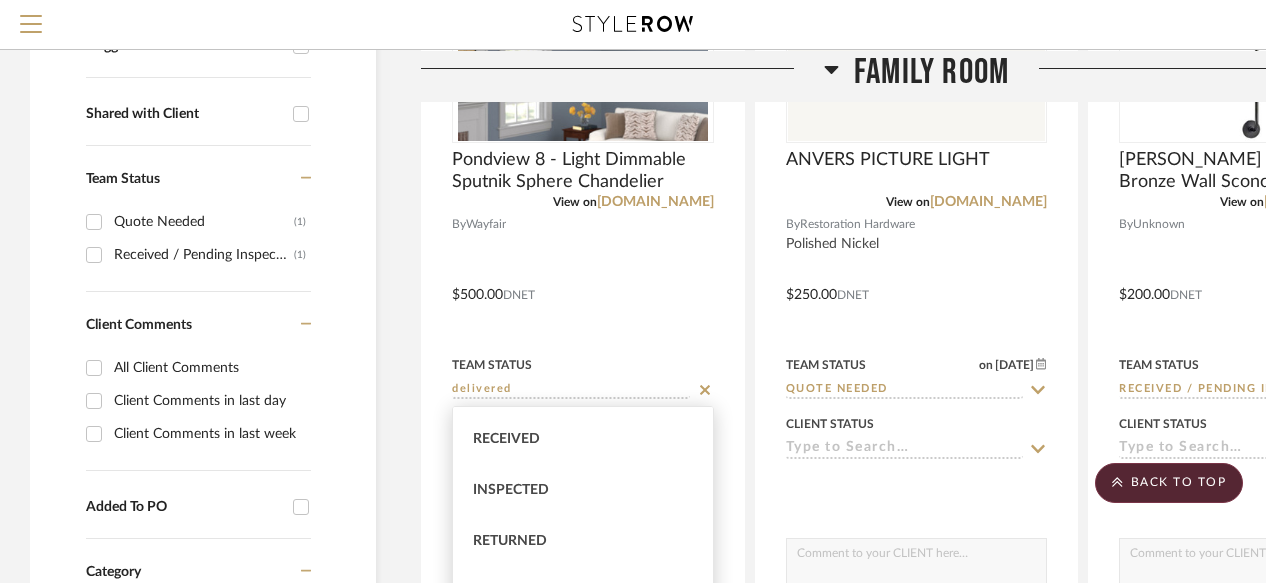 scroll, scrollTop: 0, scrollLeft: 0, axis: both 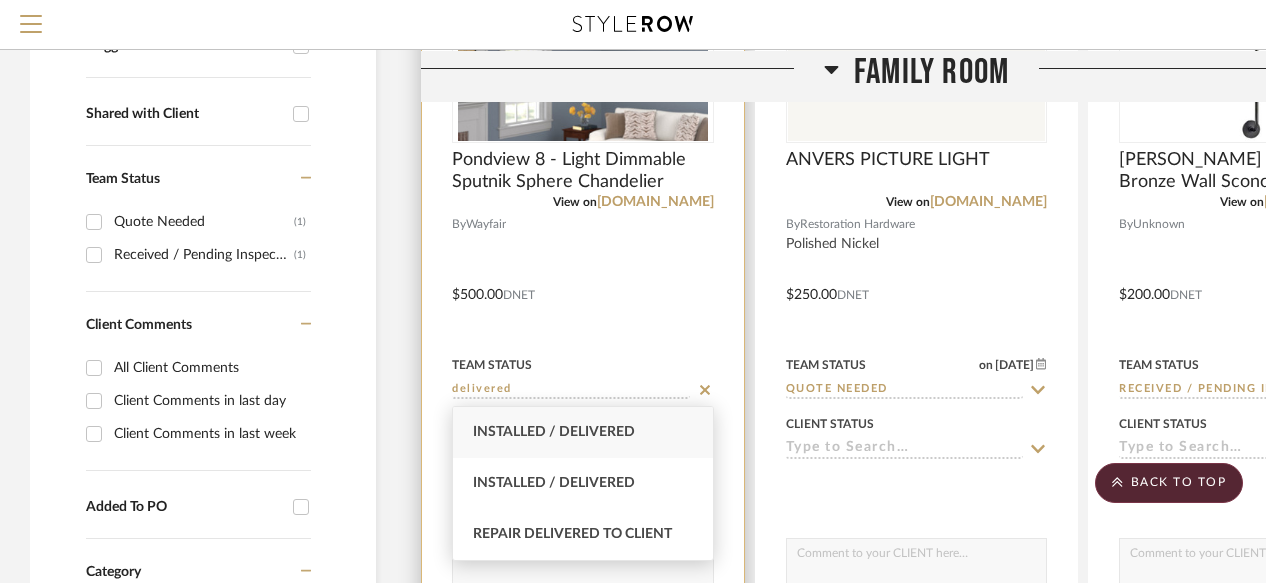 type on "delivered" 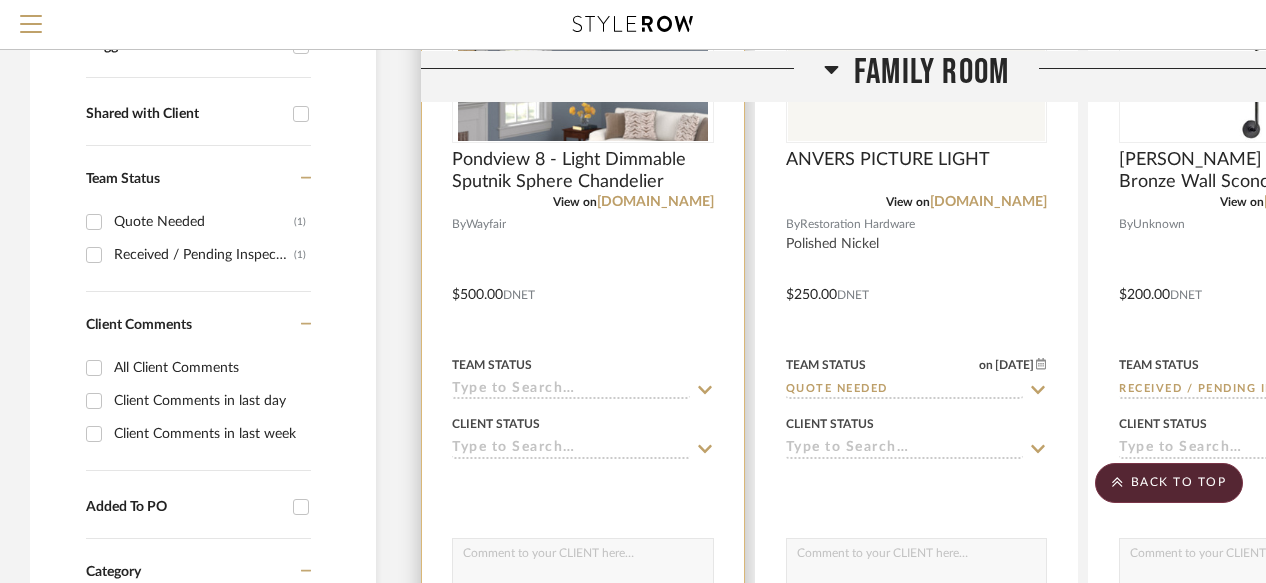 click 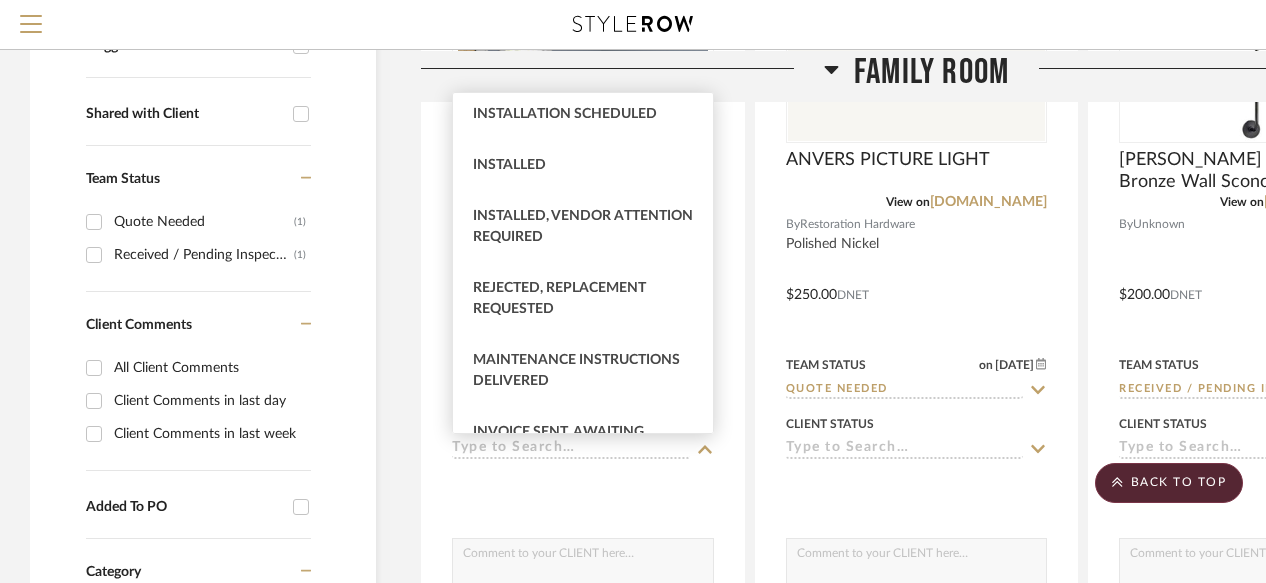 scroll, scrollTop: 673, scrollLeft: 0, axis: vertical 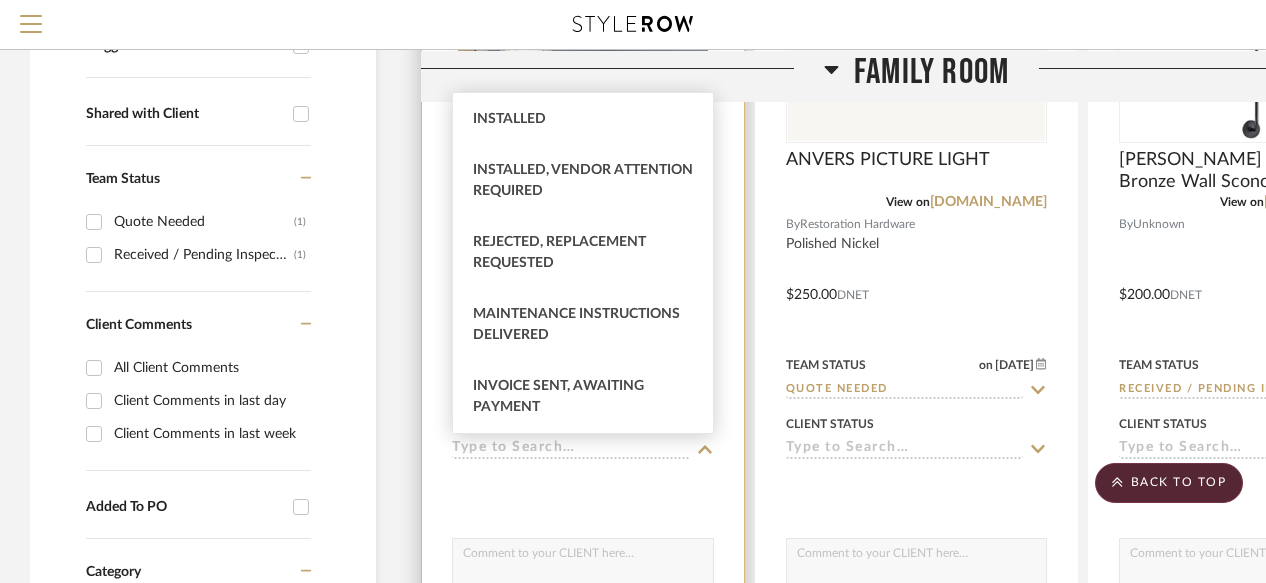 click at bounding box center (583, 280) 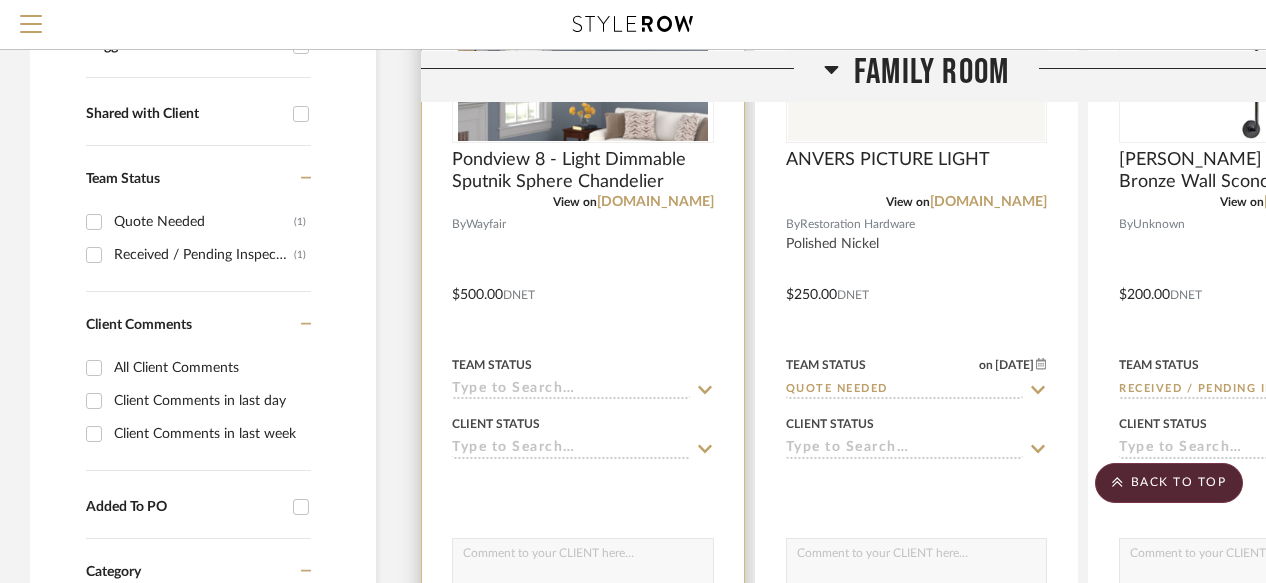 click 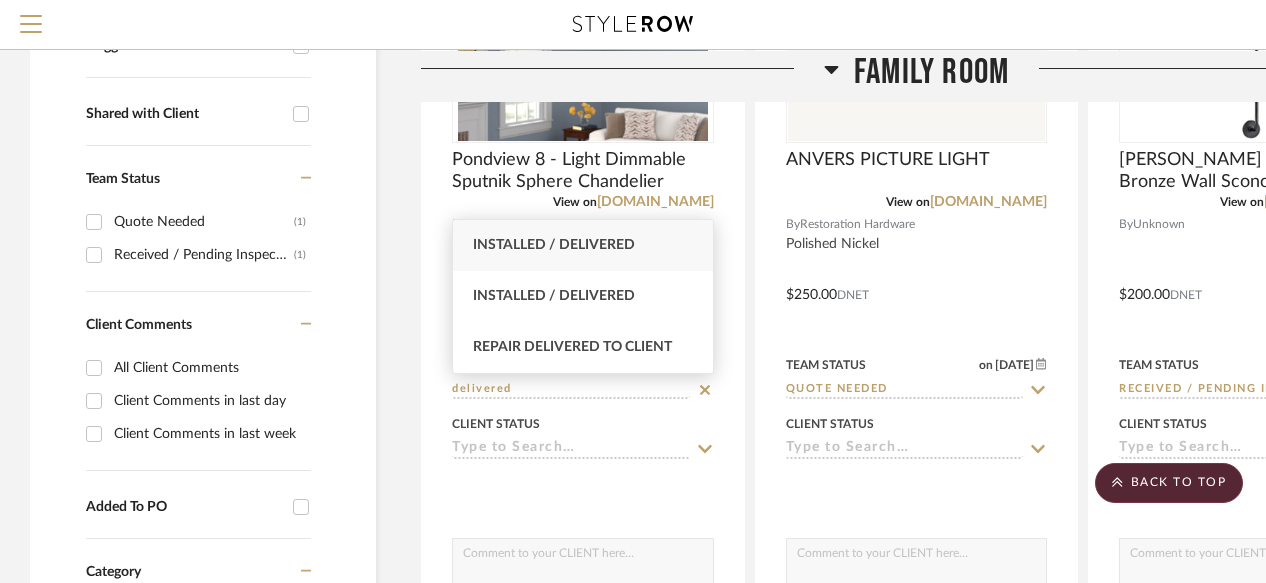 click on "Installed / Delivered" at bounding box center (554, 245) 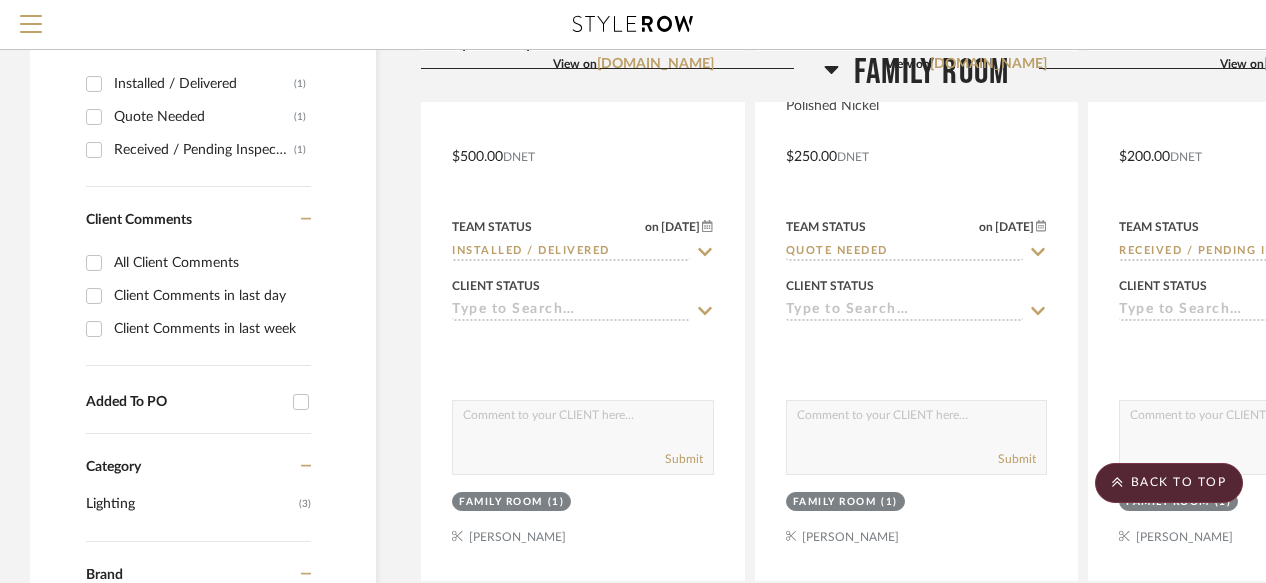 scroll, scrollTop: 632, scrollLeft: 0, axis: vertical 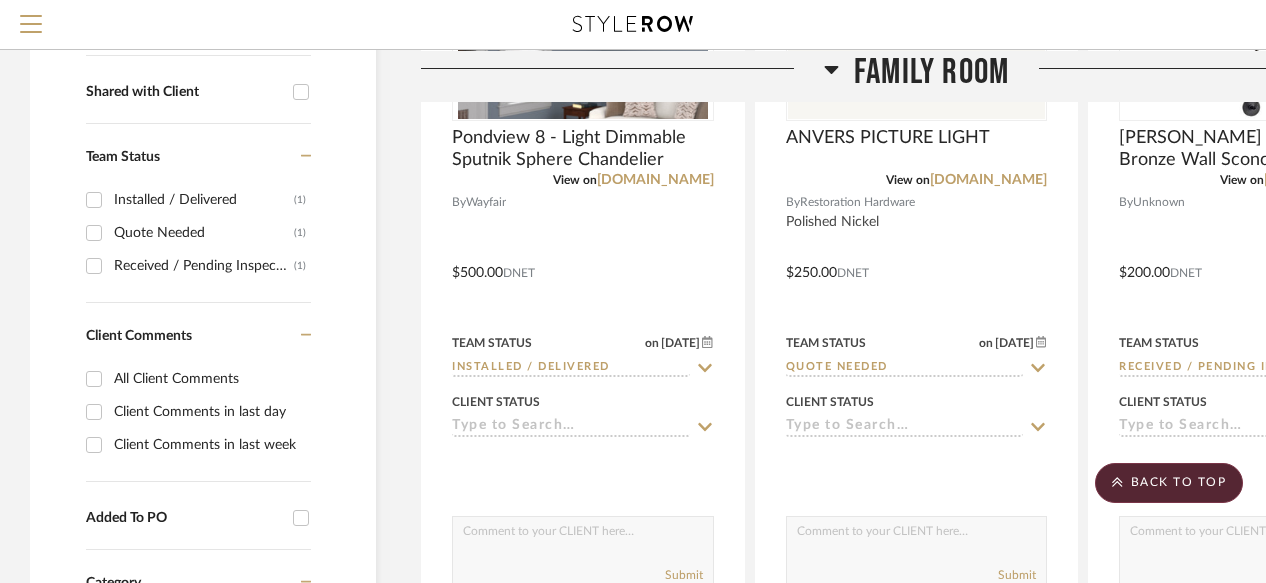 click on "Installed / Delivered  (1)" at bounding box center (94, 200) 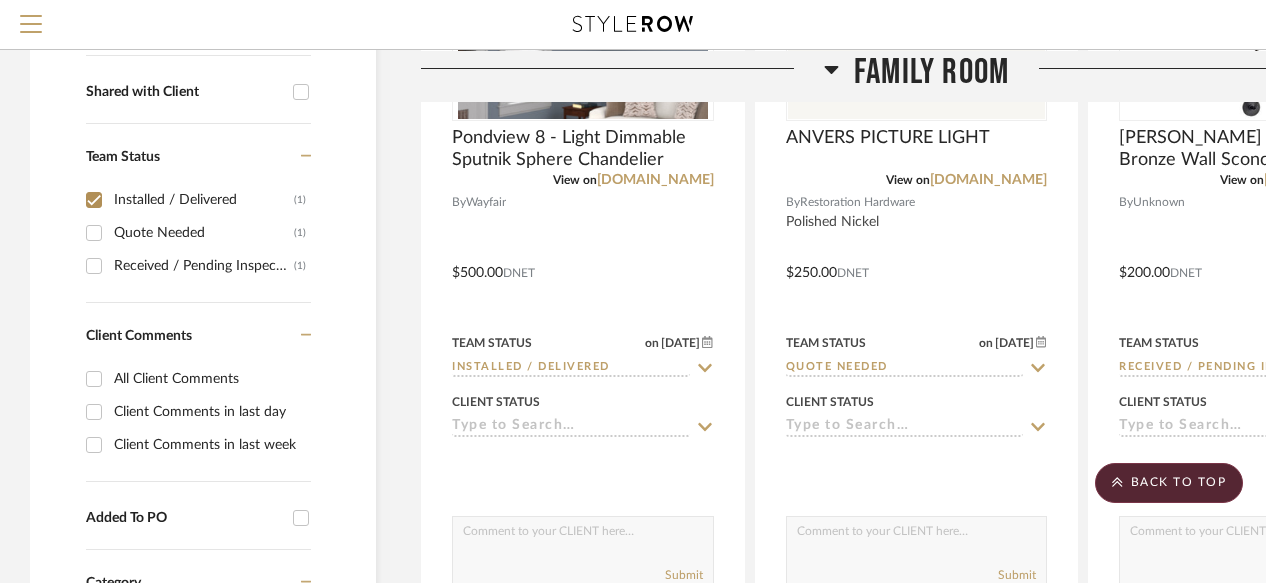 checkbox on "true" 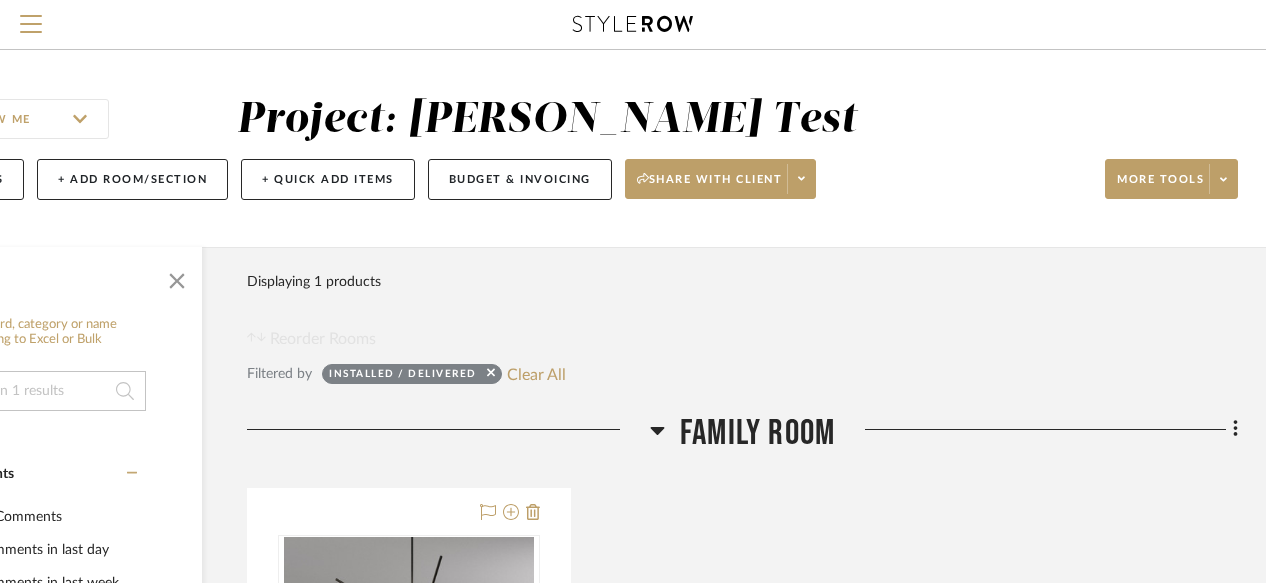scroll, scrollTop: 0, scrollLeft: 173, axis: horizontal 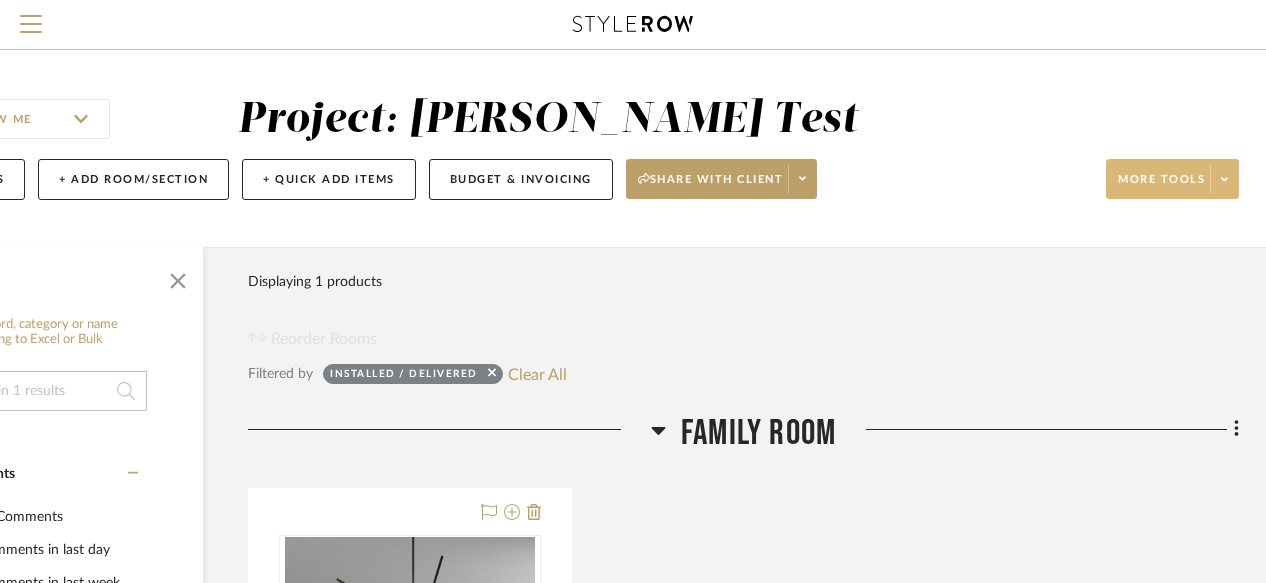 click on "More tools" 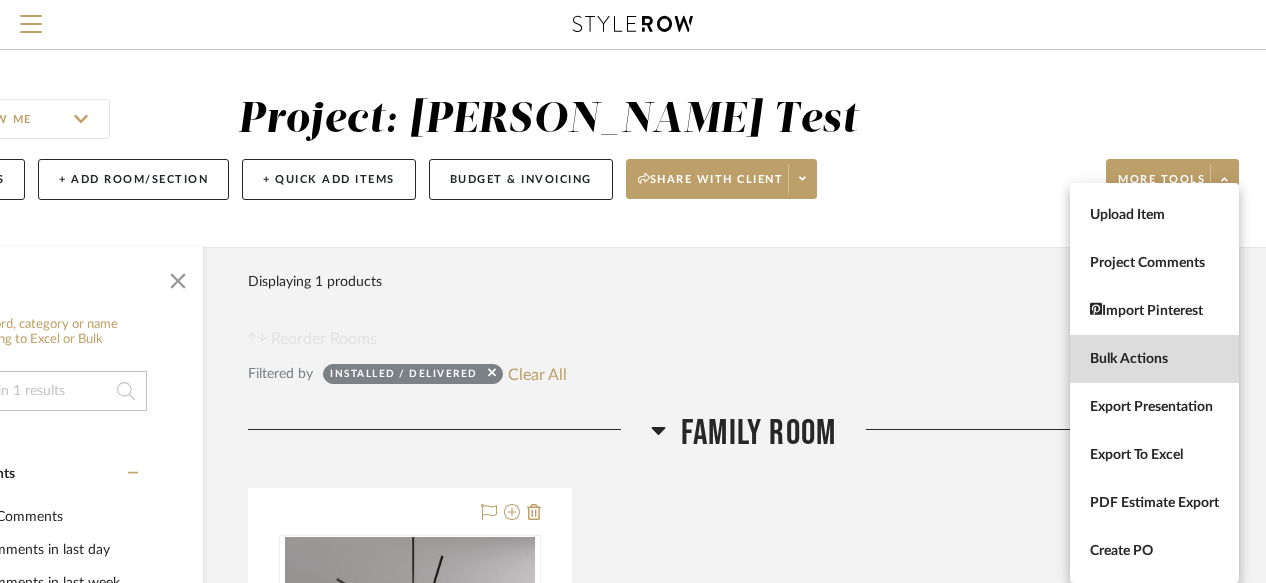 click on "Bulk Actions" at bounding box center (1154, 359) 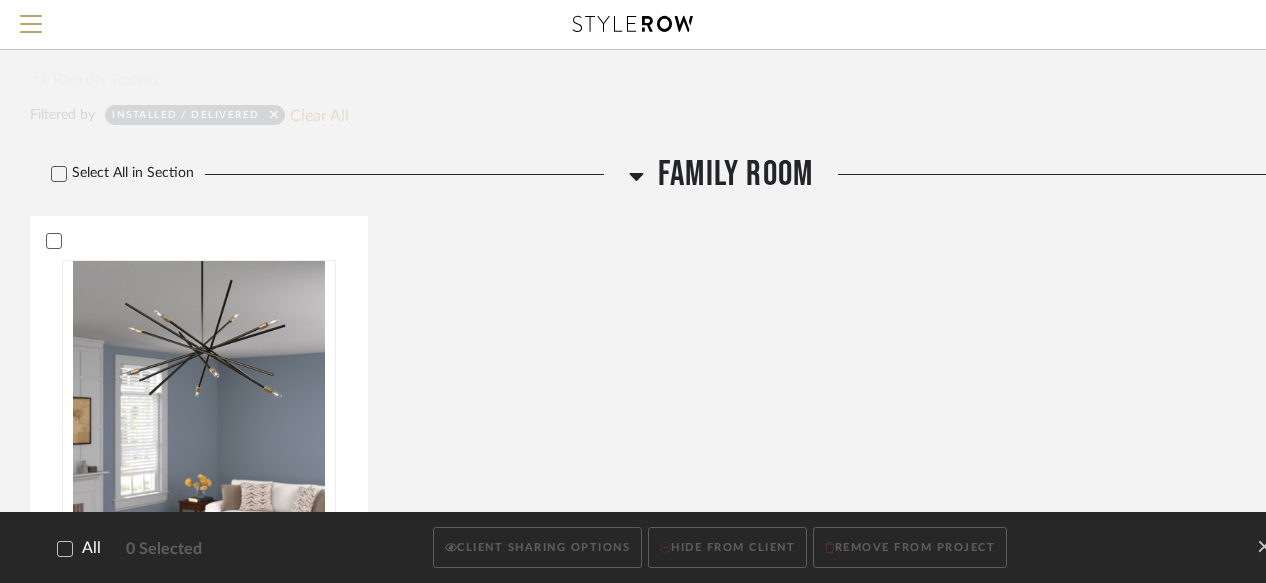 scroll, scrollTop: 239, scrollLeft: 0, axis: vertical 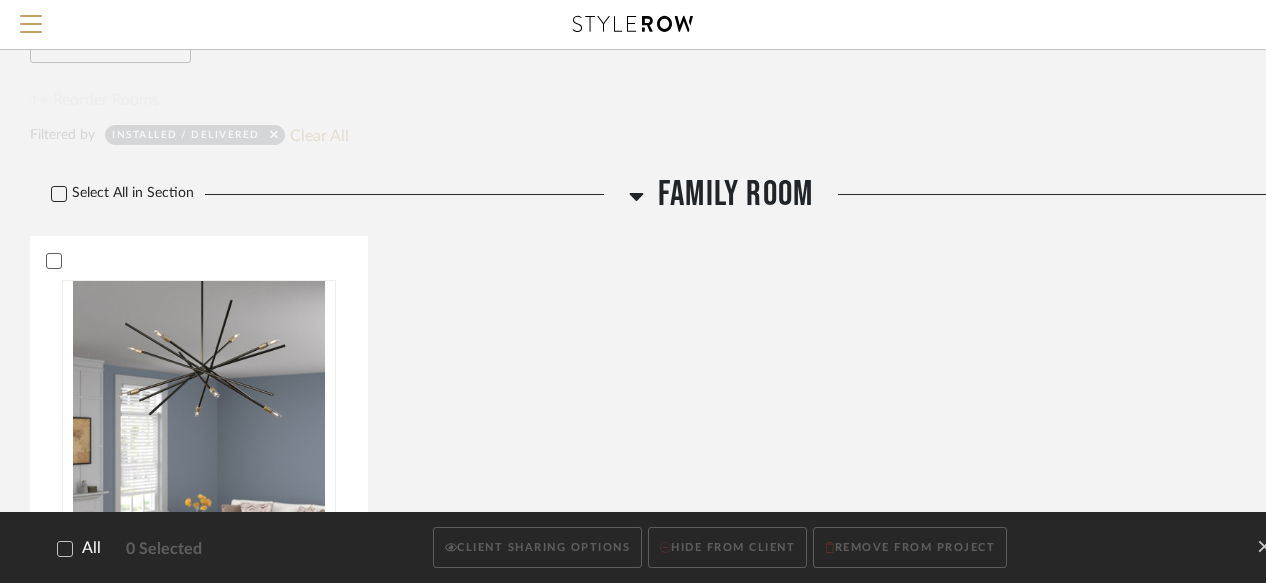 click 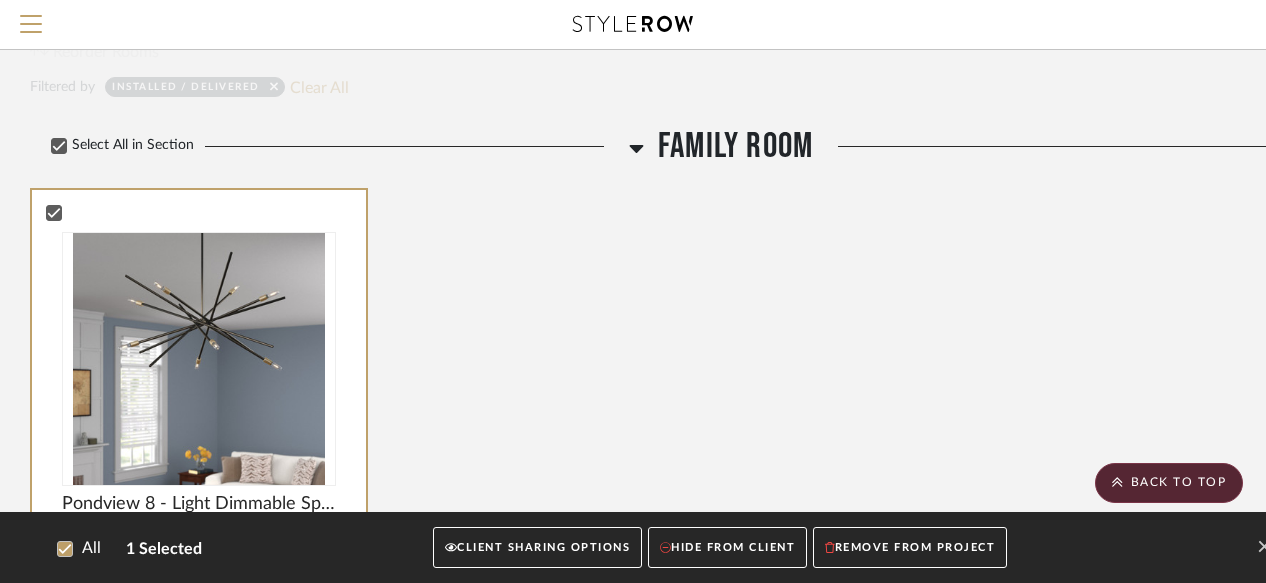 scroll, scrollTop: 276, scrollLeft: 0, axis: vertical 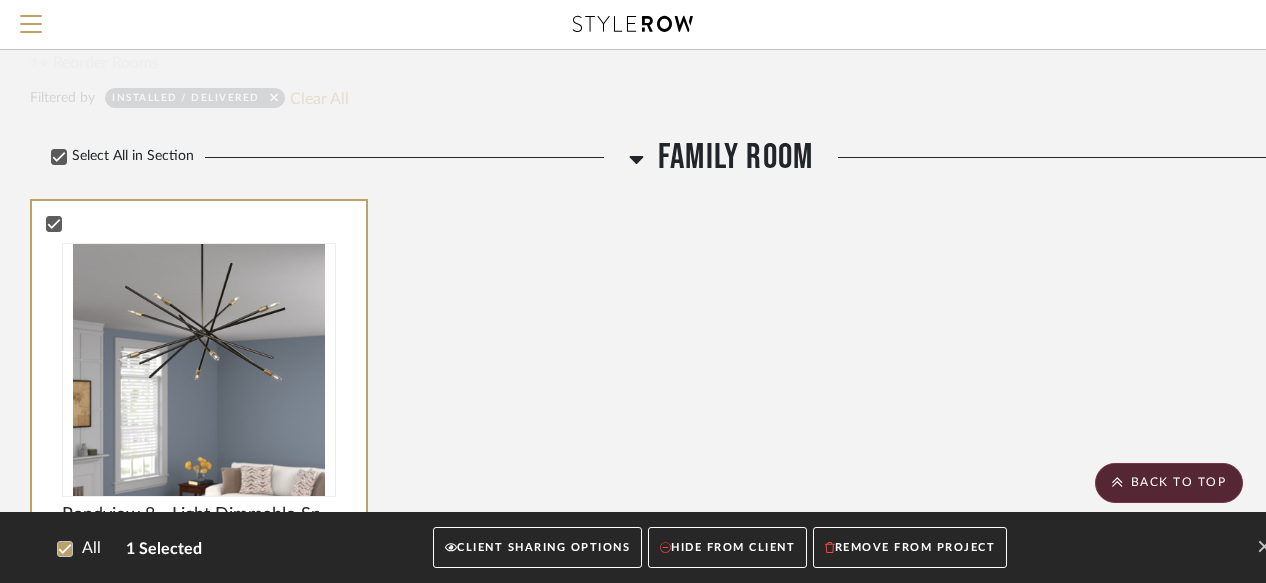 click on "CLIENT SHARING OPTIONS" 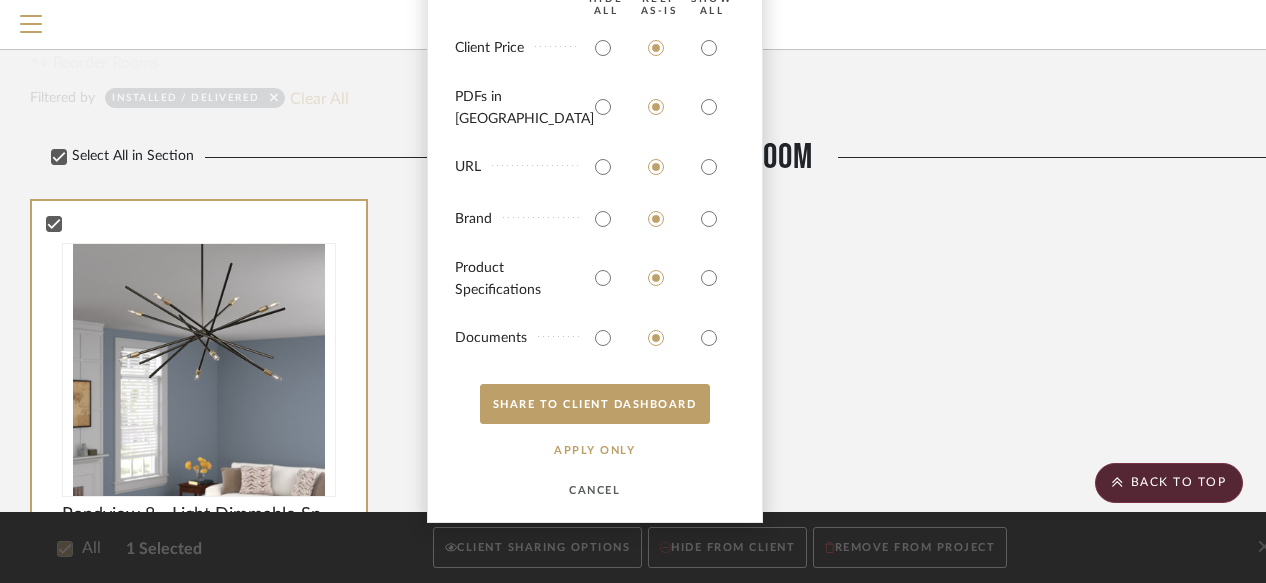 scroll, scrollTop: 417, scrollLeft: 0, axis: vertical 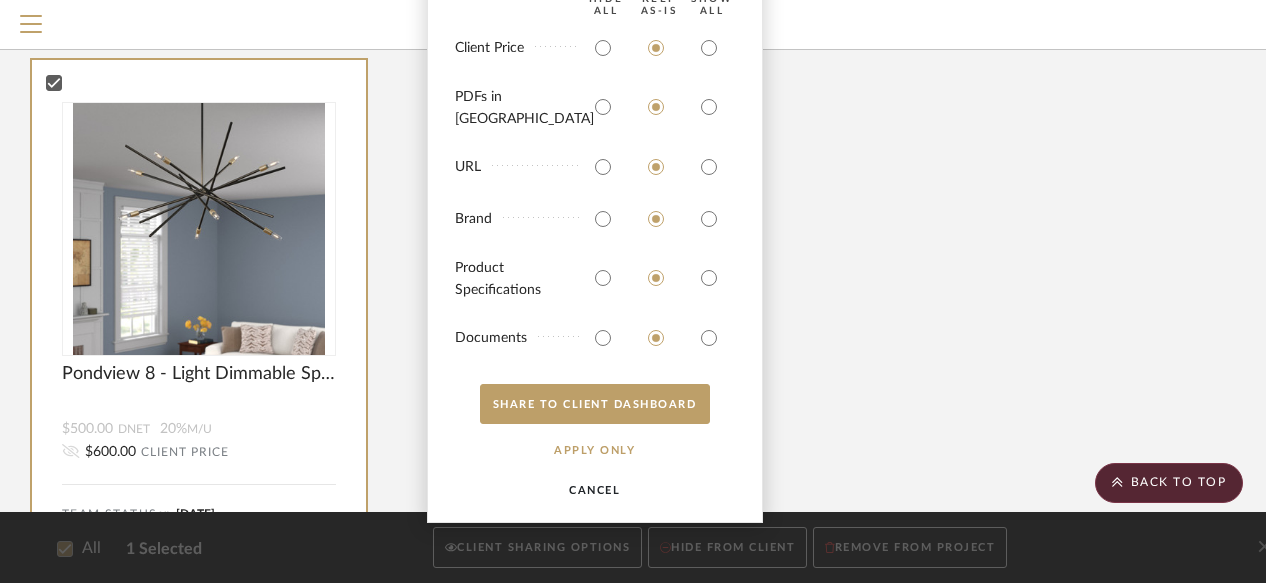 click on "CANCEL" at bounding box center [595, 490] 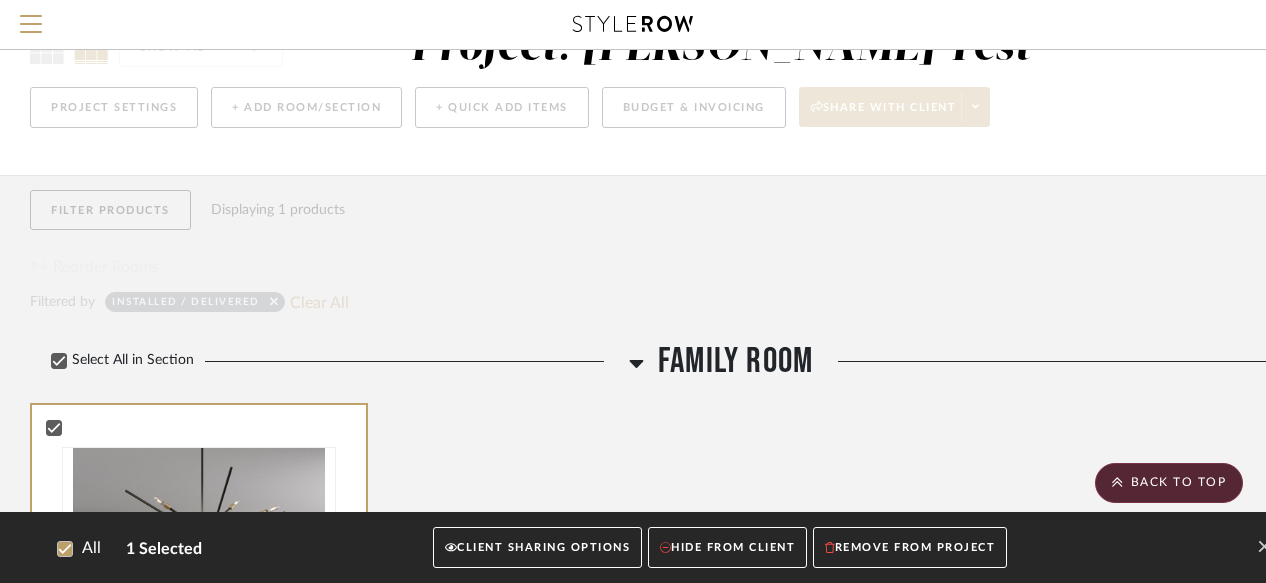 scroll, scrollTop: 71, scrollLeft: 0, axis: vertical 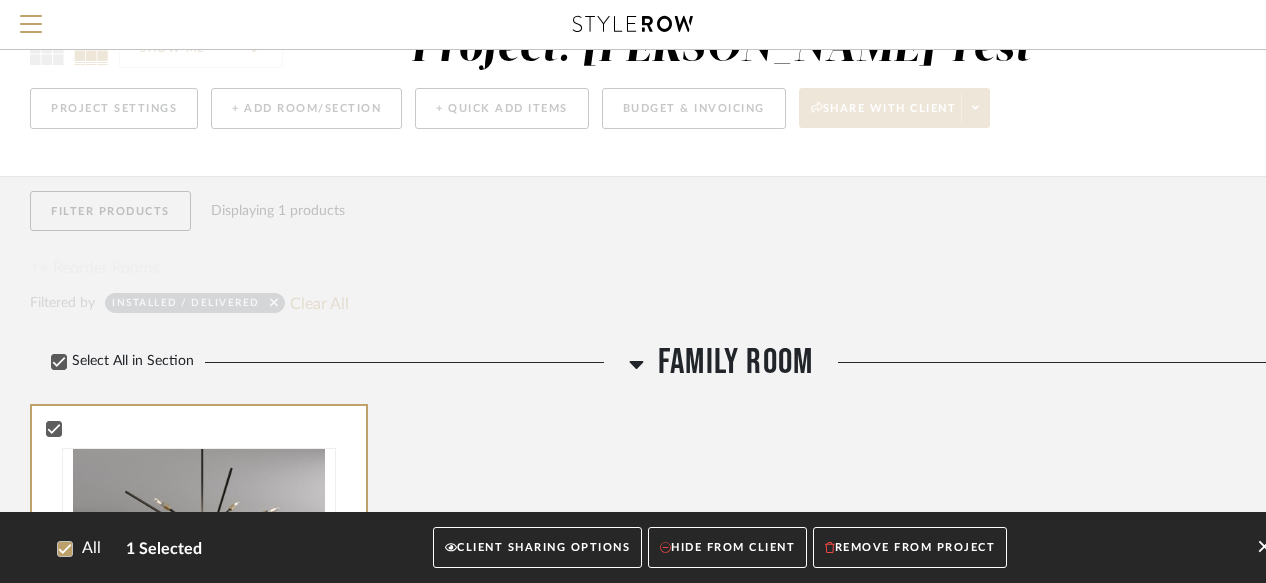 click on "Leave Bulk Actions" 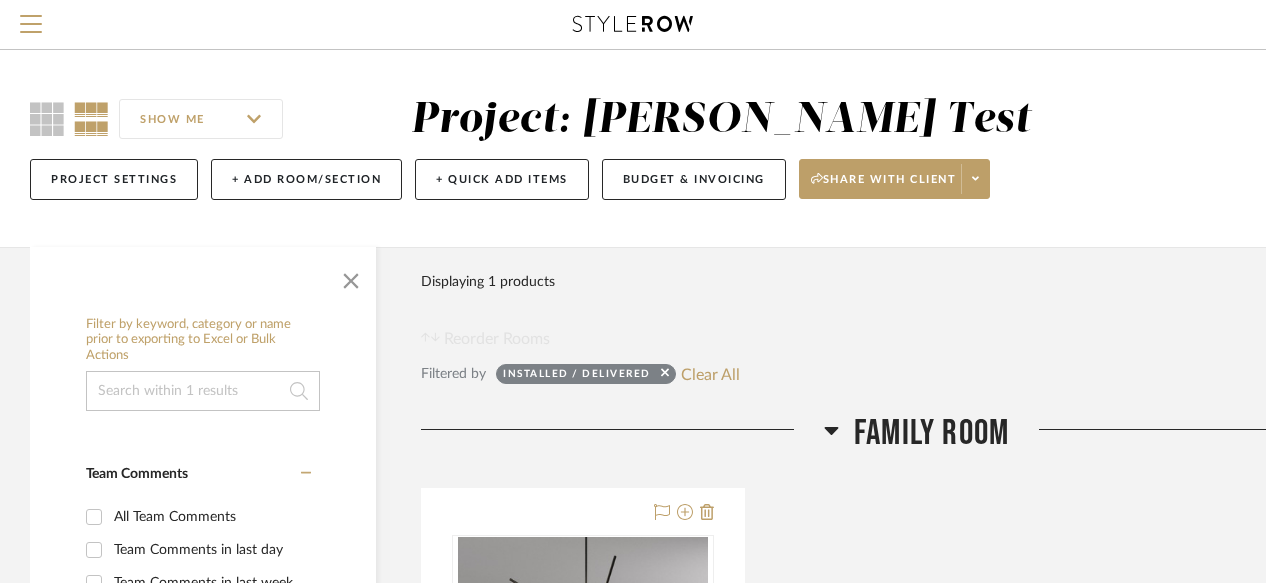 scroll, scrollTop: 0, scrollLeft: 174, axis: horizontal 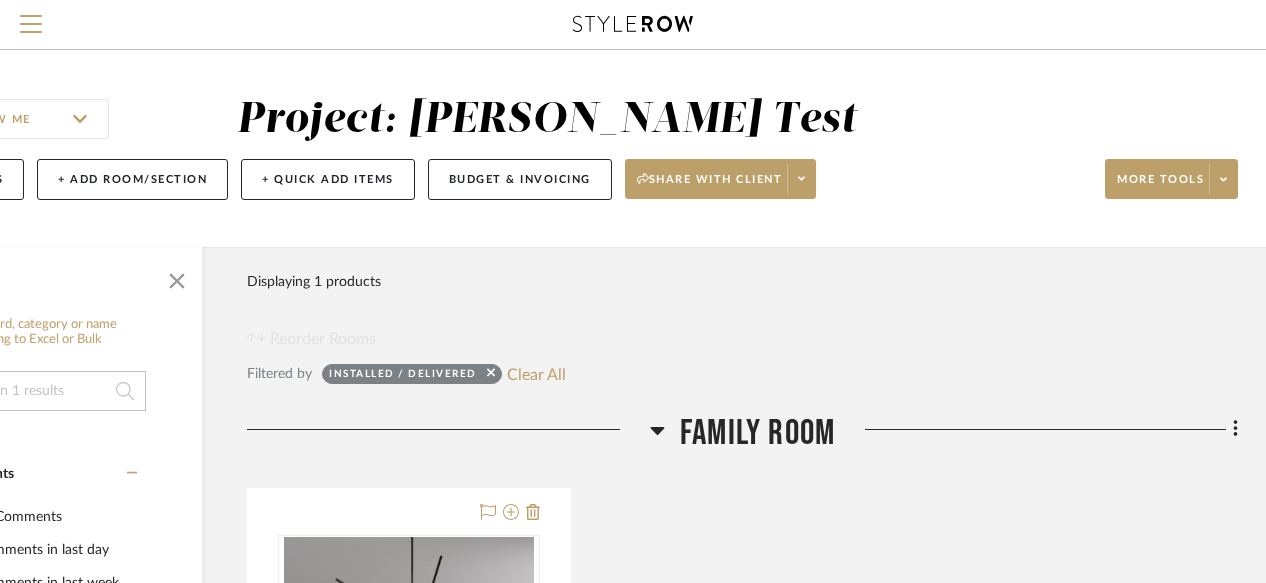 click on "SHOW ME  Project: Parsons Test   Project Settings   + Add Room/Section   + Quick Add Items   Budget & Invoicing   Share with client   More tools" 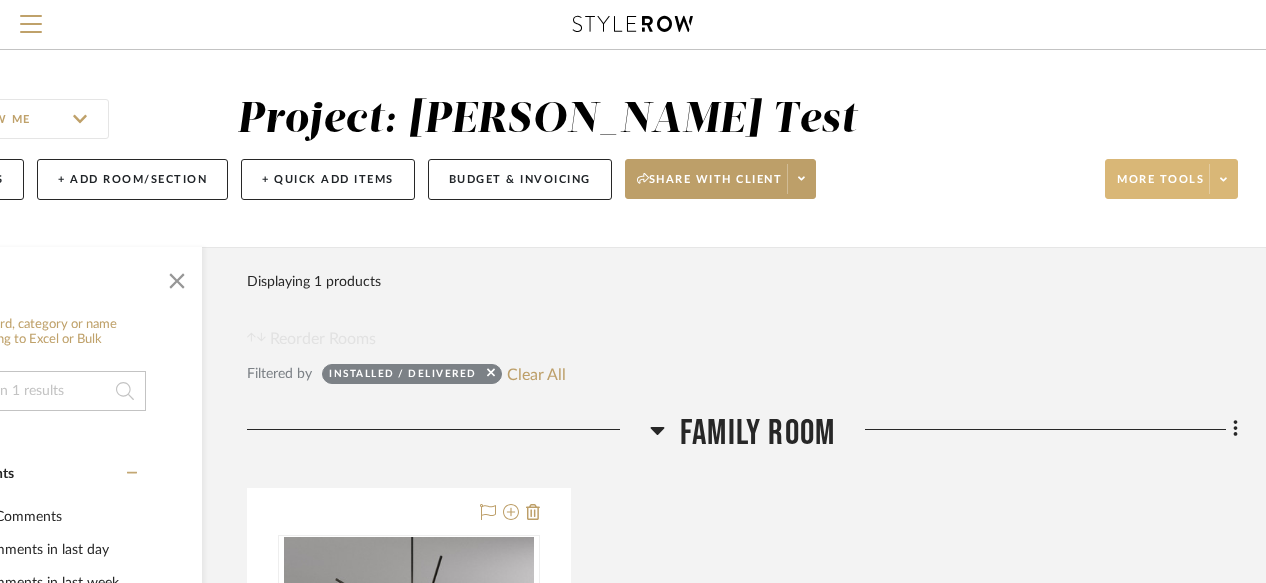 click 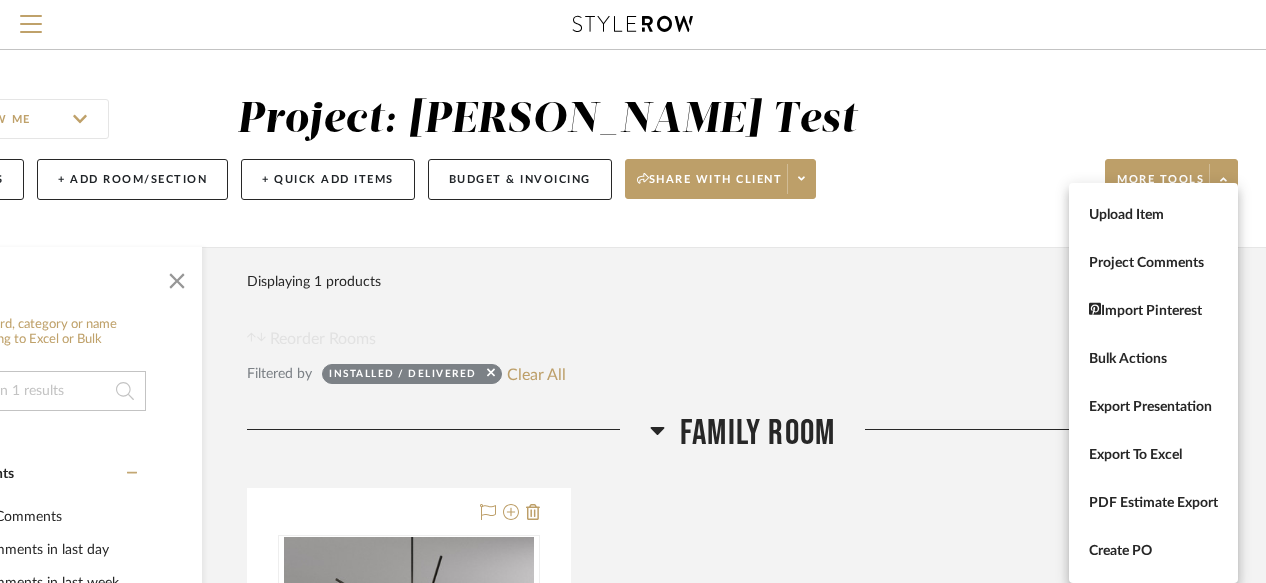 click at bounding box center (633, 291) 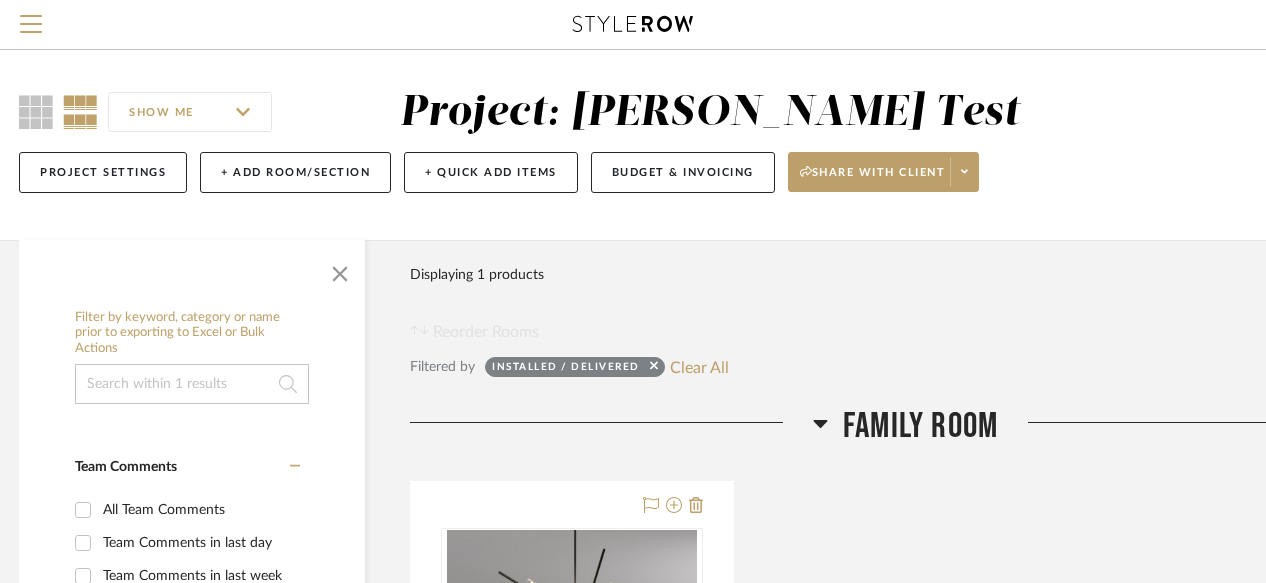 scroll, scrollTop: 7, scrollLeft: 174, axis: both 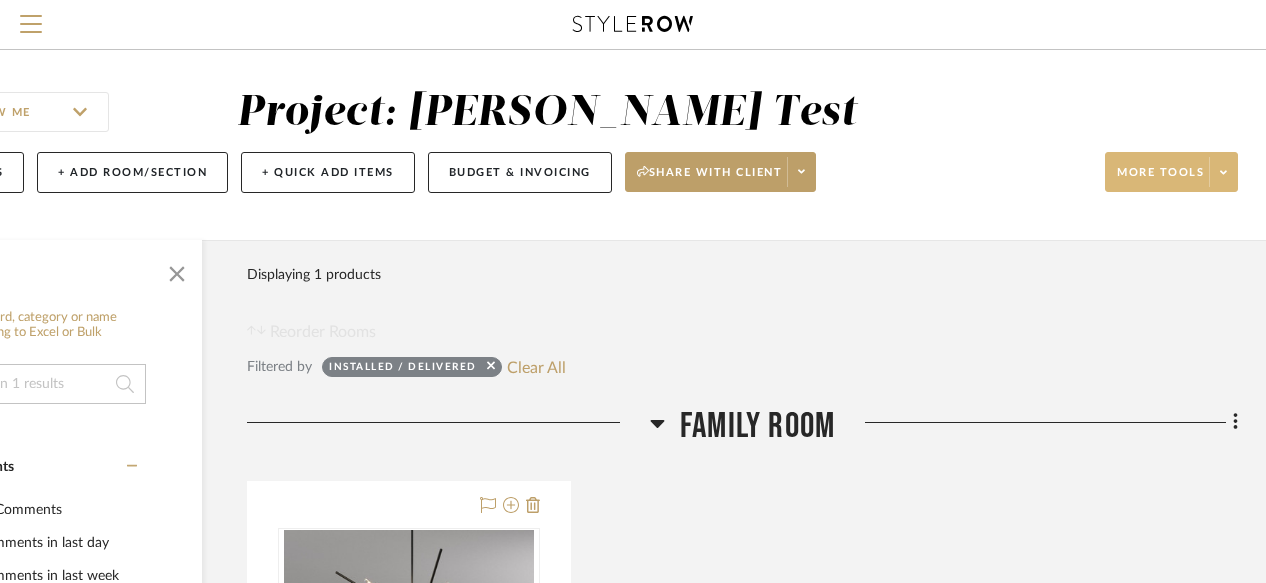 click on "More tools" 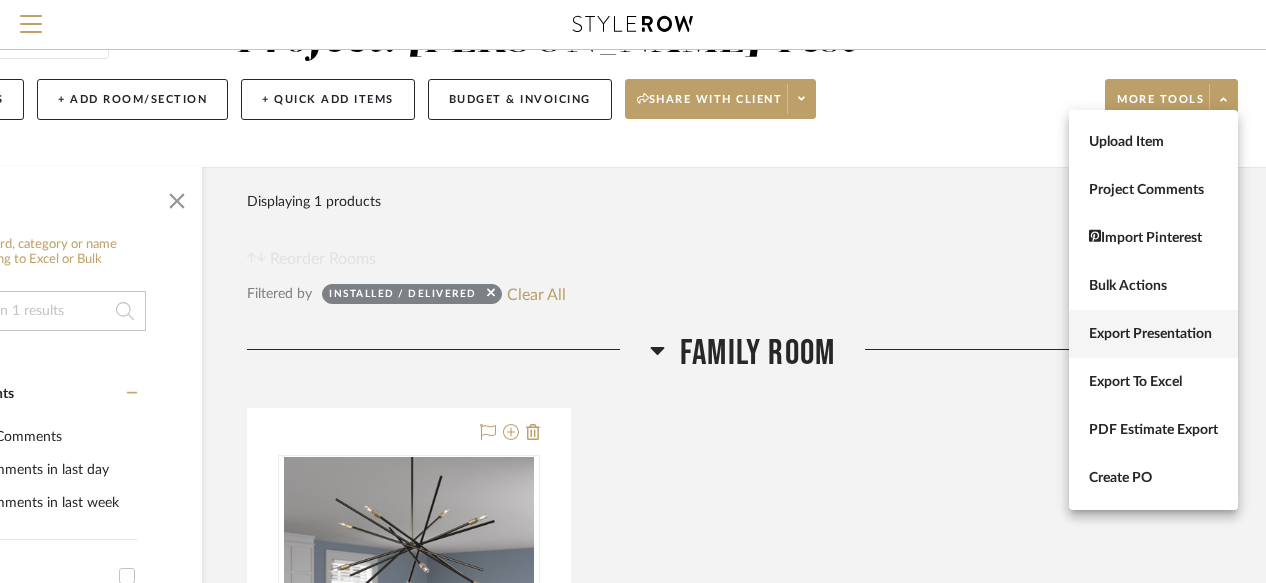 scroll, scrollTop: 81, scrollLeft: 174, axis: both 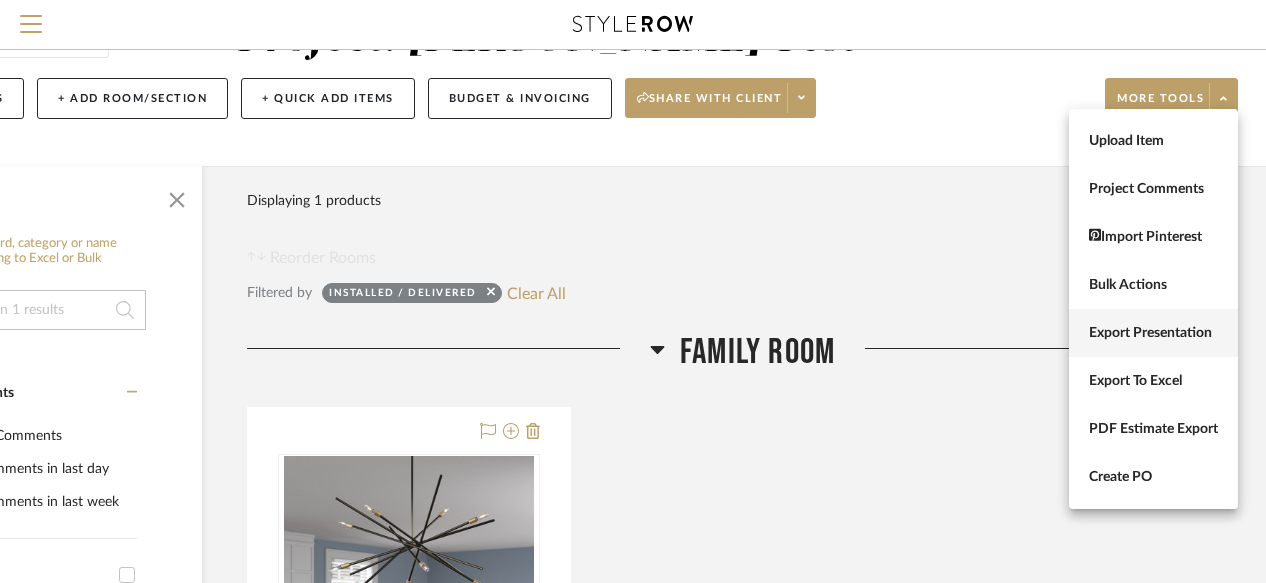 click on "Export To Excel" at bounding box center (1153, 381) 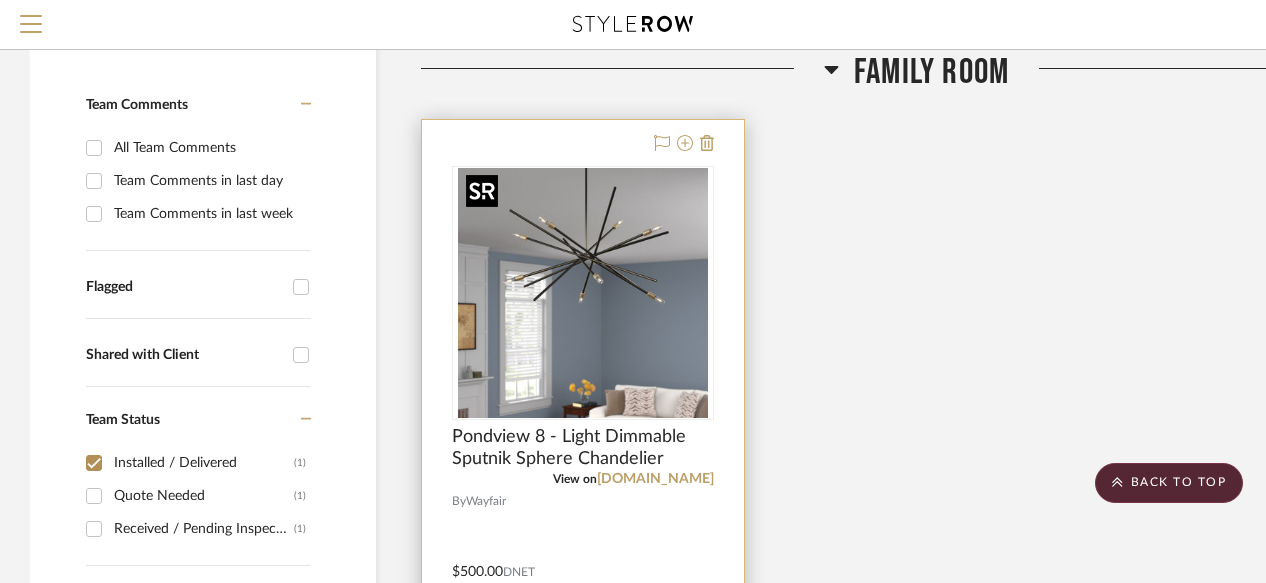 scroll, scrollTop: 487, scrollLeft: 0, axis: vertical 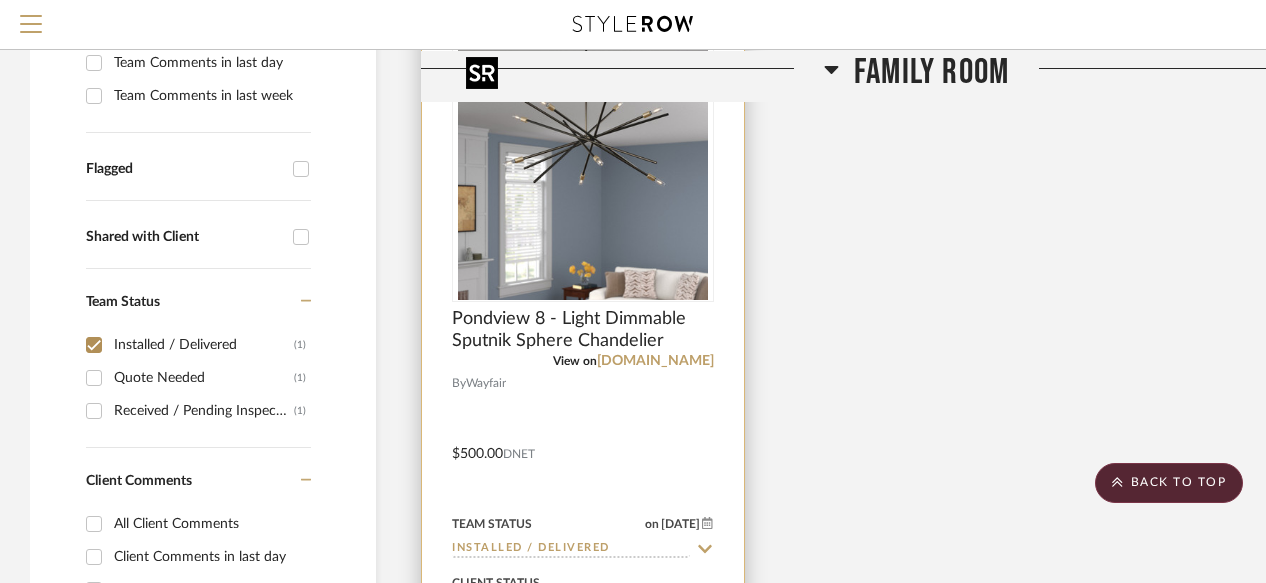 click at bounding box center [583, 175] 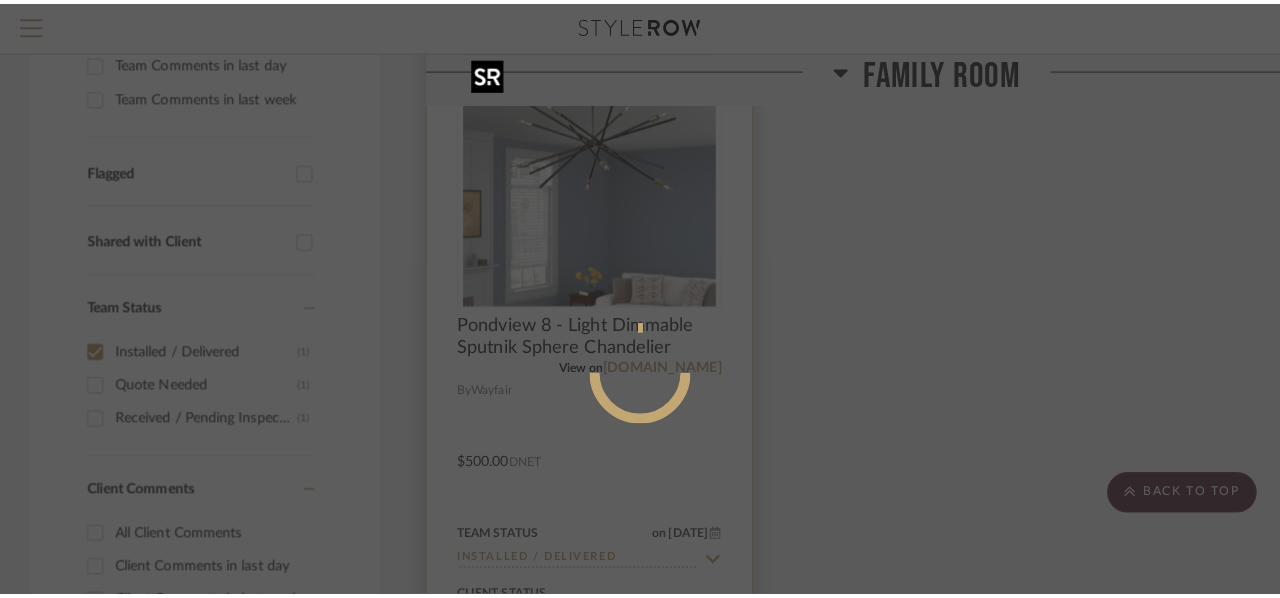 scroll, scrollTop: 0, scrollLeft: 0, axis: both 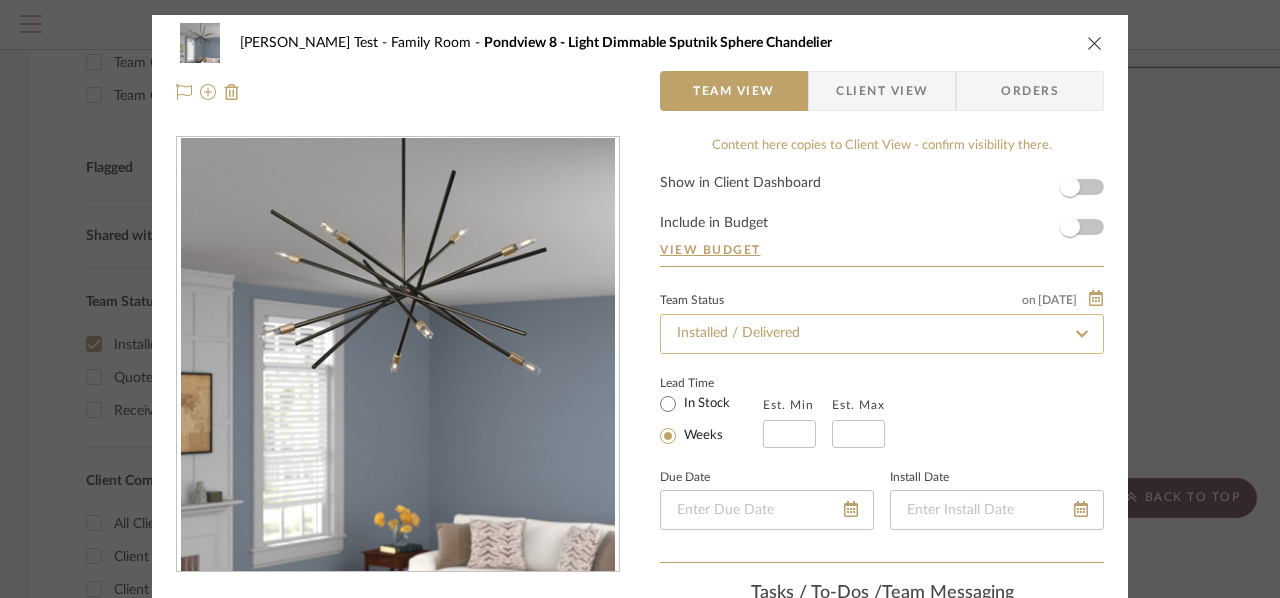click on "Installed / Delivered" 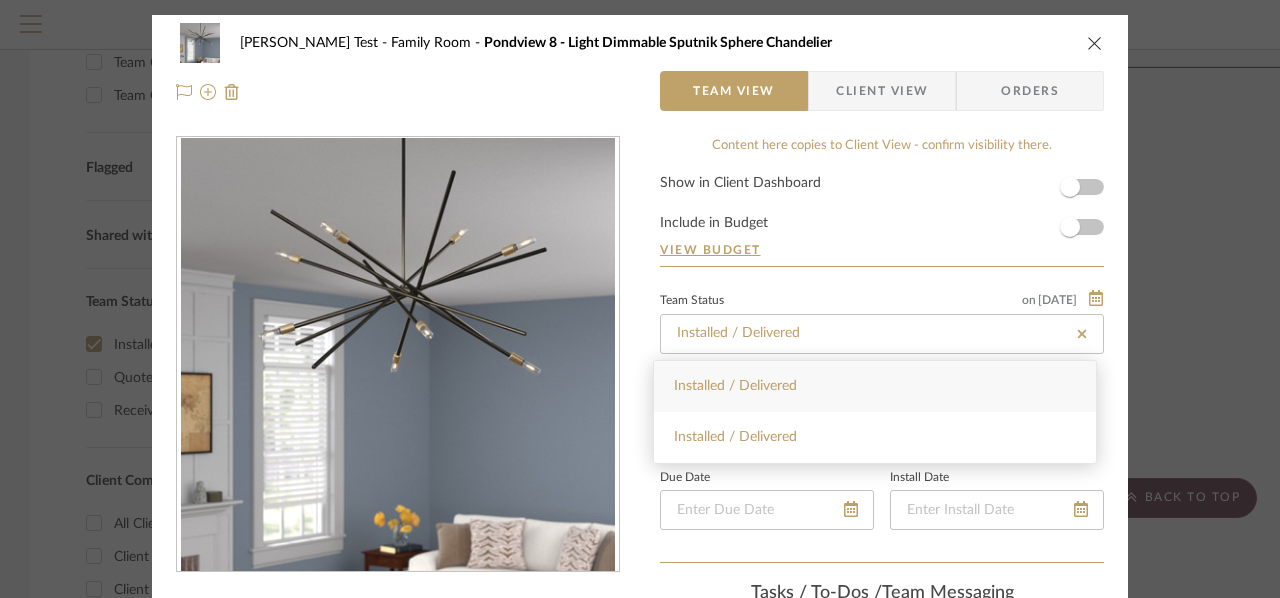 click 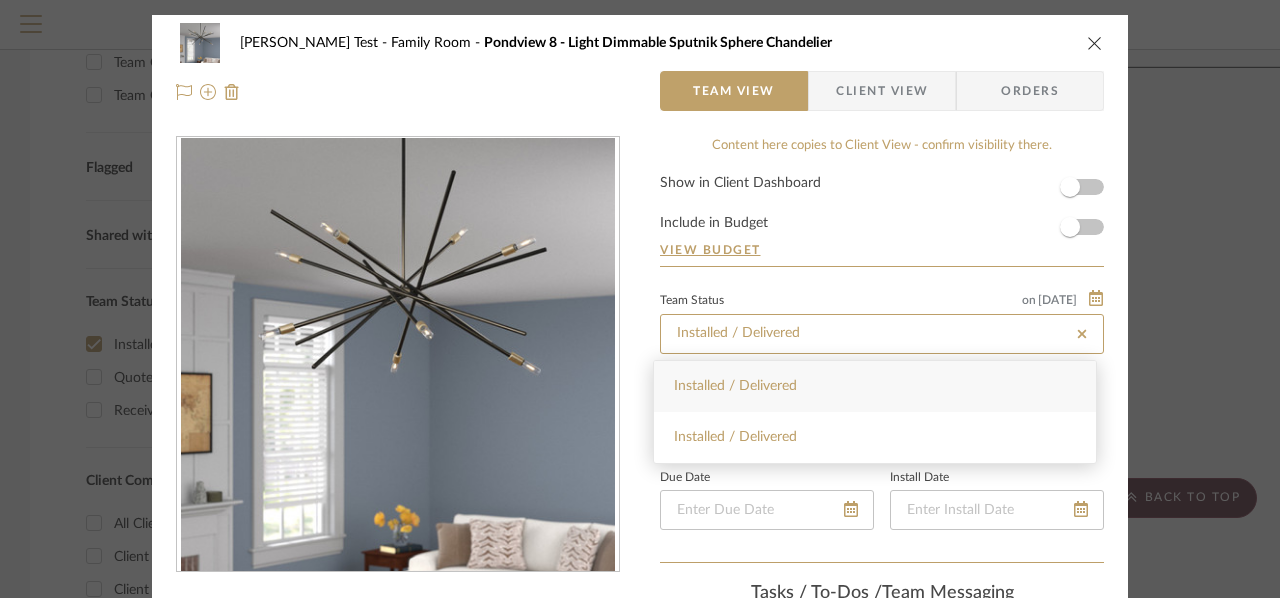 type 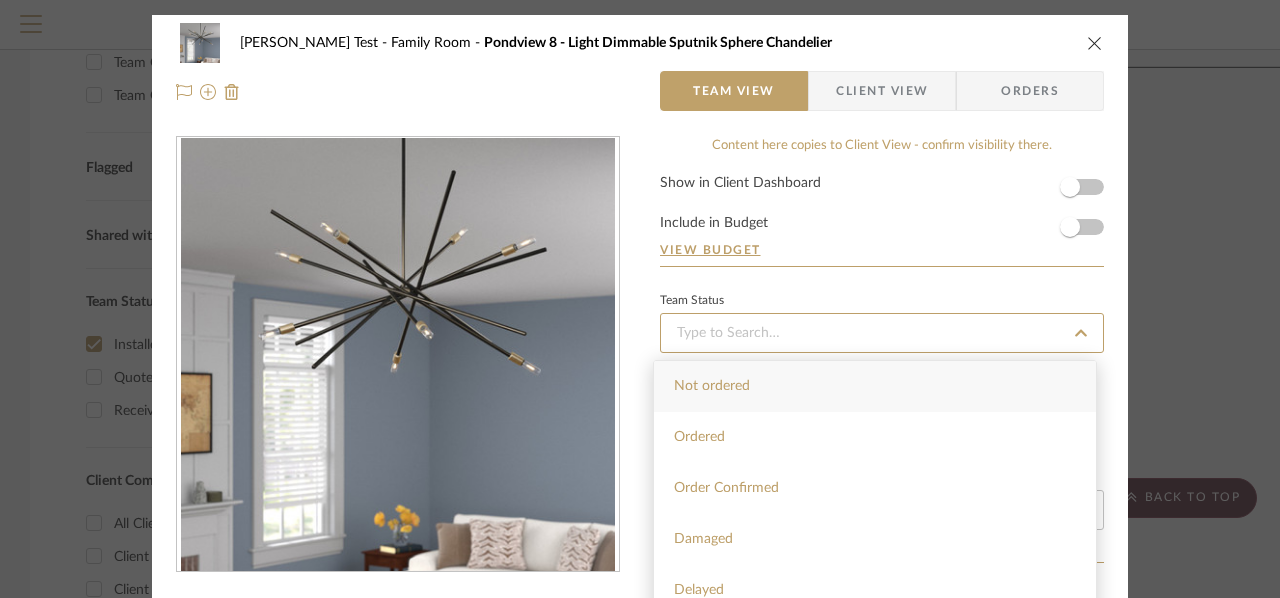type 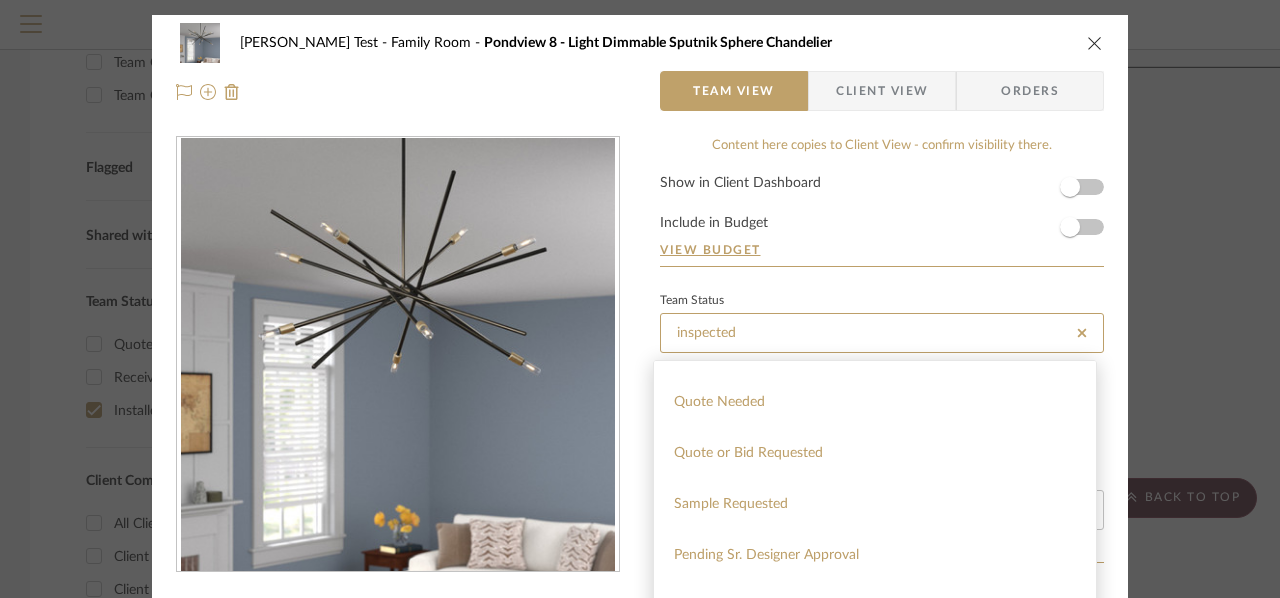 scroll, scrollTop: 0, scrollLeft: 0, axis: both 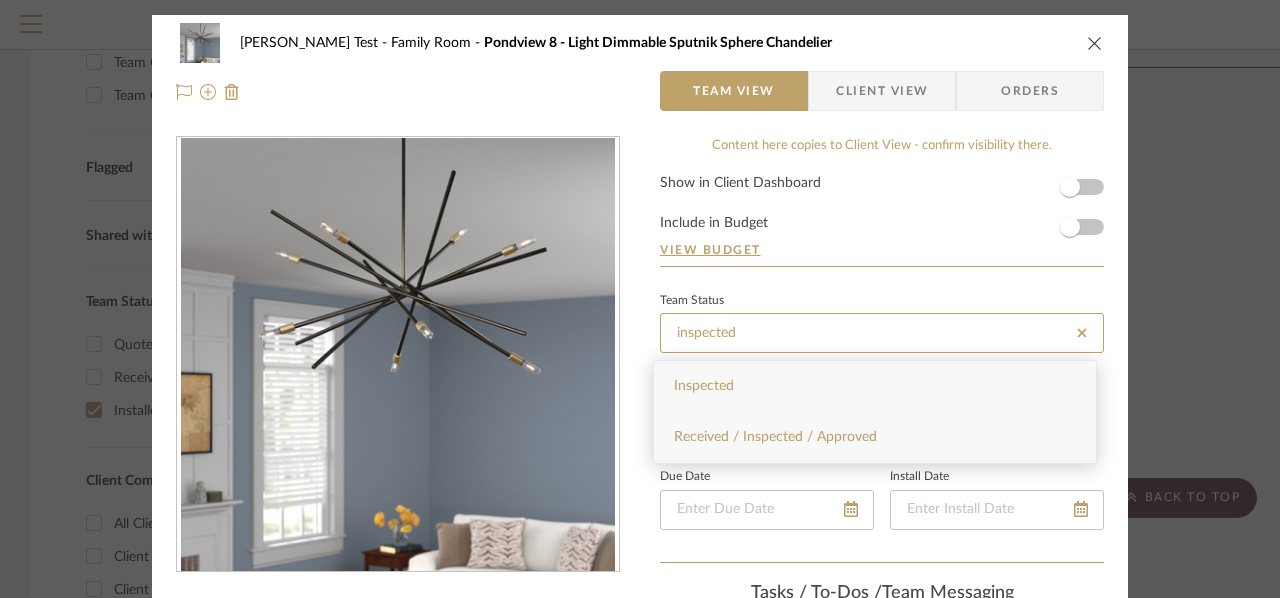 type on "inspected" 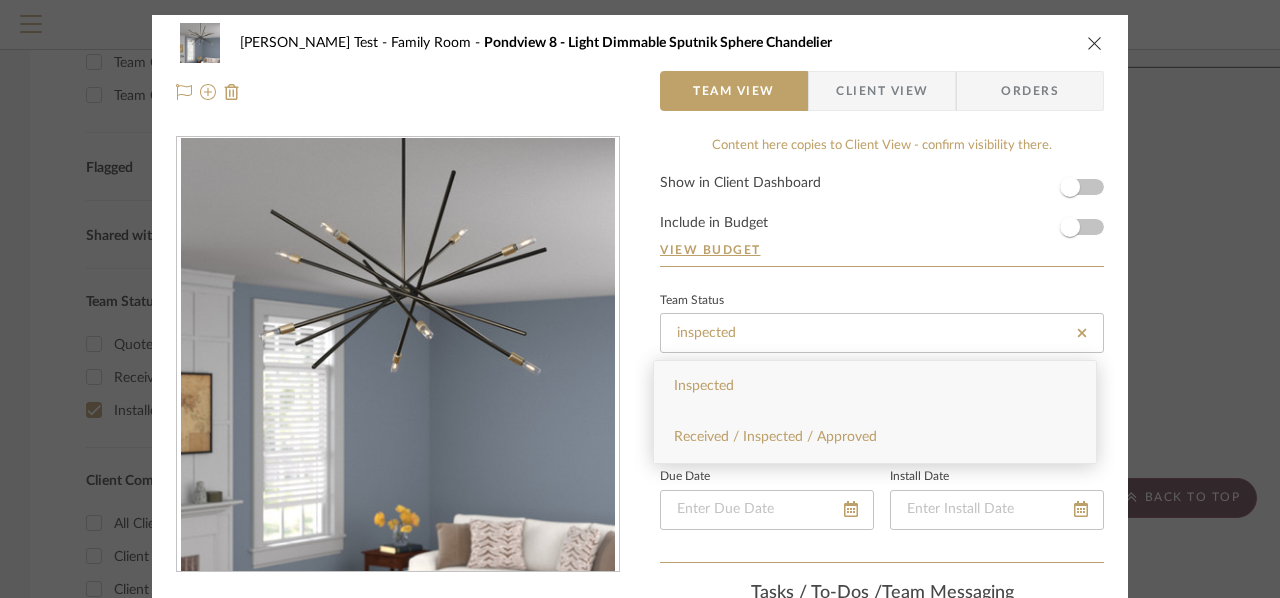 click on "Received / Inspected / Approved" at bounding box center (875, 437) 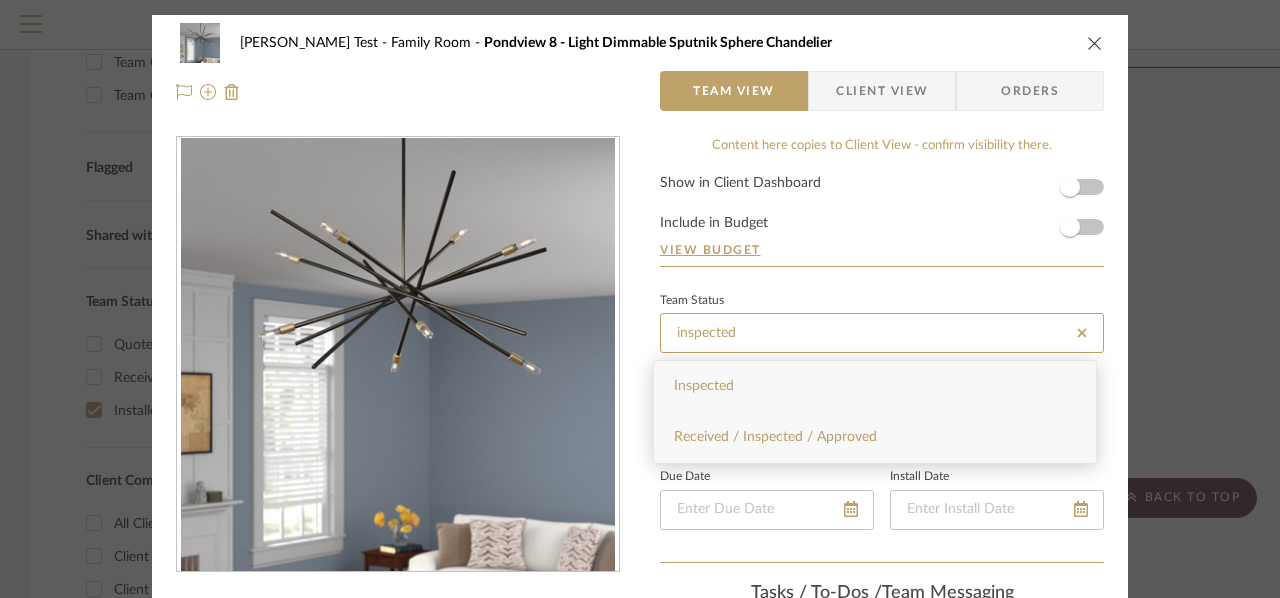 type on "7/27/2025" 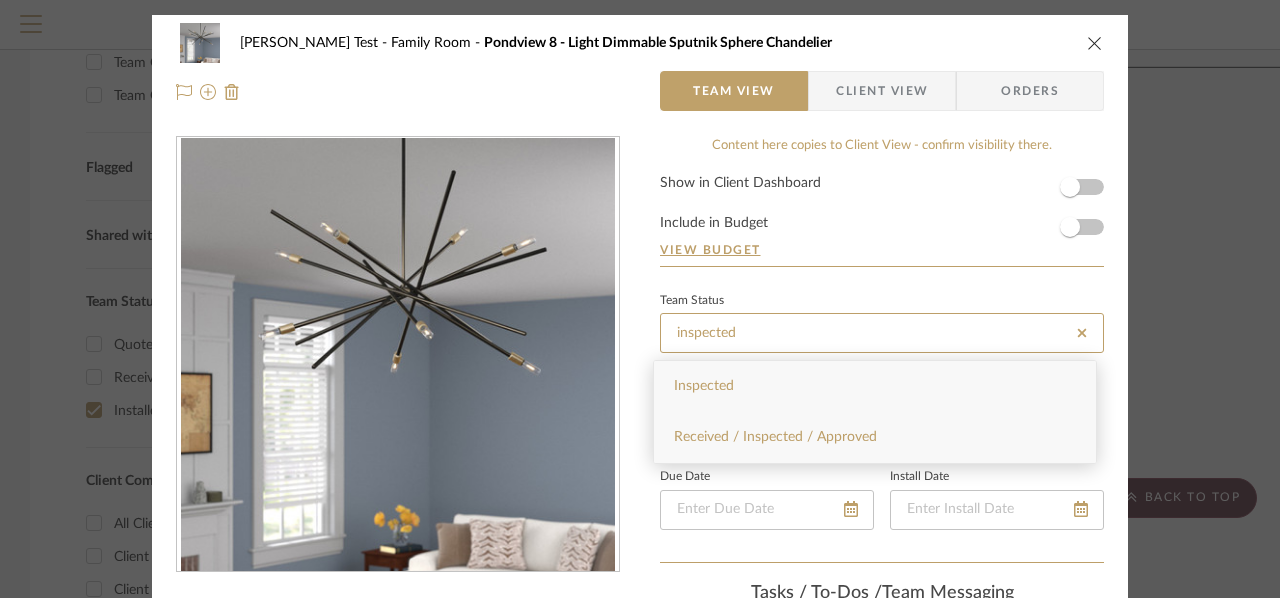 type on "Received / Inspected / Approved" 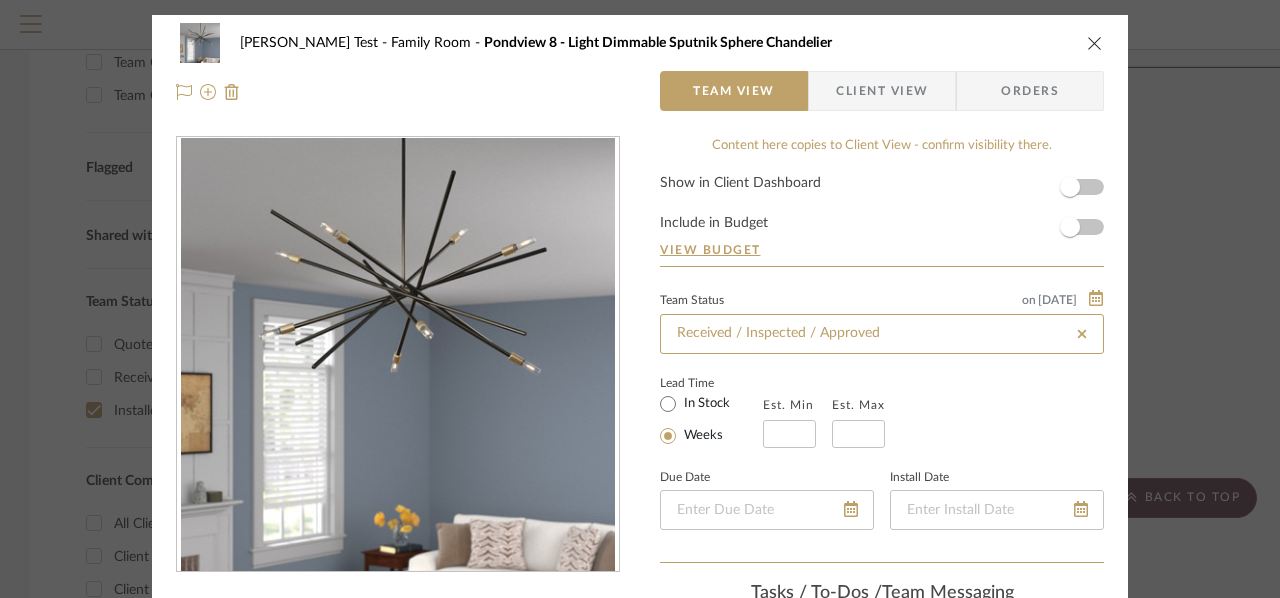 type on "Received / Inspected / Approved" 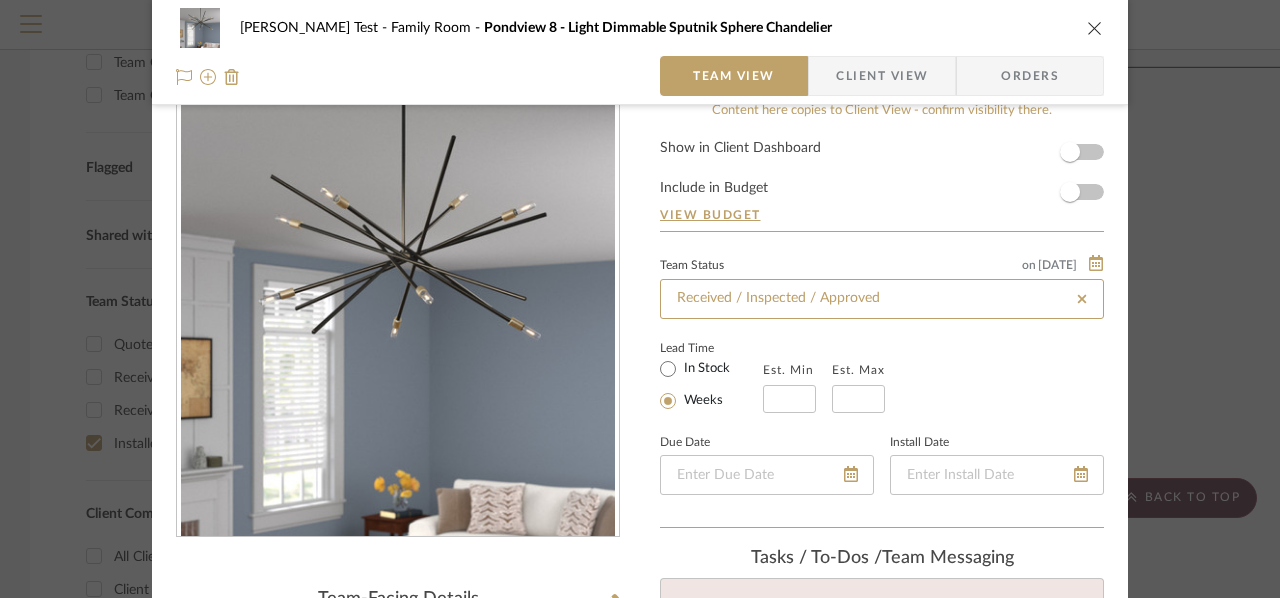scroll, scrollTop: 0, scrollLeft: 0, axis: both 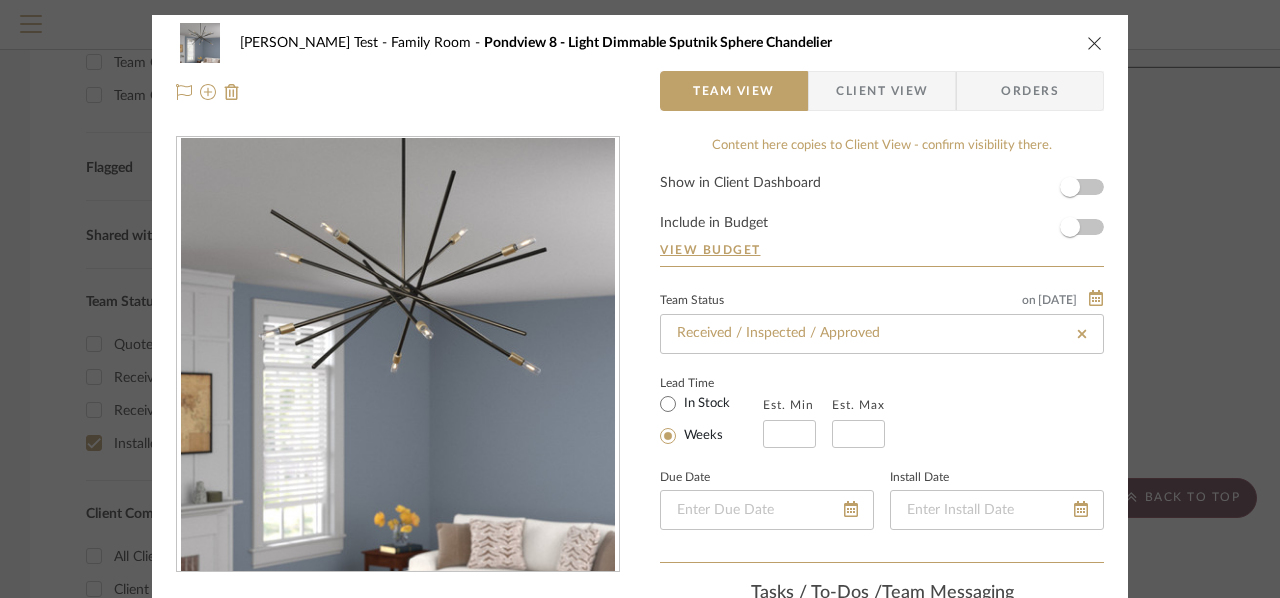click on "Show in Client Dashboard   Include in Budget   View Budget" at bounding box center [882, 221] 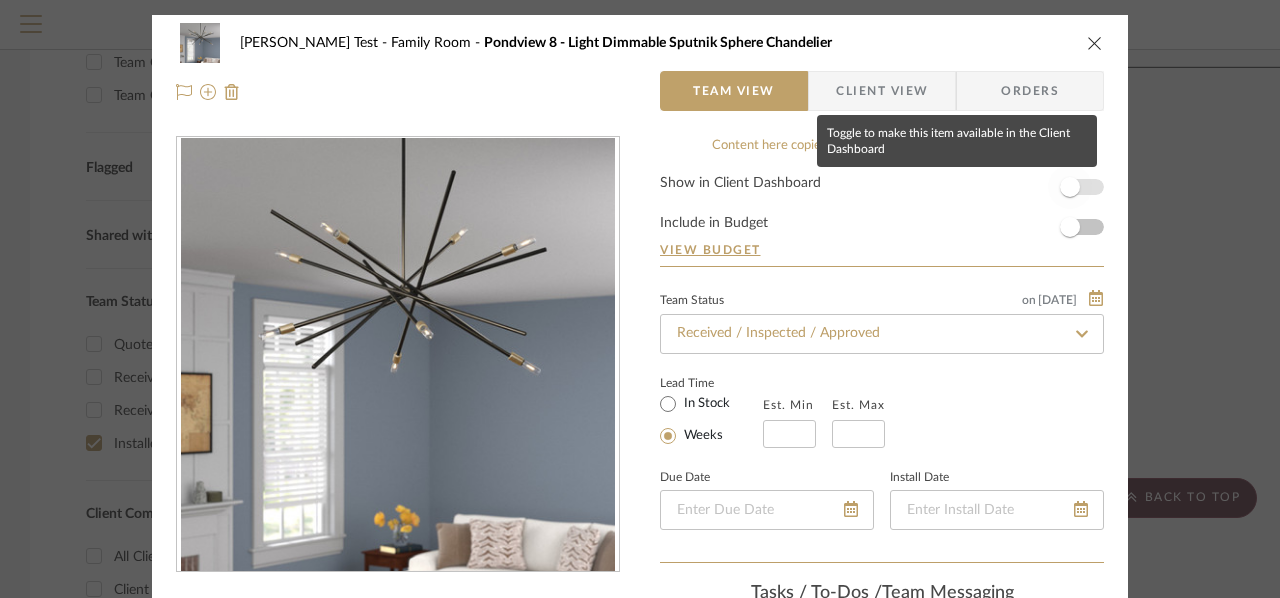 click at bounding box center (1070, 187) 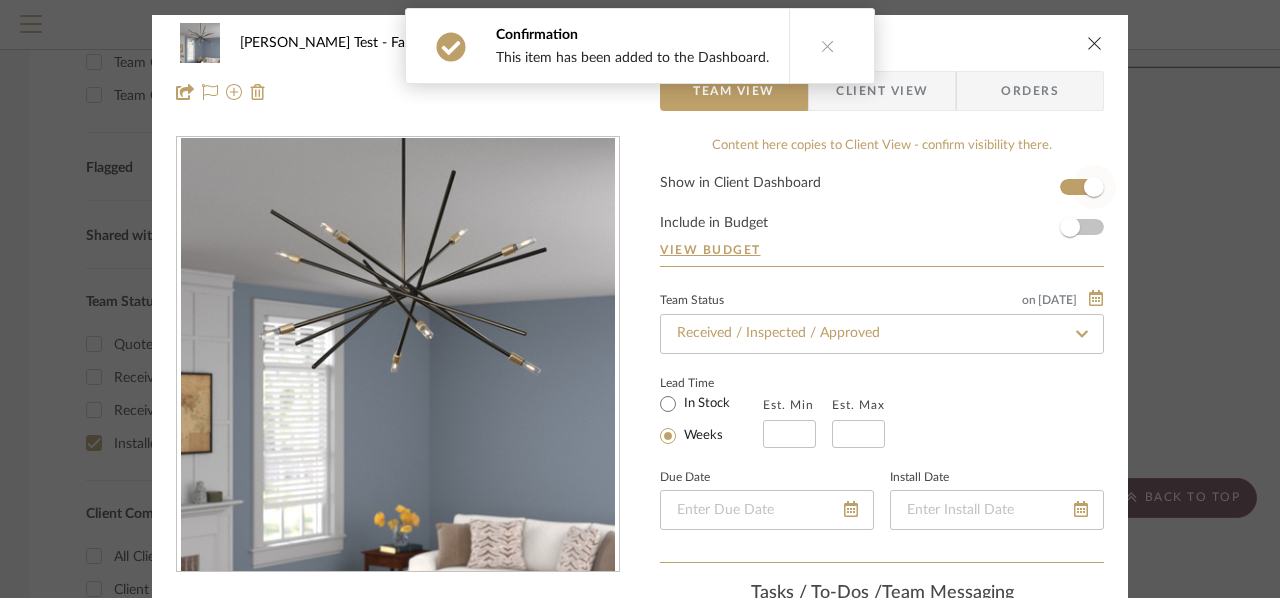 type 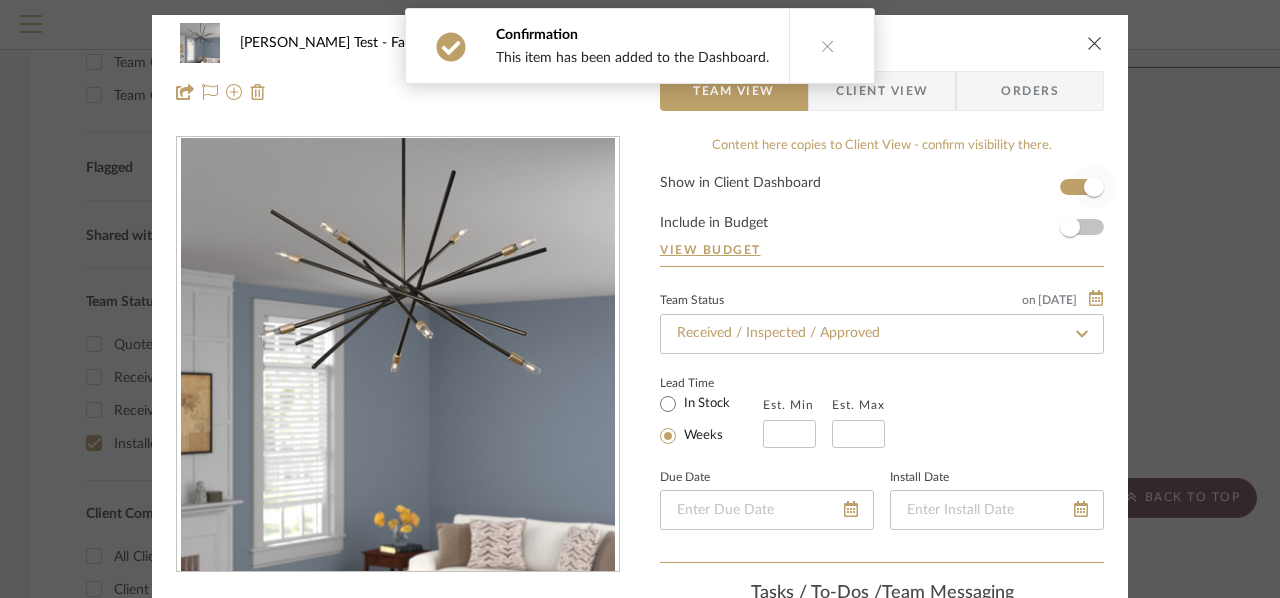 type 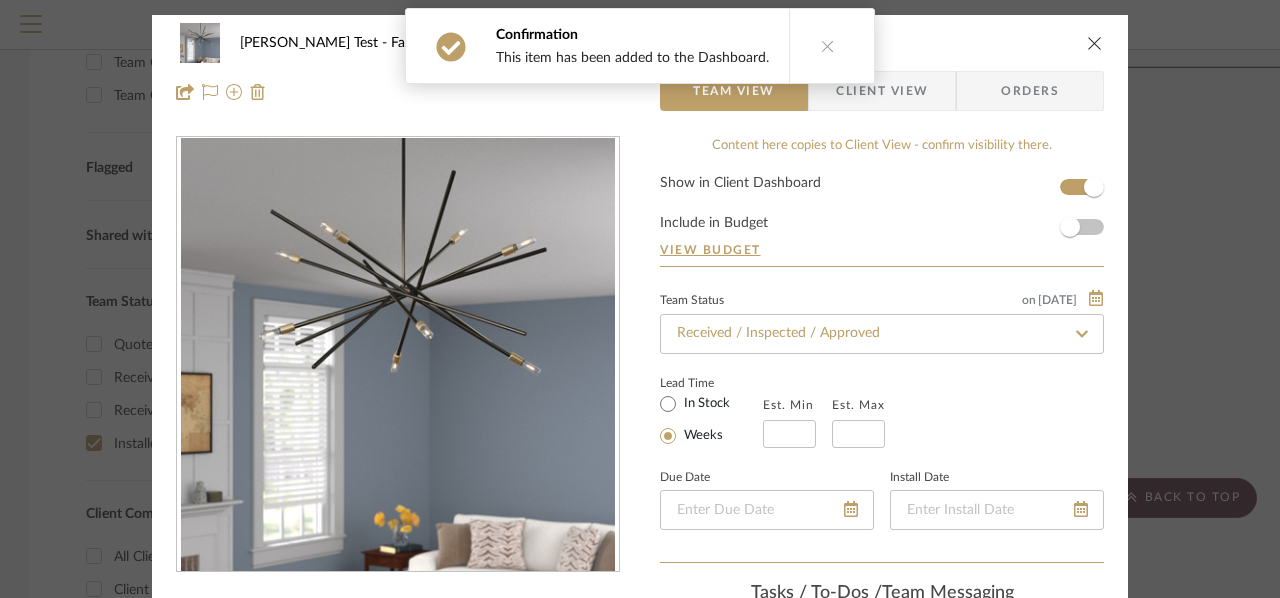 click on "Client View" at bounding box center (882, 91) 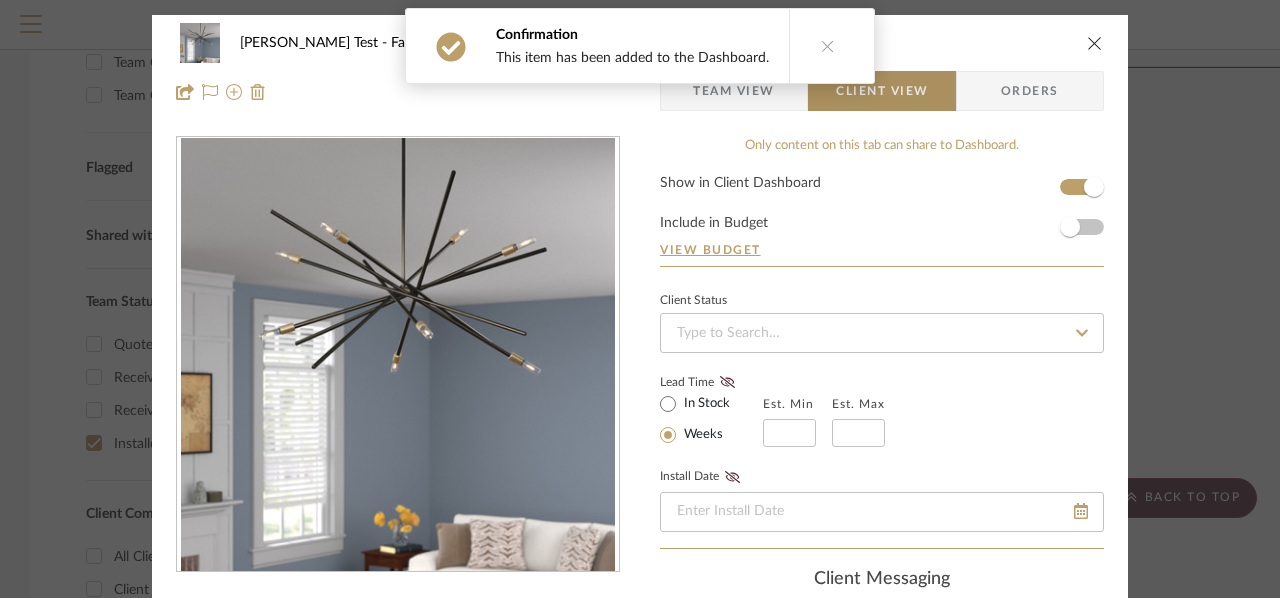 type 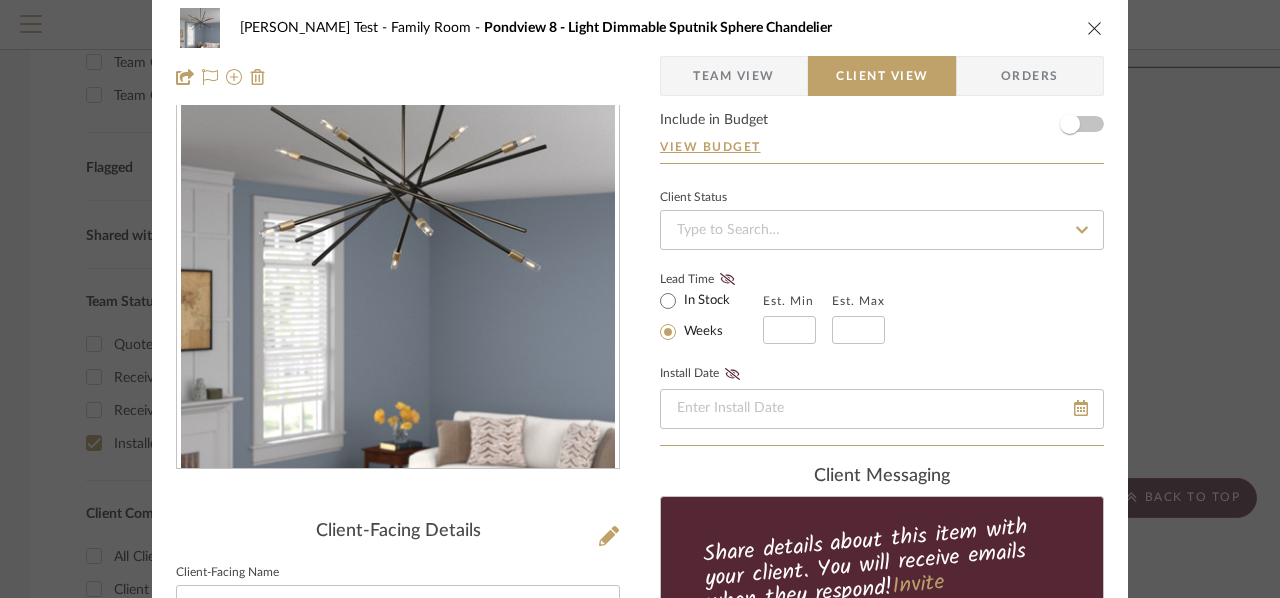 scroll, scrollTop: 0, scrollLeft: 0, axis: both 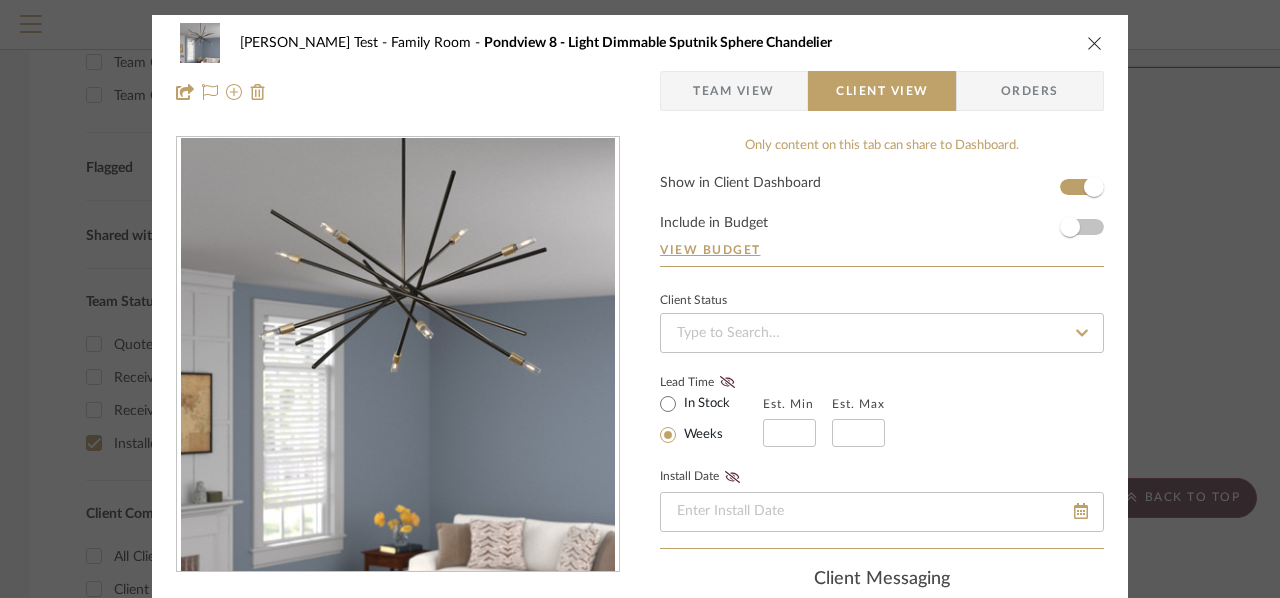 click at bounding box center [1095, 43] 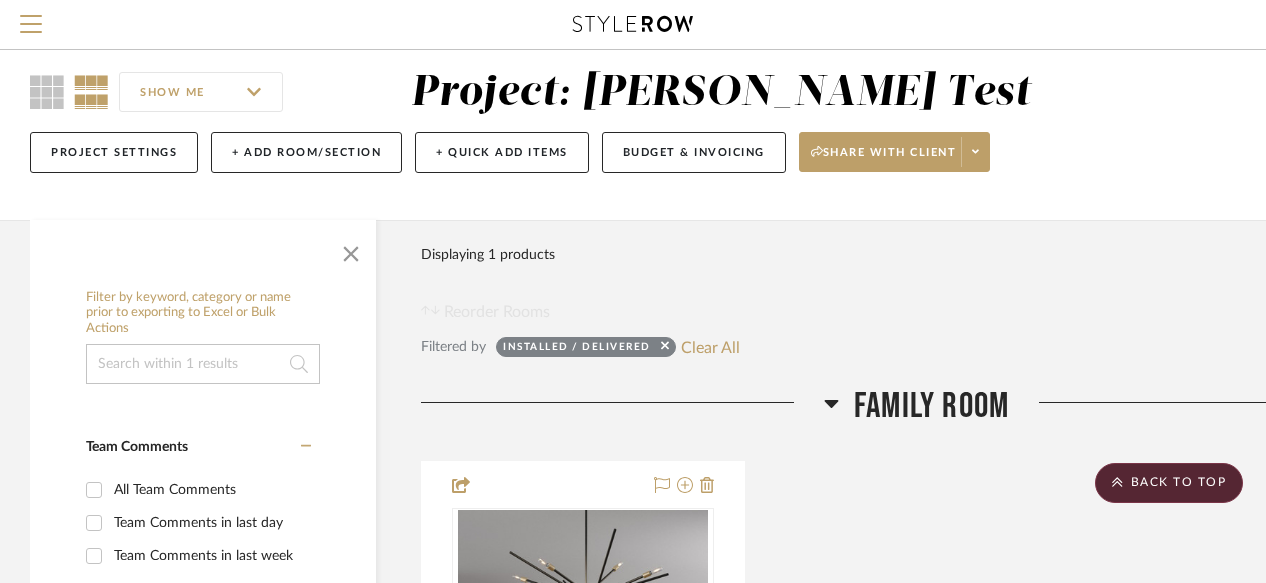 scroll, scrollTop: 0, scrollLeft: 0, axis: both 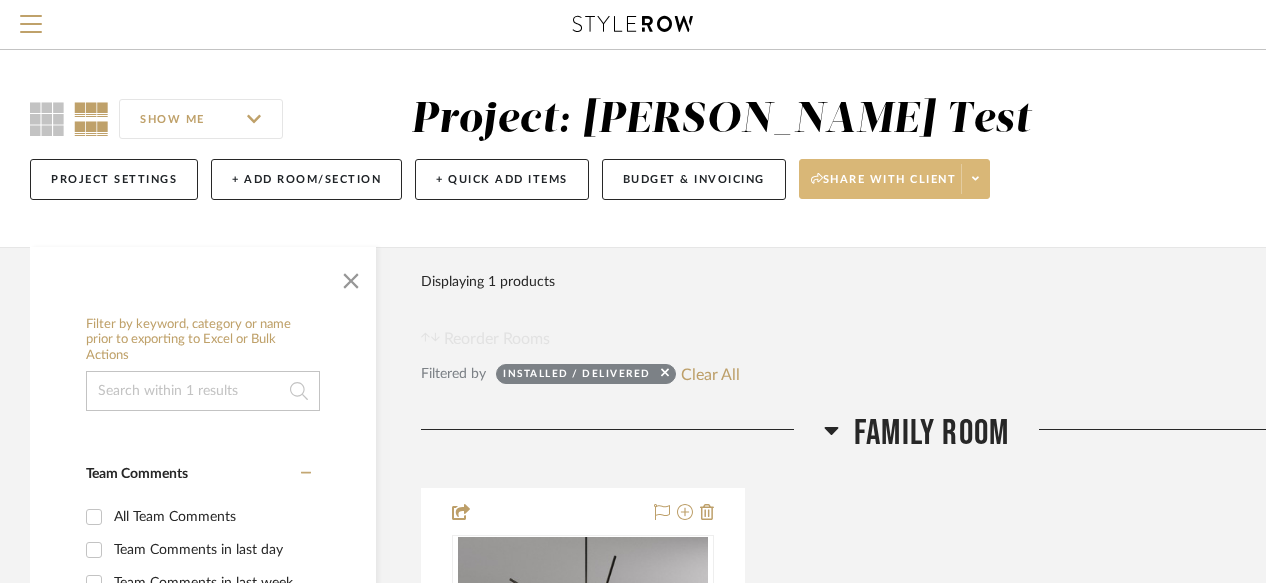 click 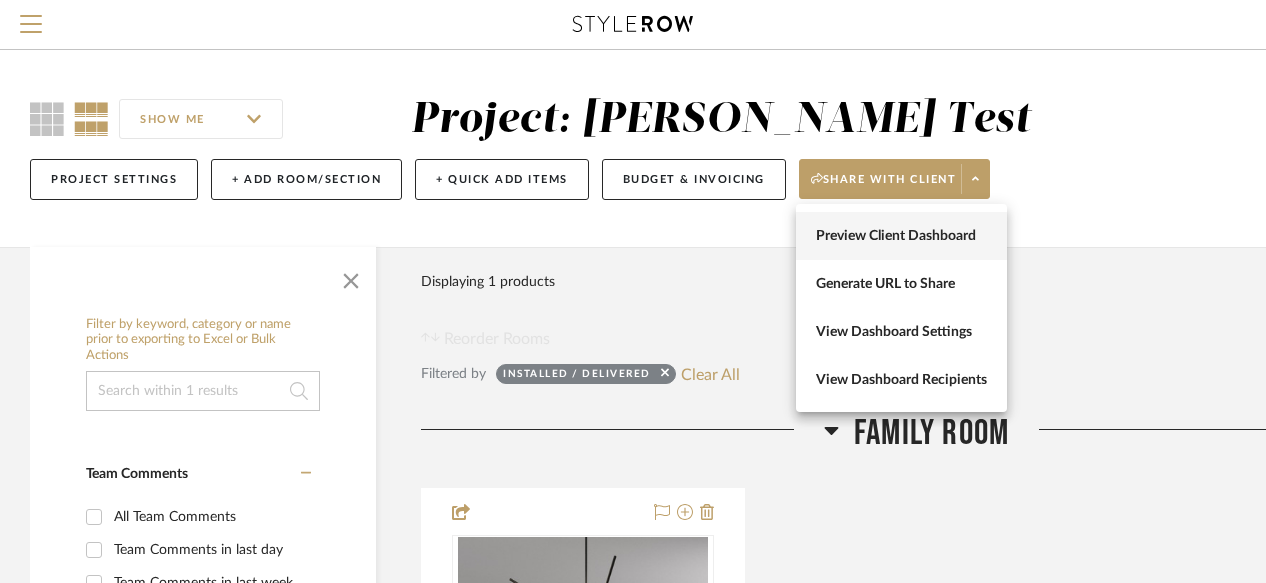 click on "Preview Client Dashboard" at bounding box center (901, 236) 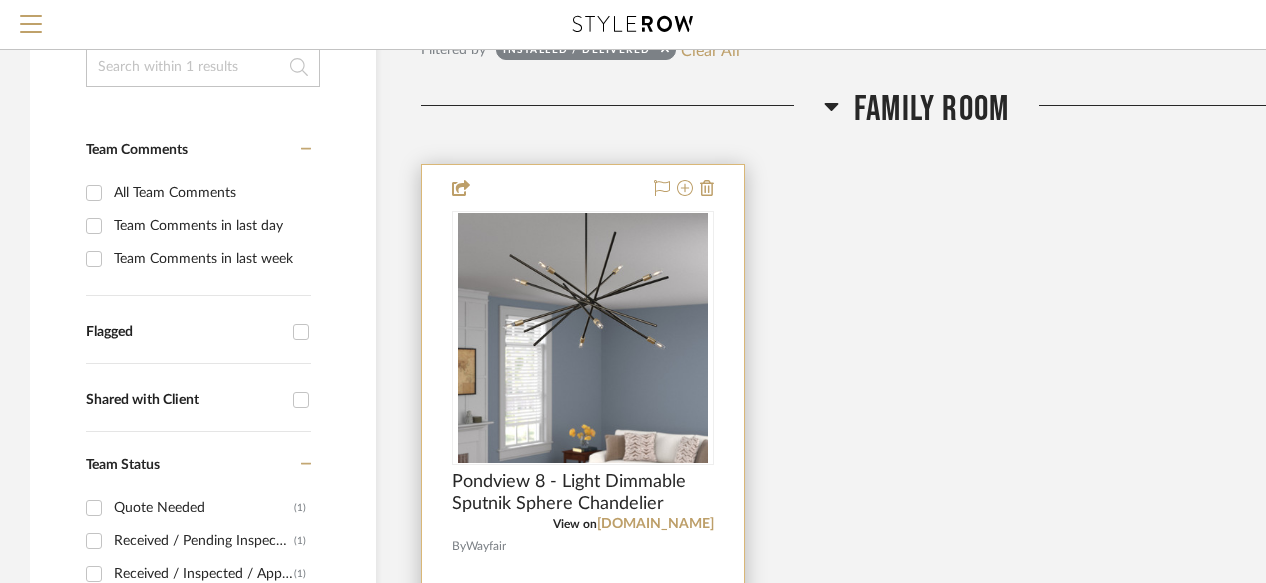scroll, scrollTop: 323, scrollLeft: 0, axis: vertical 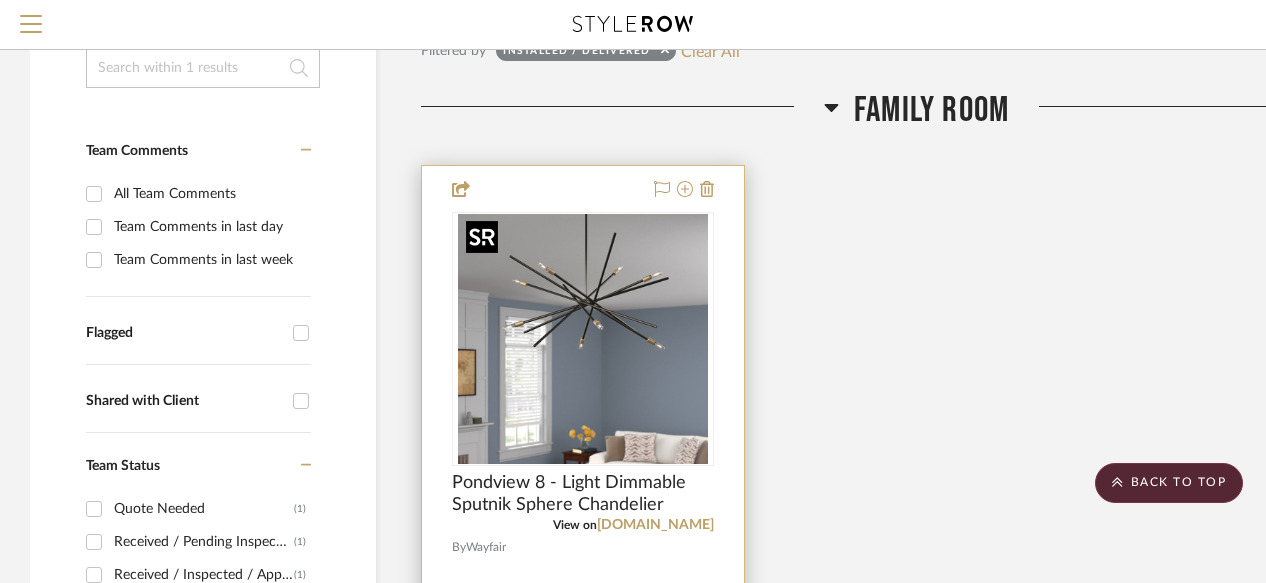 click at bounding box center (583, 339) 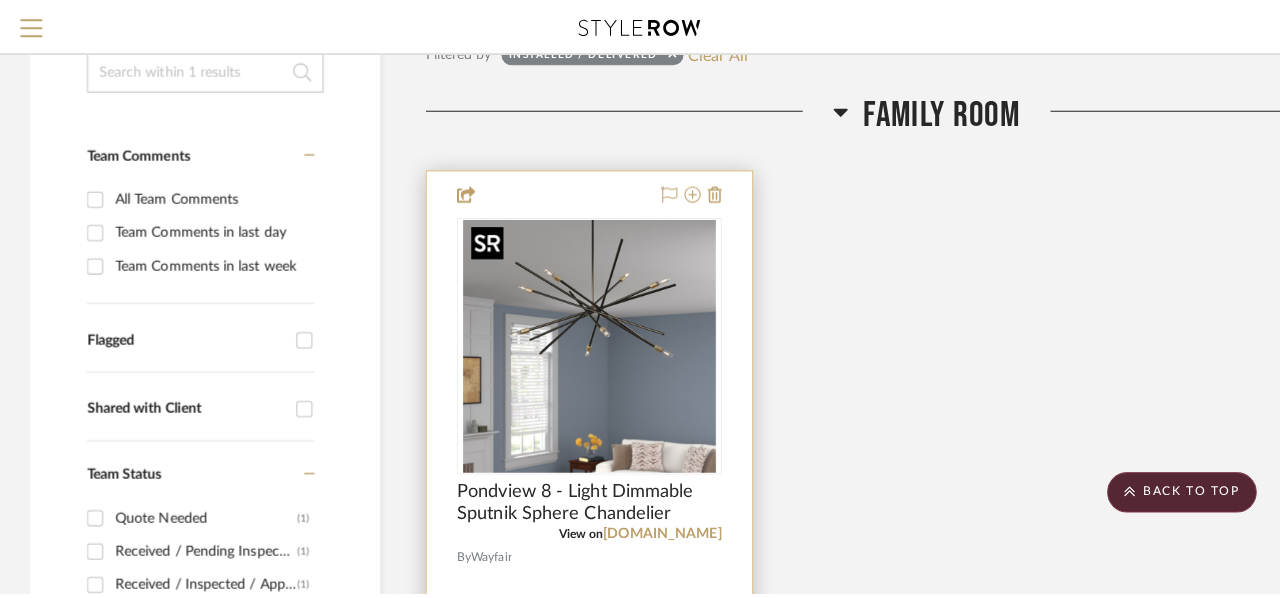 scroll, scrollTop: 0, scrollLeft: 0, axis: both 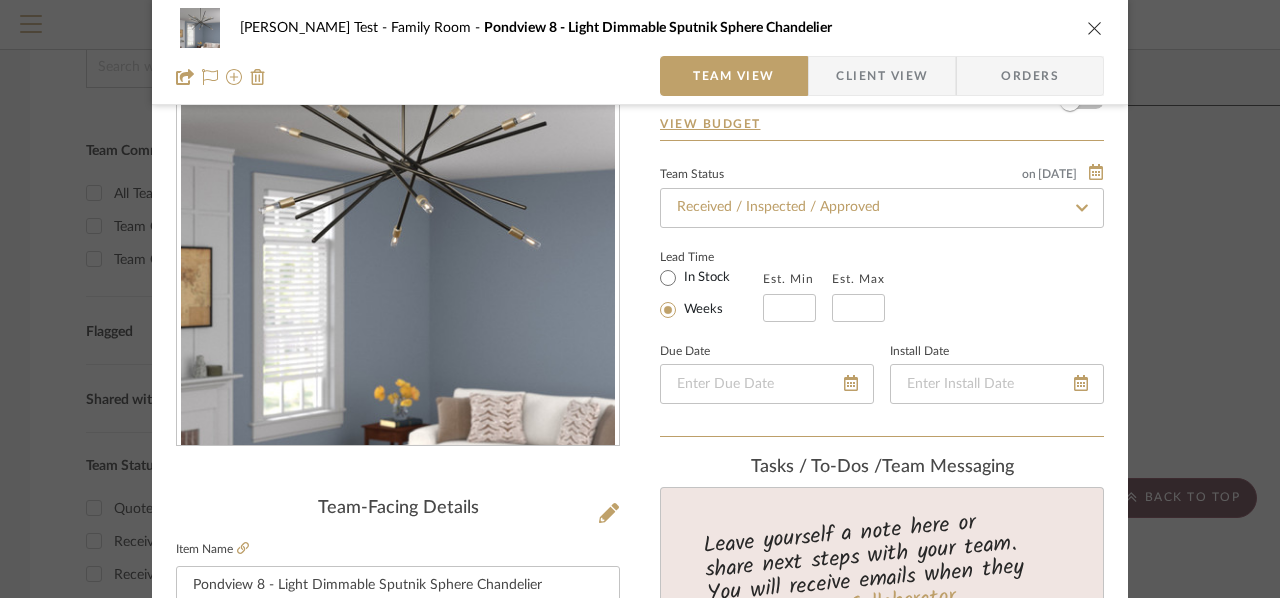click on "Client View" at bounding box center [882, 76] 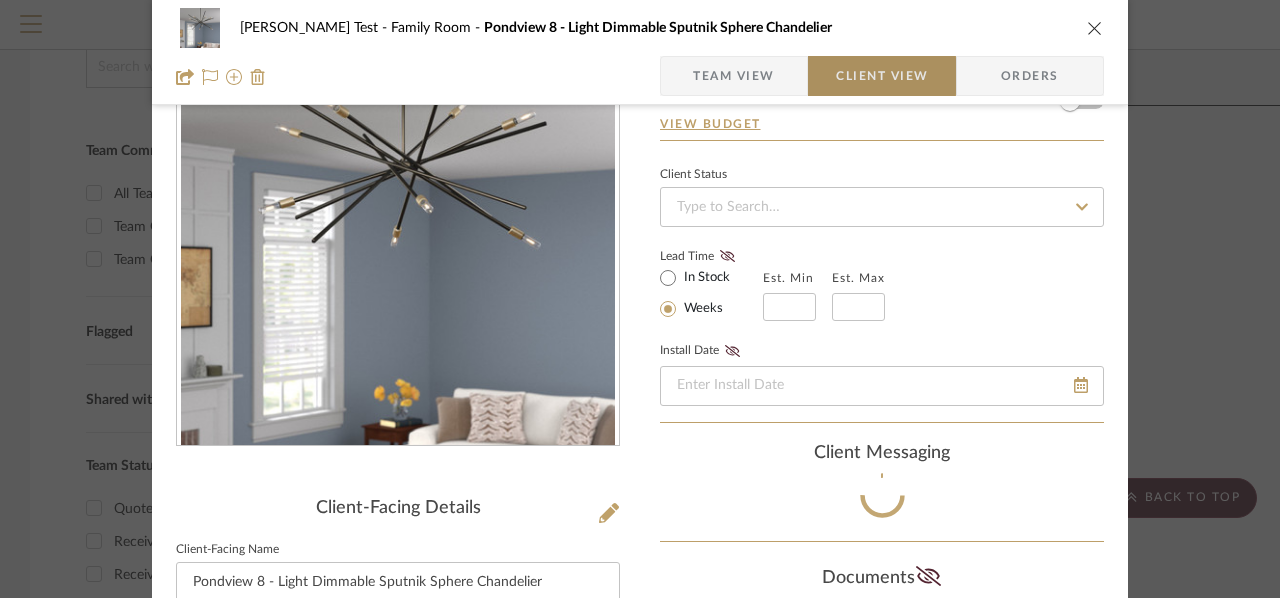 type 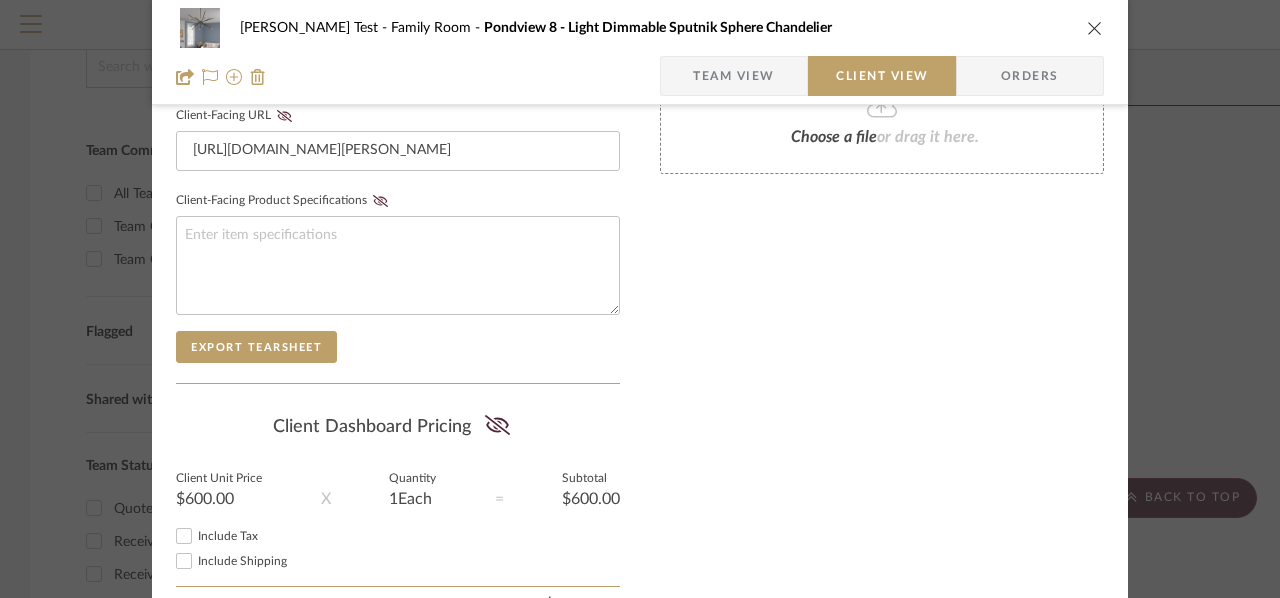 scroll, scrollTop: 1074, scrollLeft: 0, axis: vertical 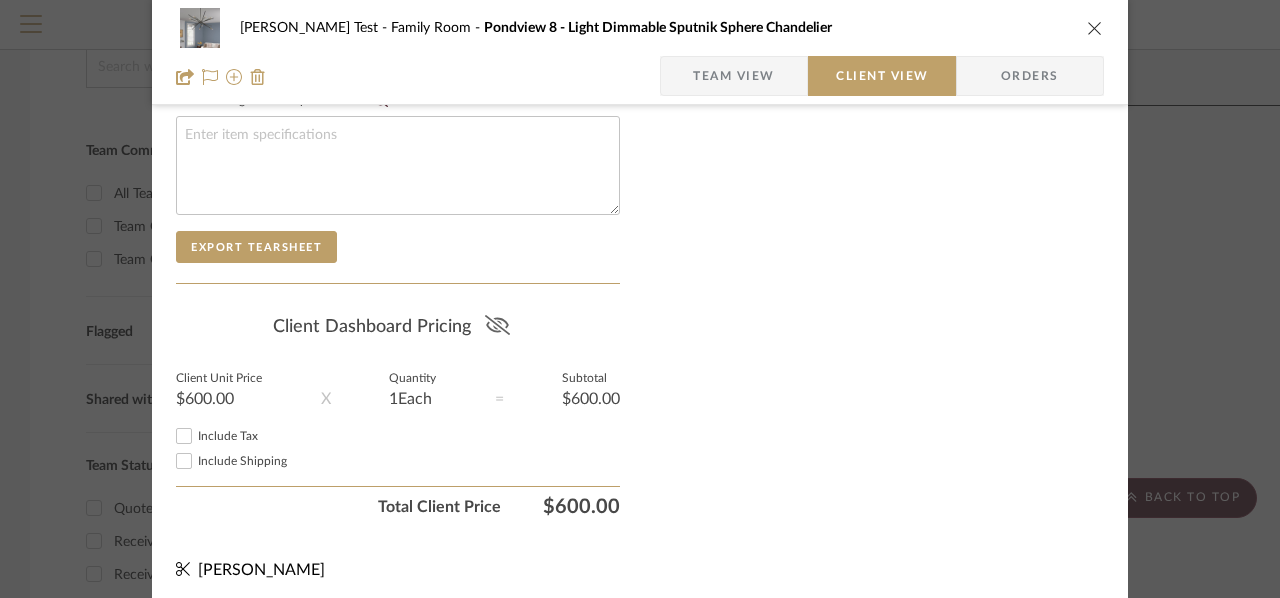click 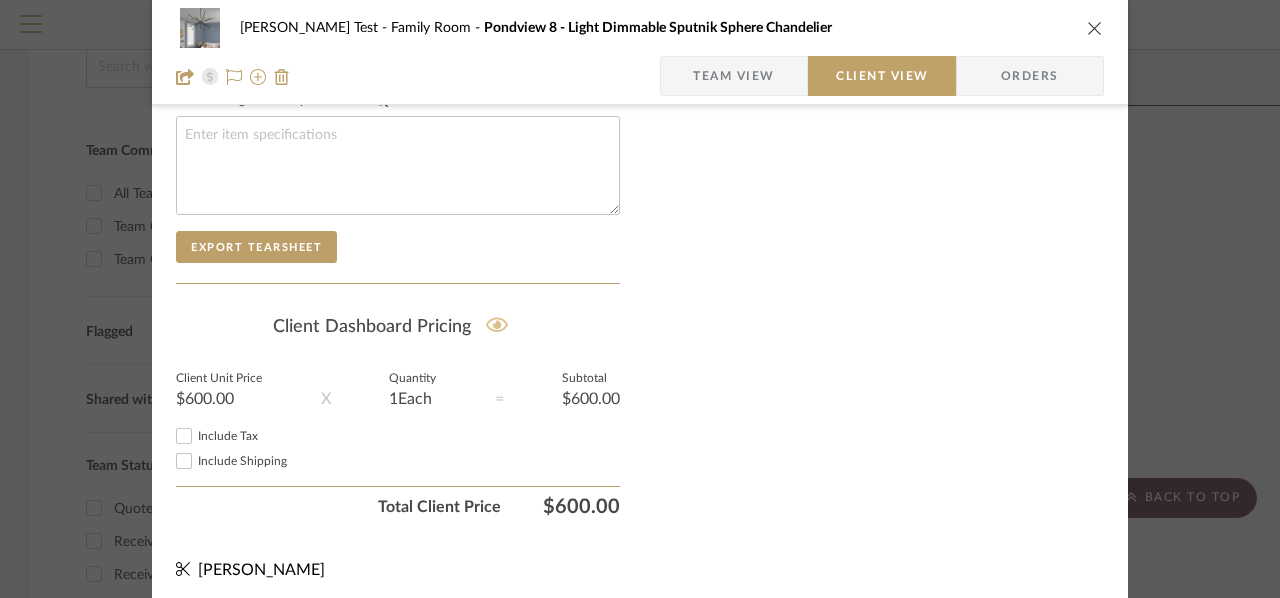 type 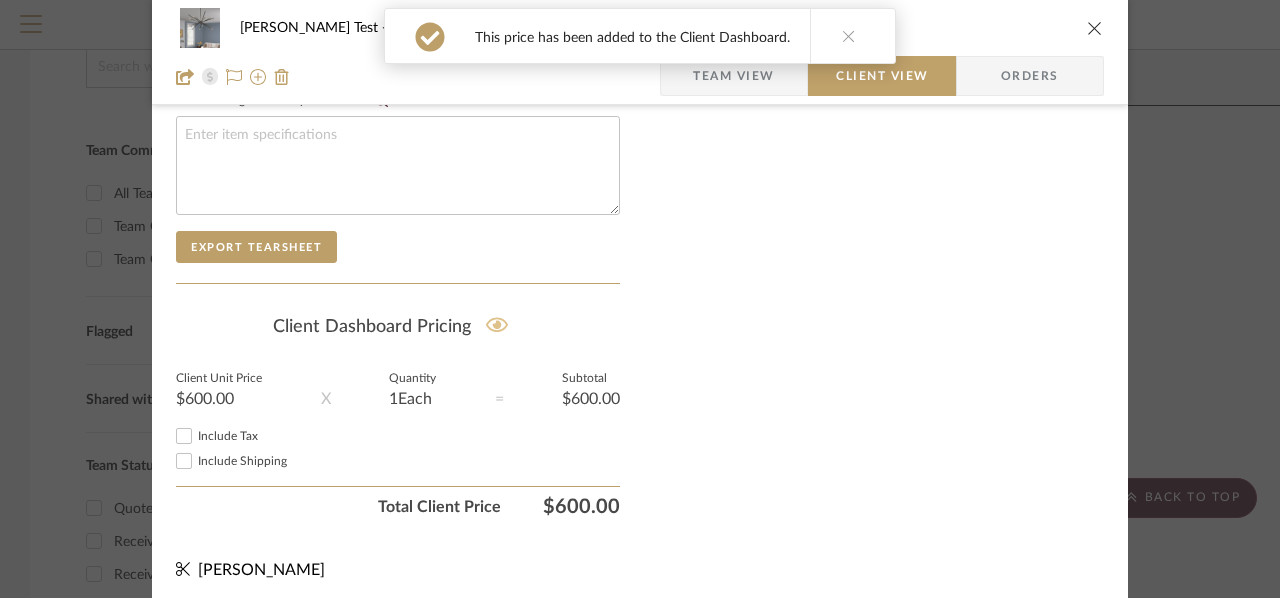 click at bounding box center (1095, 28) 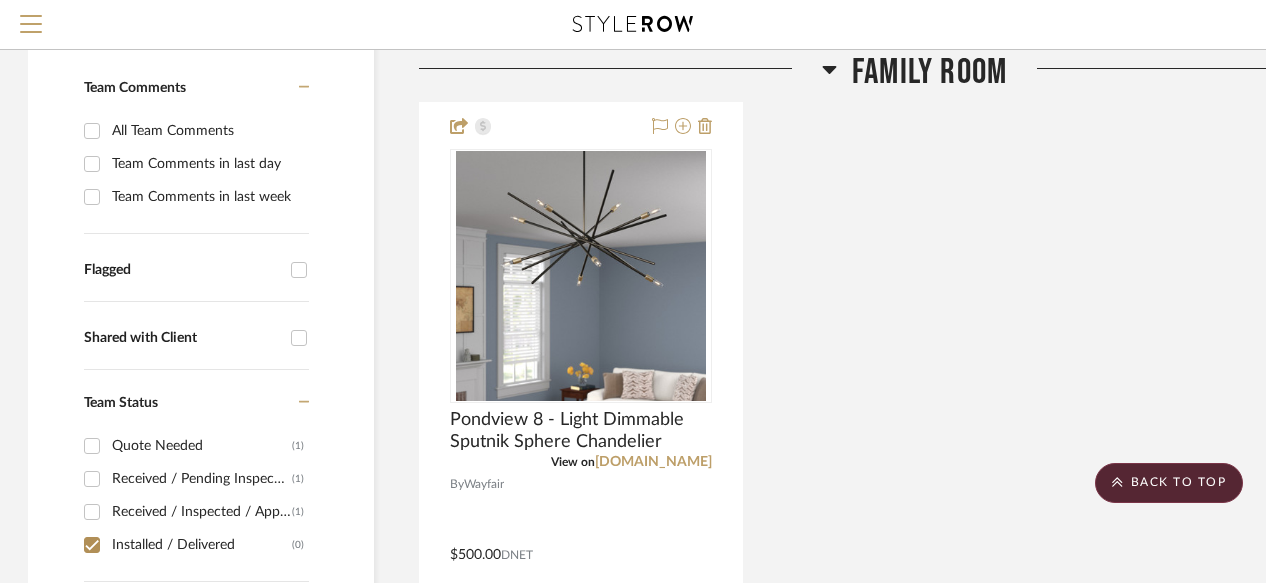 scroll, scrollTop: 0, scrollLeft: 2, axis: horizontal 